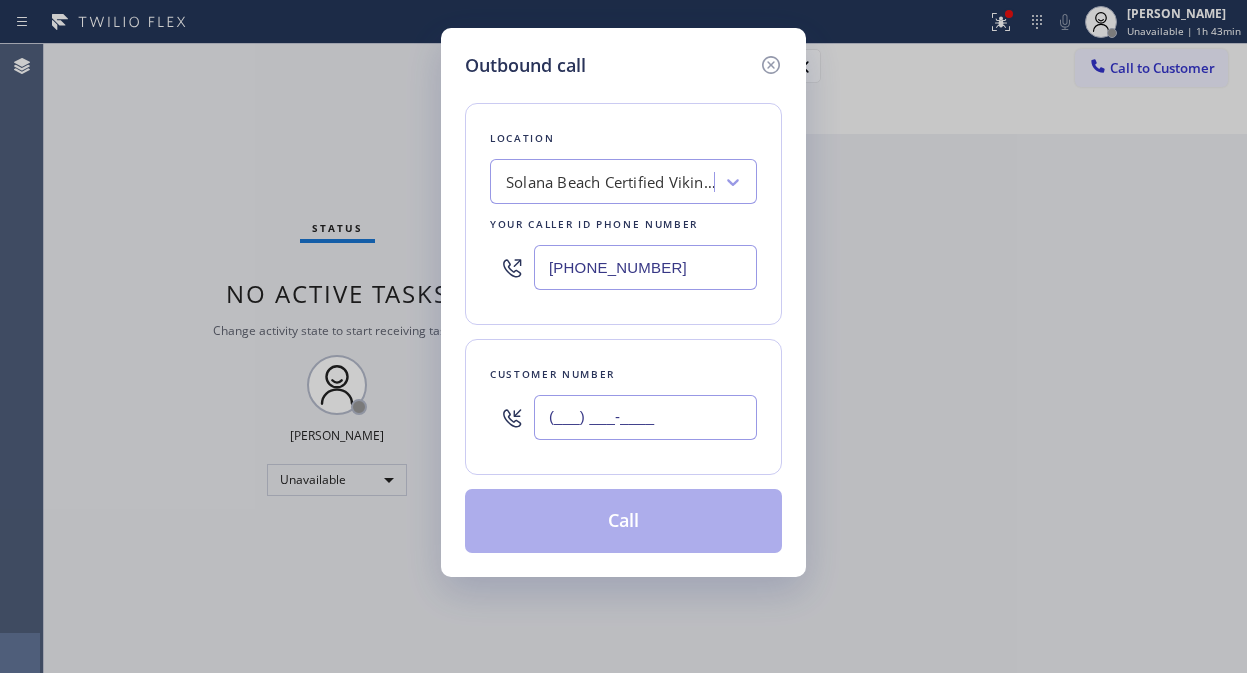 scroll, scrollTop: 0, scrollLeft: 0, axis: both 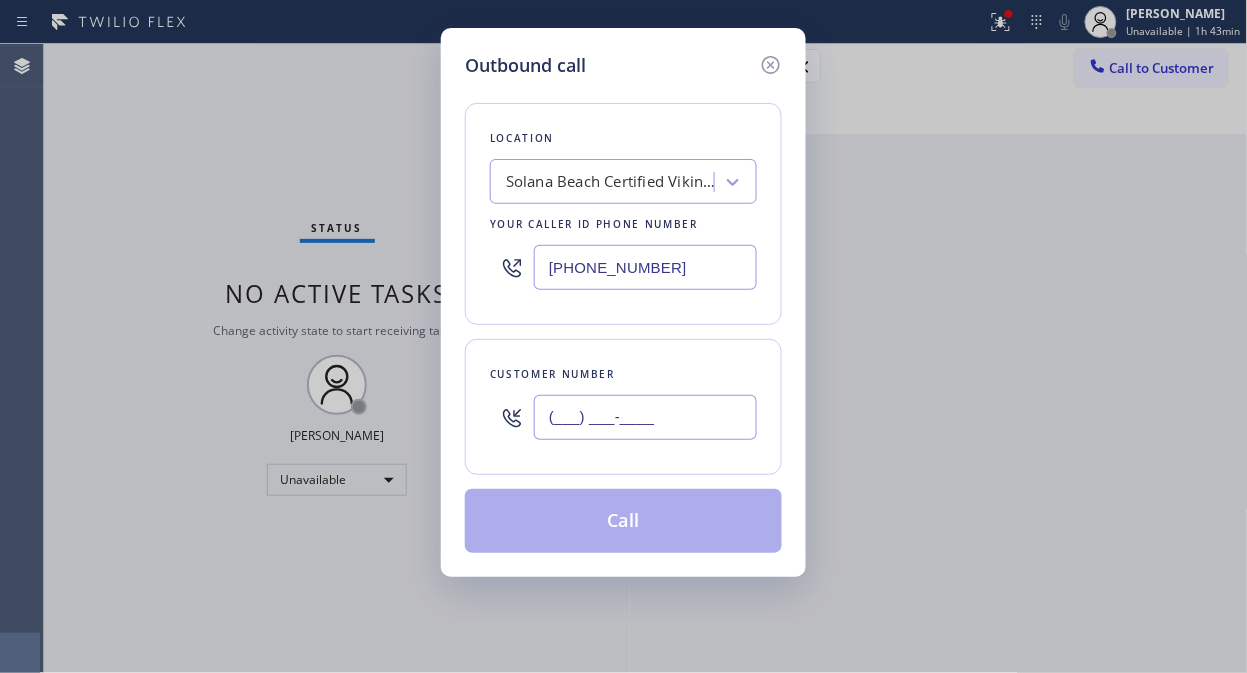 click on "(___) ___-____" at bounding box center [645, 417] 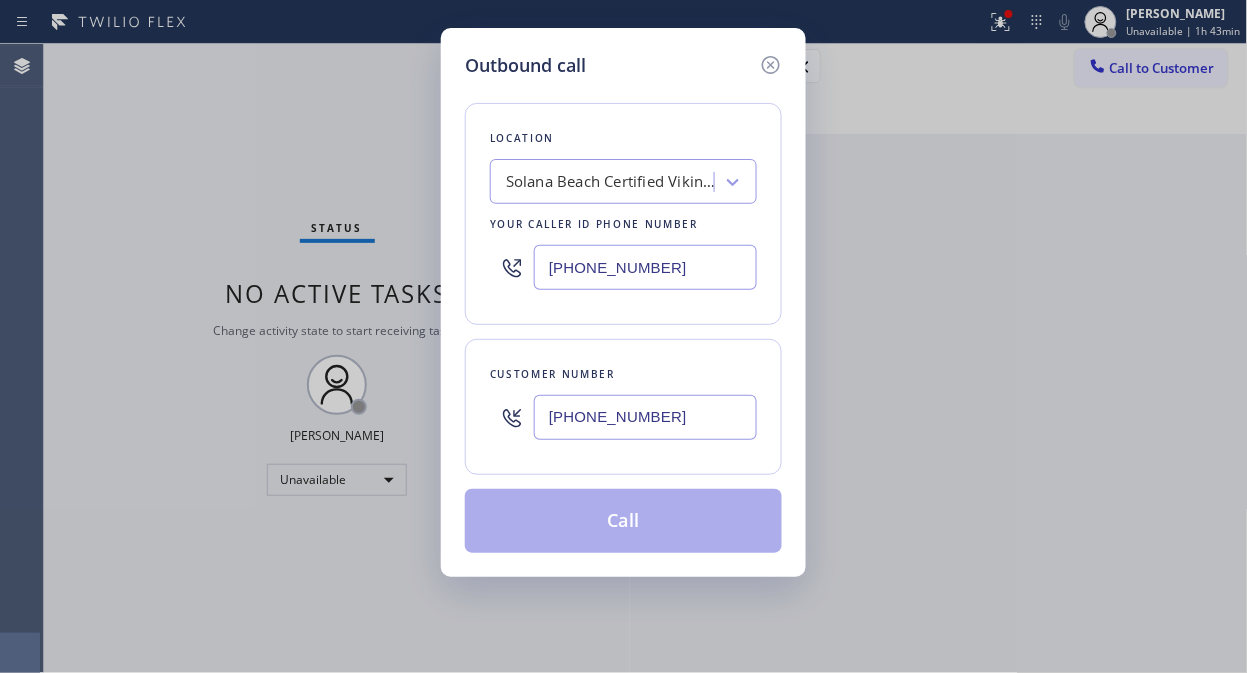 type on "[PHONE_NUMBER]" 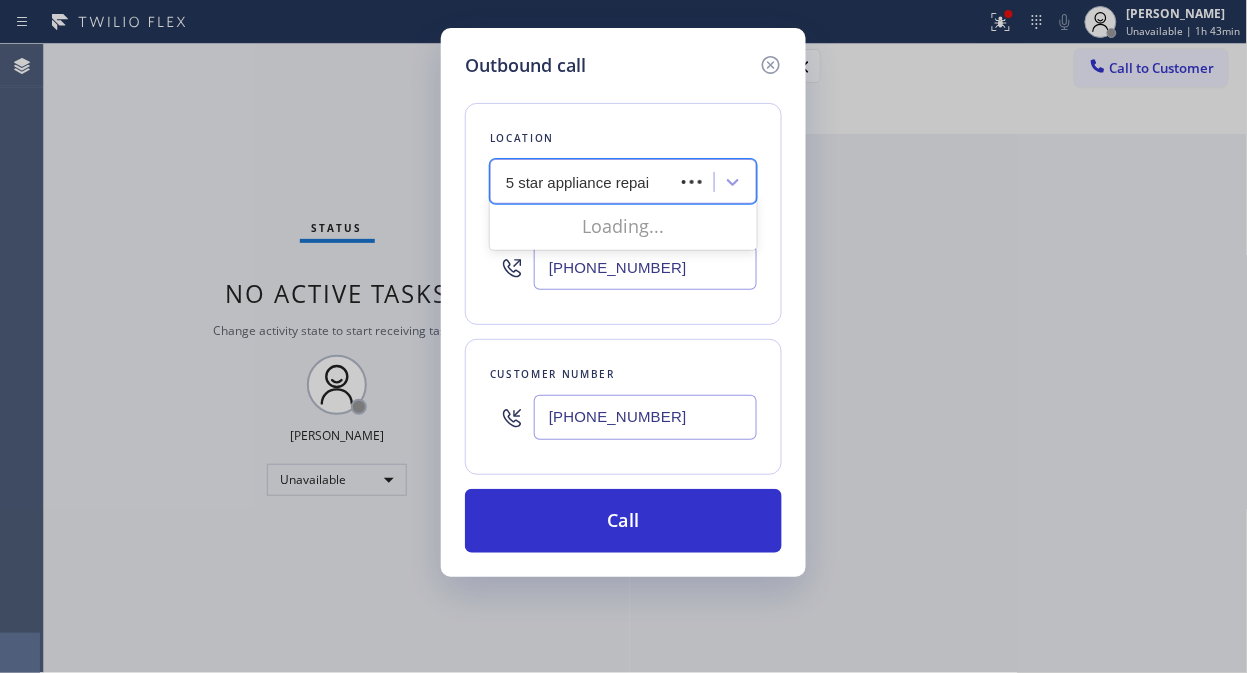type on "5 star appliance repair" 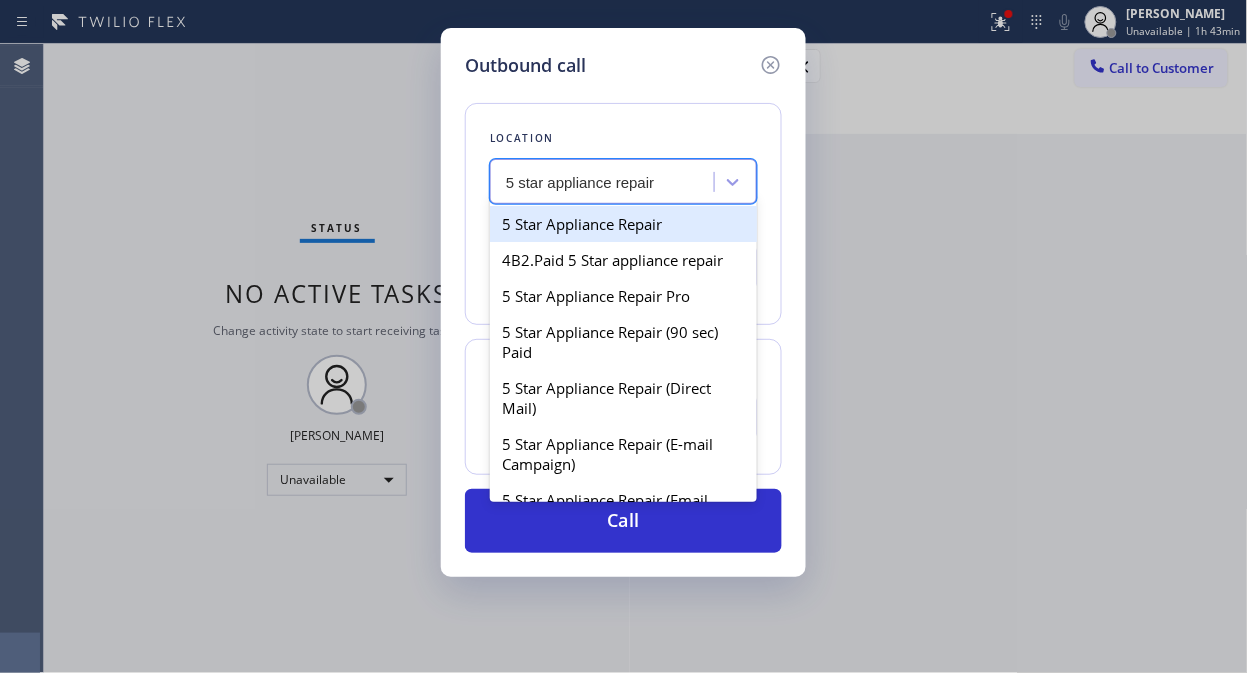 click on "5 Star Appliance Repair" at bounding box center [623, 224] 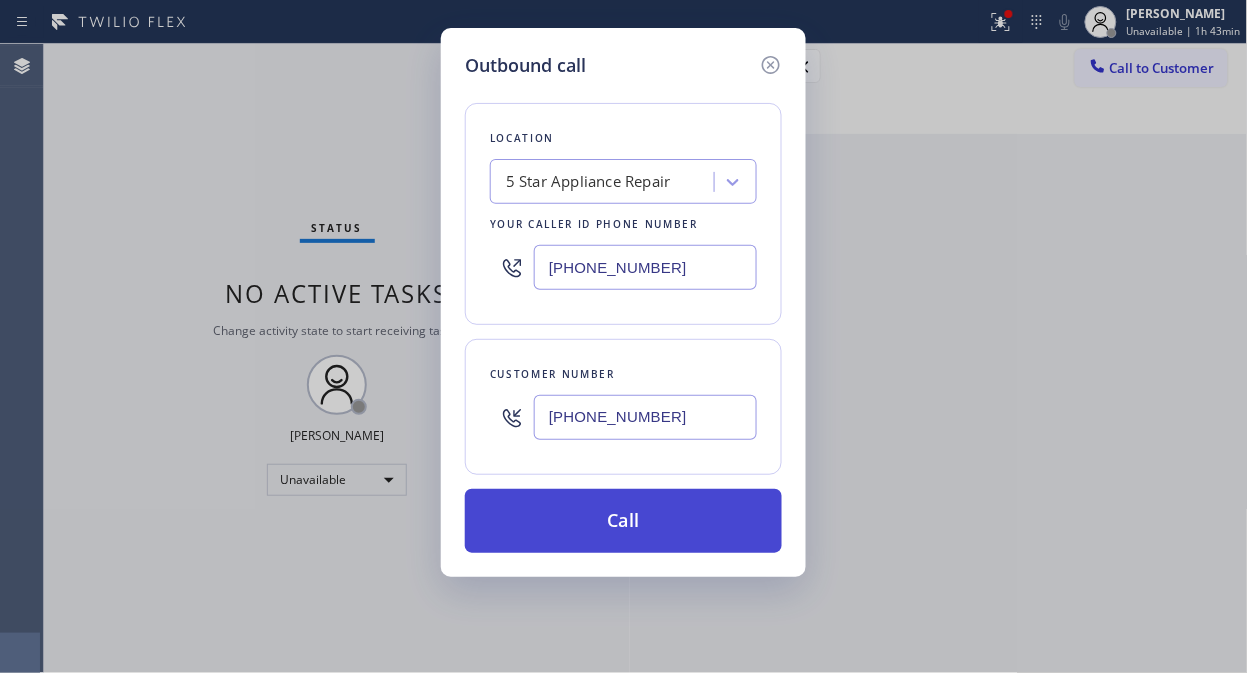drag, startPoint x: 601, startPoint y: 515, endPoint x: 622, endPoint y: 500, distance: 25.806976 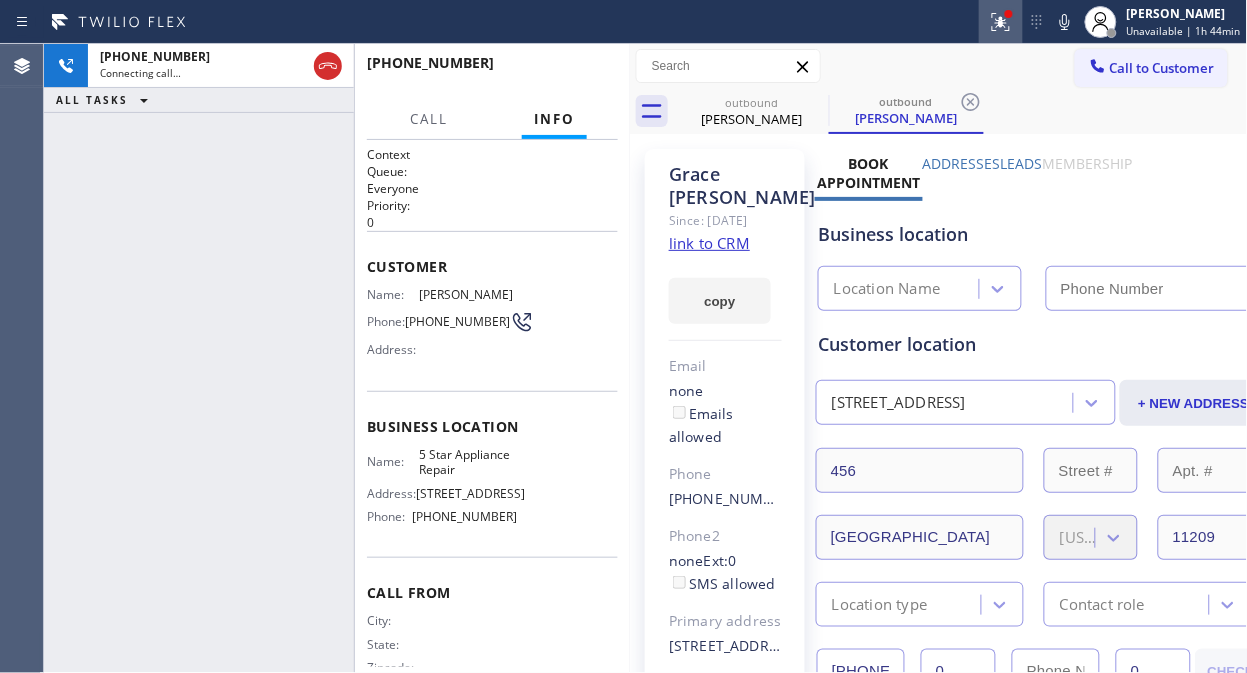type on "[PHONE_NUMBER]" 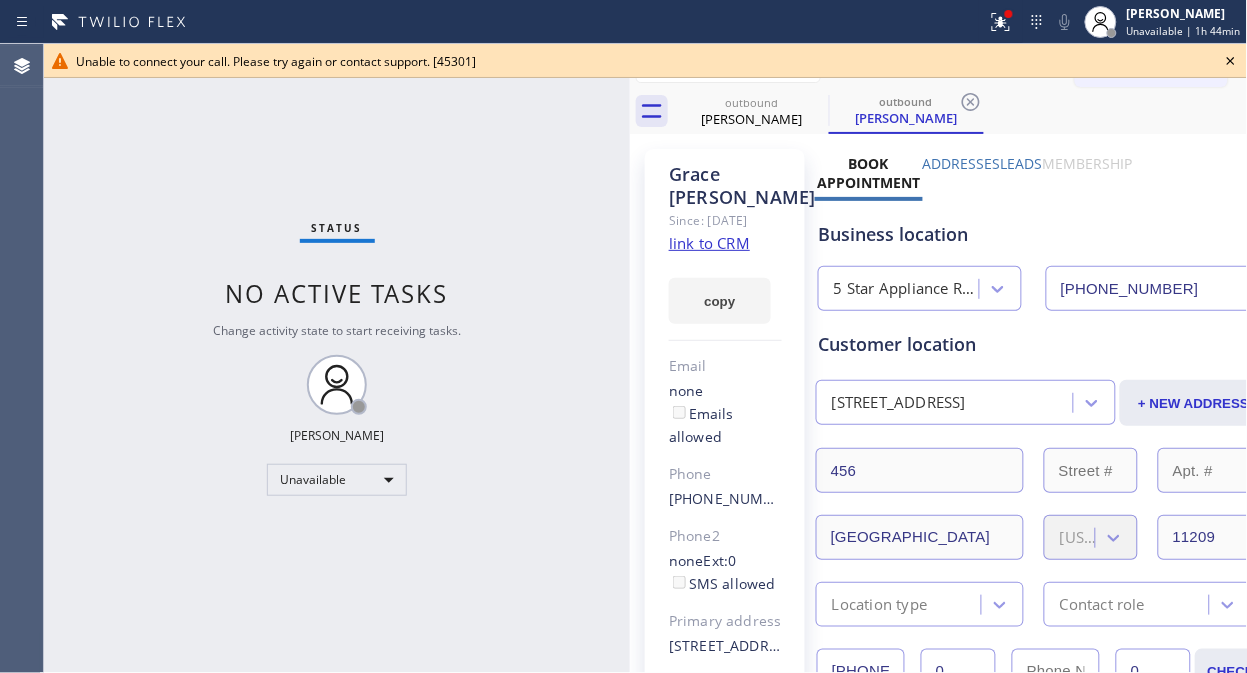 click 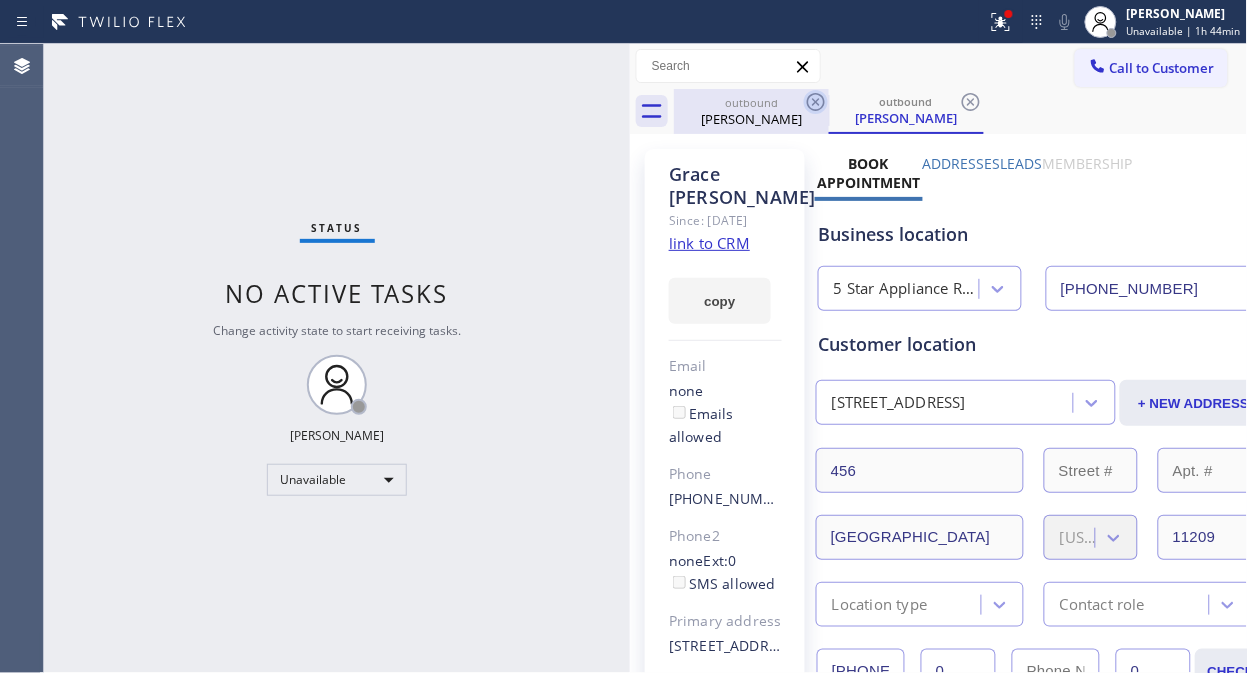 click 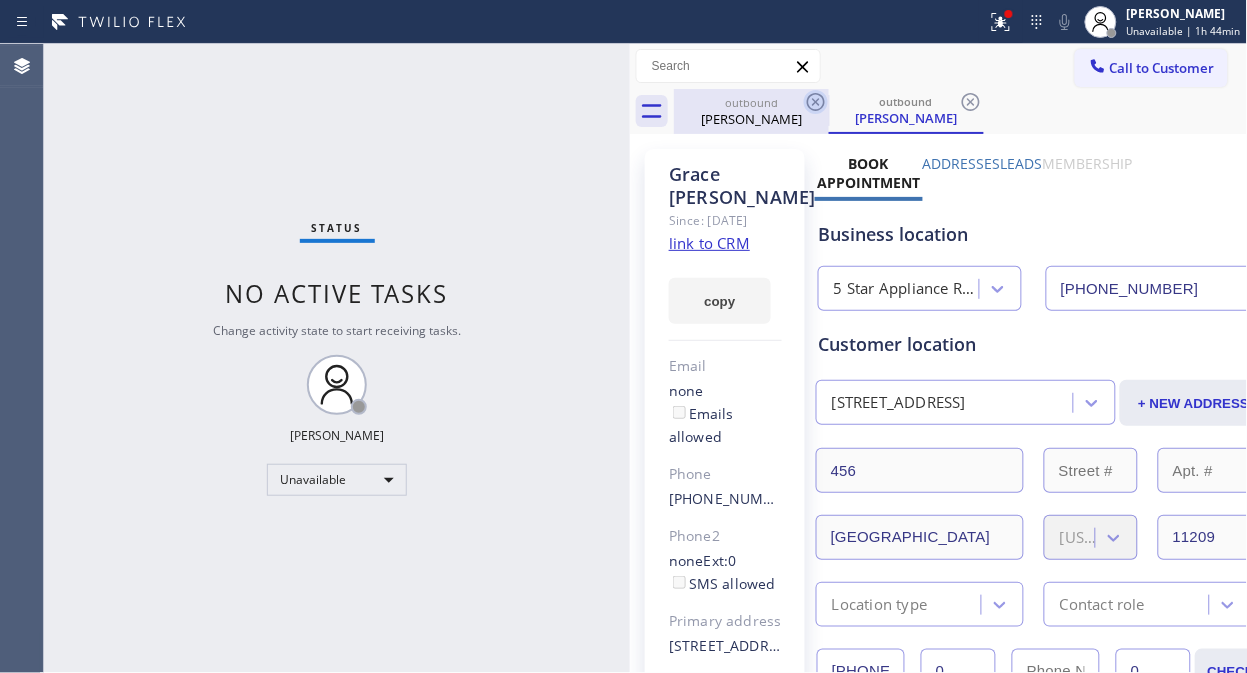 click 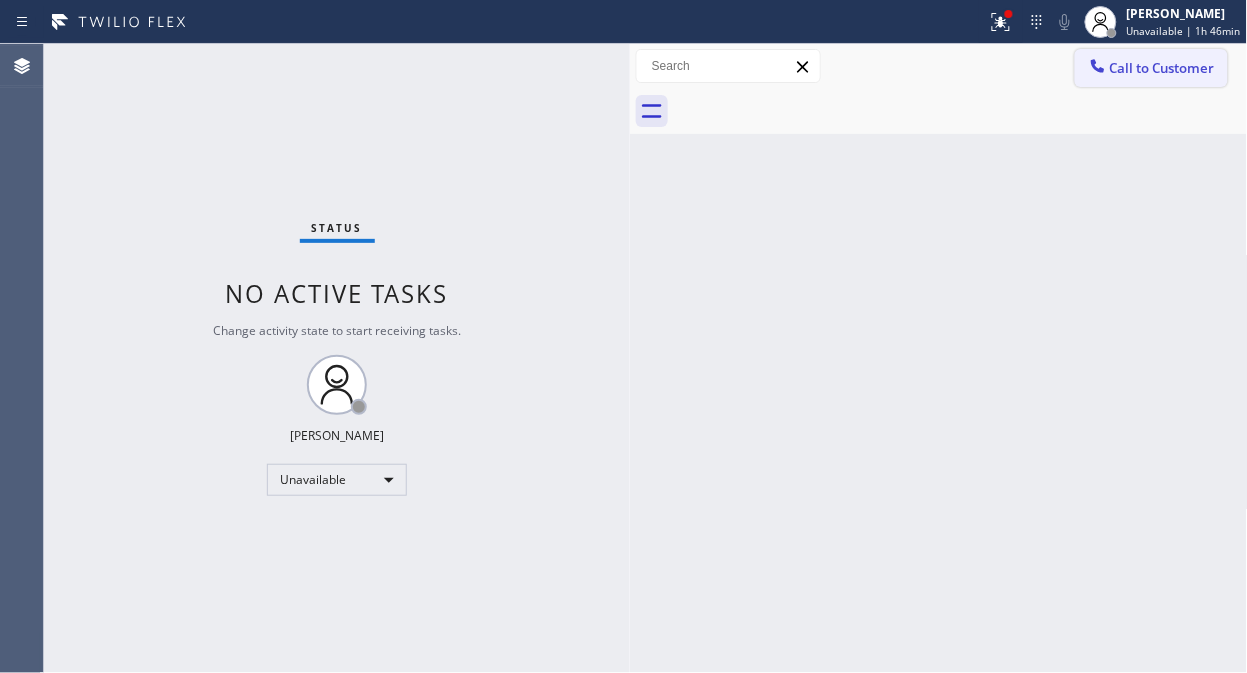 click on "Call to Customer" at bounding box center [1162, 68] 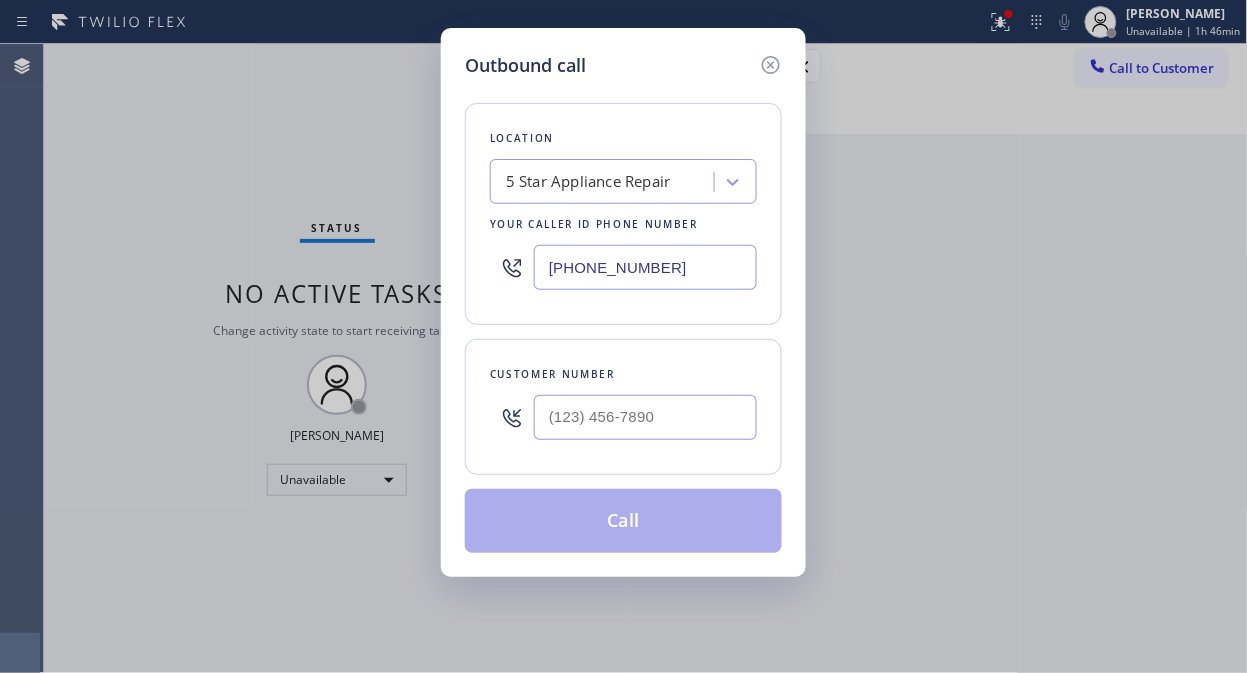 type on "(___) ___-____" 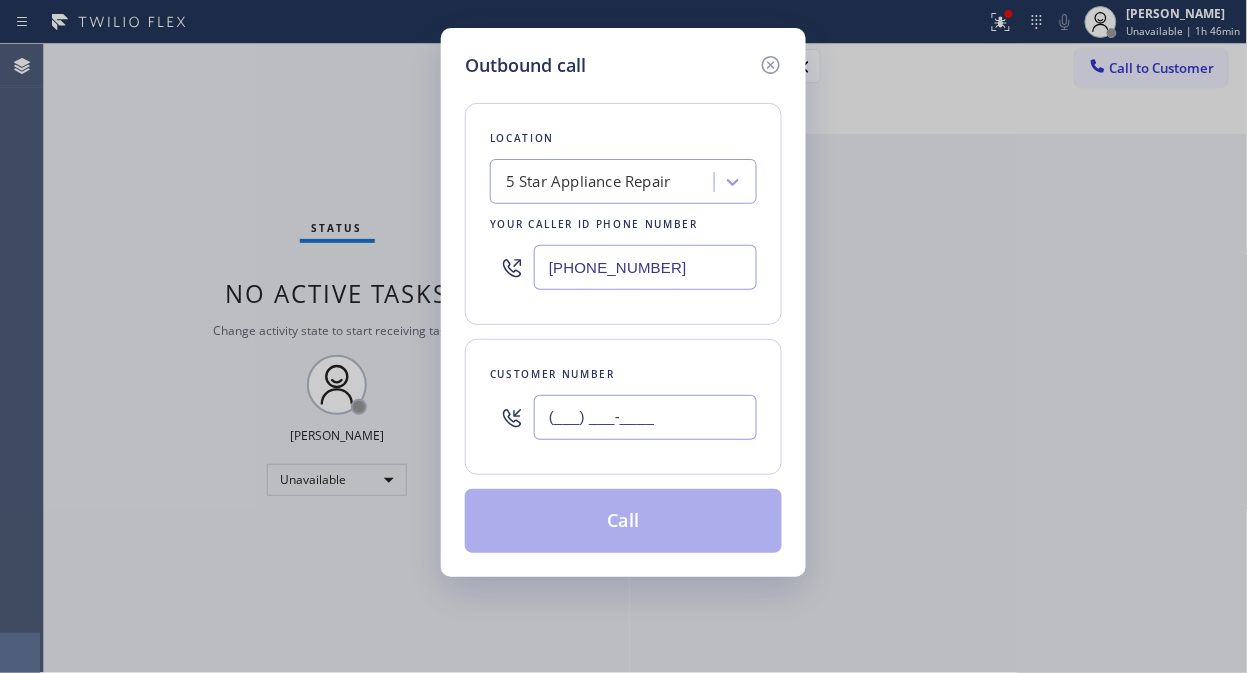click on "(___) ___-____" at bounding box center (645, 417) 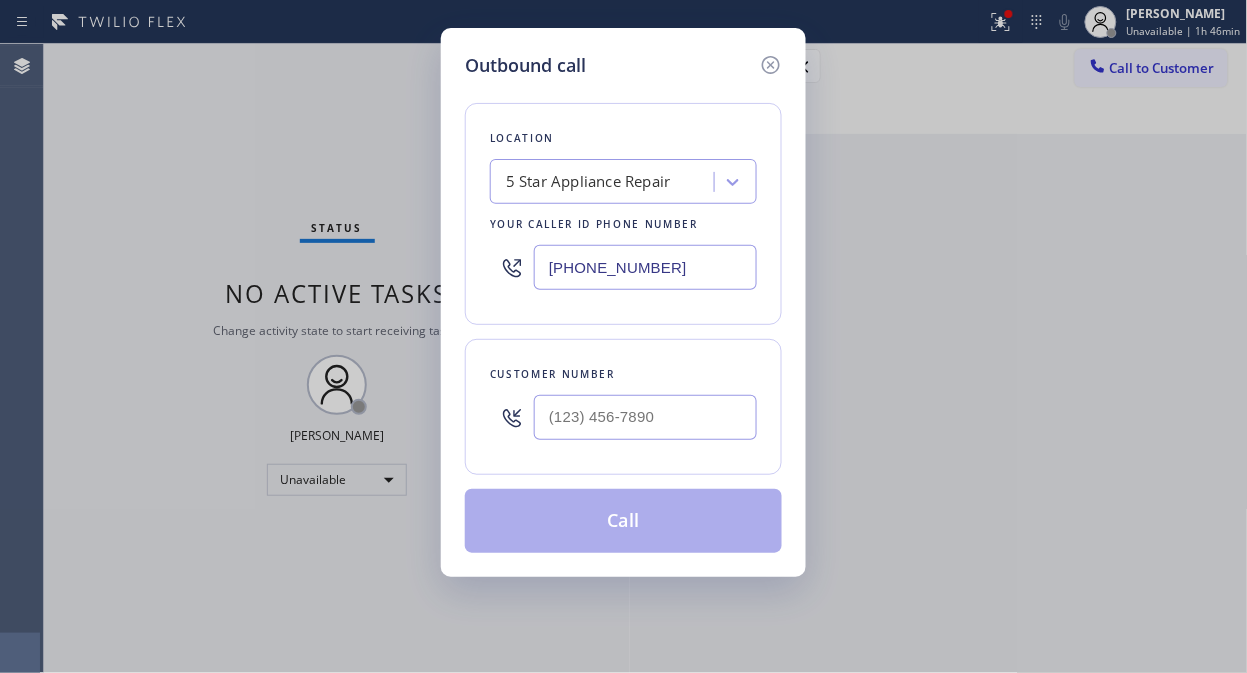 click on "[PHONE_NUMBER]" at bounding box center [645, 267] 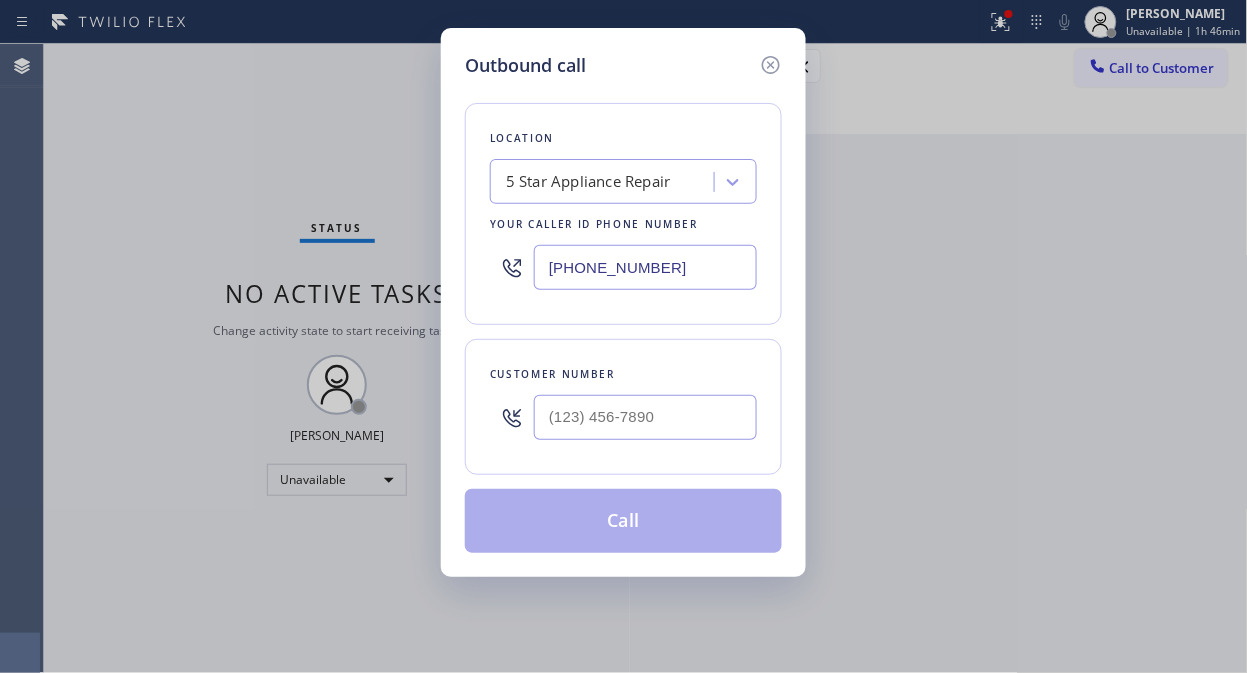 paste on "904-2265" 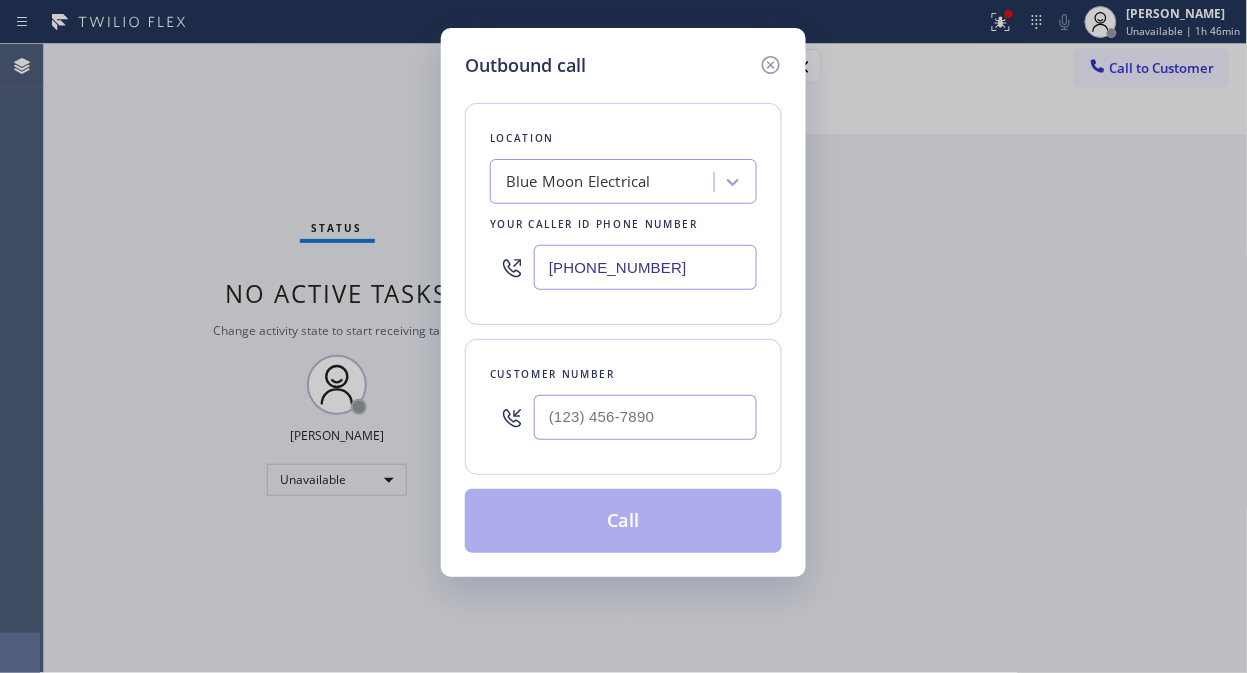 type on "[PHONE_NUMBER]" 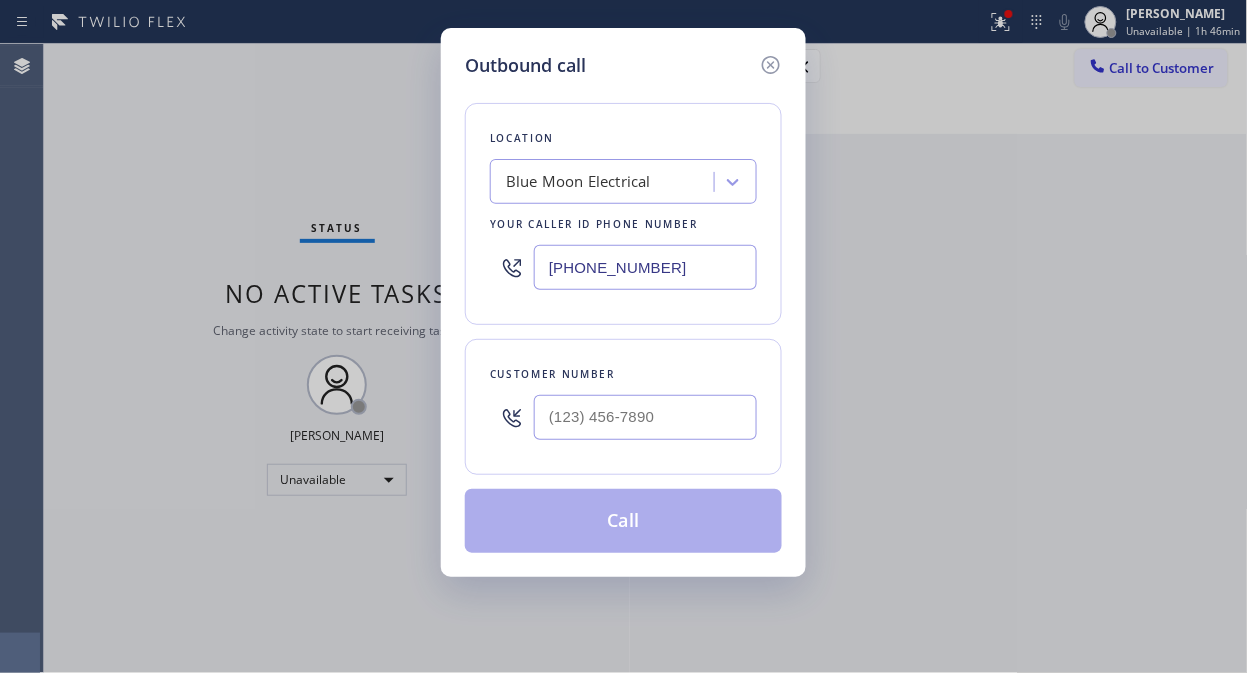 drag, startPoint x: 162, startPoint y: 238, endPoint x: 242, endPoint y: 262, distance: 83.52245 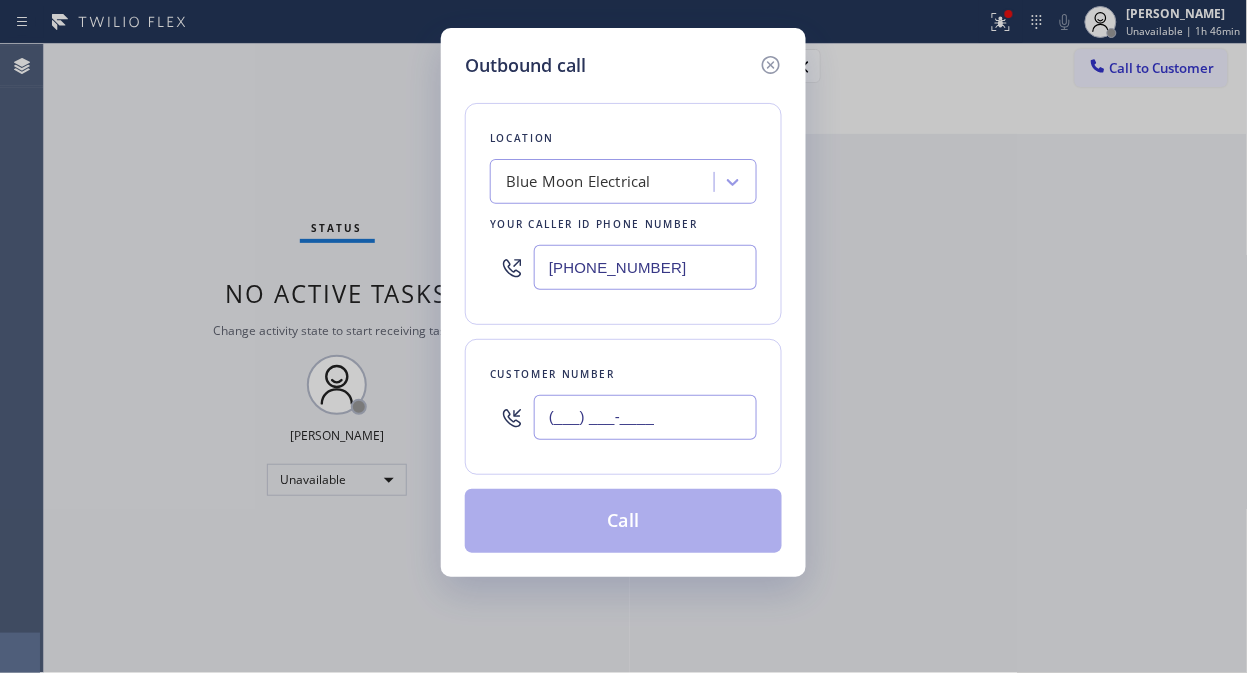 click on "(___) ___-____" at bounding box center [645, 417] 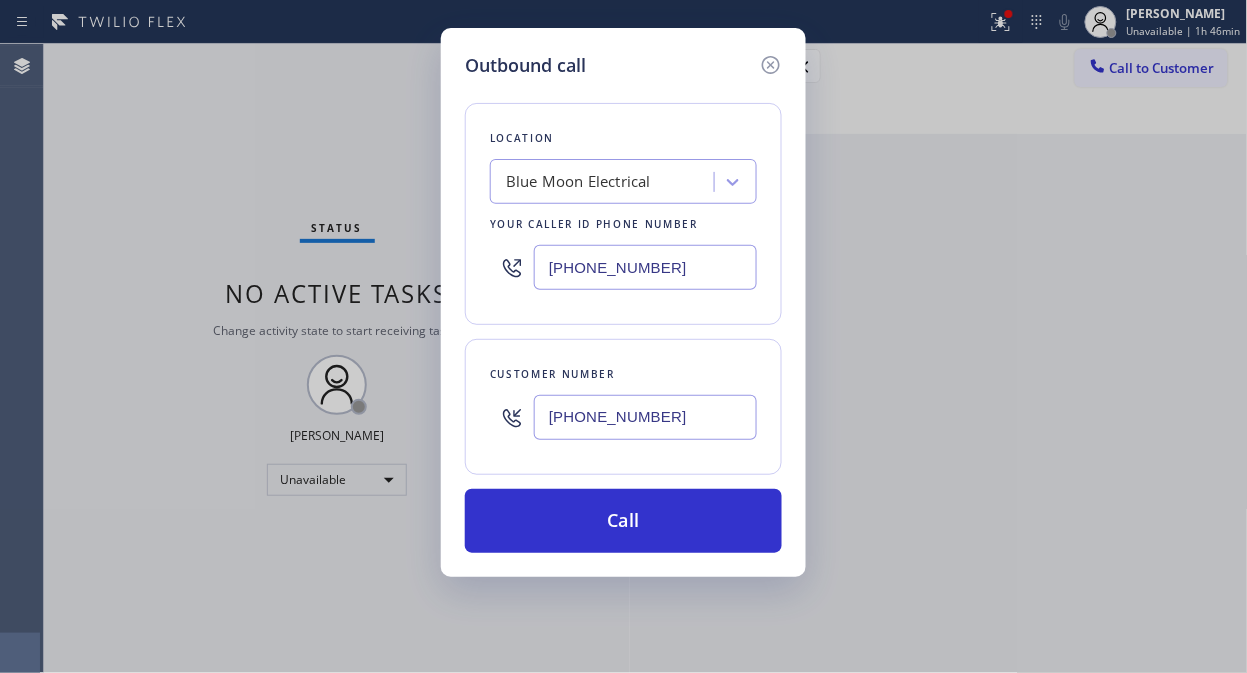 type on "[PHONE_NUMBER]" 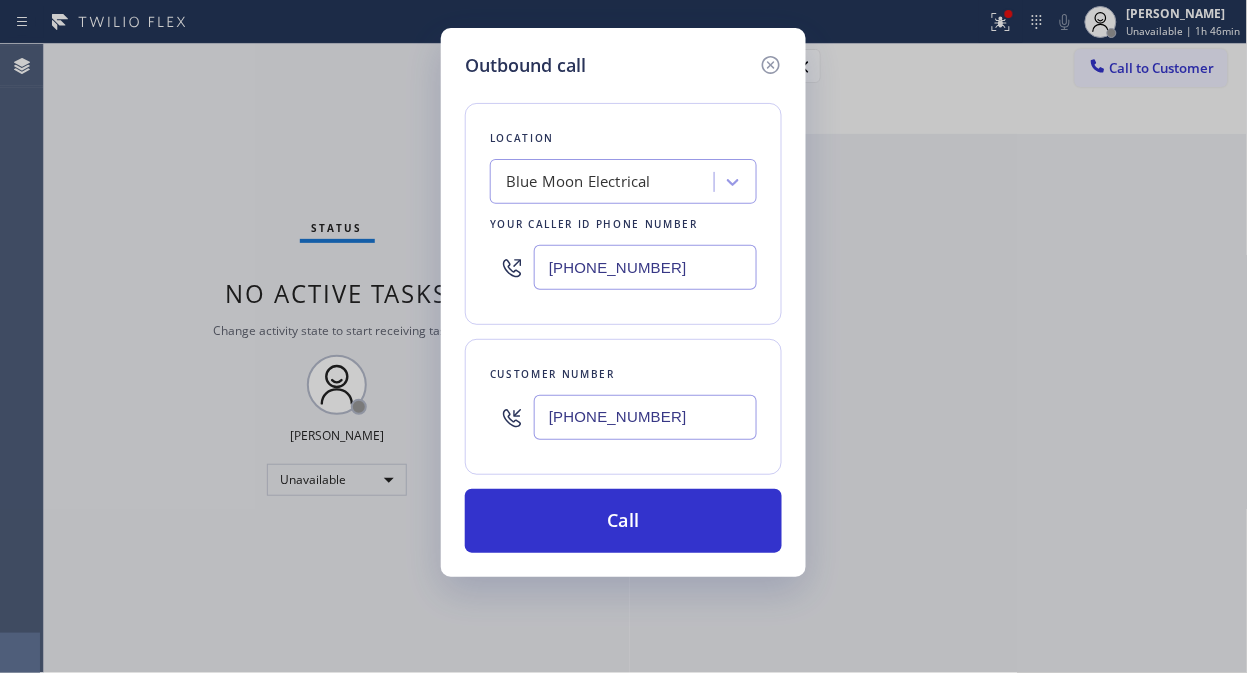 click on "Outbound call Location Blue Moon Electrical Your caller id phone number [PHONE_NUMBER] Customer number [PHONE_NUMBER] Call" at bounding box center [623, 336] 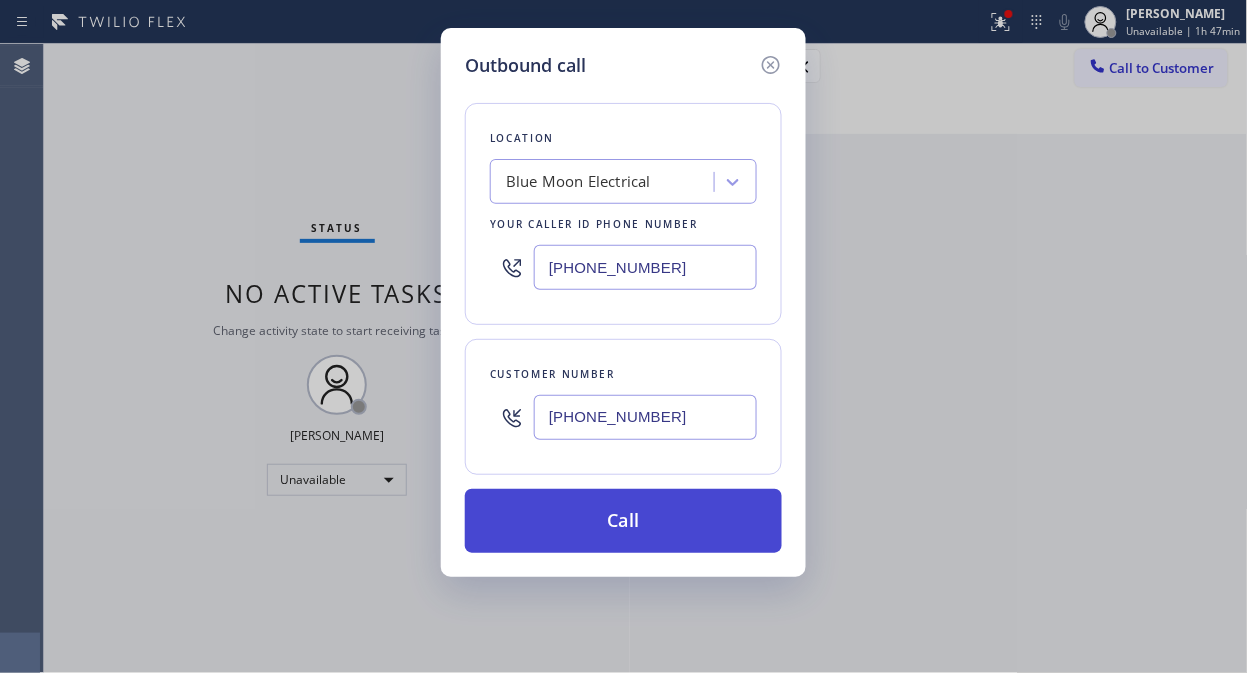 click on "Call" at bounding box center (623, 521) 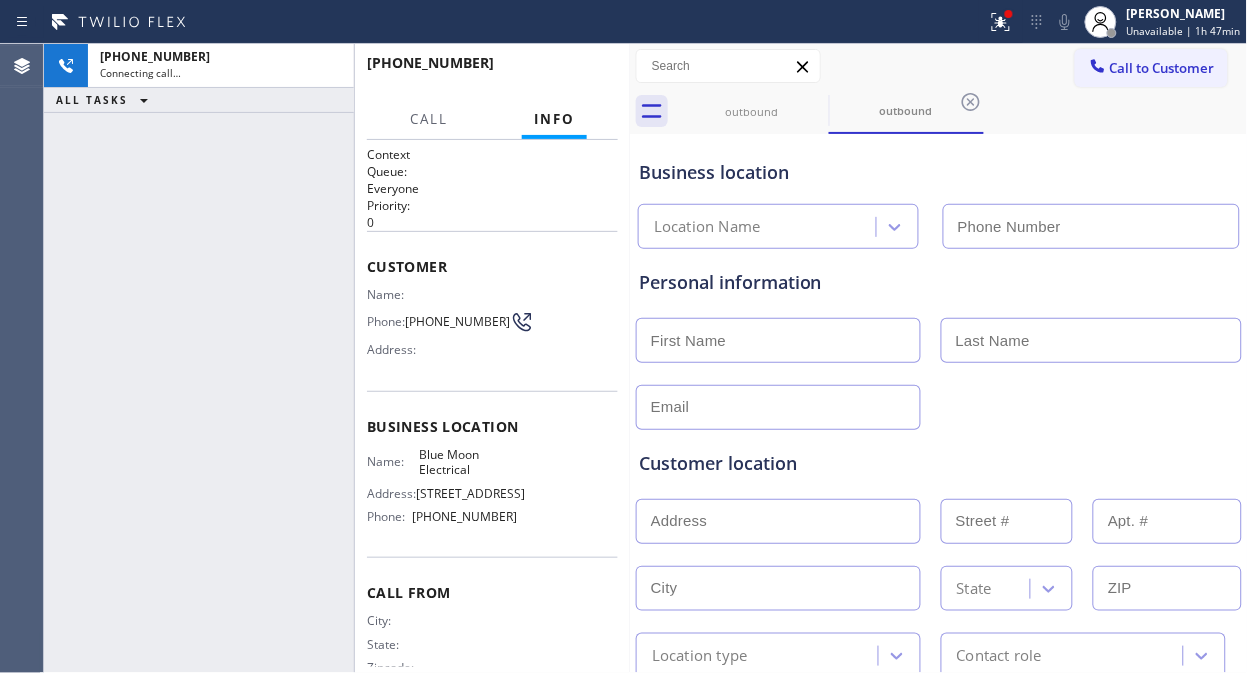 type on "[PHONE_NUMBER]" 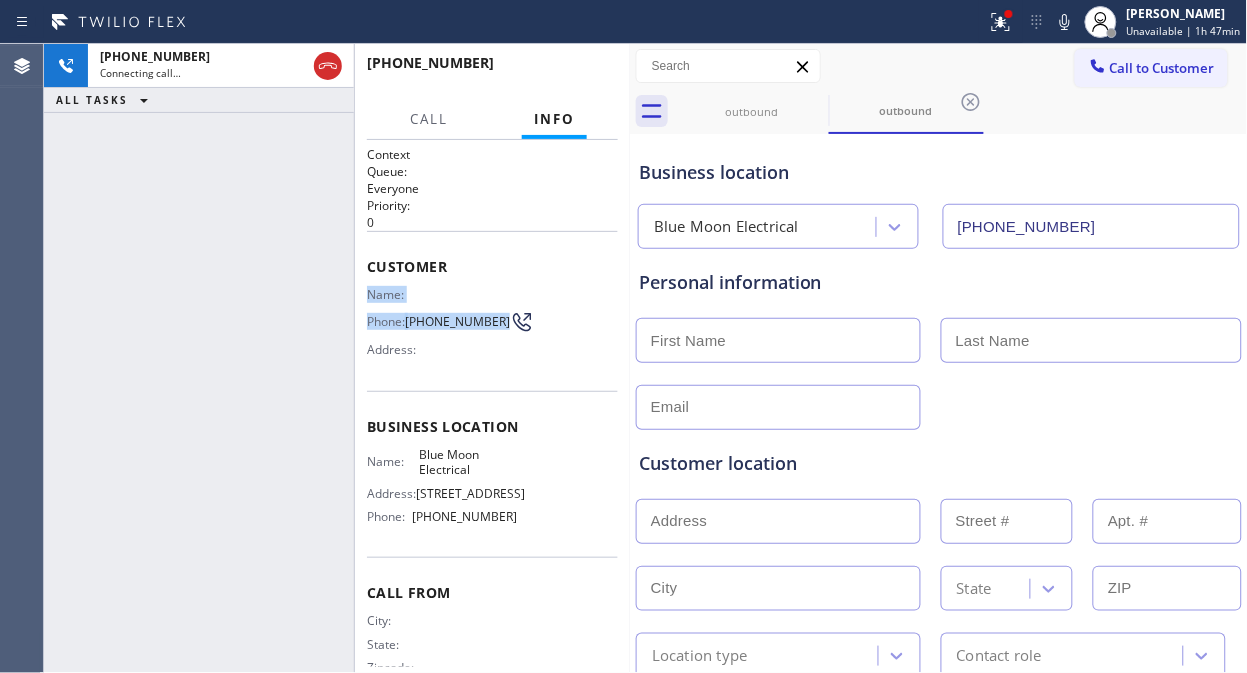 drag, startPoint x: 380, startPoint y: 291, endPoint x: 368, endPoint y: 291, distance: 12 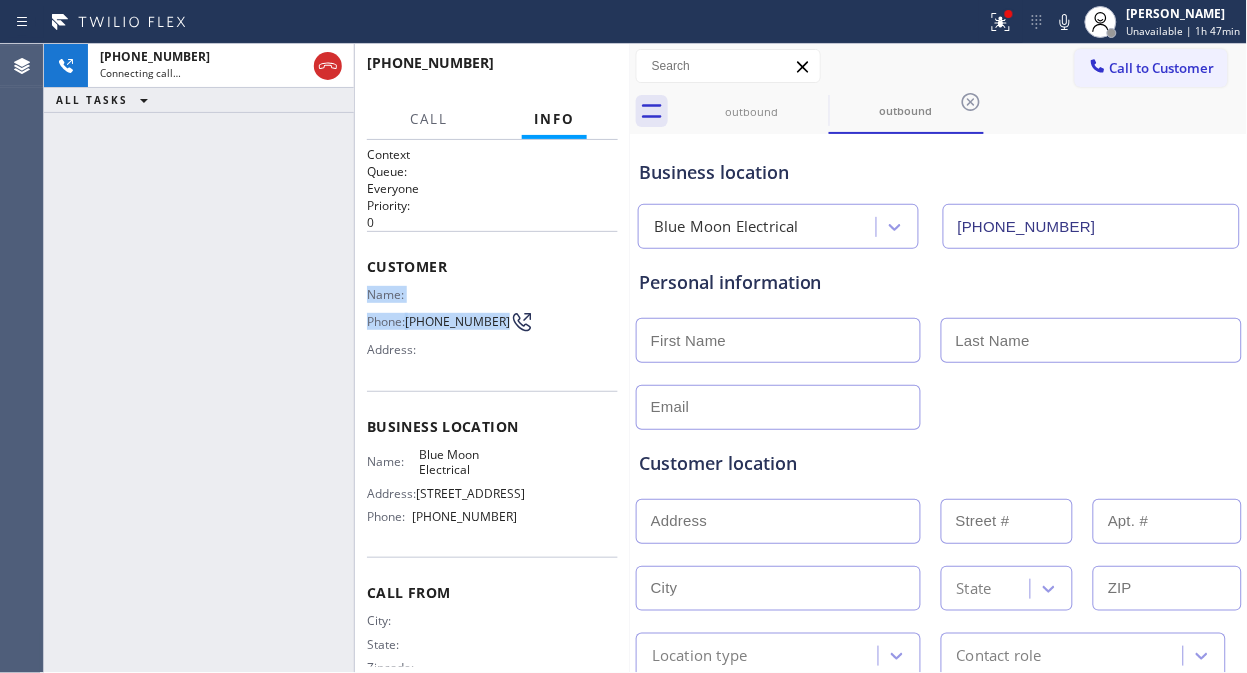 click on "[PHONE_NUMBER] Connecting call… ALL TASKS ALL TASKS ACTIVE TASKS TASKS IN WRAP UP" at bounding box center [199, 358] 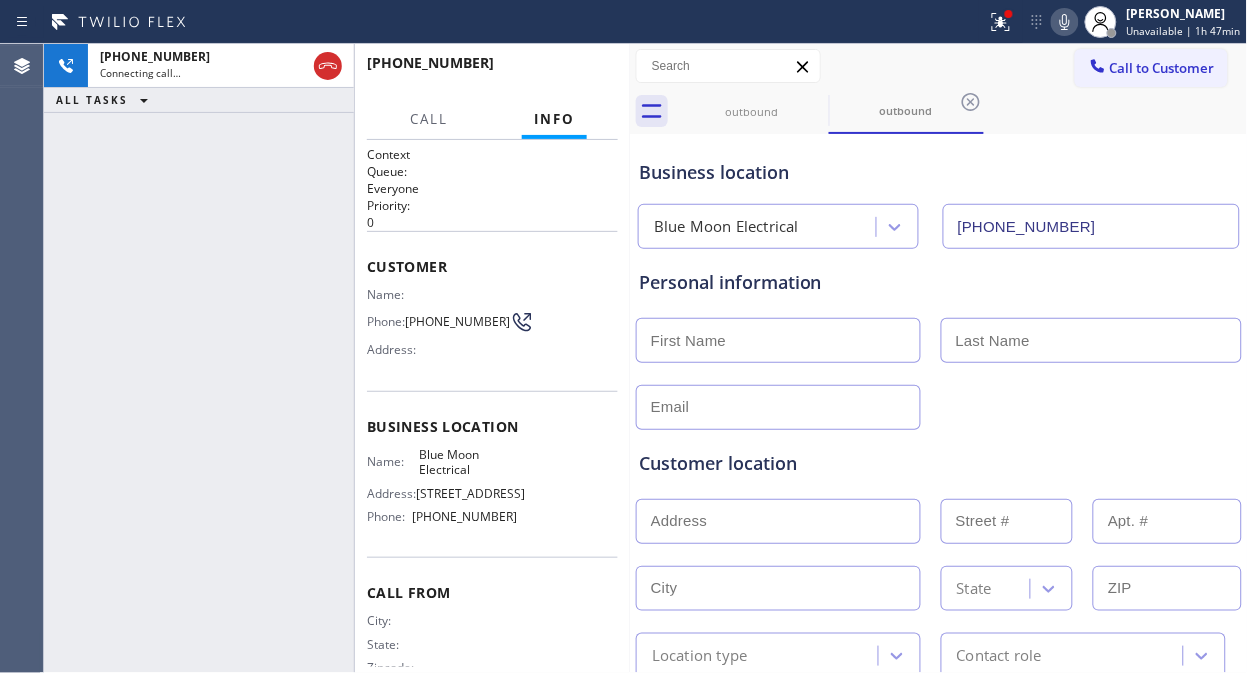 click 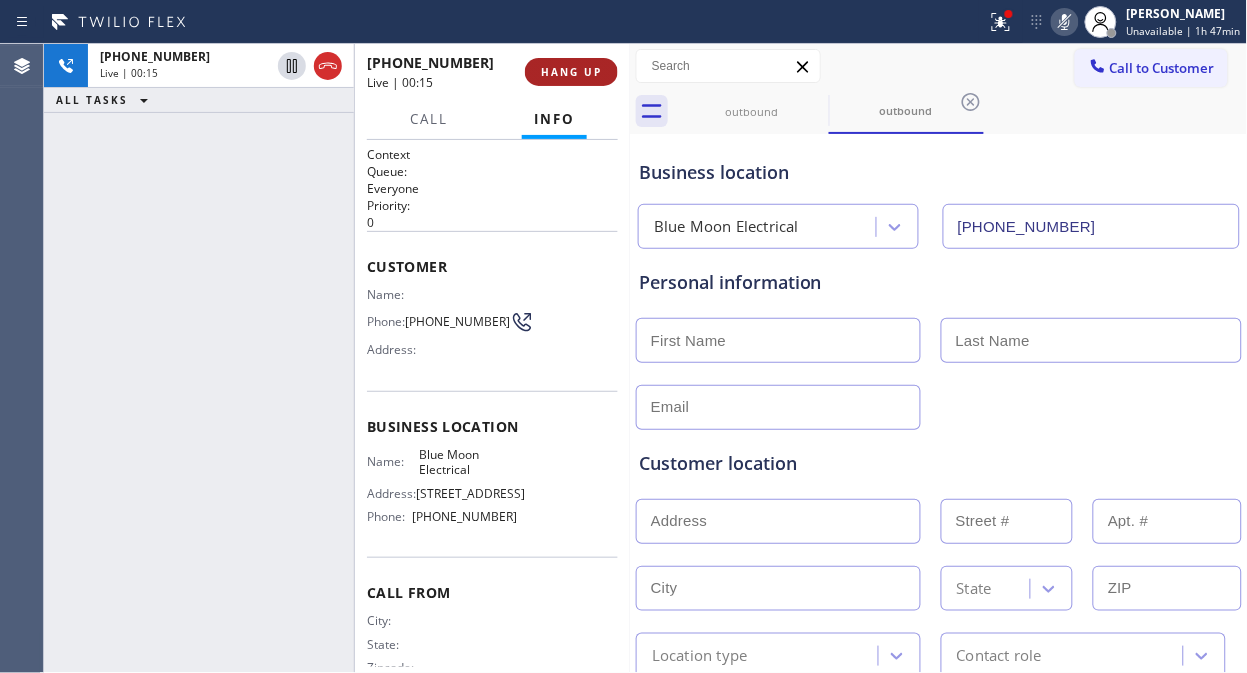 click on "HANG UP" at bounding box center (571, 72) 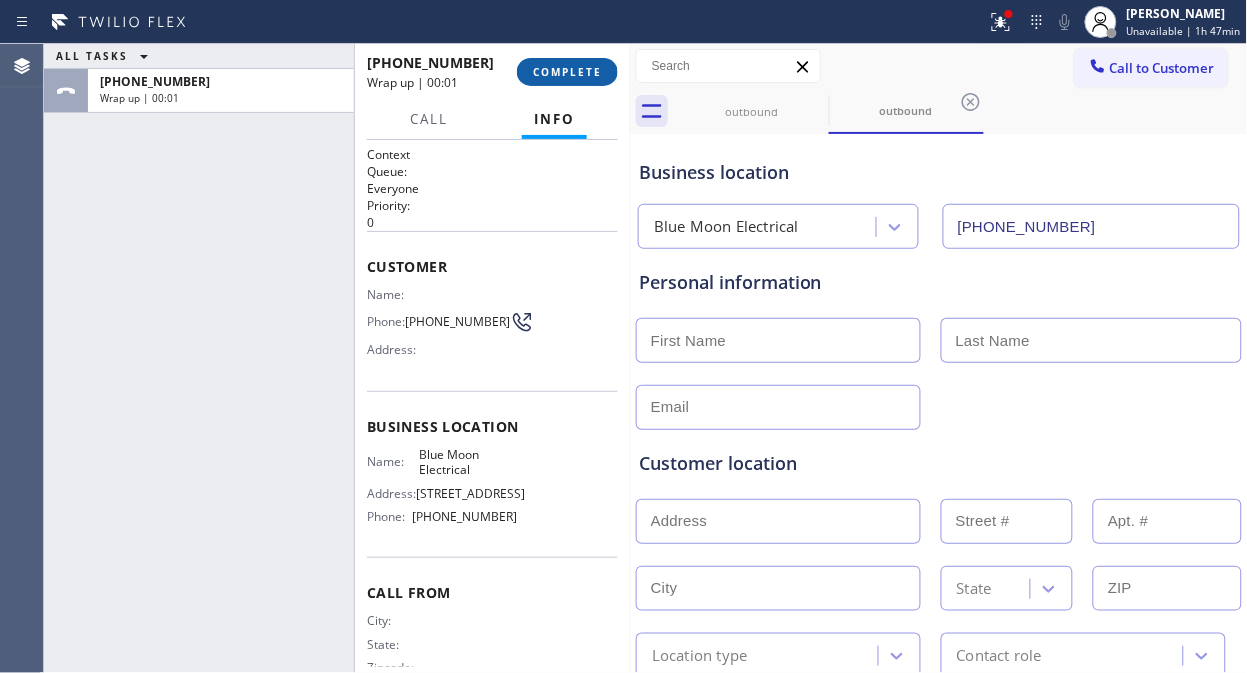 click on "COMPLETE" at bounding box center [567, 72] 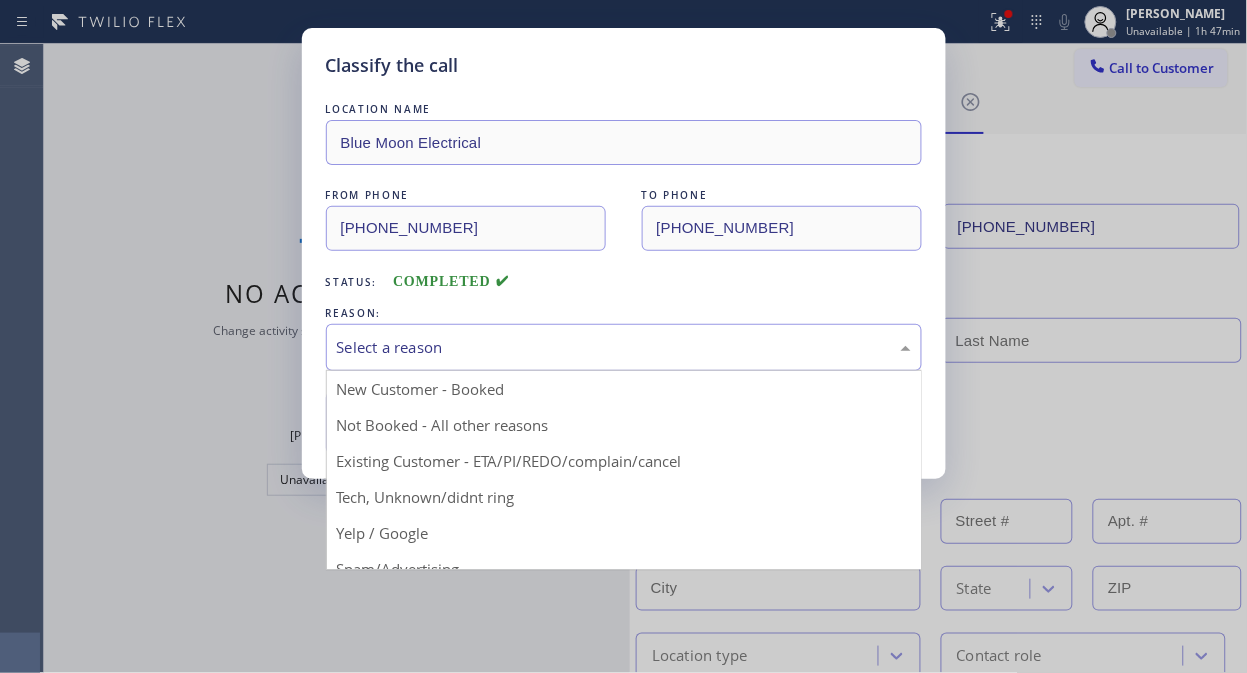 click on "Select a reason" at bounding box center (624, 347) 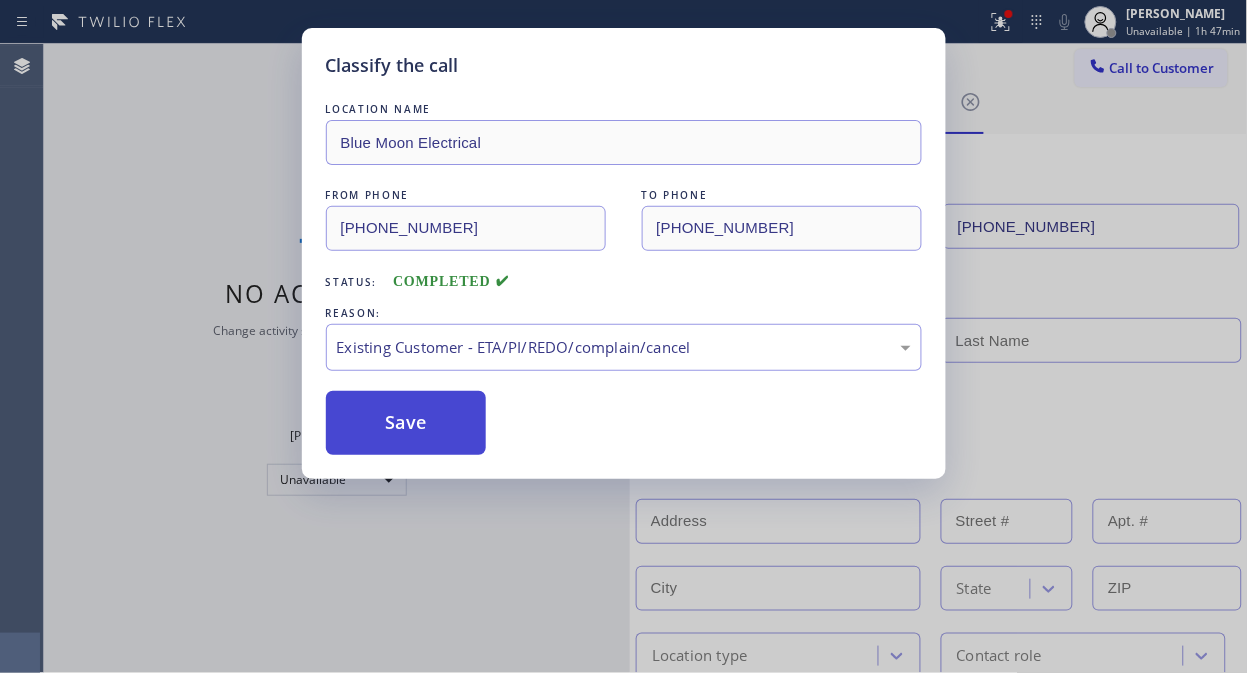 click on "Save" at bounding box center (406, 423) 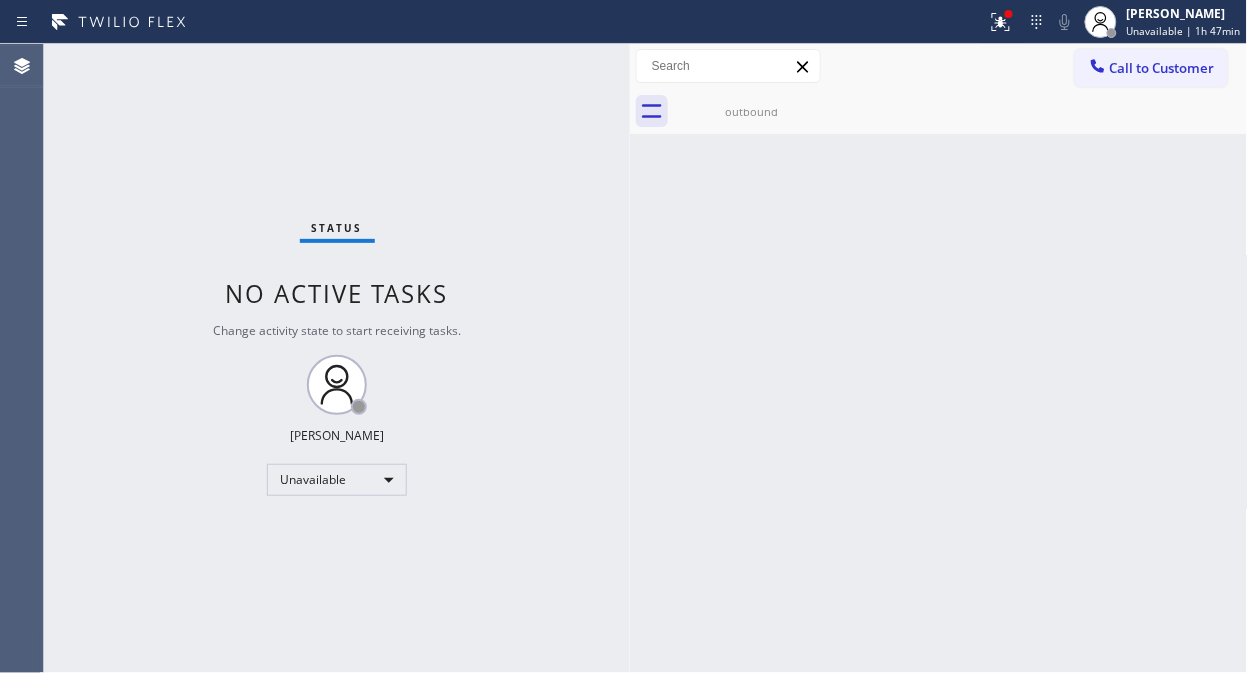 click on "Agent Desktop" at bounding box center [21, 358] 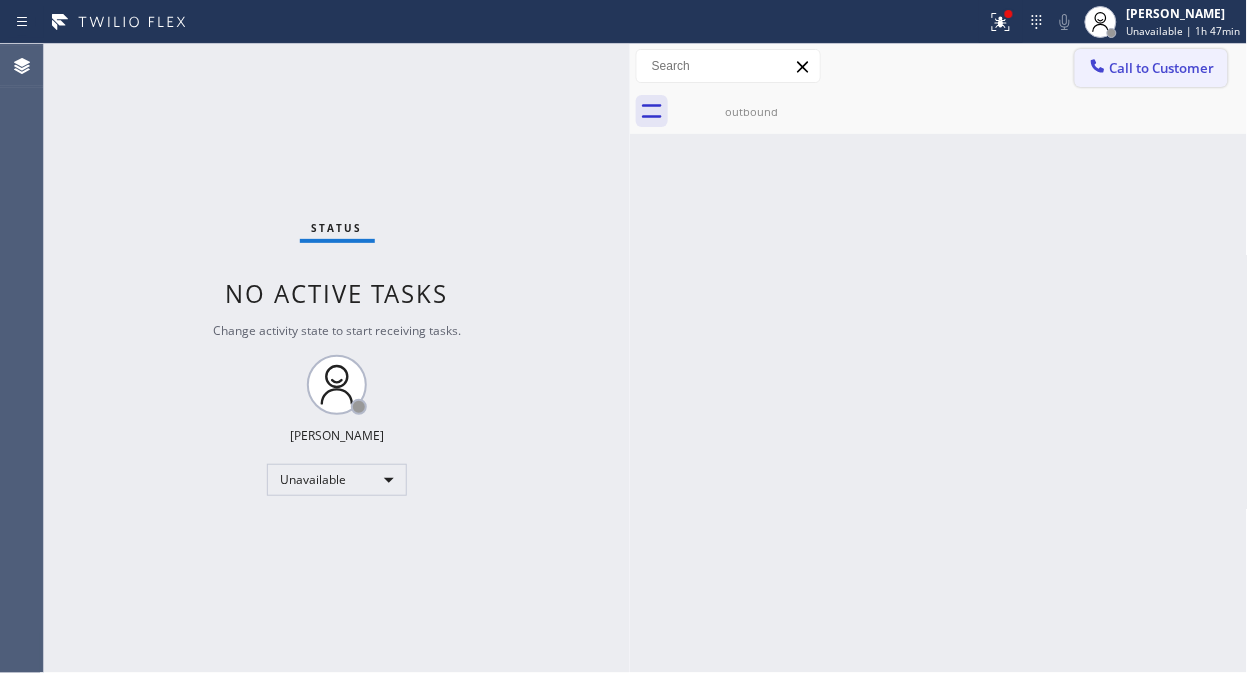 click at bounding box center (1098, 68) 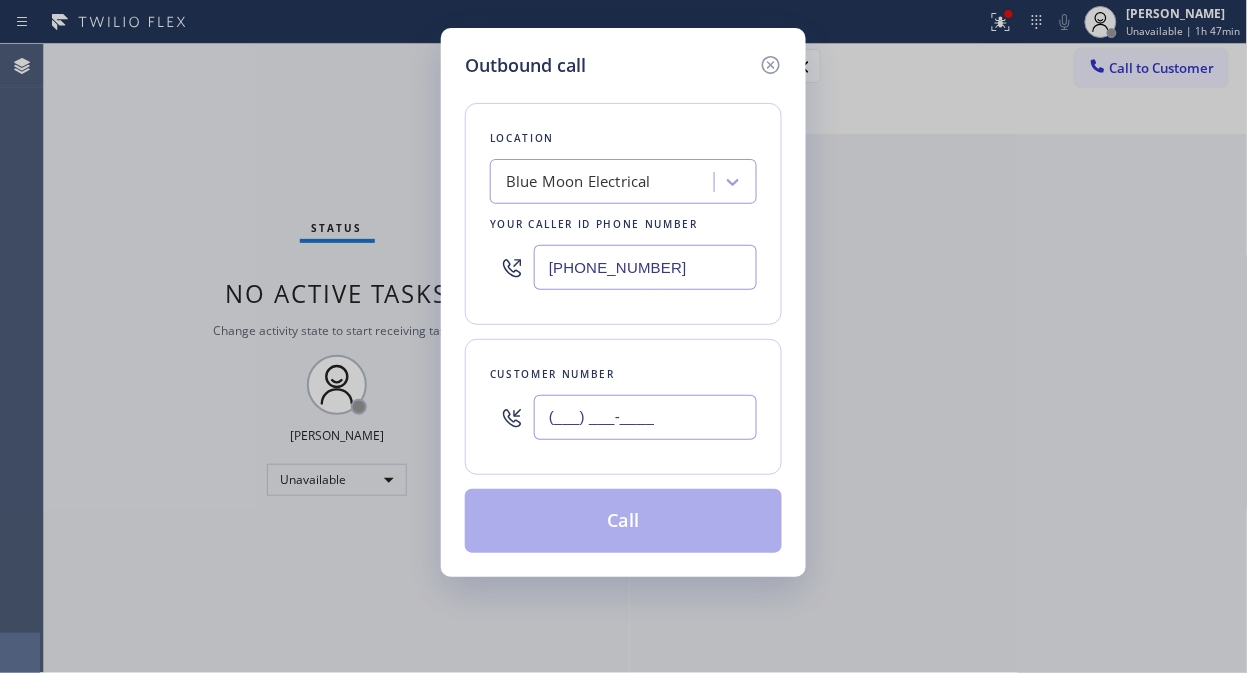 click on "(___) ___-____" at bounding box center (645, 417) 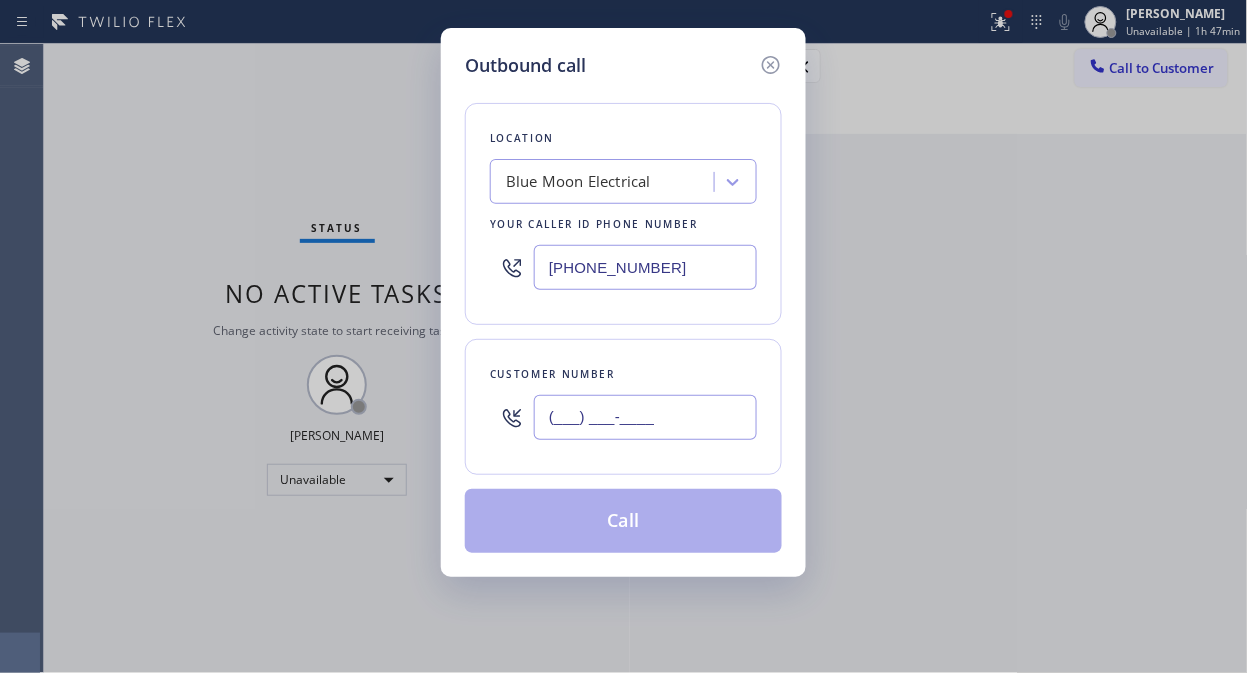 paste on "213) 479-2762" 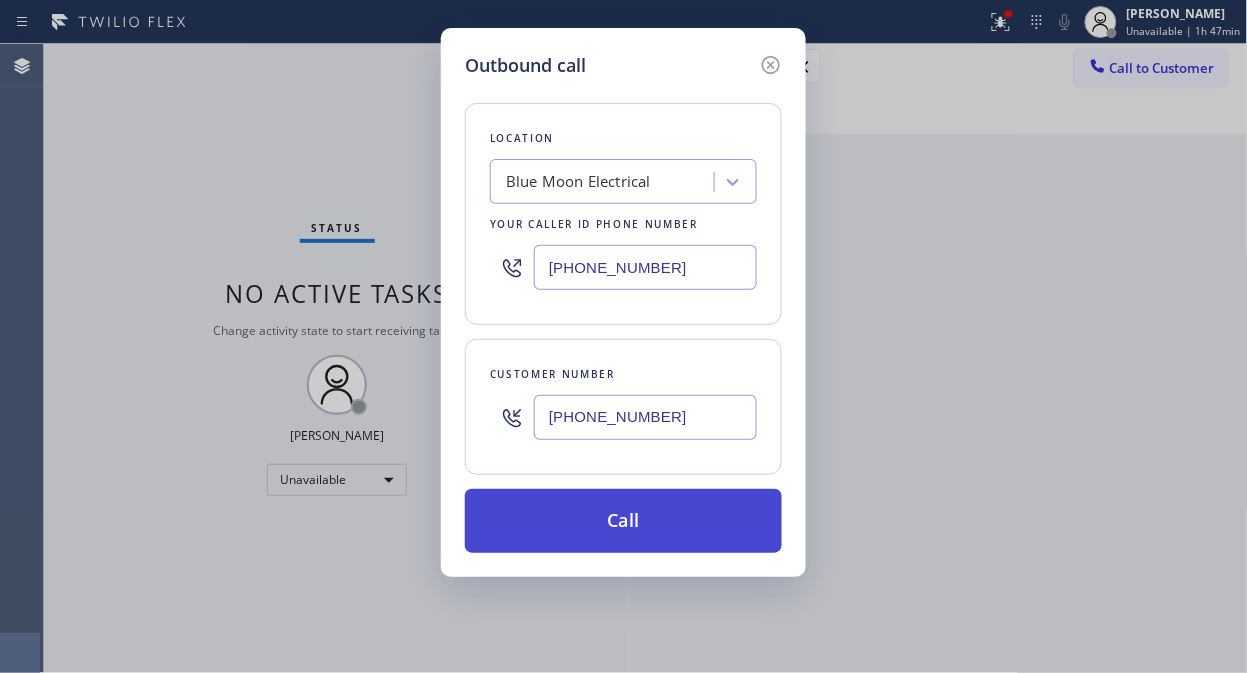 type on "[PHONE_NUMBER]" 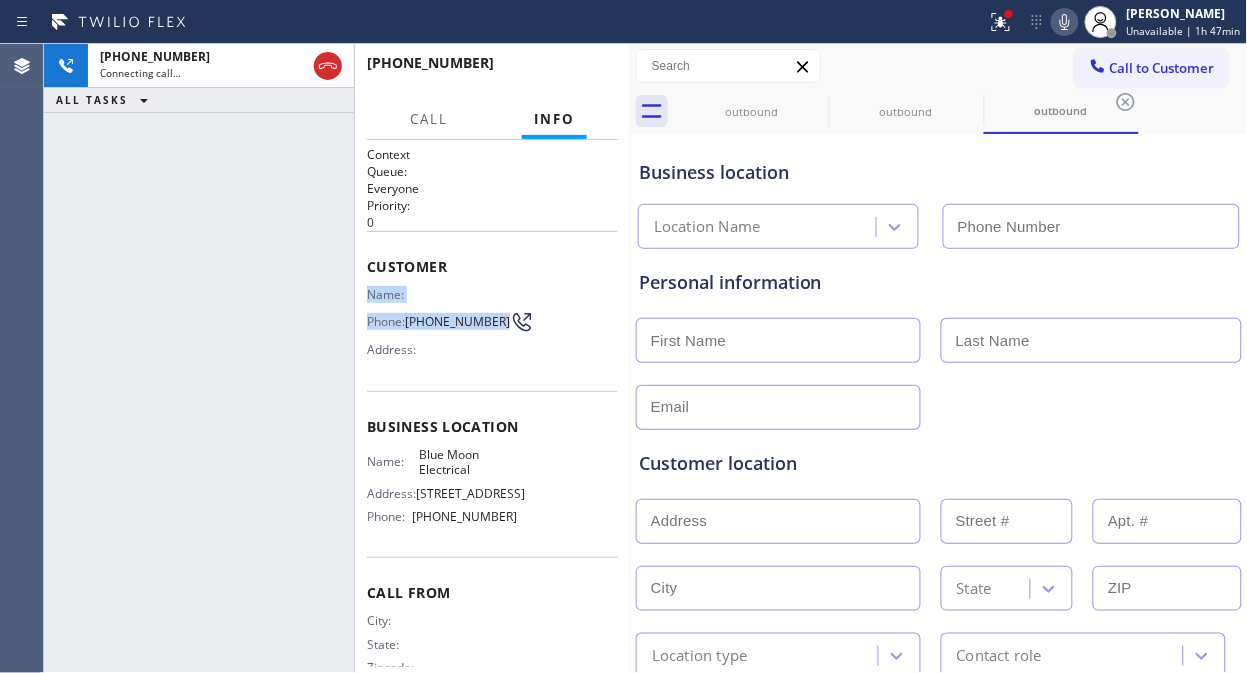 drag, startPoint x: 465, startPoint y: 337, endPoint x: 363, endPoint y: 284, distance: 114.947815 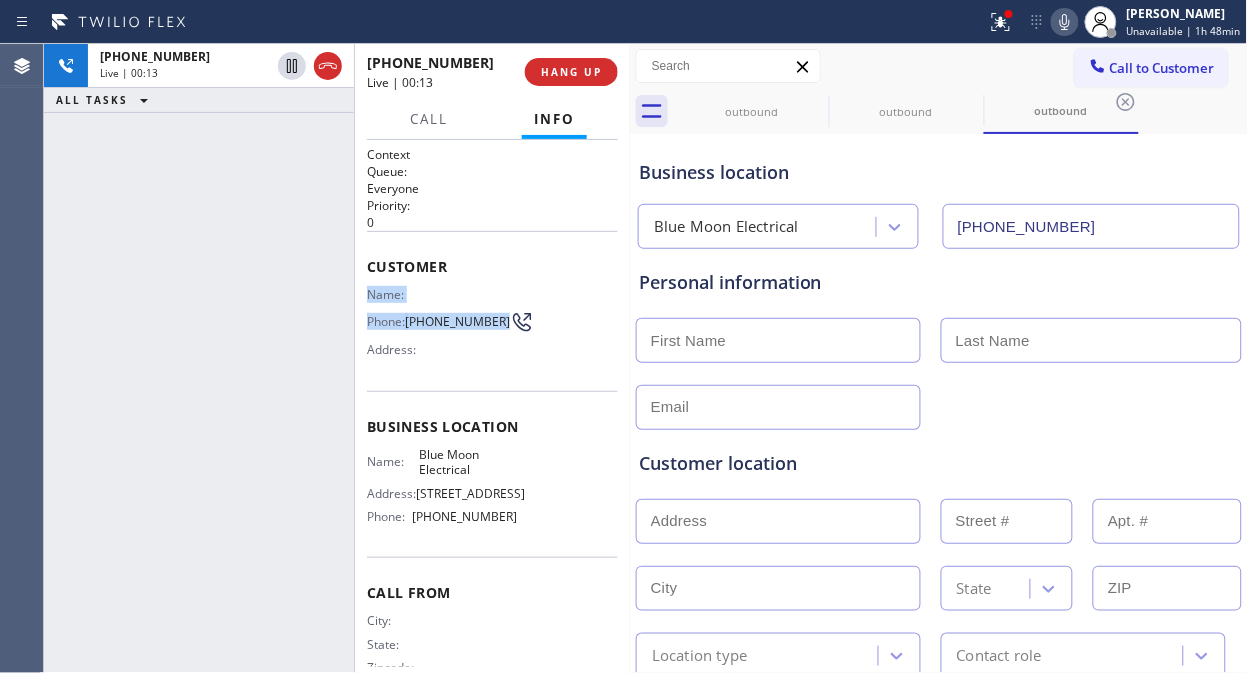 click on "[PHONE_NUMBER] Live | 00:13 ALL TASKS ALL TASKS ACTIVE TASKS TASKS IN WRAP UP" at bounding box center [199, 358] 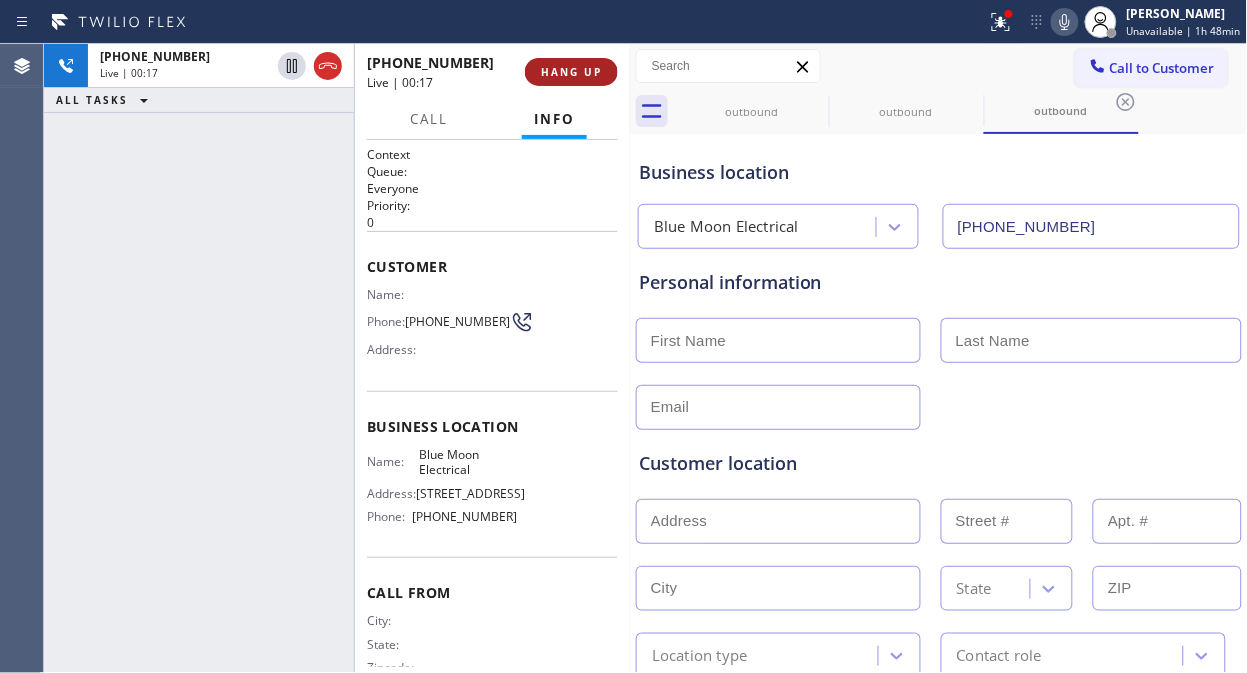 click on "HANG UP" at bounding box center [571, 72] 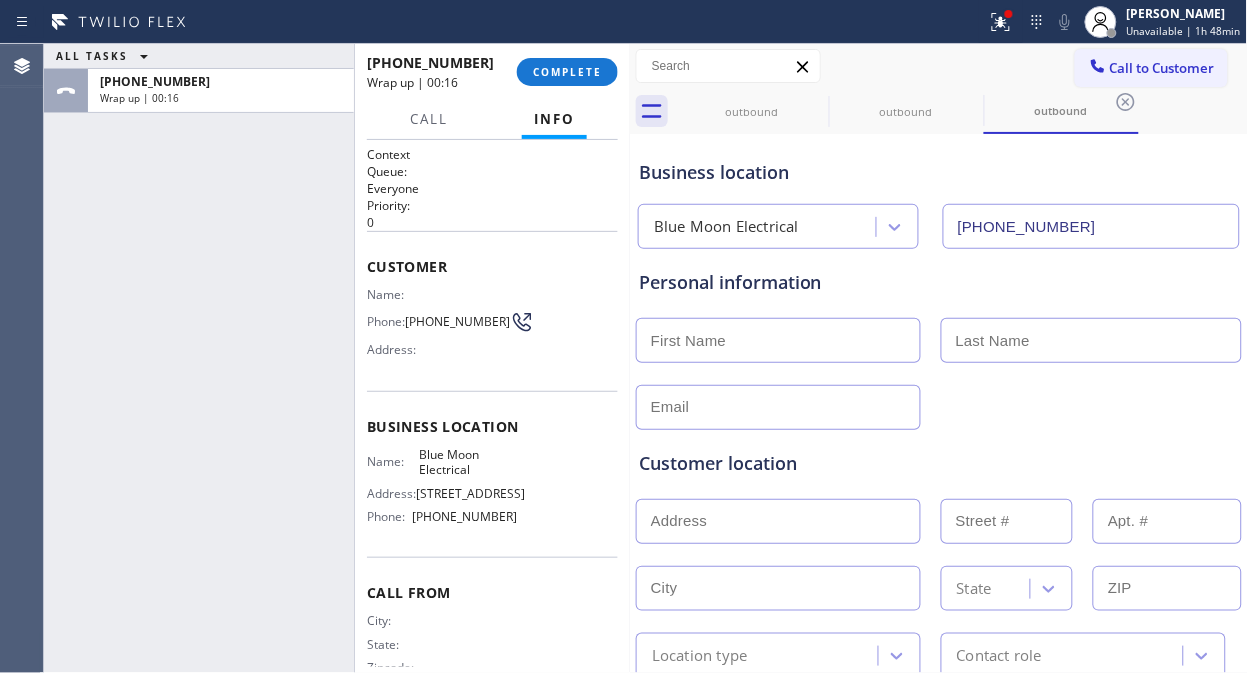 click on "ALL TASKS ALL TASKS ACTIVE TASKS TASKS IN WRAP UP [PHONE_NUMBER] Wrap up | 00:16" at bounding box center [199, 358] 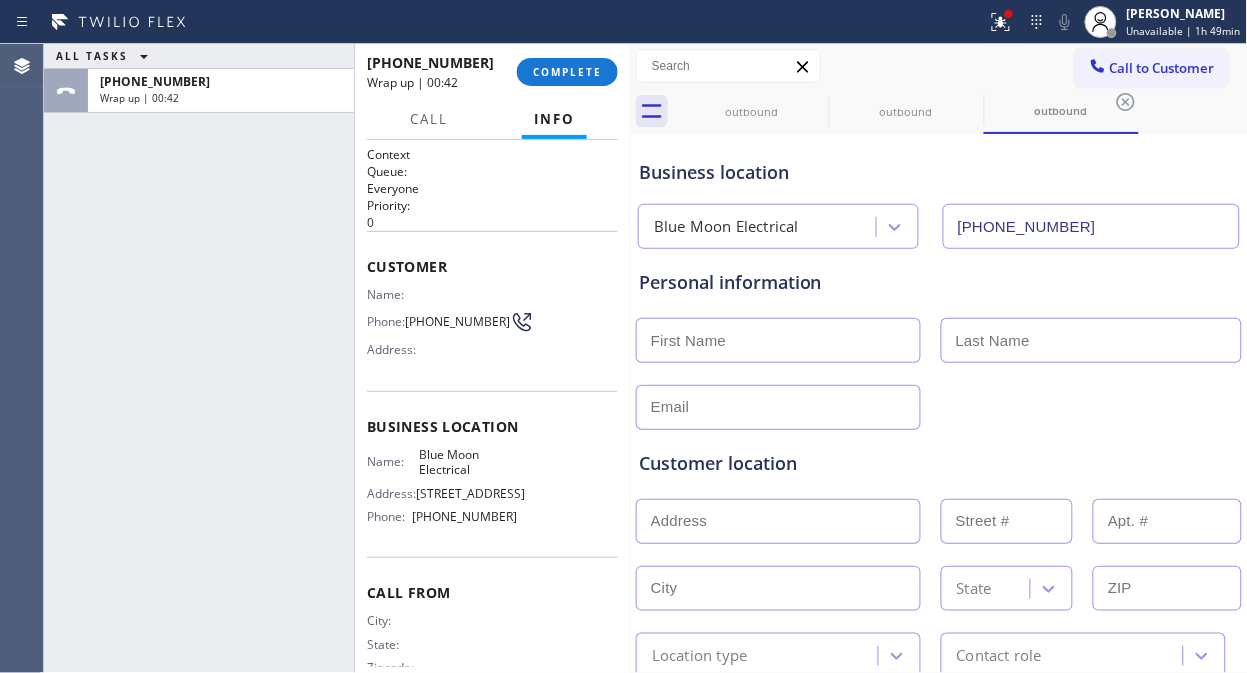 click on "ALL TASKS ALL TASKS ACTIVE TASKS TASKS IN WRAP UP [PHONE_NUMBER] Wrap up | 00:42" at bounding box center (199, 358) 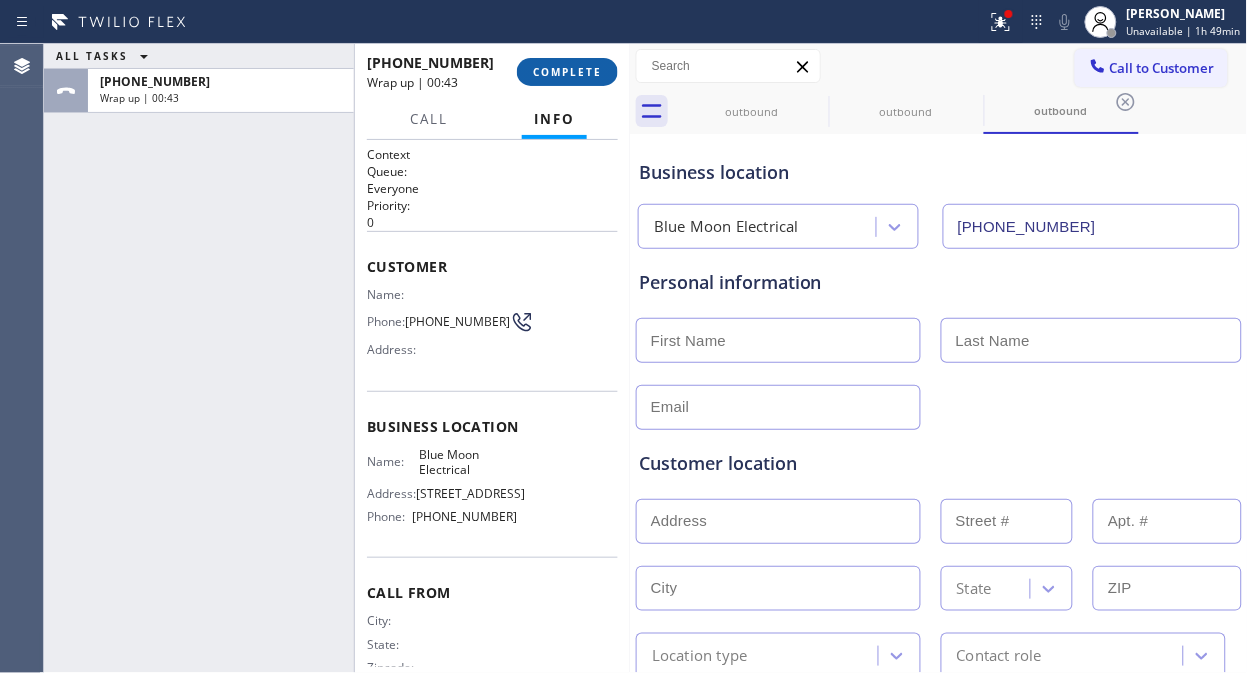 click on "COMPLETE" at bounding box center [567, 72] 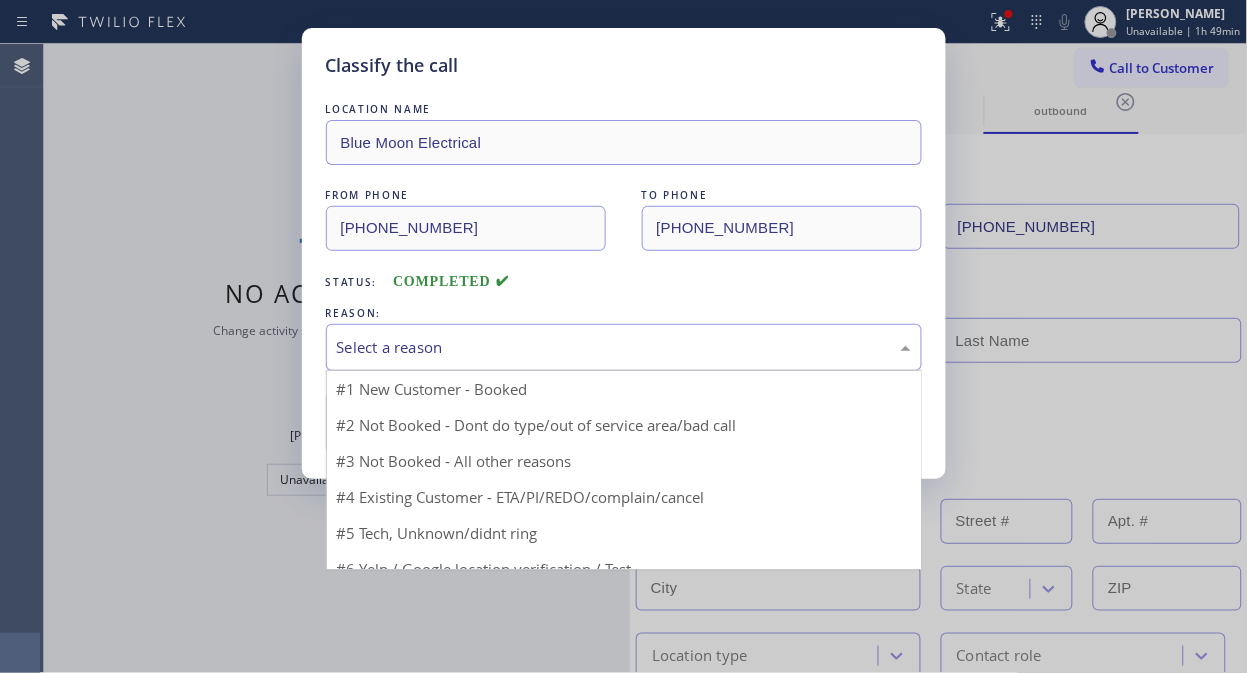click on "Select a reason" at bounding box center [624, 347] 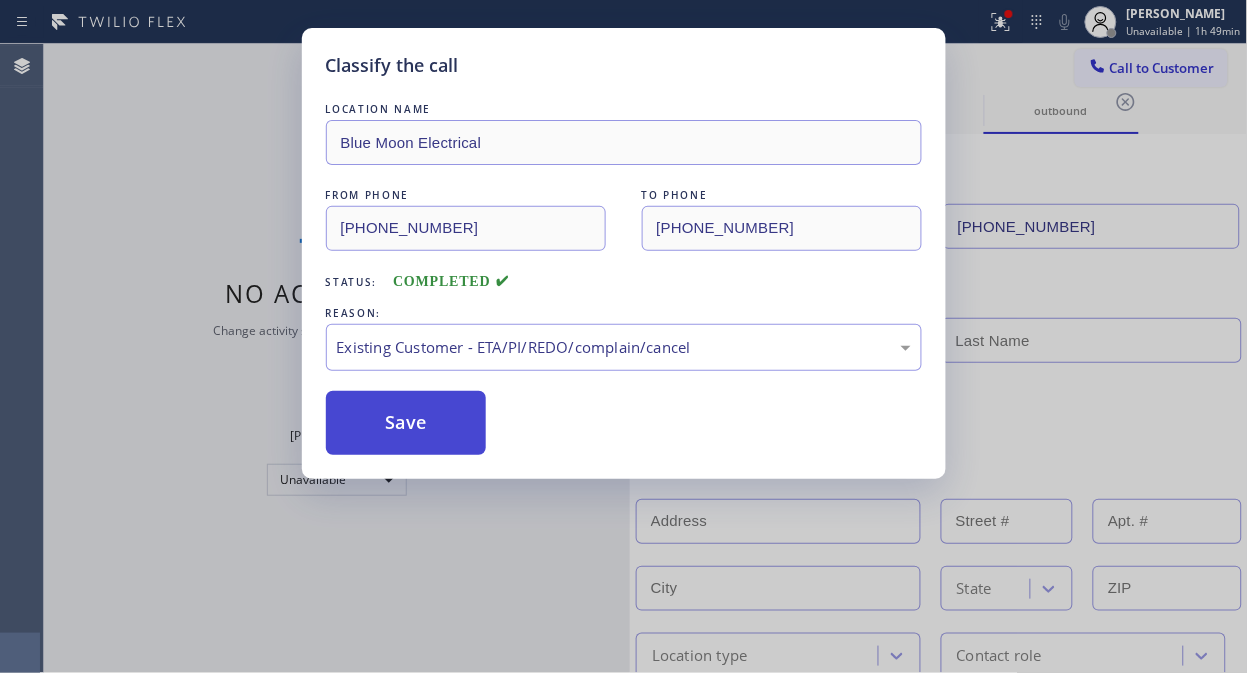 click on "Save" at bounding box center [406, 423] 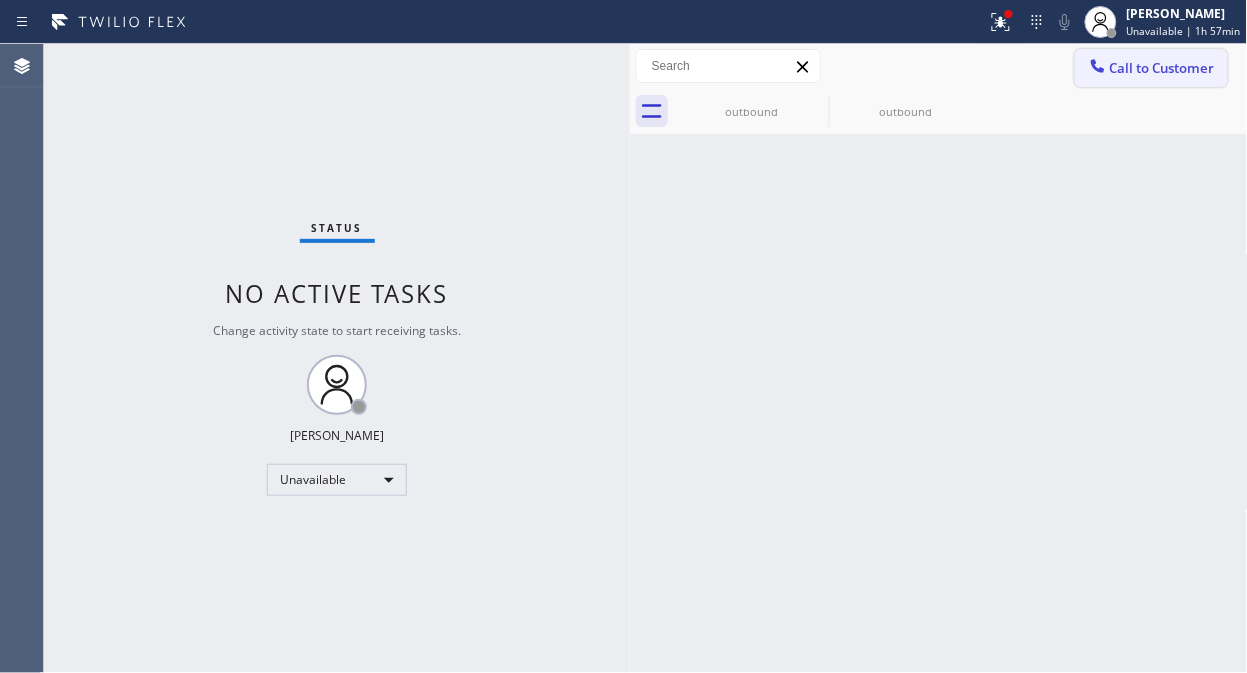 click 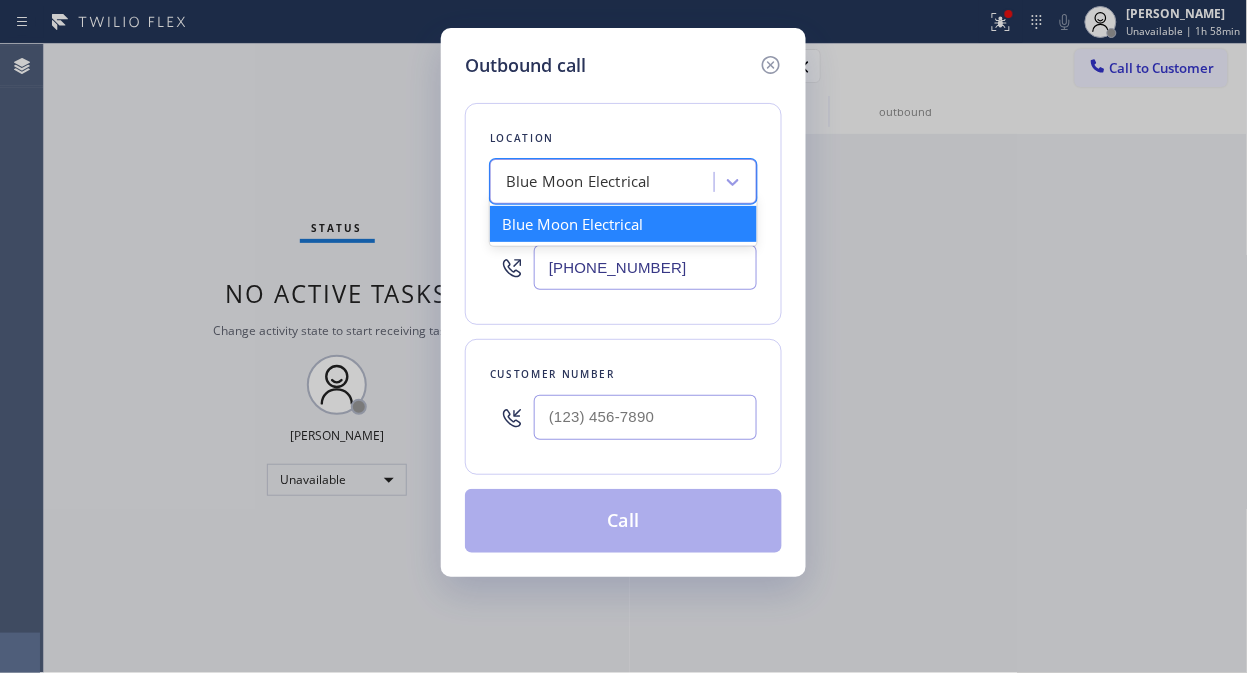 click on "Blue Moon Electrical" at bounding box center [578, 182] 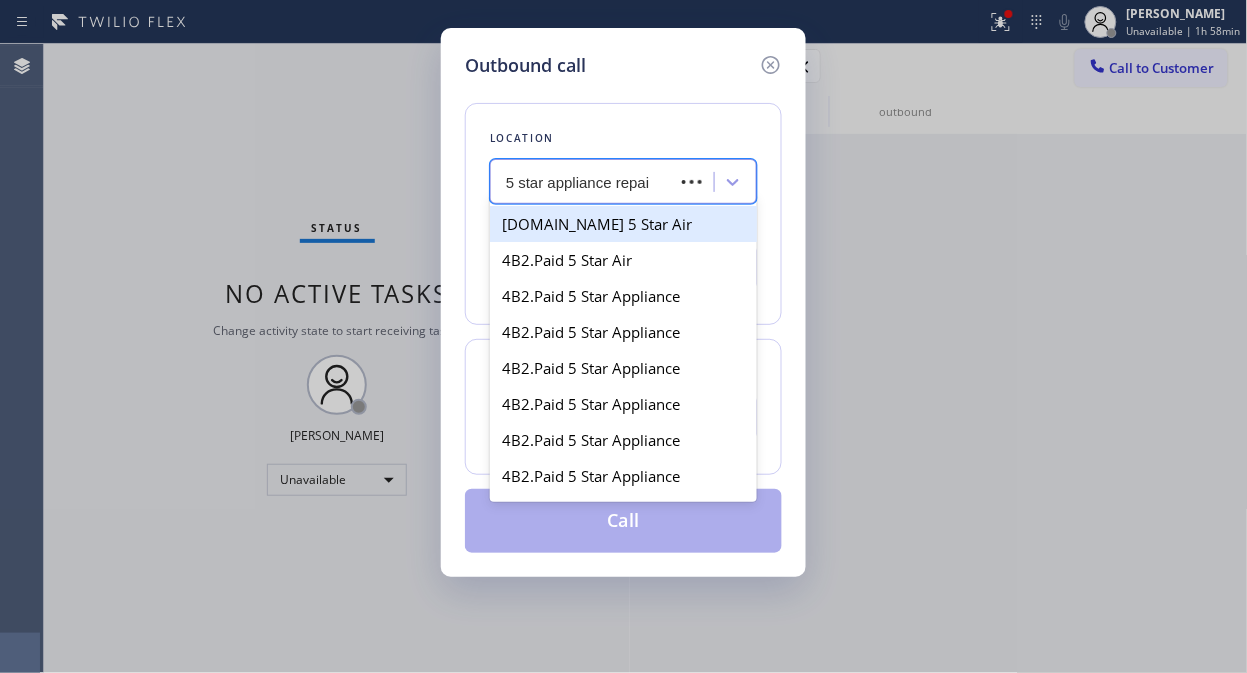 type on "5 star appliance repair" 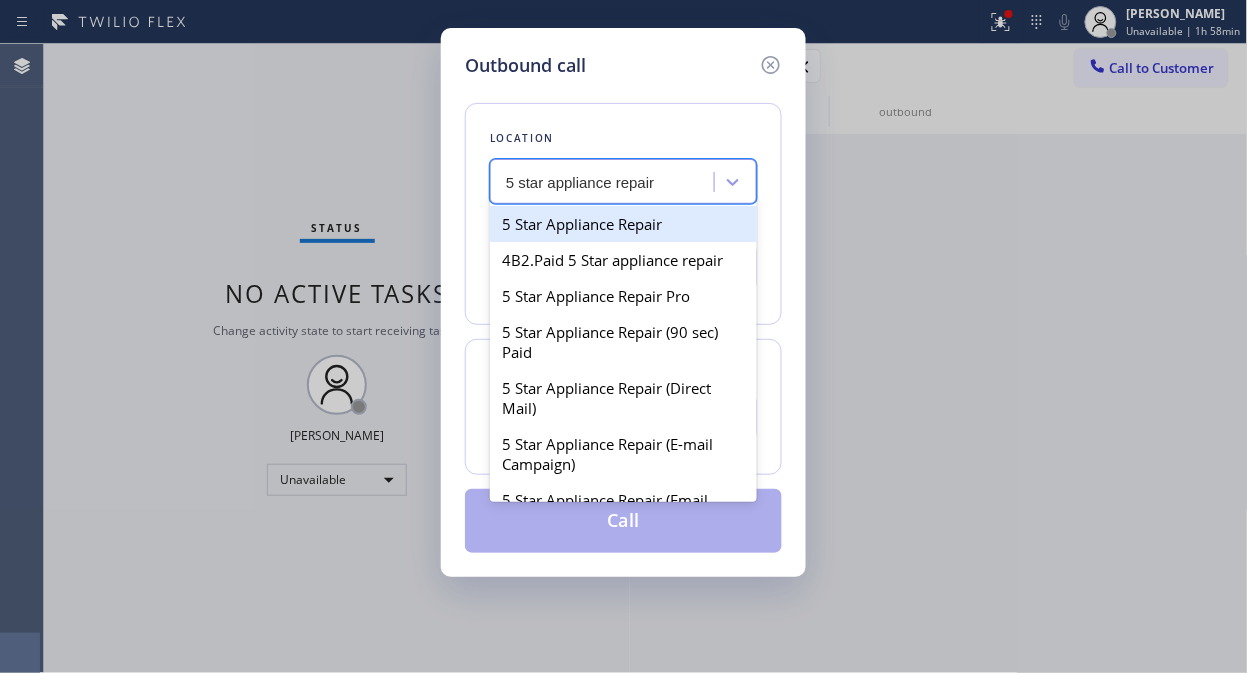 click on "5 Star Appliance Repair" at bounding box center (623, 224) 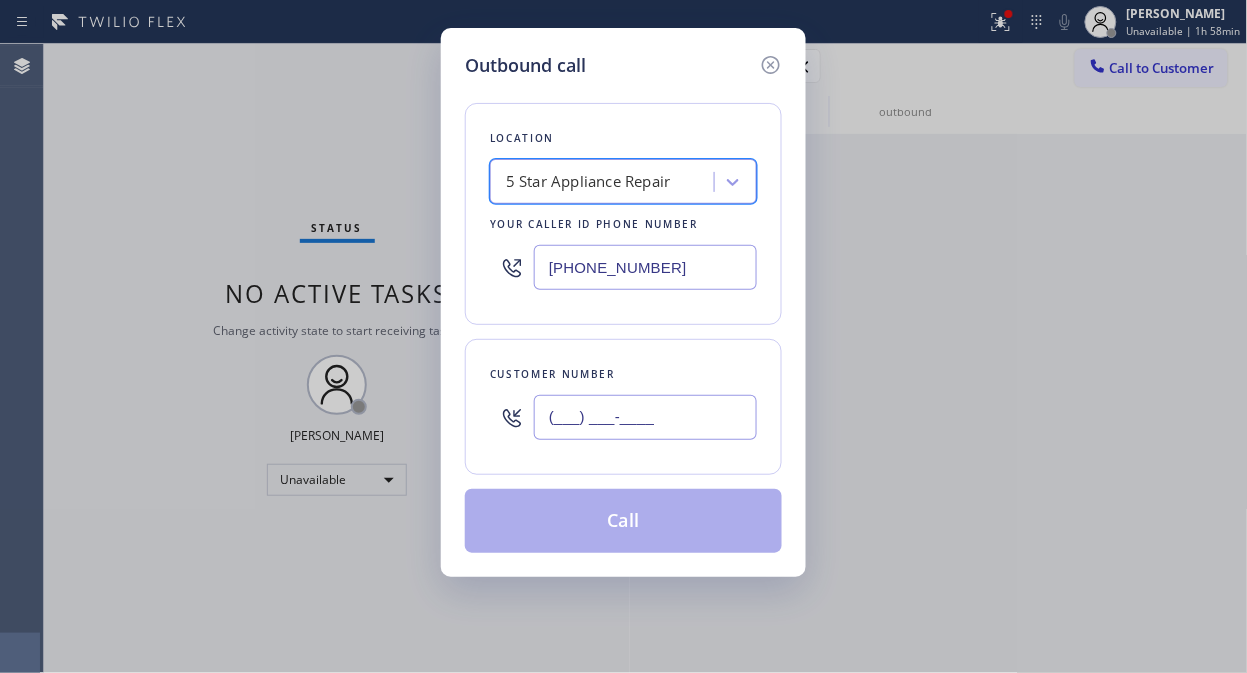 click on "(___) ___-____" at bounding box center [645, 417] 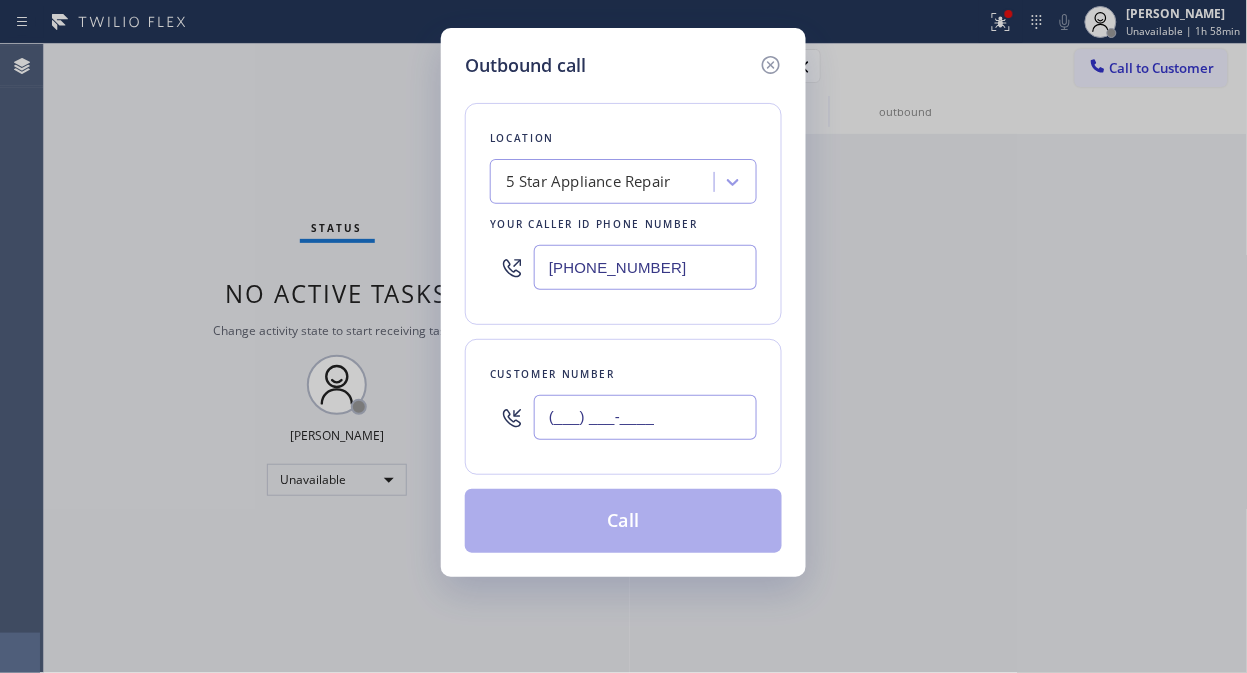 paste on "909) 418-7775" 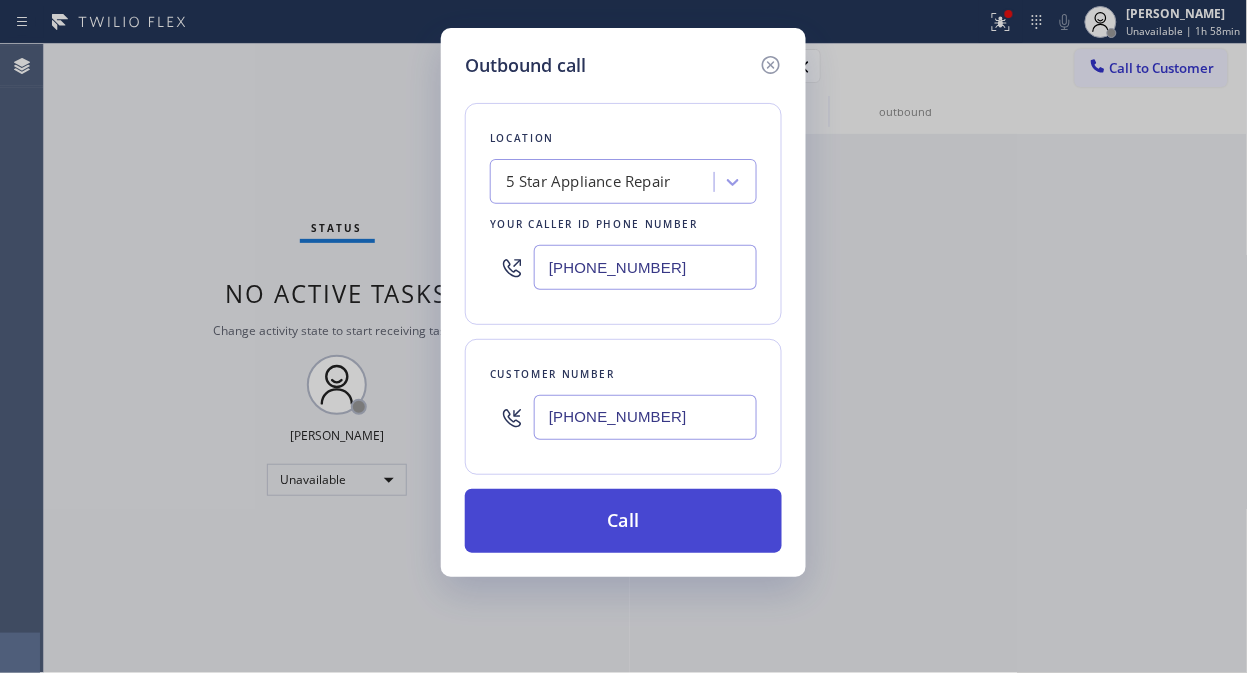 type on "[PHONE_NUMBER]" 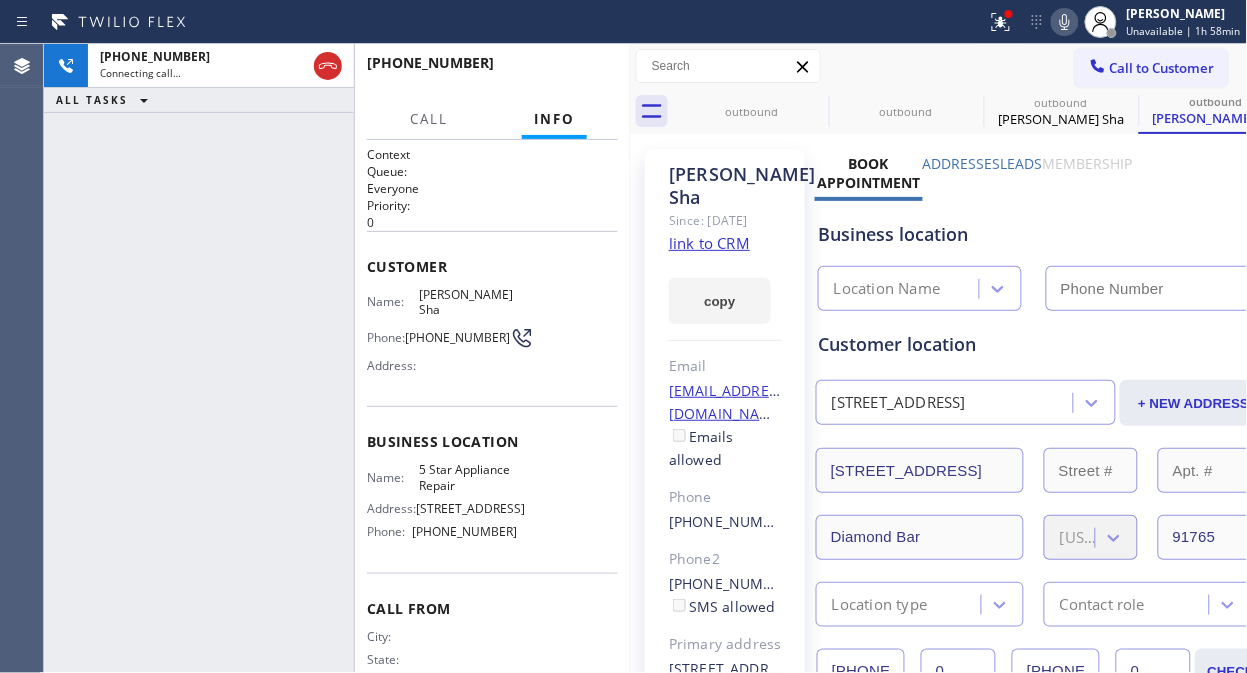 type on "[PHONE_NUMBER]" 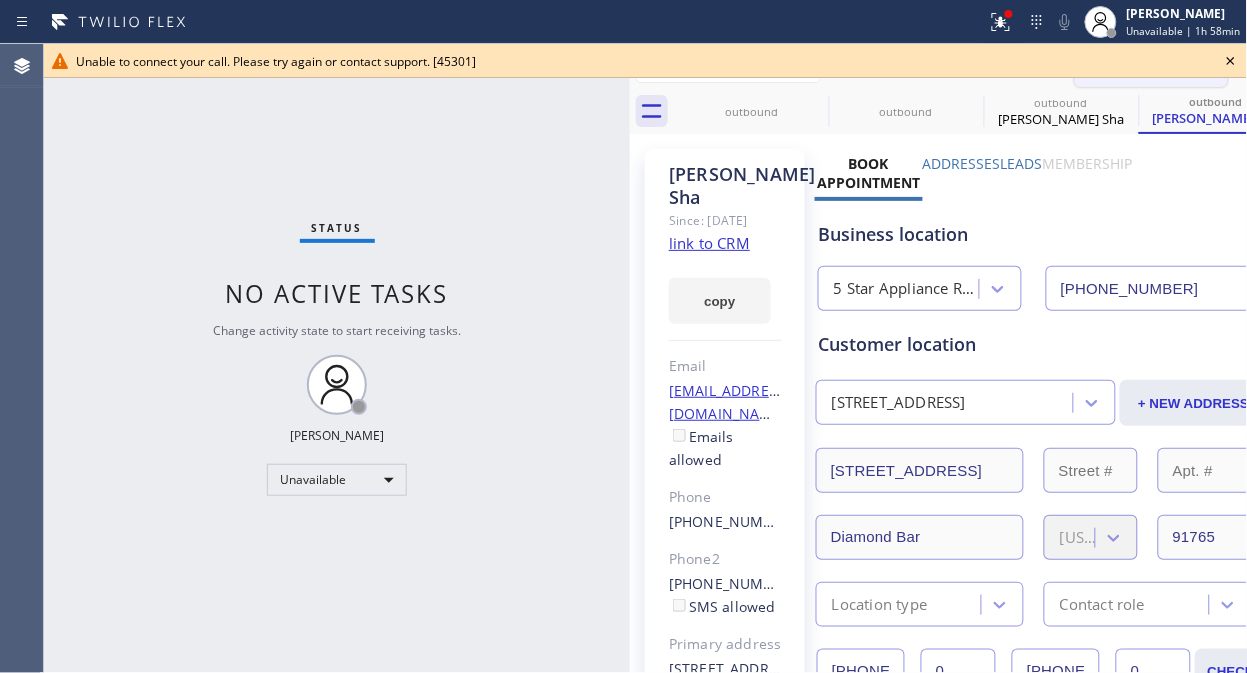 click 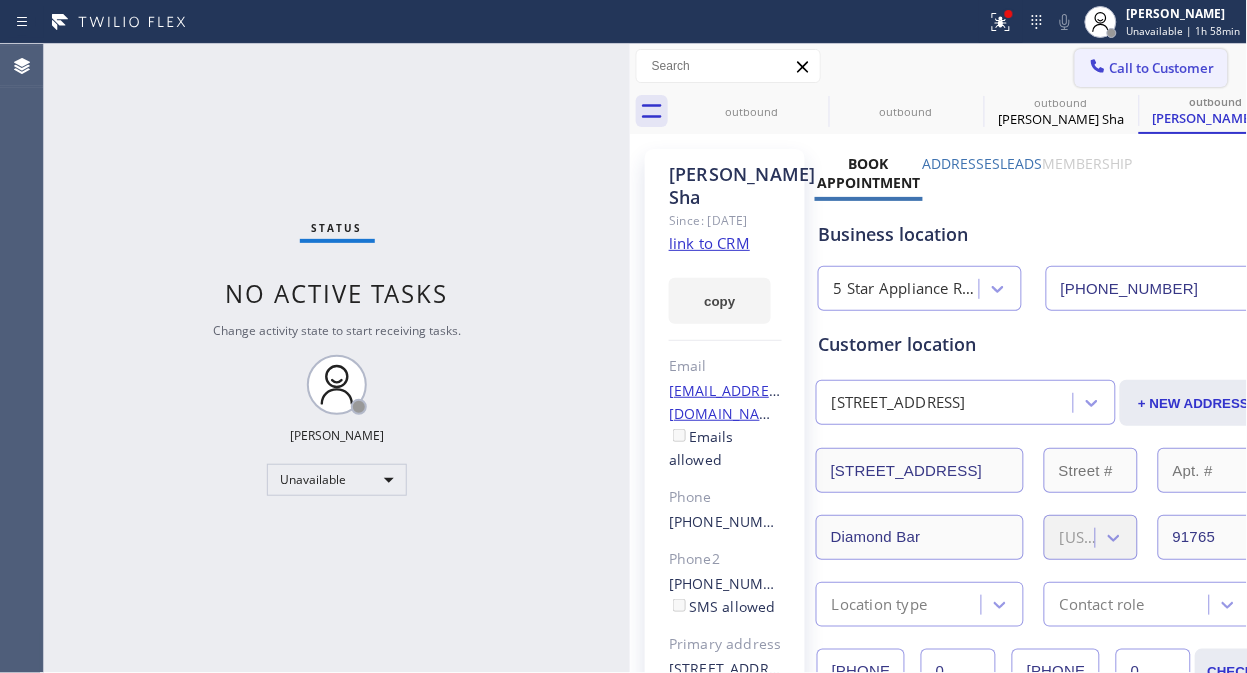 click on "Call to Customer" at bounding box center (1162, 68) 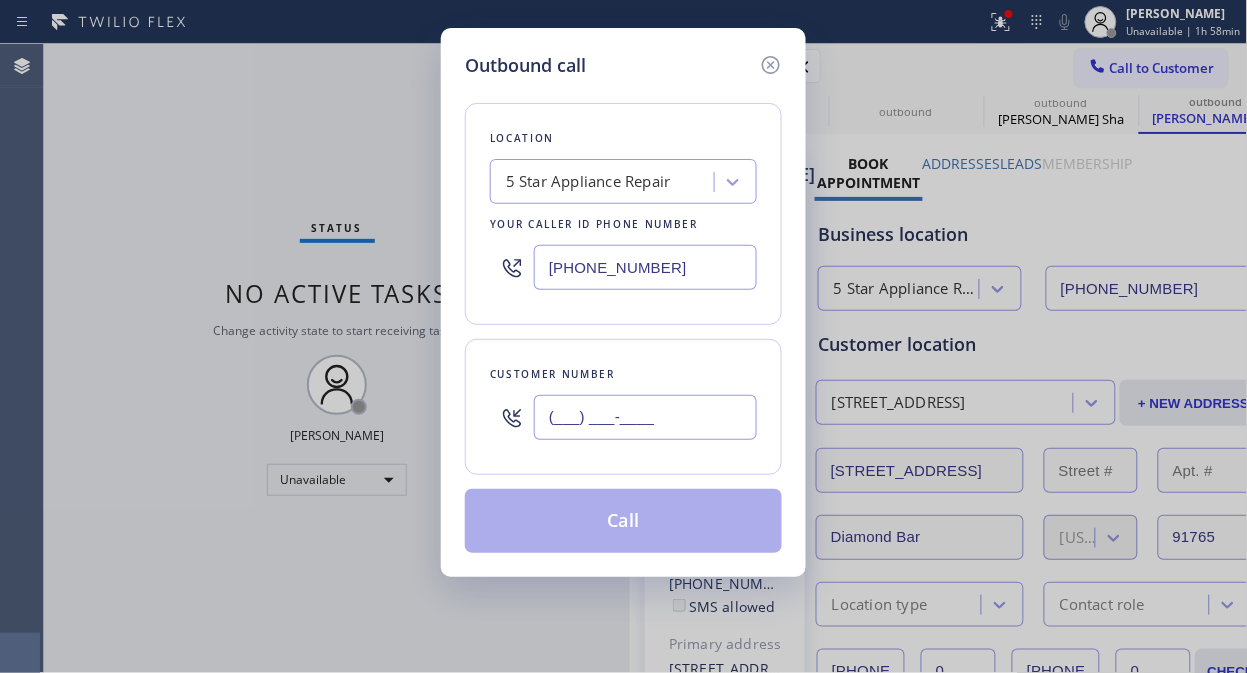 click on "(___) ___-____" at bounding box center (645, 417) 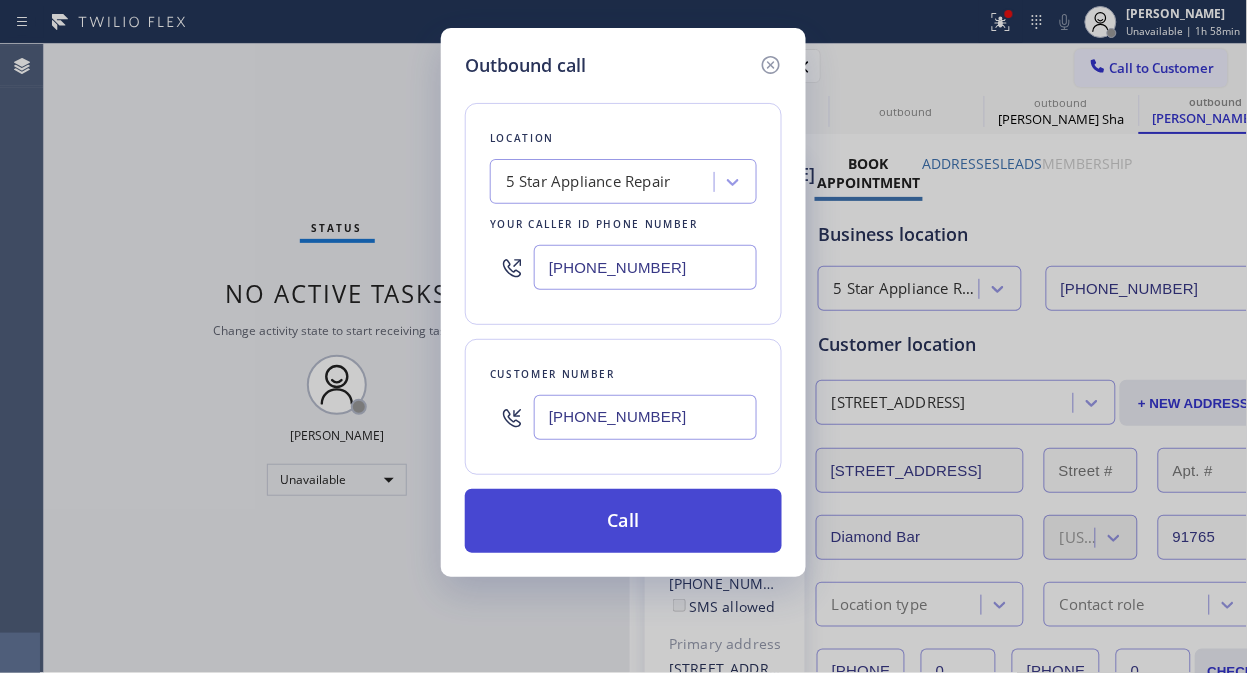 type on "[PHONE_NUMBER]" 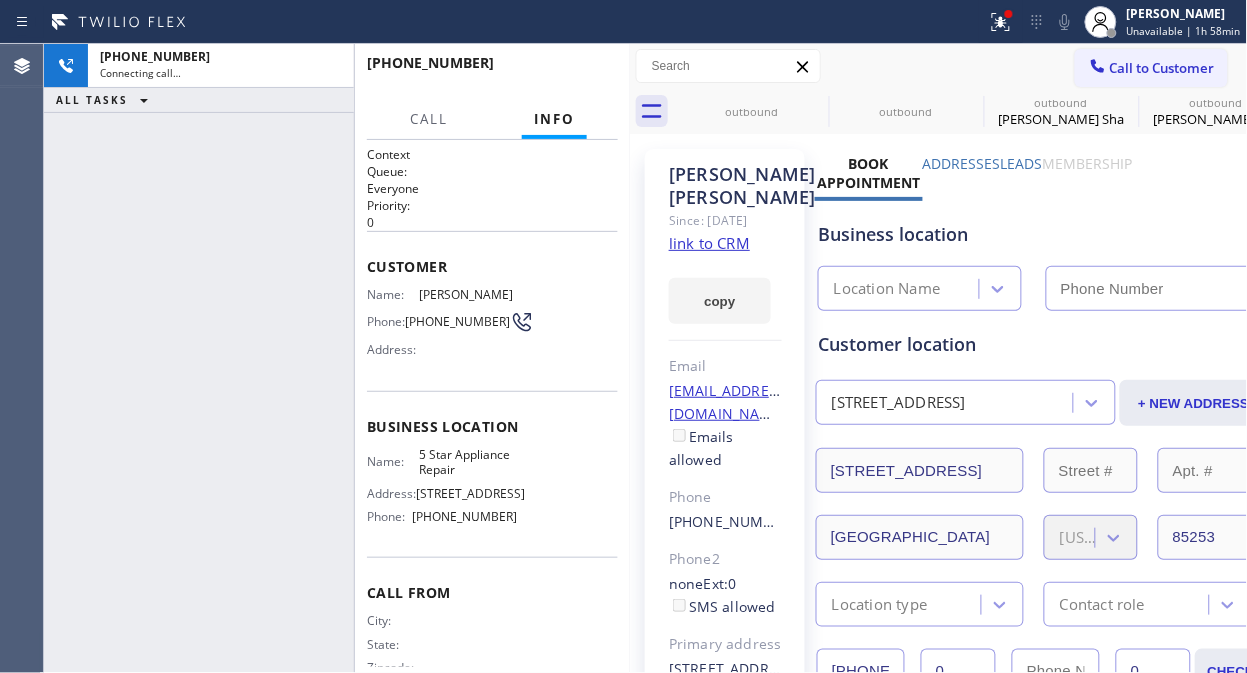 type on "[PHONE_NUMBER]" 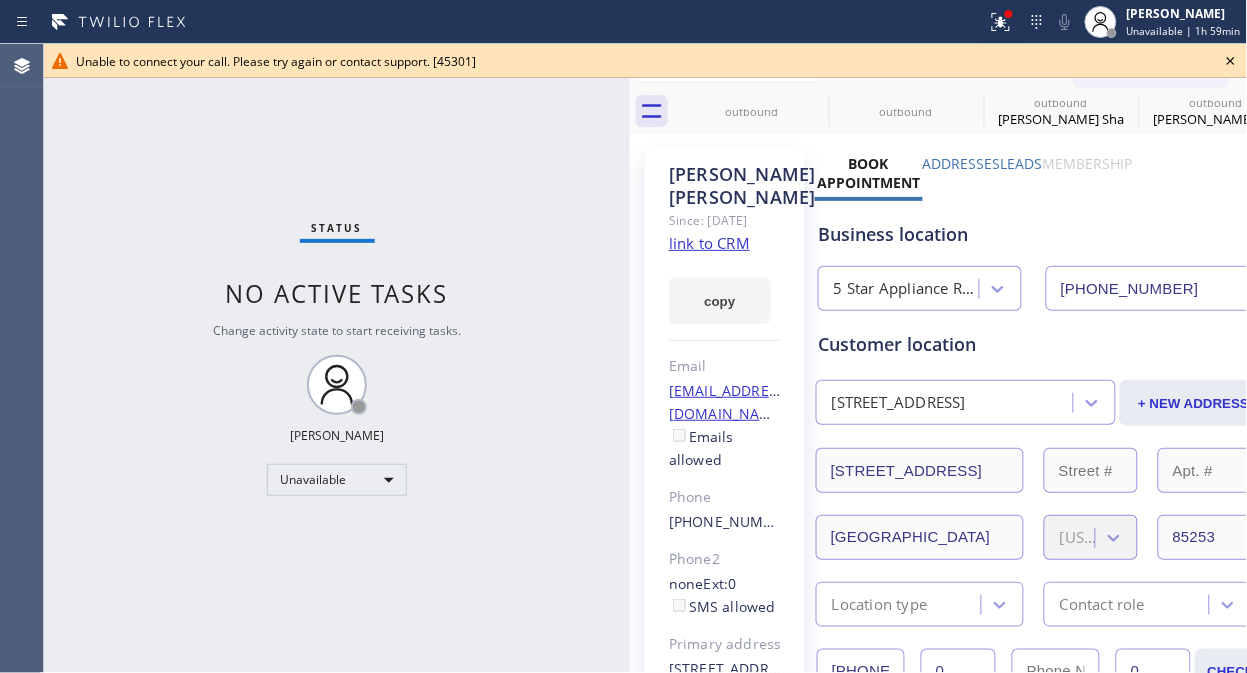 click 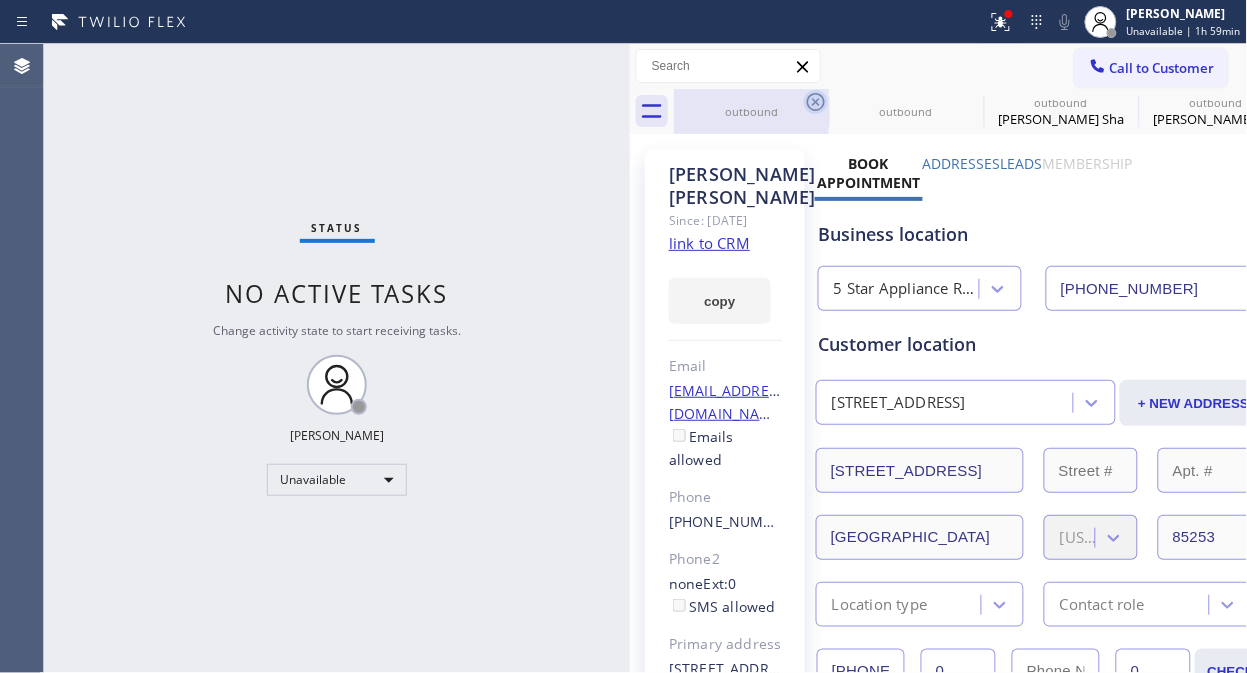 click 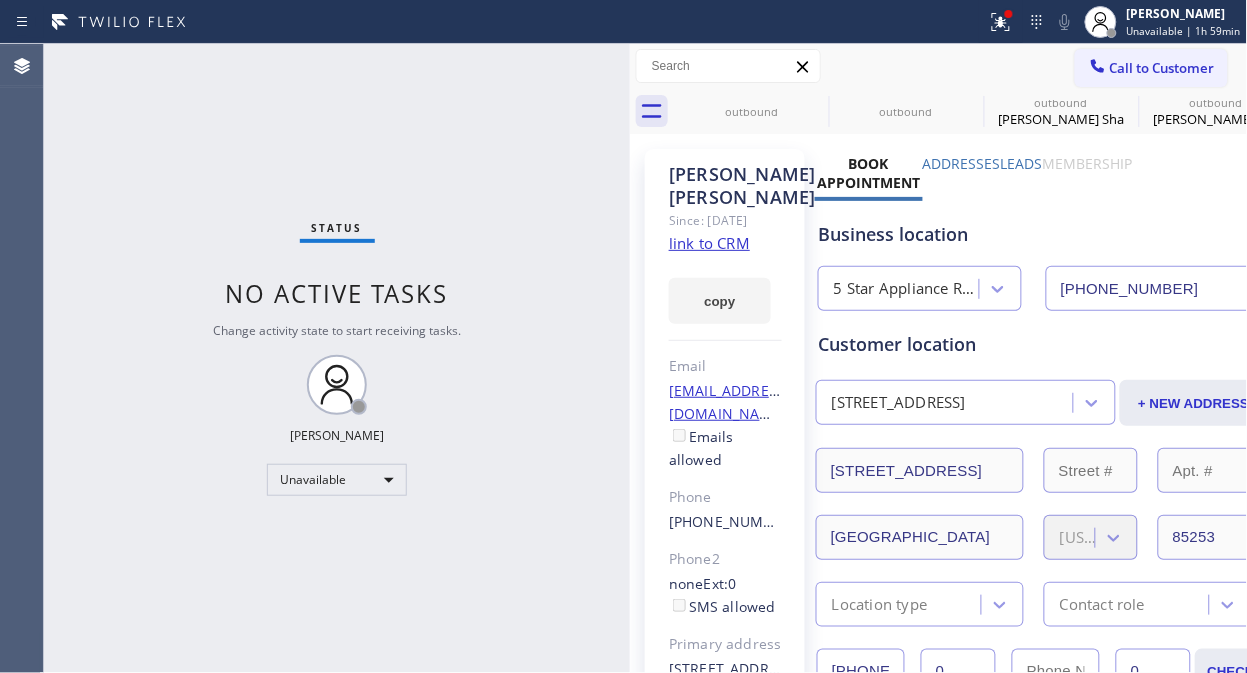 type on "[PHONE_NUMBER]" 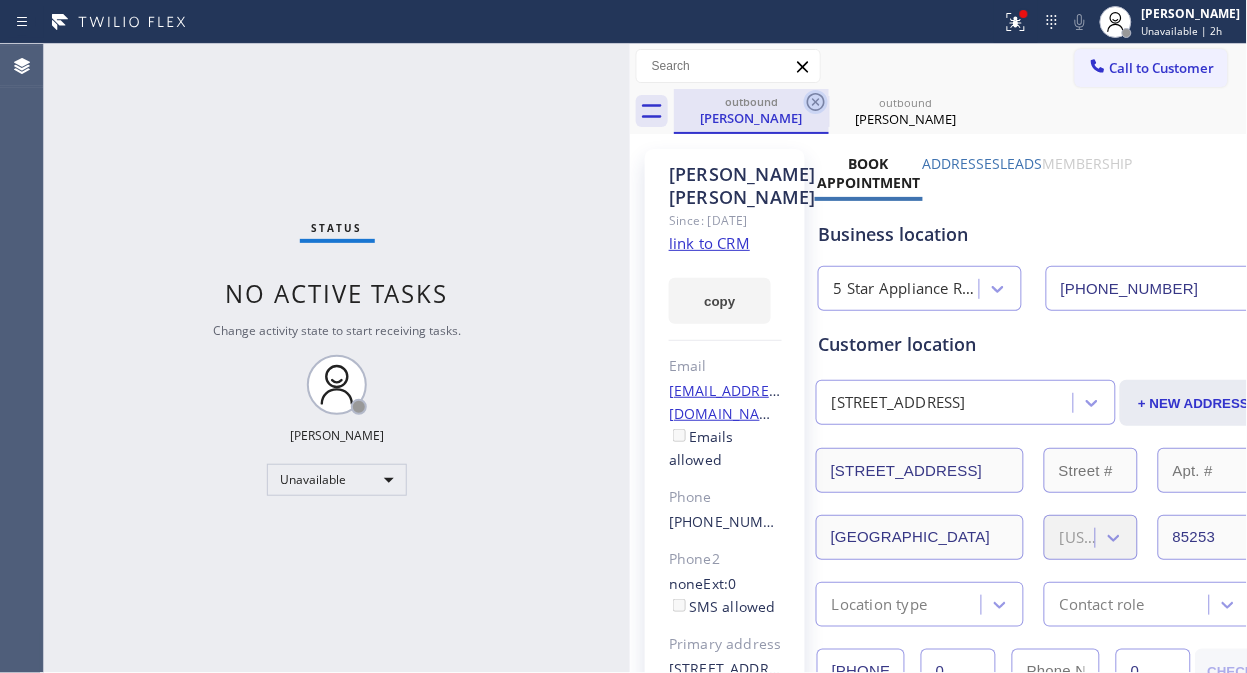 click 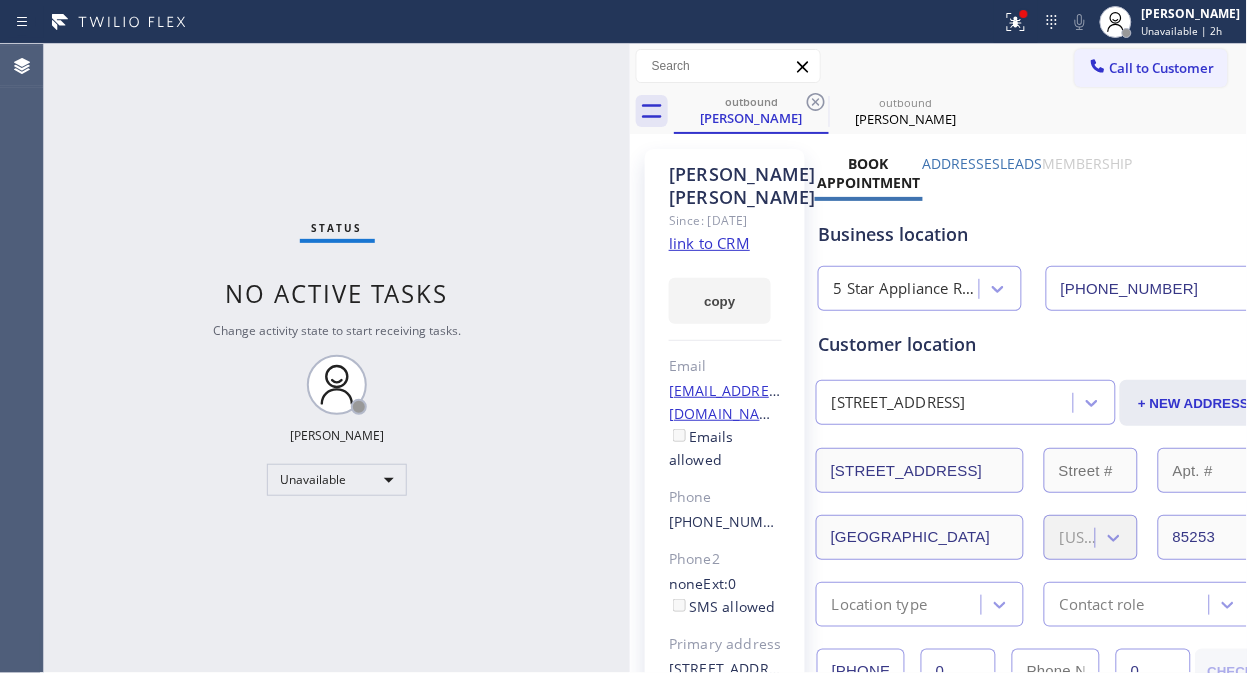 click 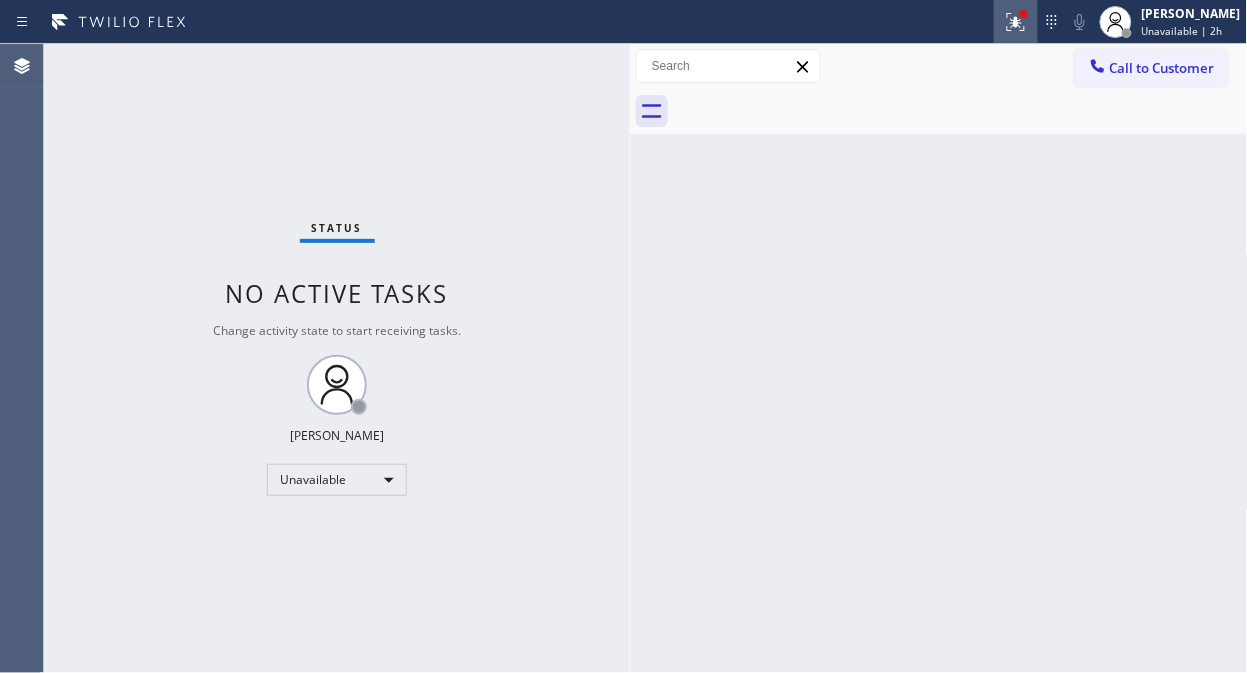 click 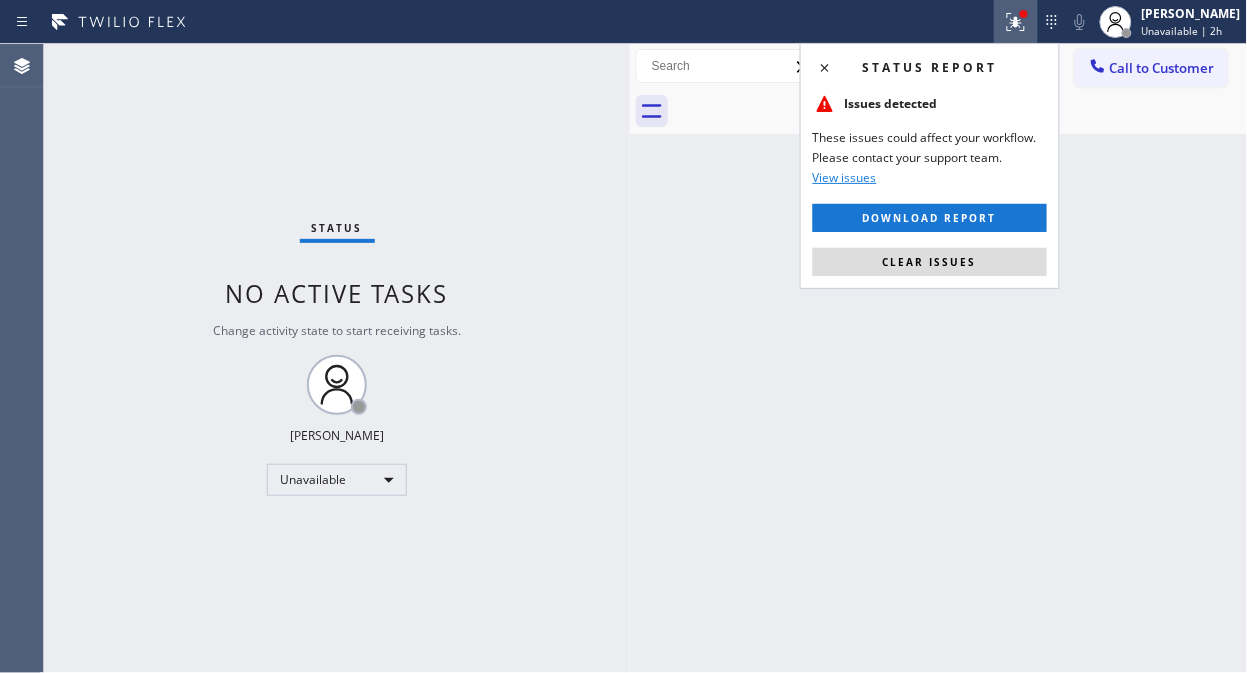 click on "Clear issues" at bounding box center (930, 262) 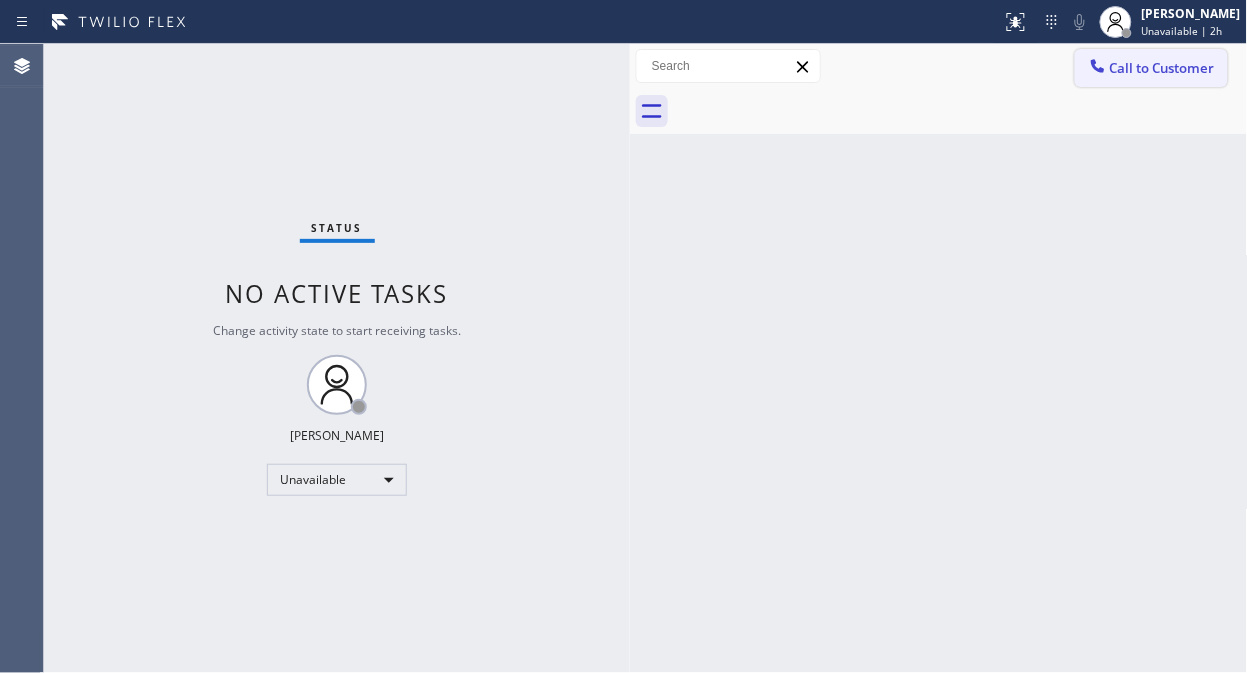 click on "Call to Customer" at bounding box center [1151, 68] 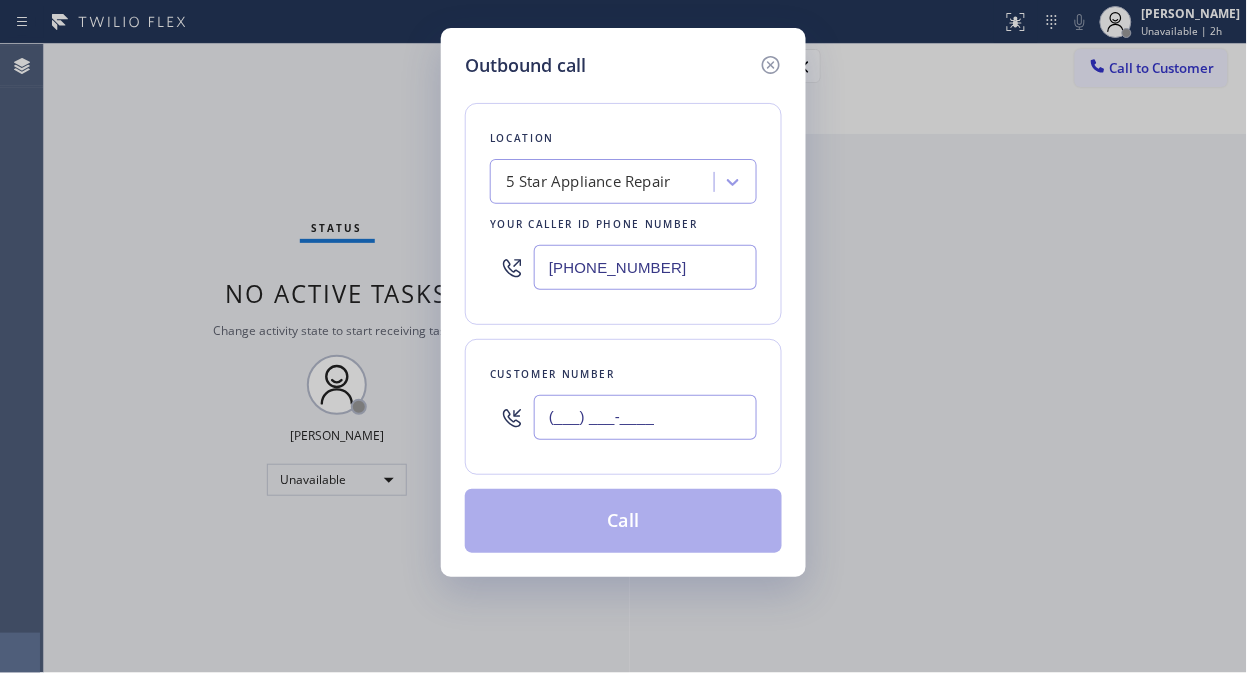 click on "(___) ___-____" at bounding box center (645, 417) 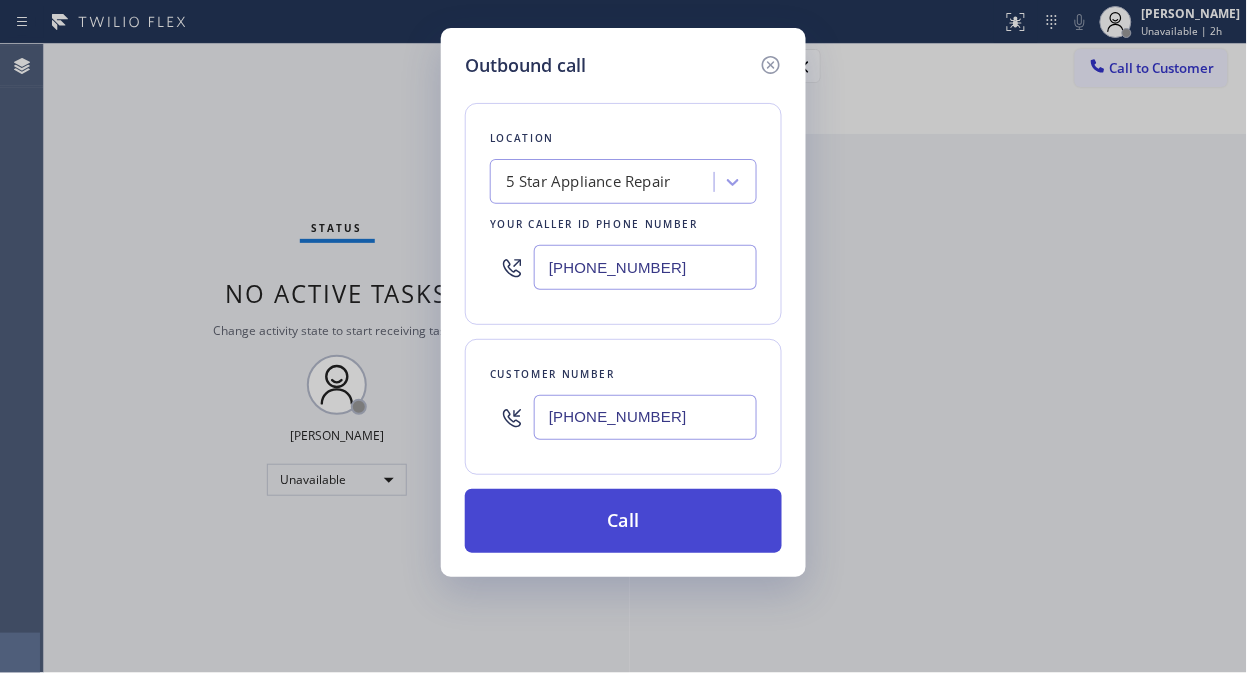 type on "[PHONE_NUMBER]" 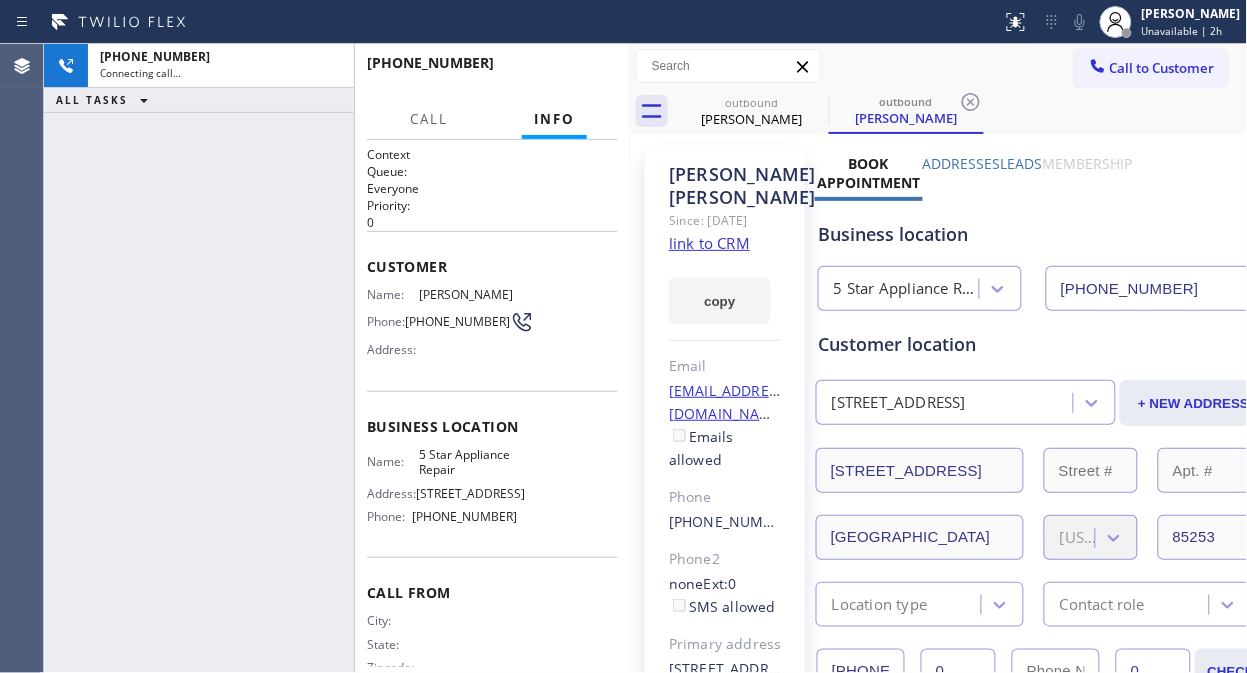 type on "[PHONE_NUMBER]" 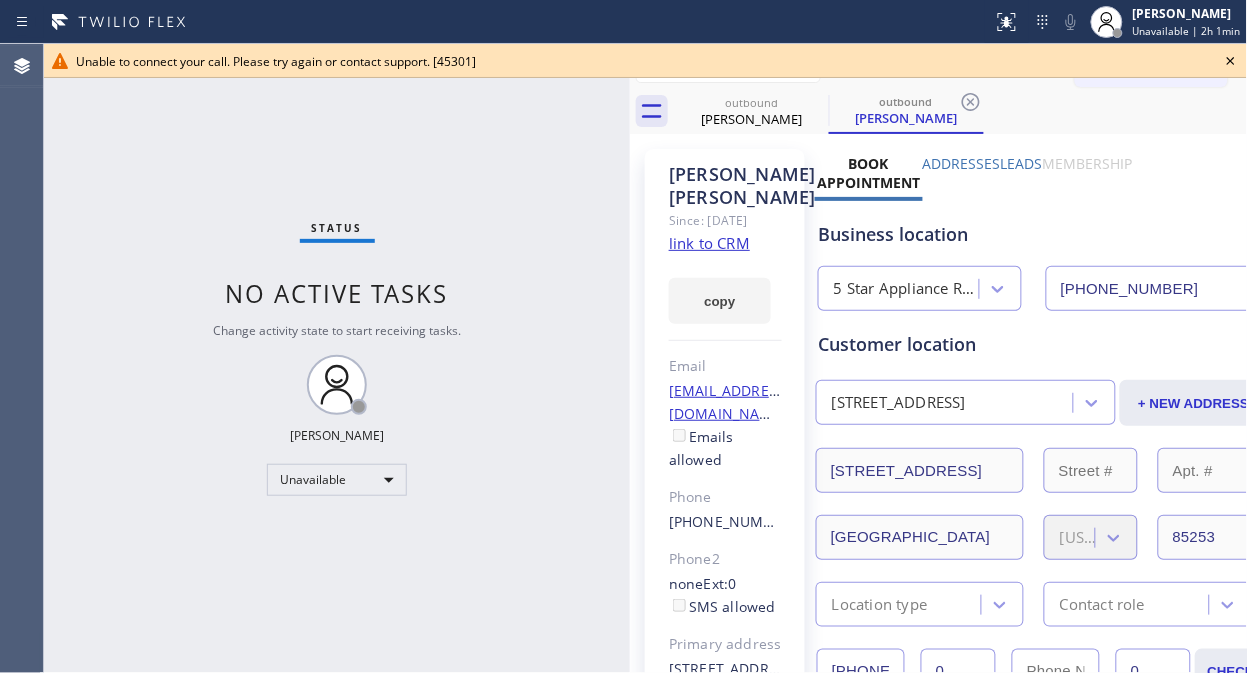 click 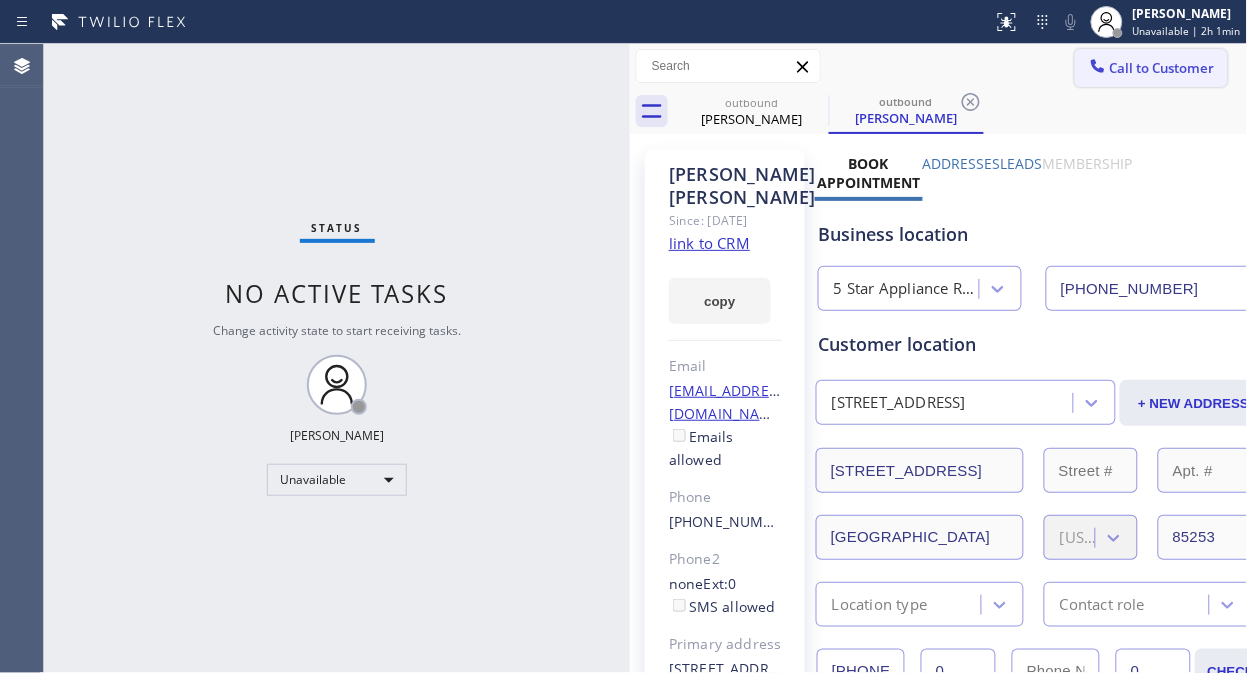 click on "Call to Customer" at bounding box center [1162, 68] 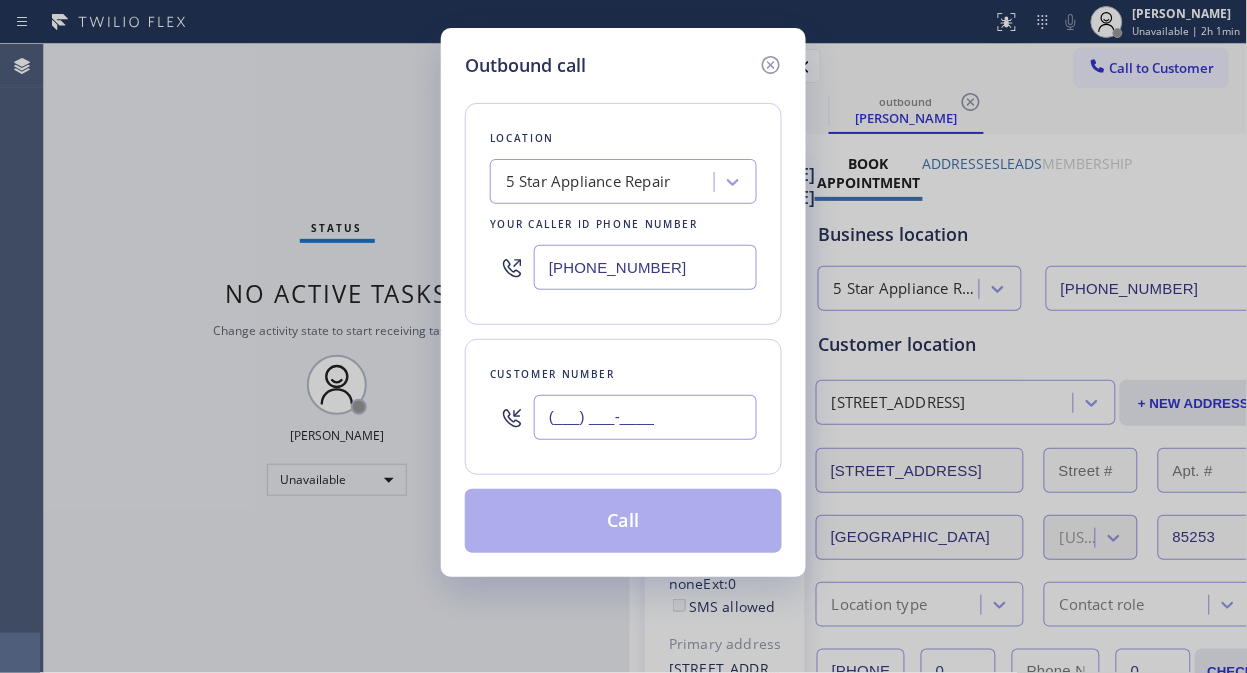 click on "(___) ___-____" at bounding box center (645, 417) 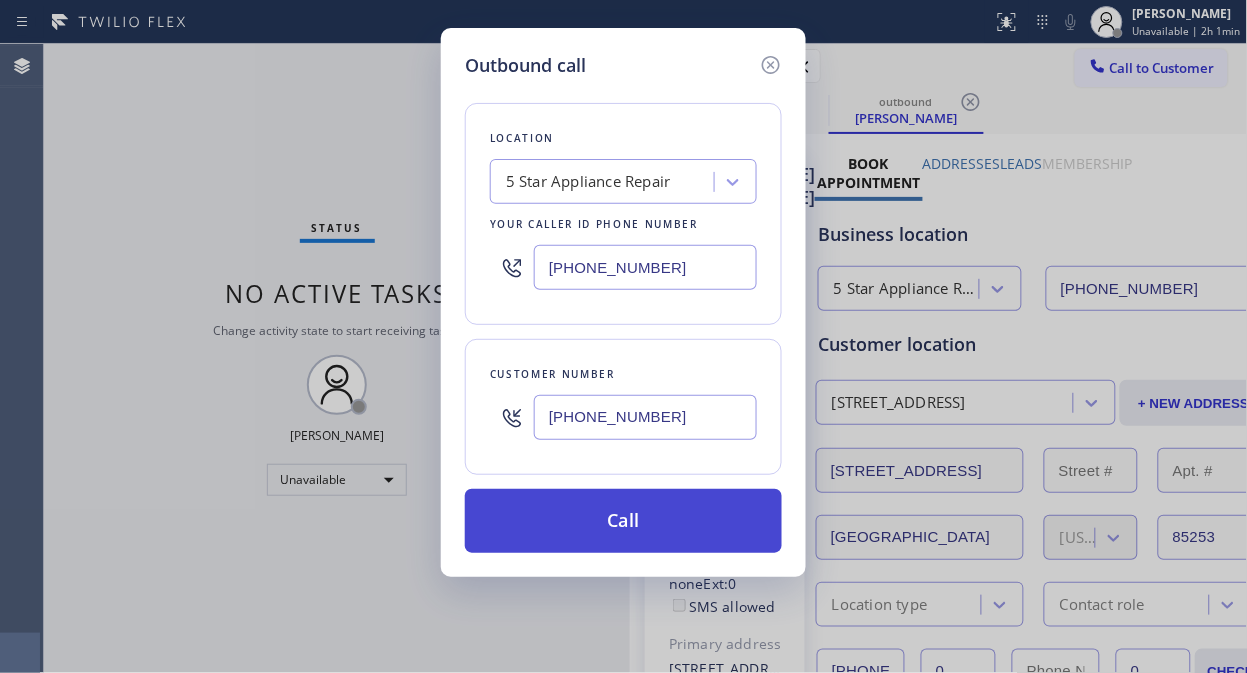 type on "[PHONE_NUMBER]" 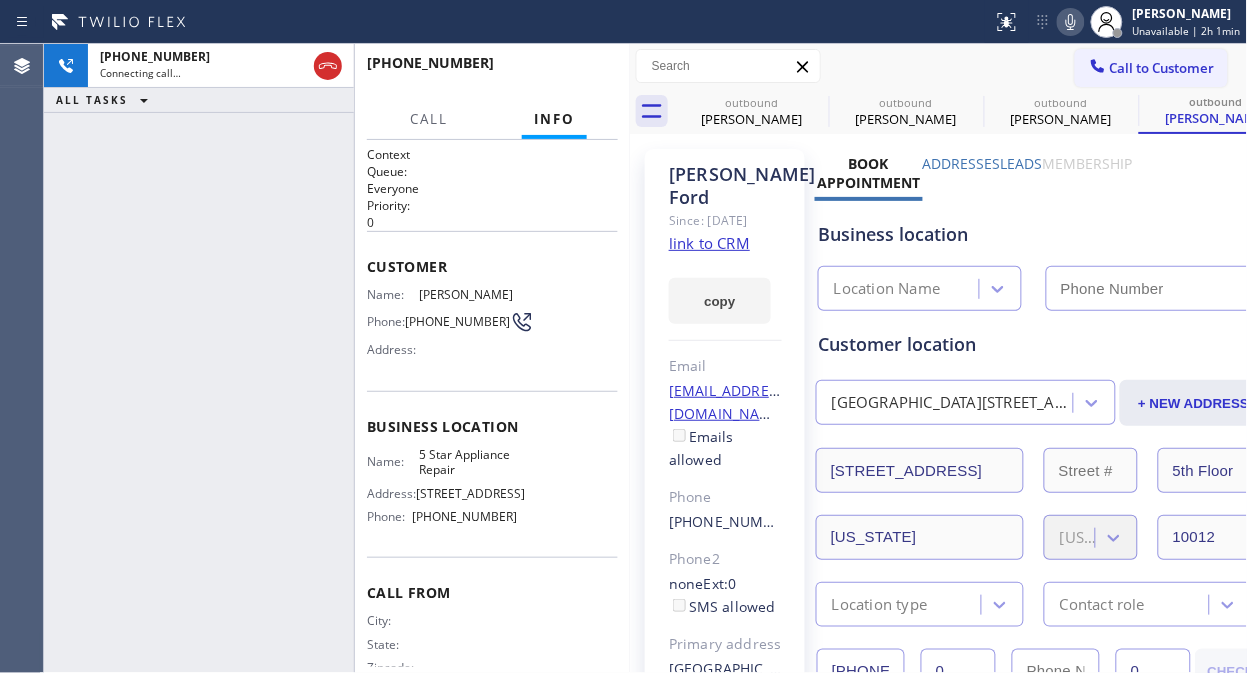 type on "[PHONE_NUMBER]" 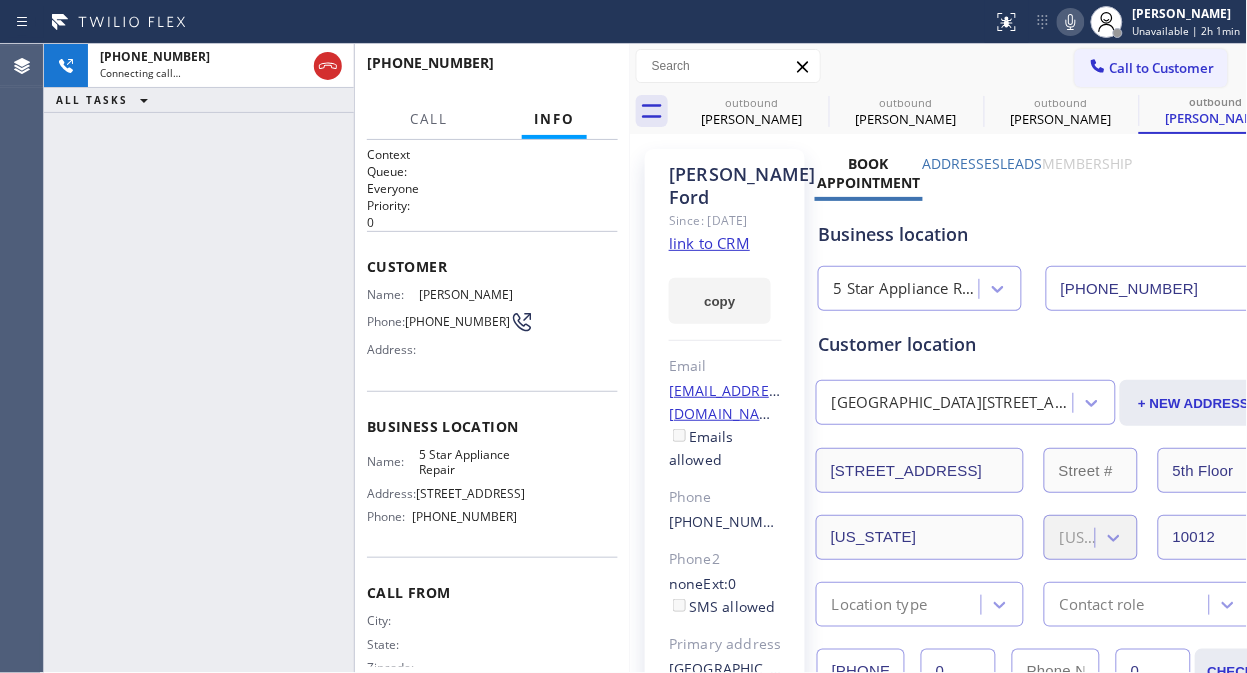 click on "[PHONE_NUMBER] Connecting call… ALL TASKS ALL TASKS ACTIVE TASKS TASKS IN WRAP UP" at bounding box center [199, 358] 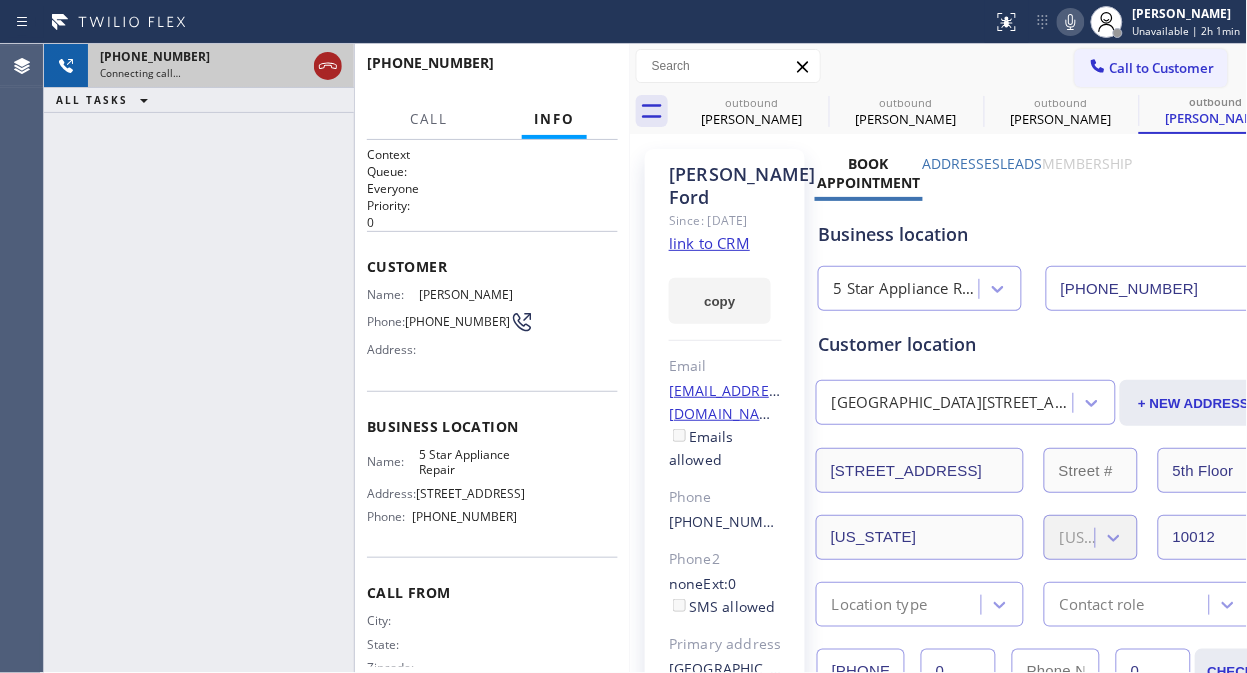 click 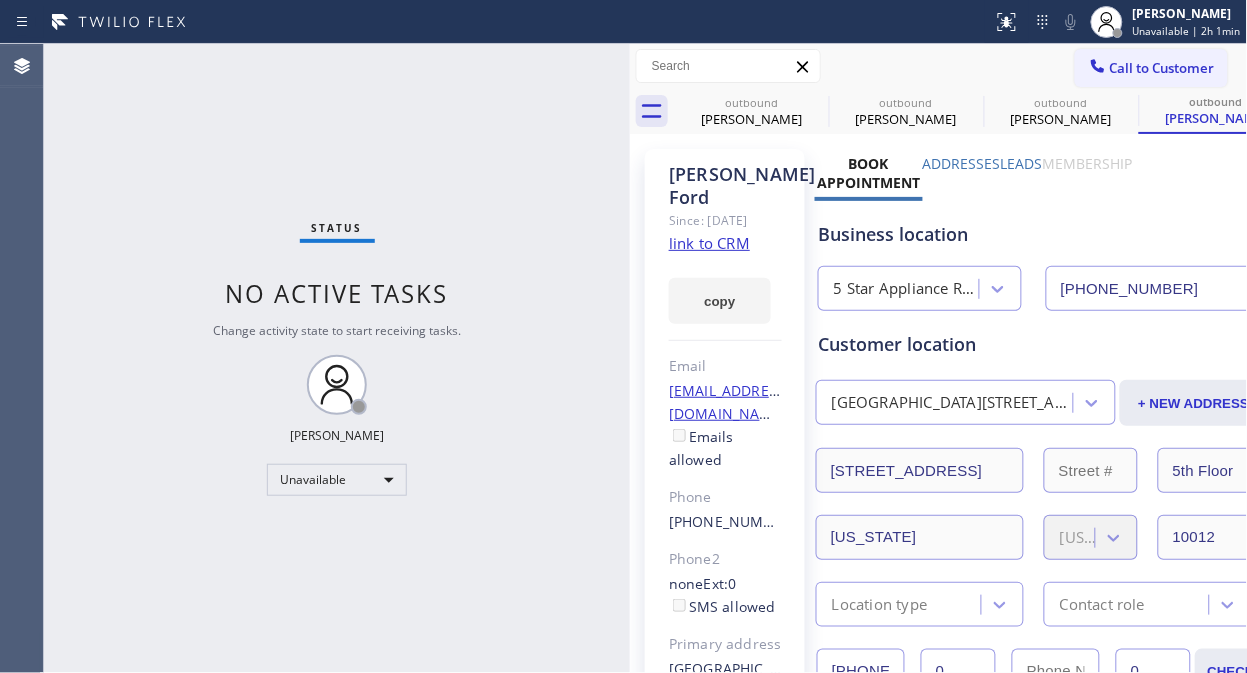 click on "Call to Customer" at bounding box center [1151, 68] 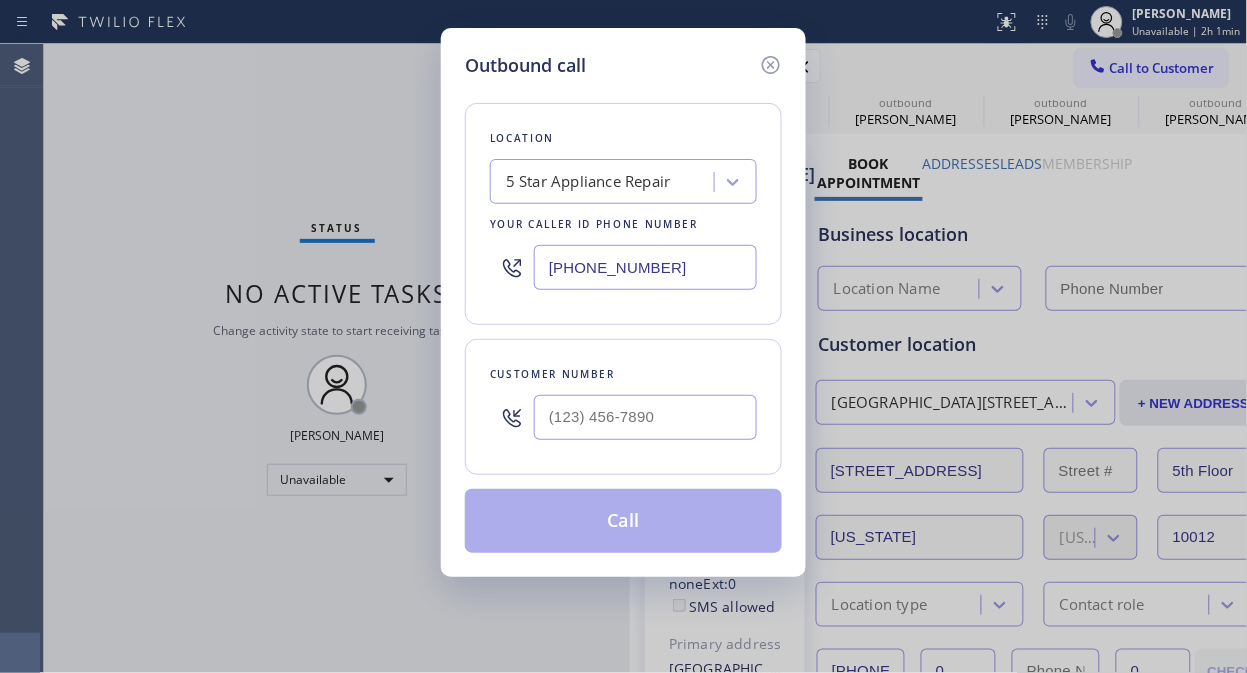type on "[PHONE_NUMBER]" 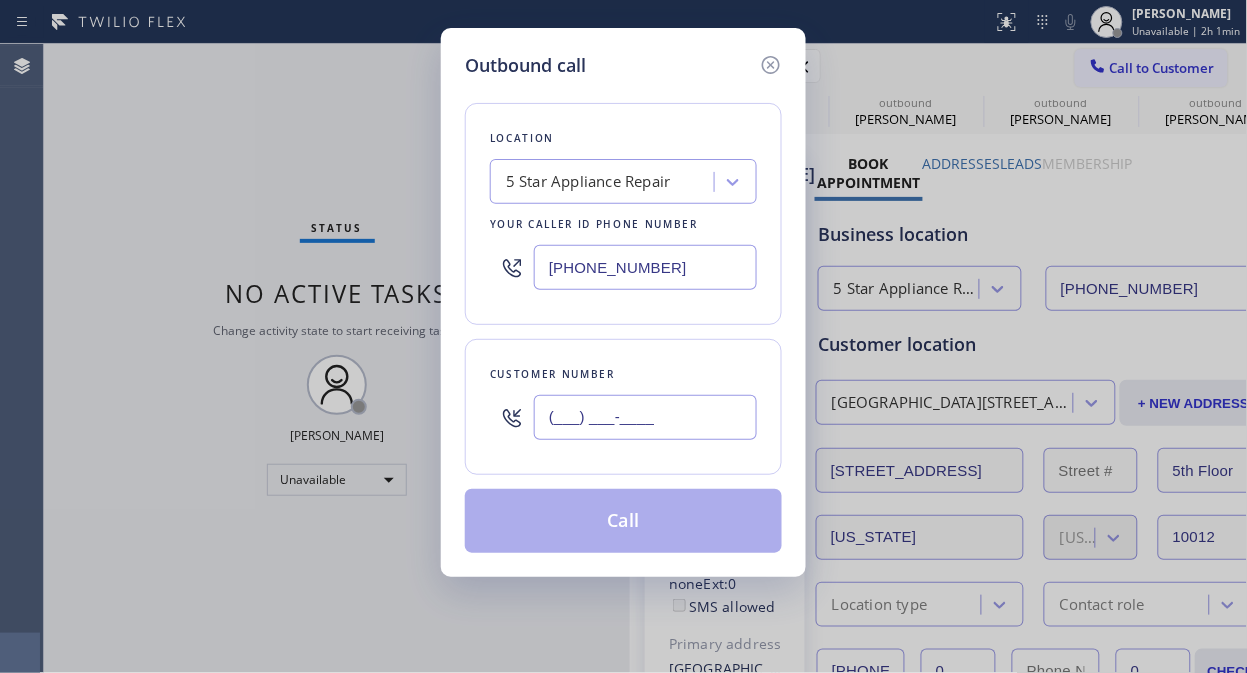 click on "(___) ___-____" at bounding box center (645, 417) 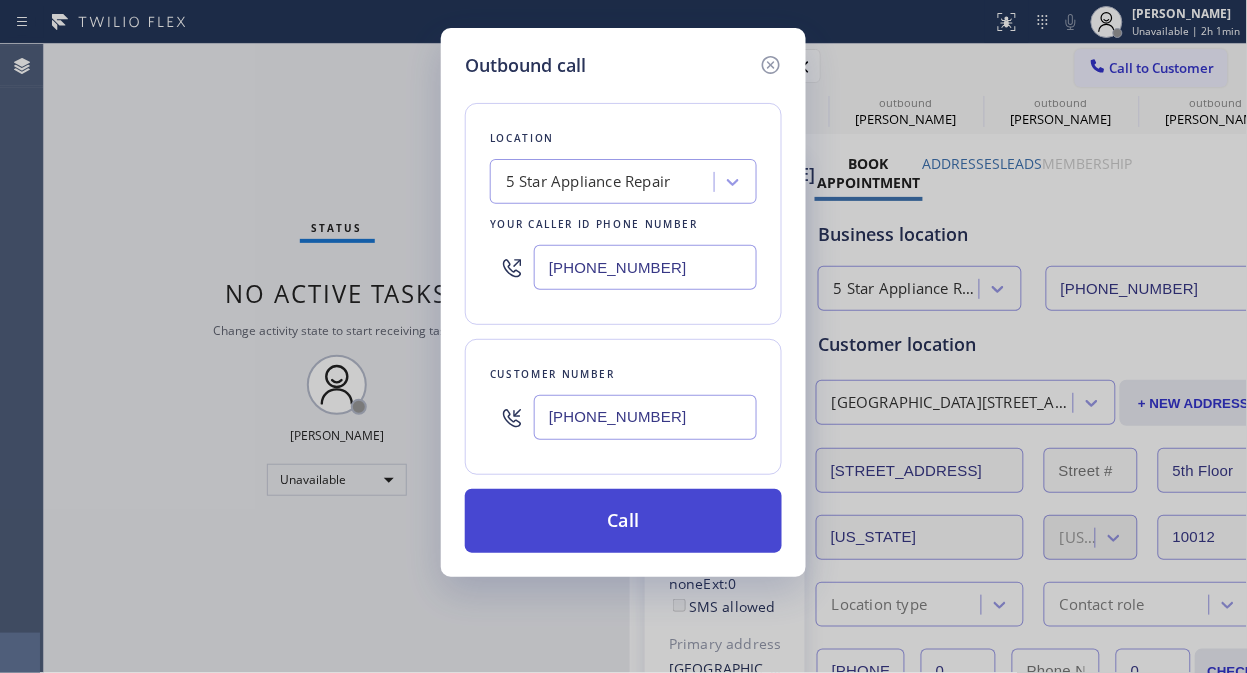 type on "[PHONE_NUMBER]" 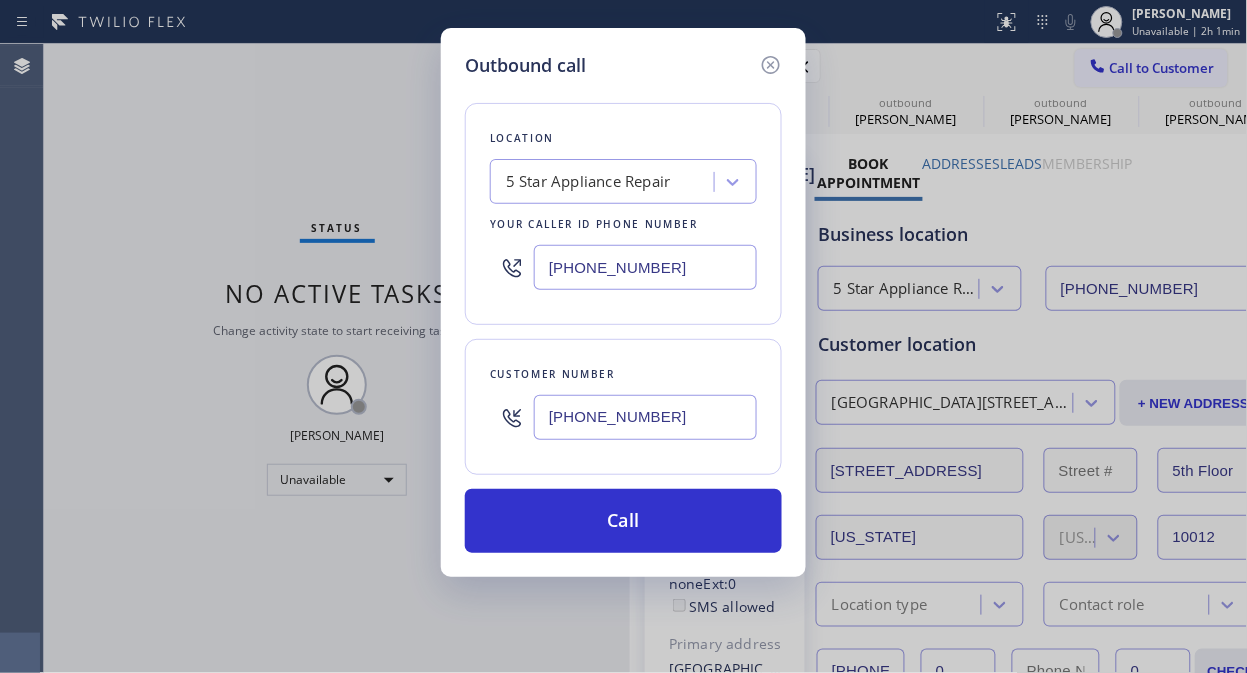 drag, startPoint x: 646, startPoint y: 517, endPoint x: 757, endPoint y: 305, distance: 239.30107 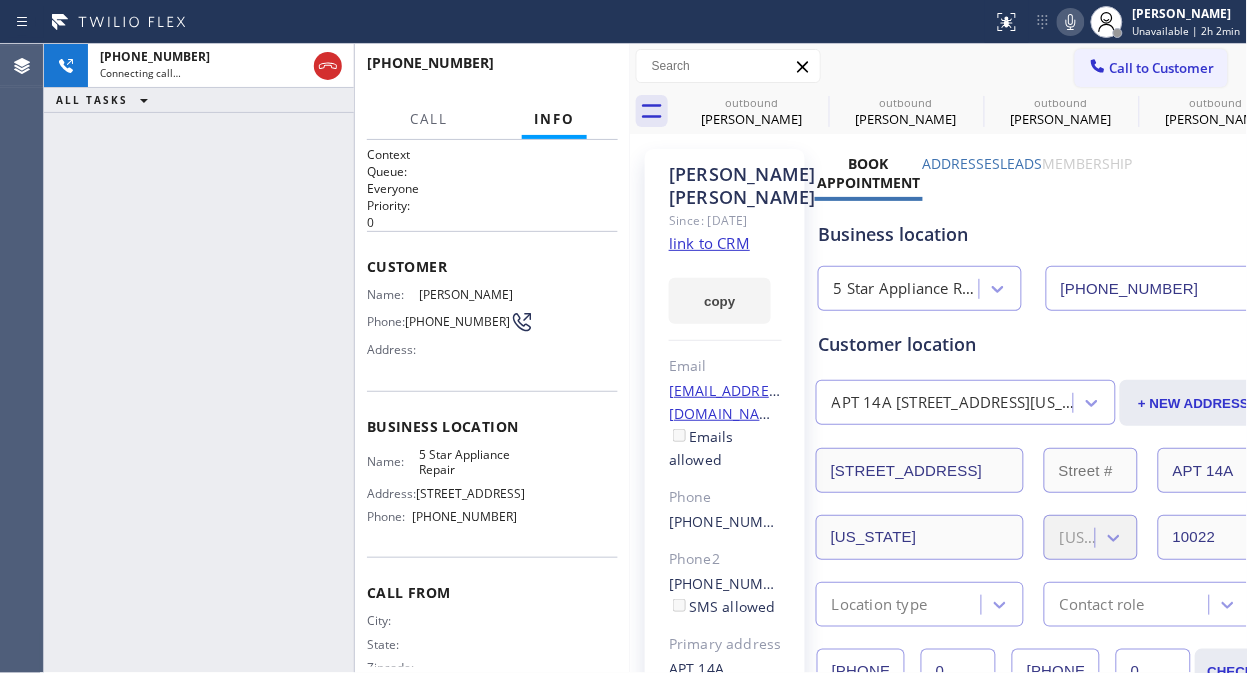 type on "[PHONE_NUMBER]" 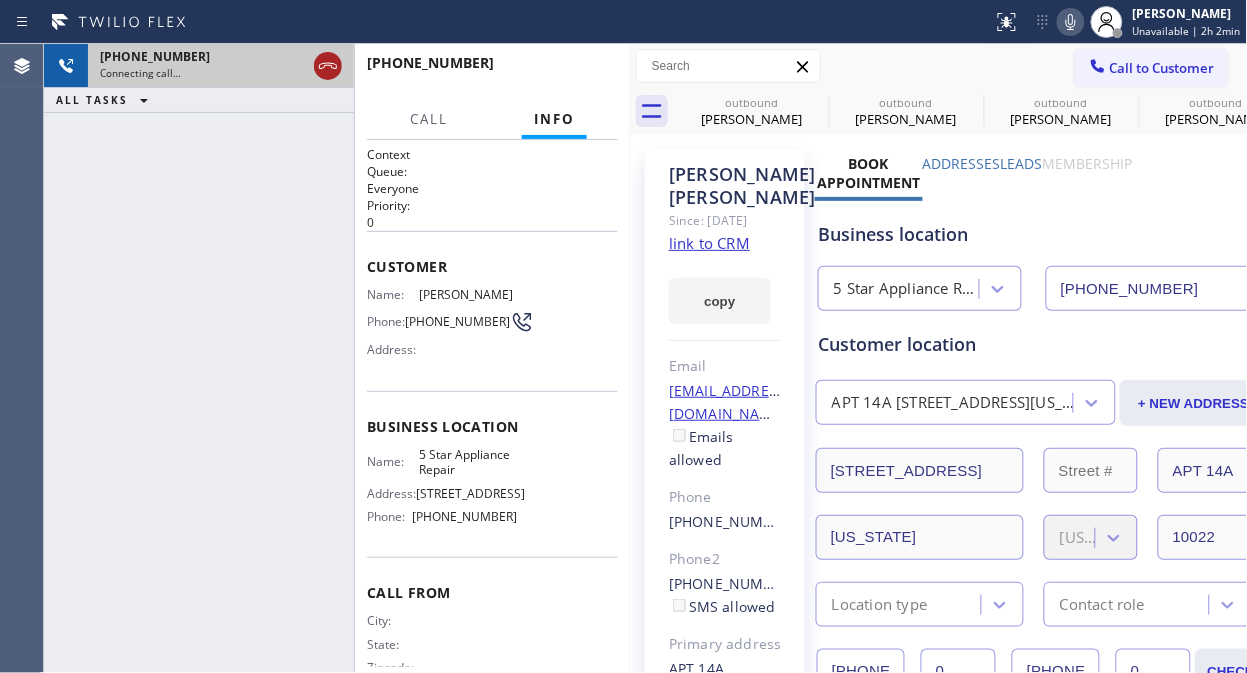 click 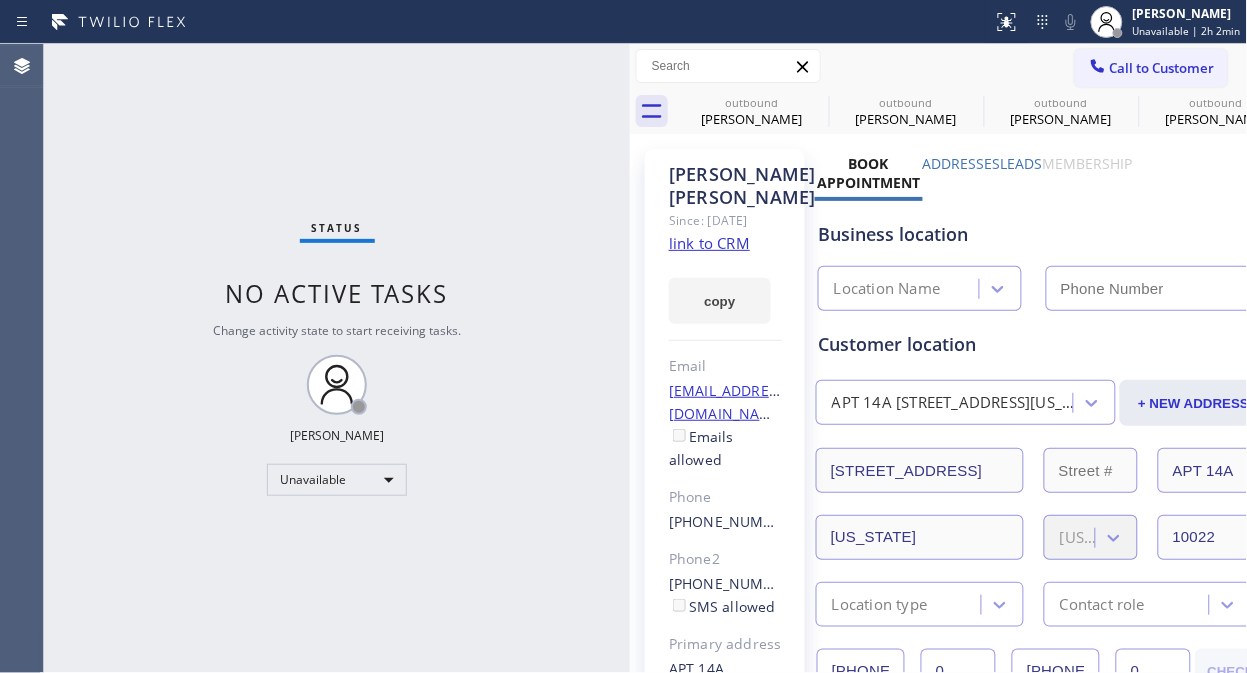 type on "[PHONE_NUMBER]" 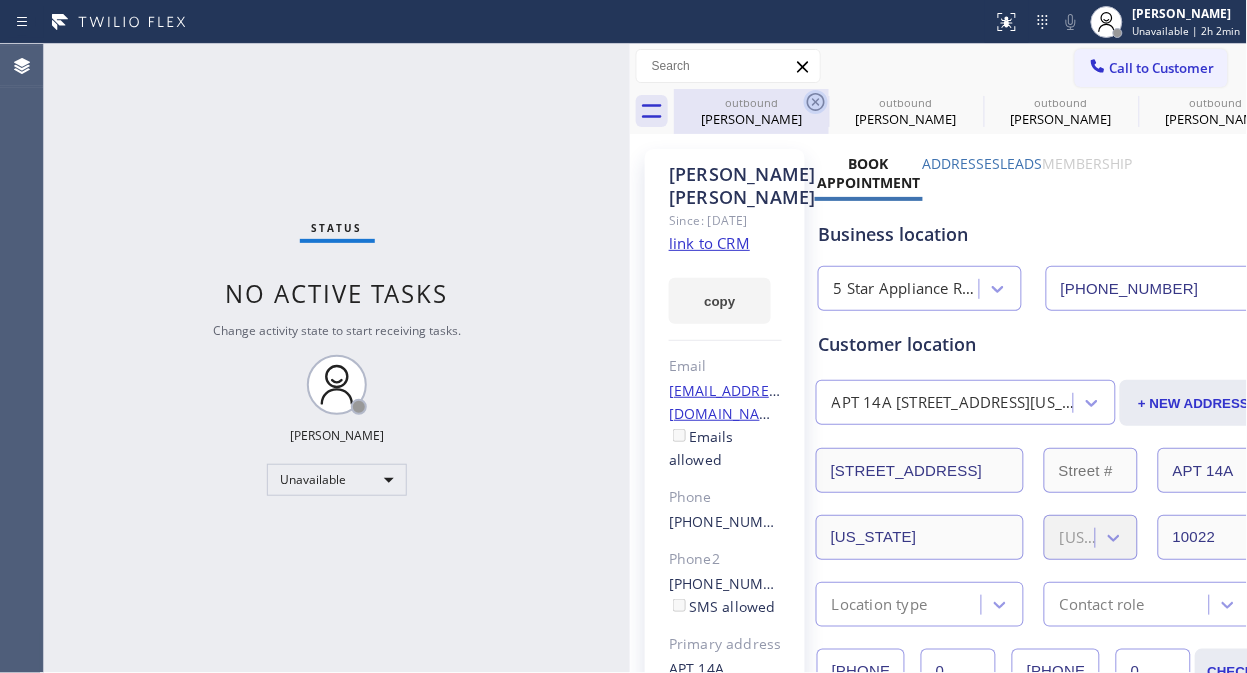 click 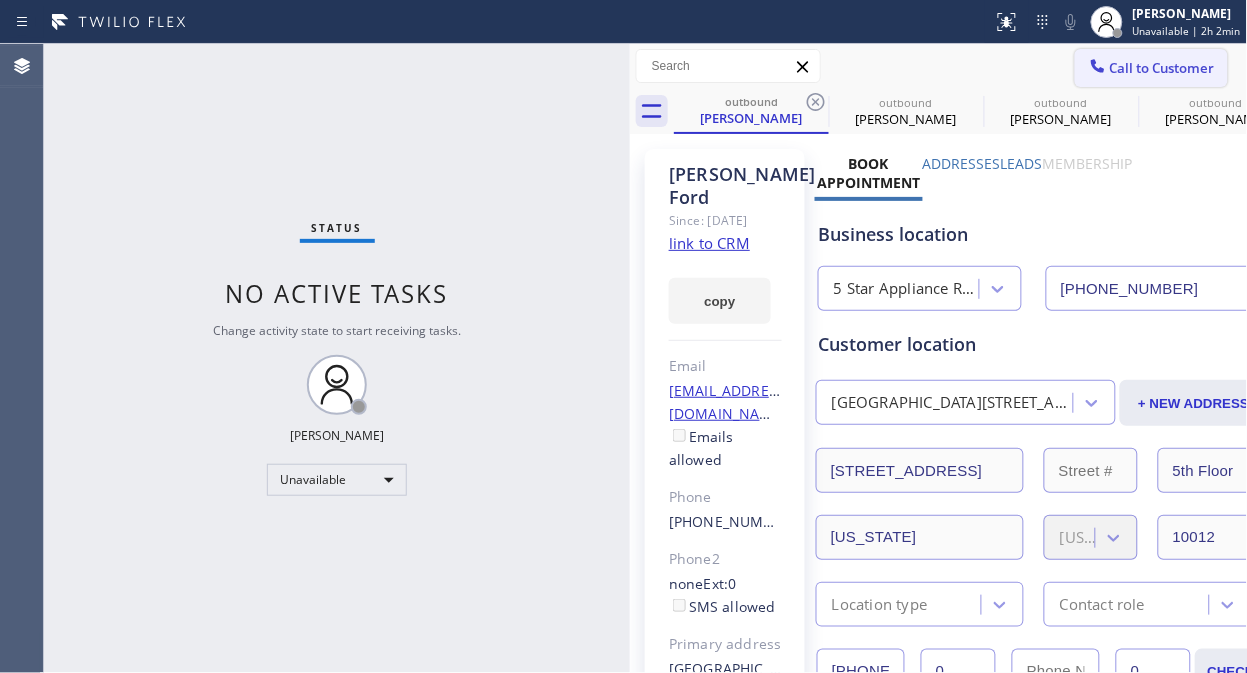 click on "Call to Customer" at bounding box center [1162, 68] 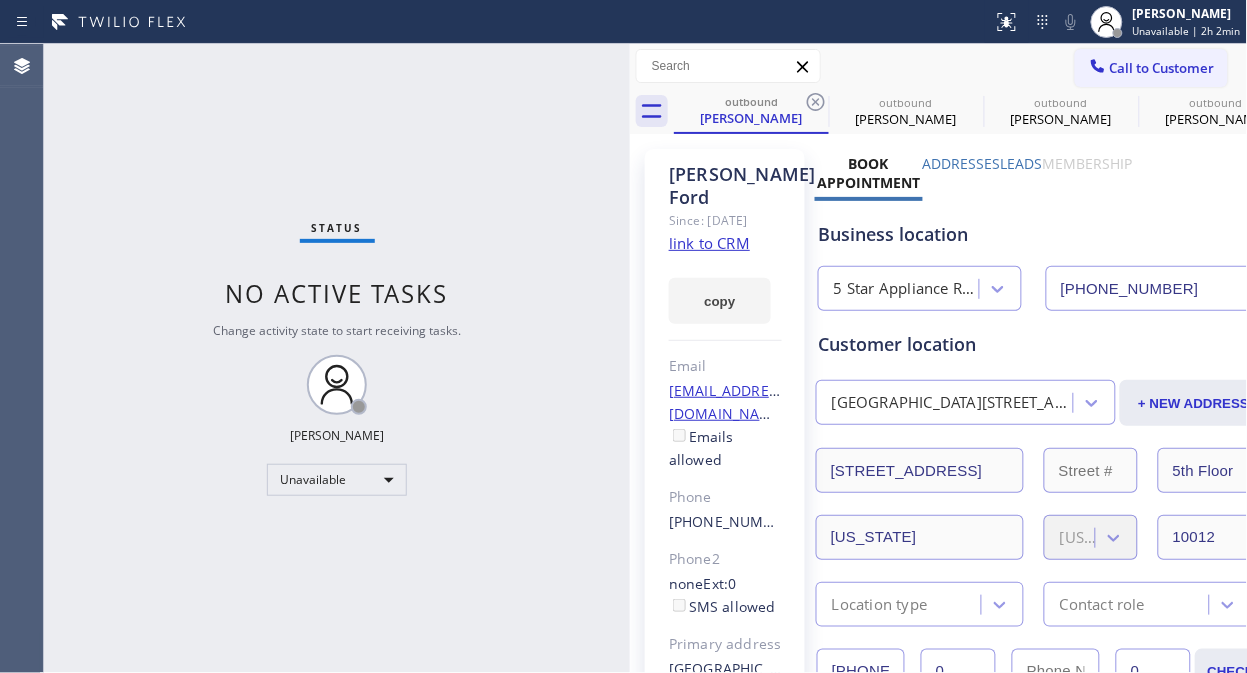 click on "Outbound call Location 5 Star Appliance Repair Your caller id phone number [PHONE_NUMBER] Customer number Call" at bounding box center (0, 0) 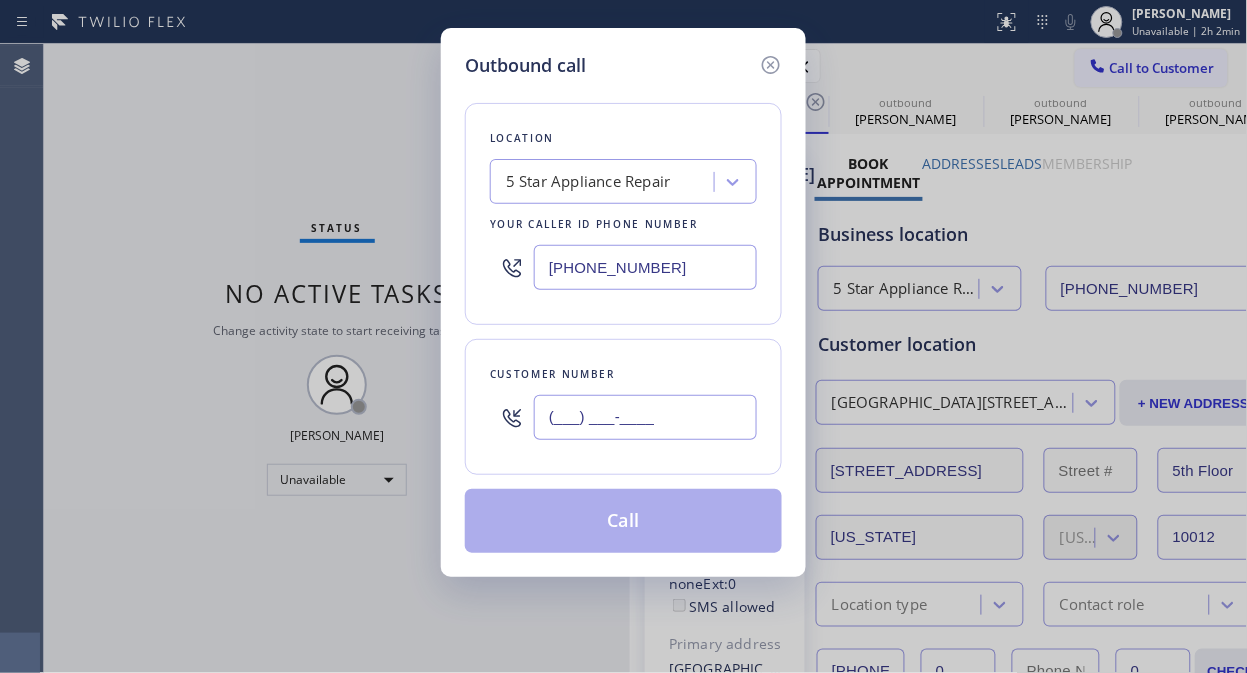 click on "(___) ___-____" at bounding box center (645, 417) 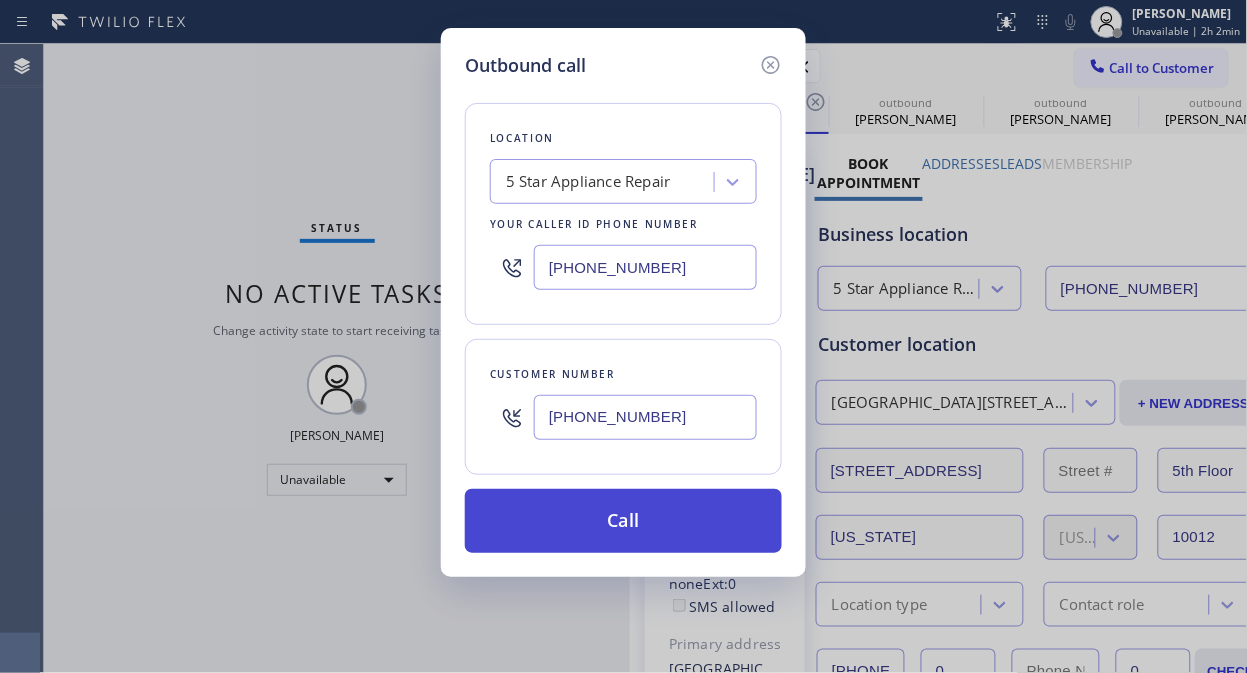type on "[PHONE_NUMBER]" 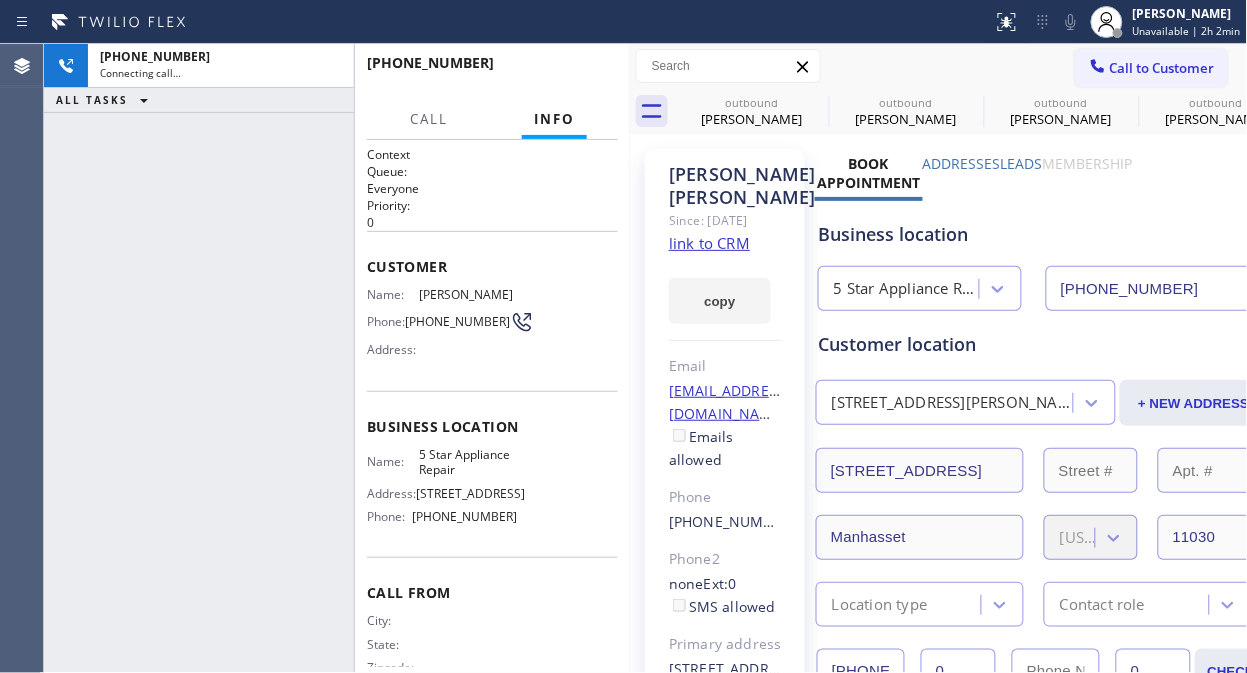 type on "[PHONE_NUMBER]" 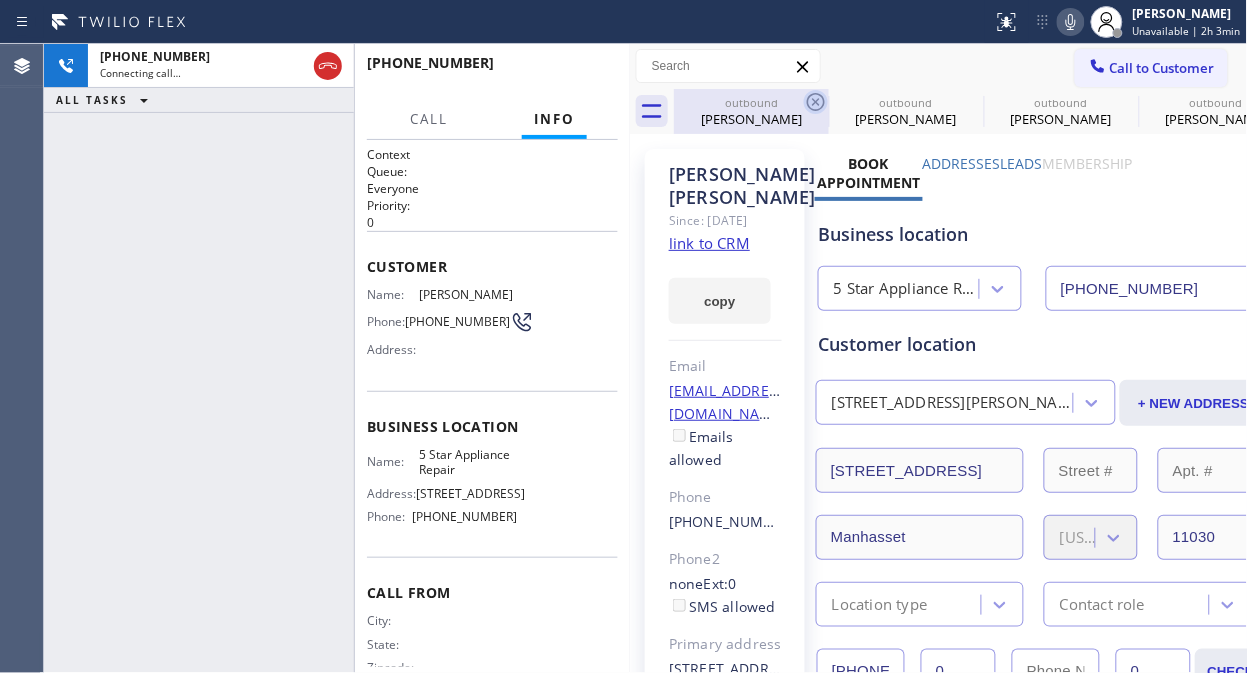 click 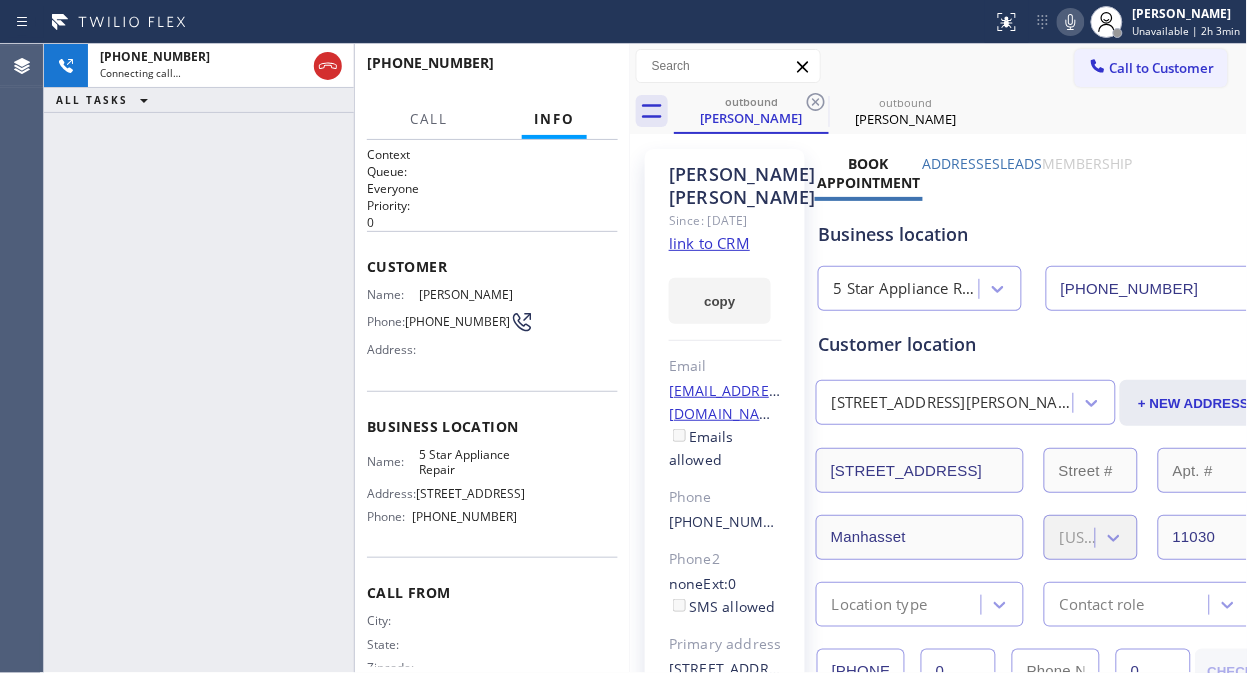 click 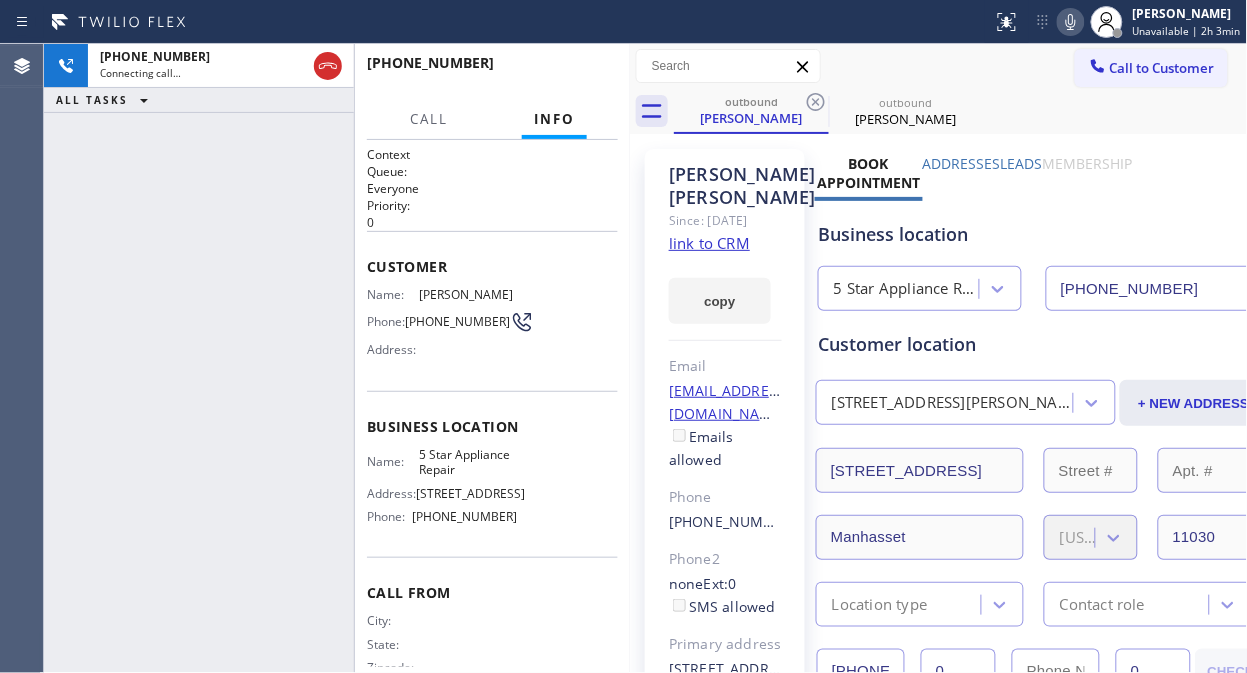 click on "outbound [PERSON_NAME] outbound [PERSON_NAME]" at bounding box center [961, 111] 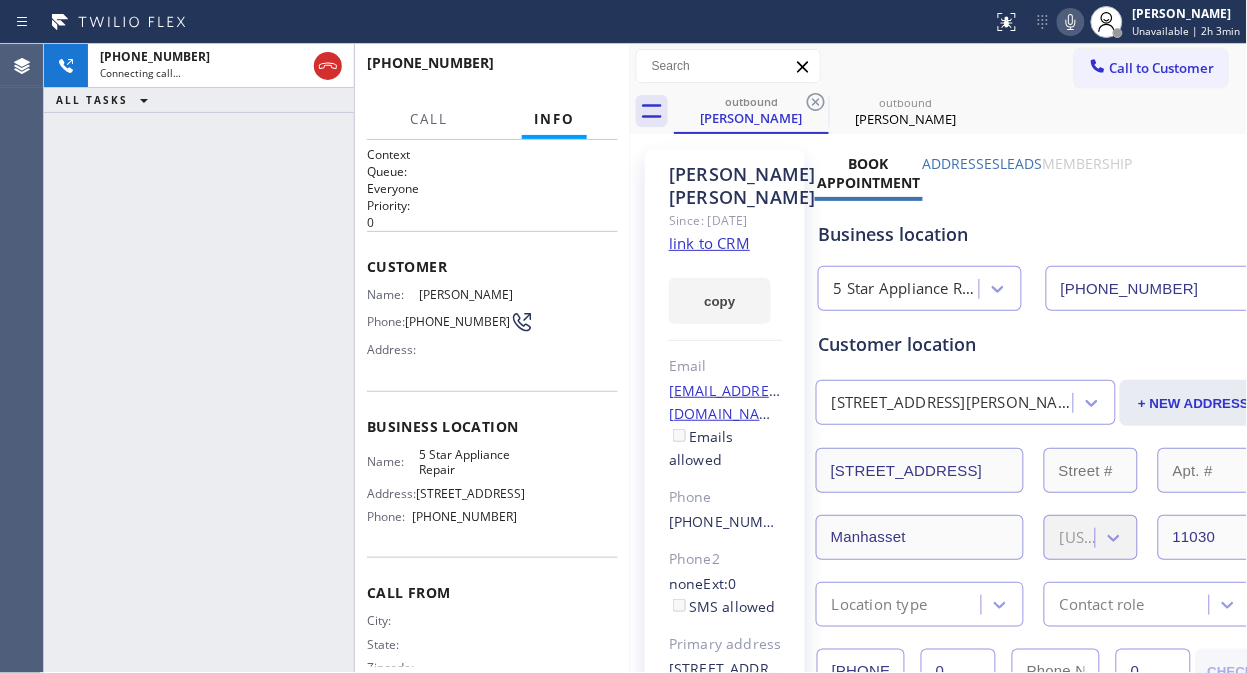 click on "outbound [PERSON_NAME] outbound [PERSON_NAME]" at bounding box center [961, 111] 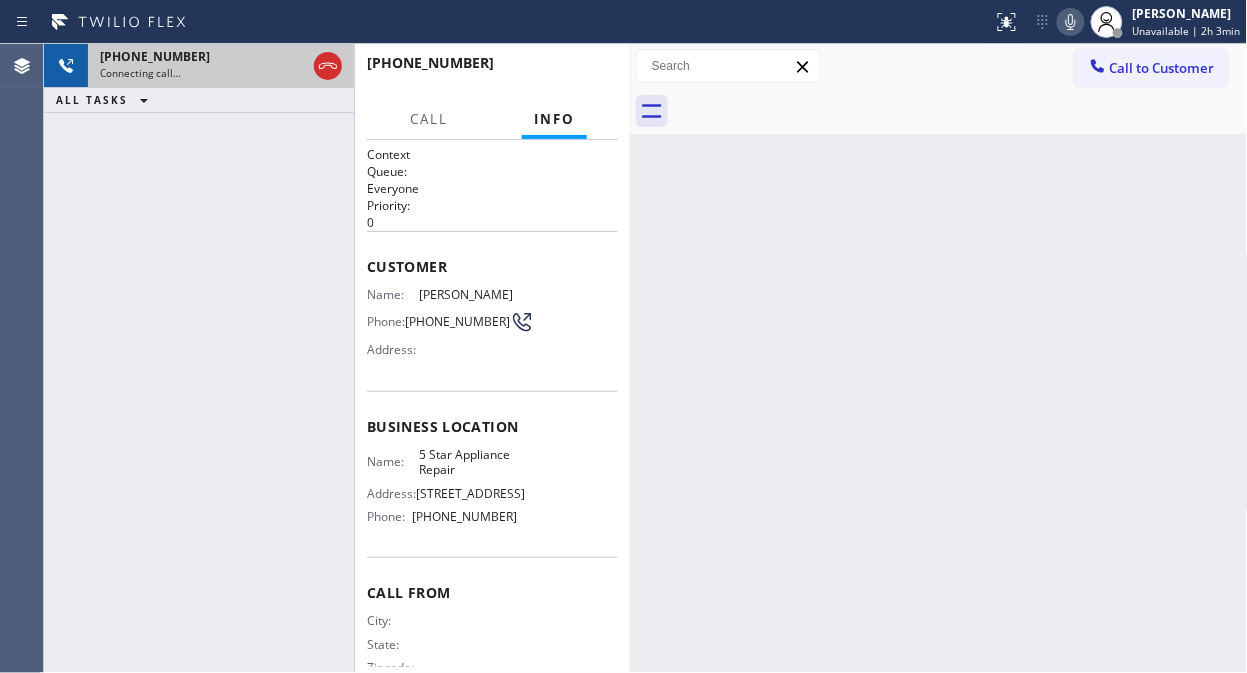 click 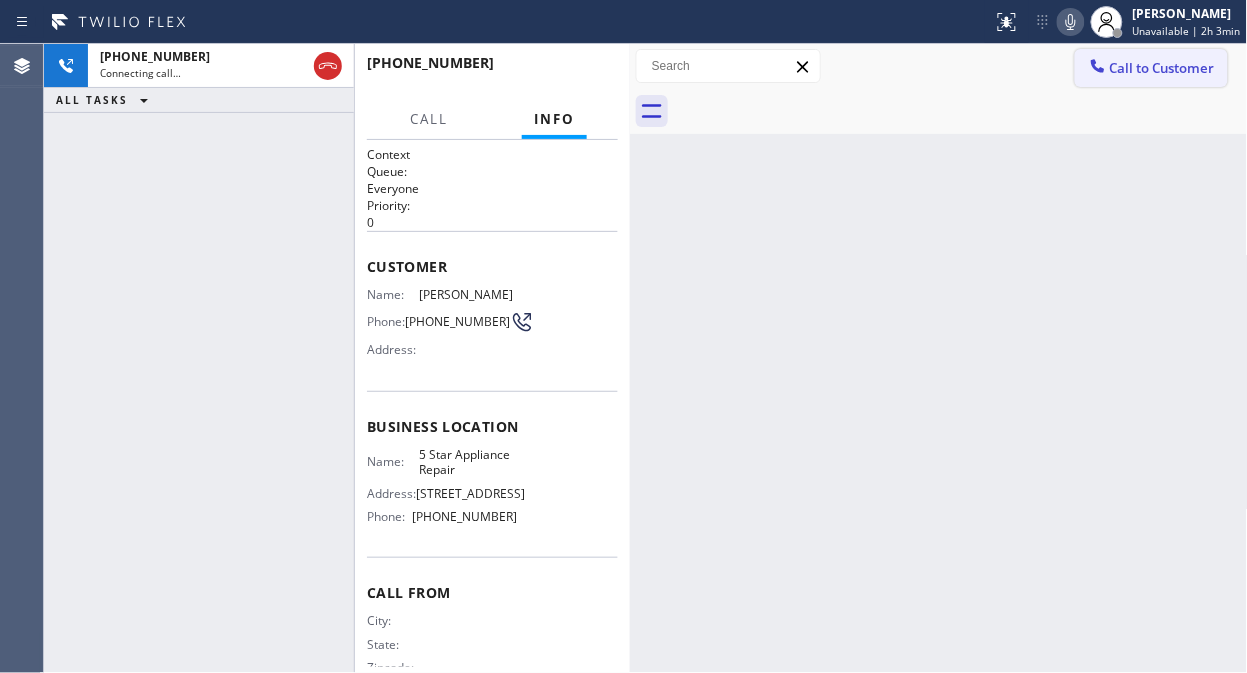click at bounding box center (1098, 68) 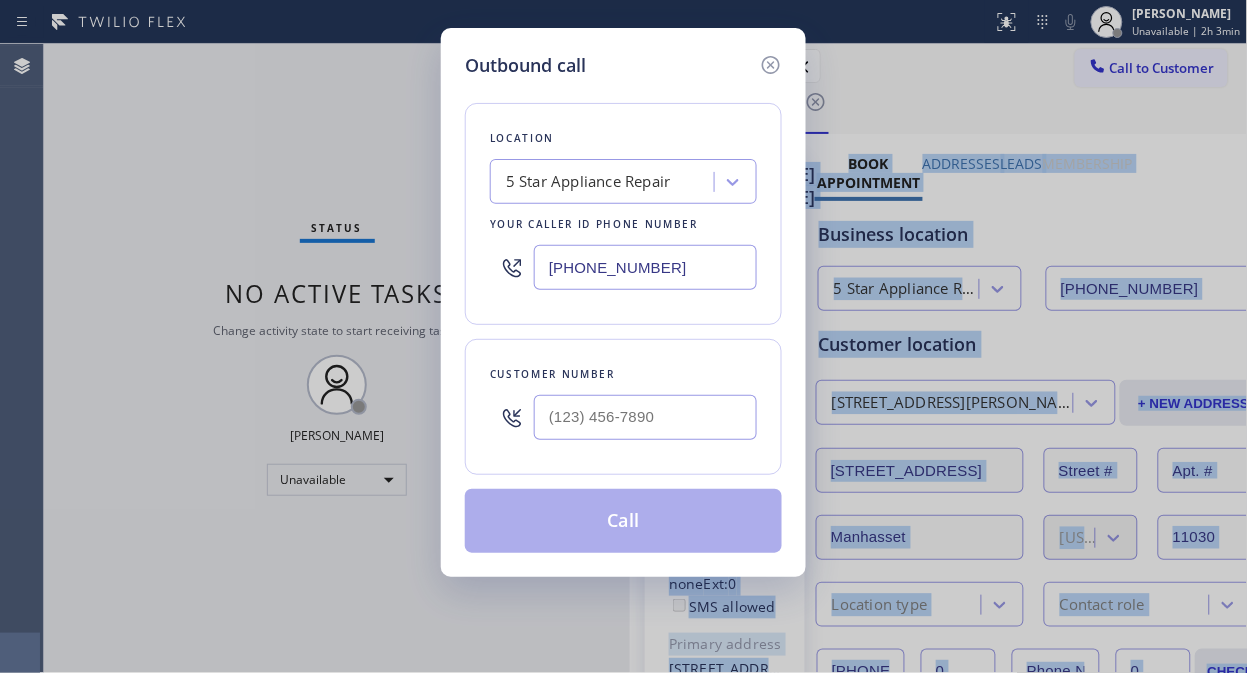 type on "[PHONE_NUMBER]" 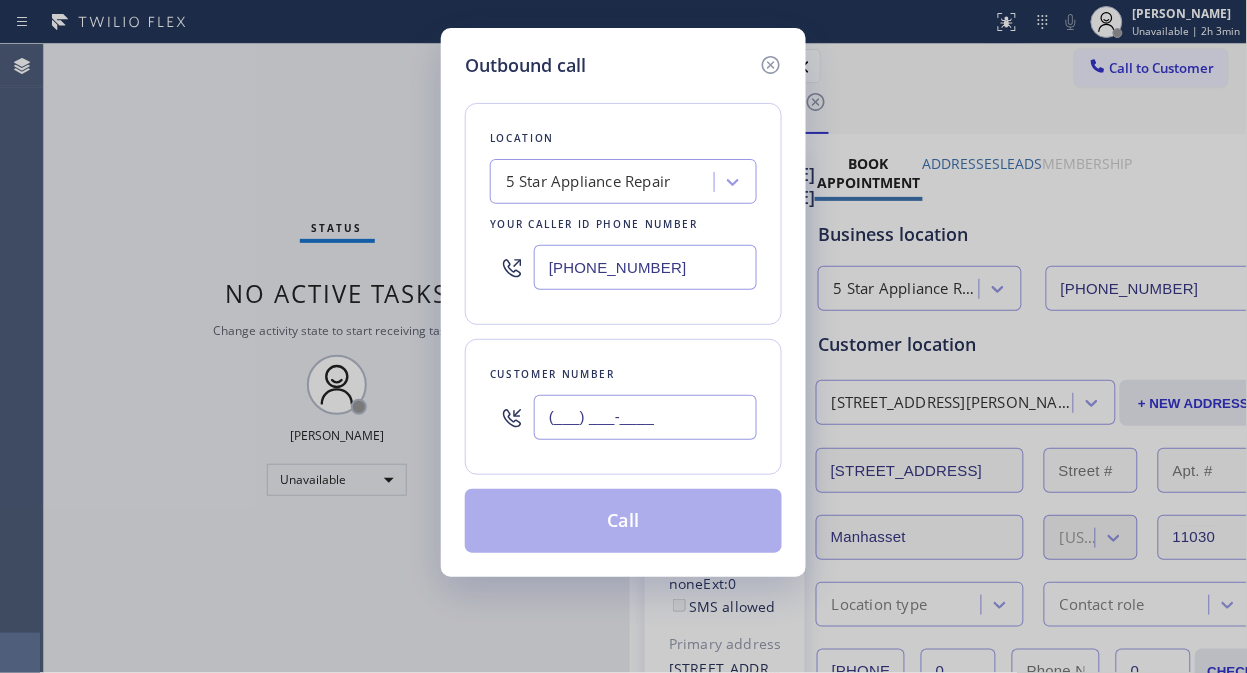 click on "(___) ___-____" at bounding box center [645, 417] 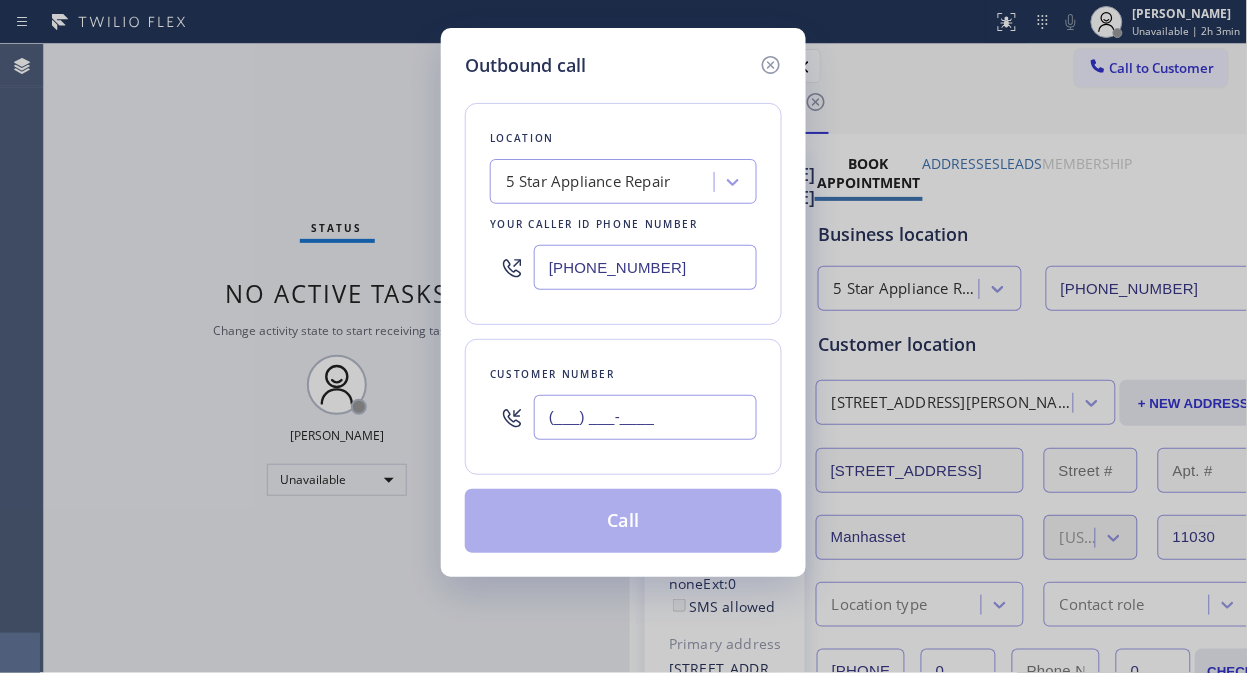 paste on "714) 655-4540" 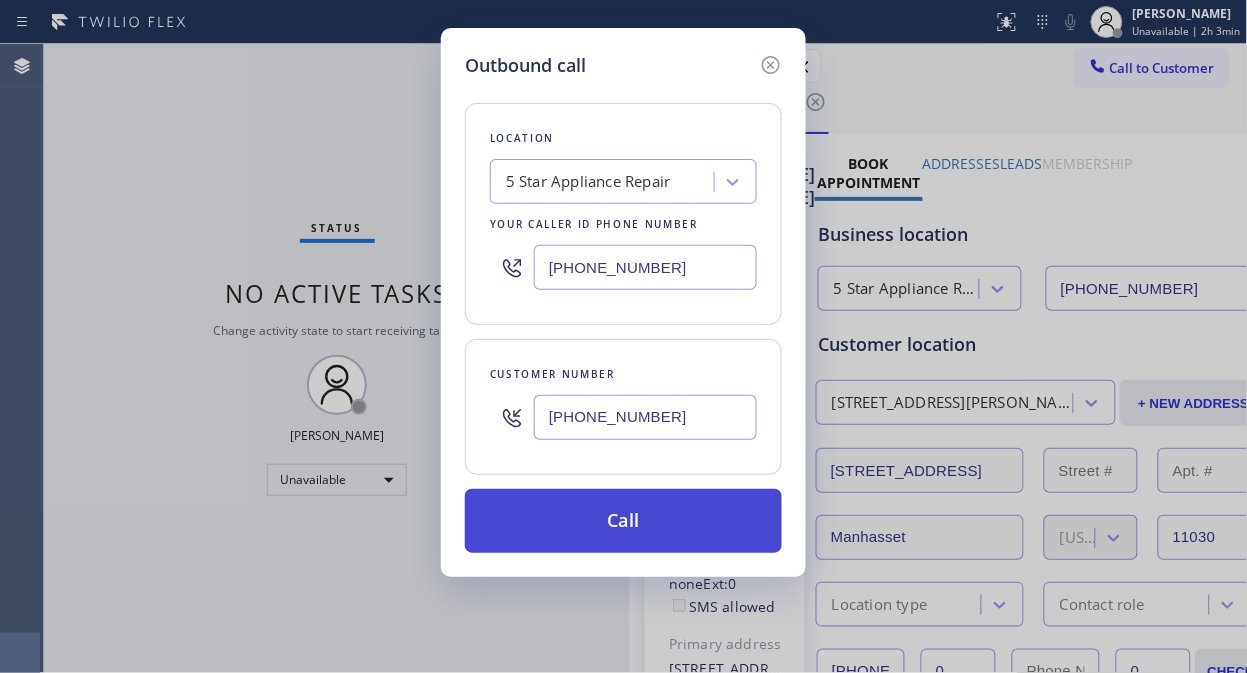 type on "[PHONE_NUMBER]" 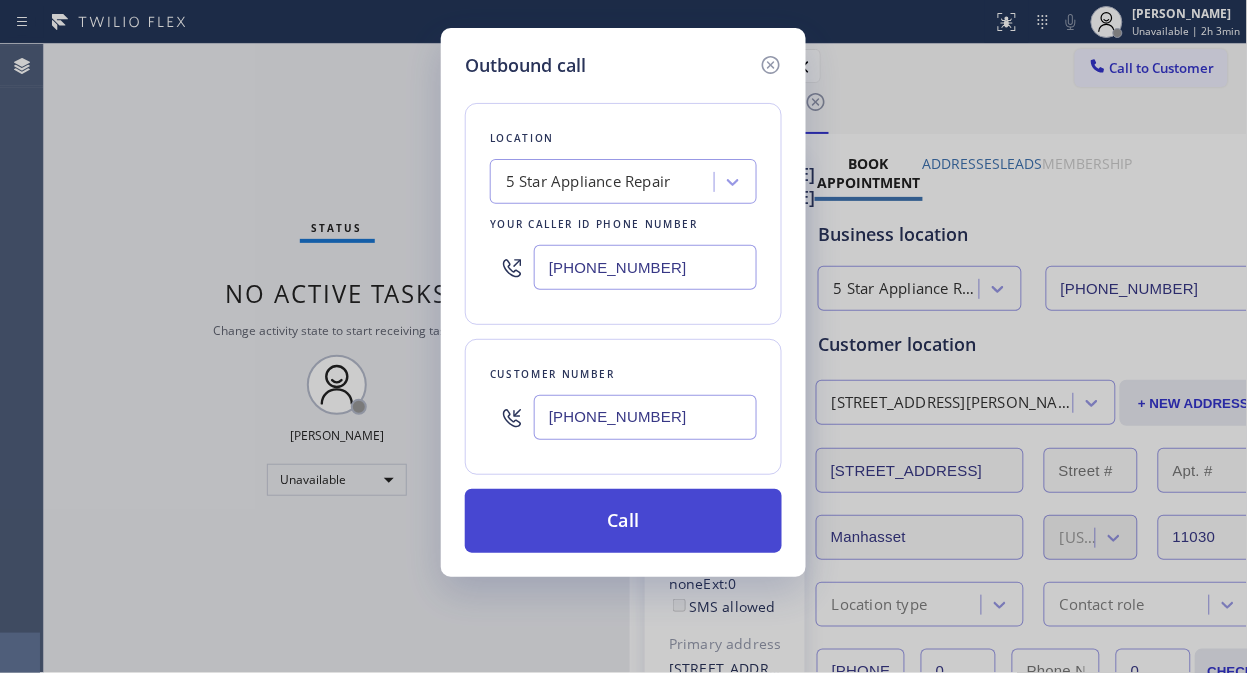 click on "Call" at bounding box center (623, 521) 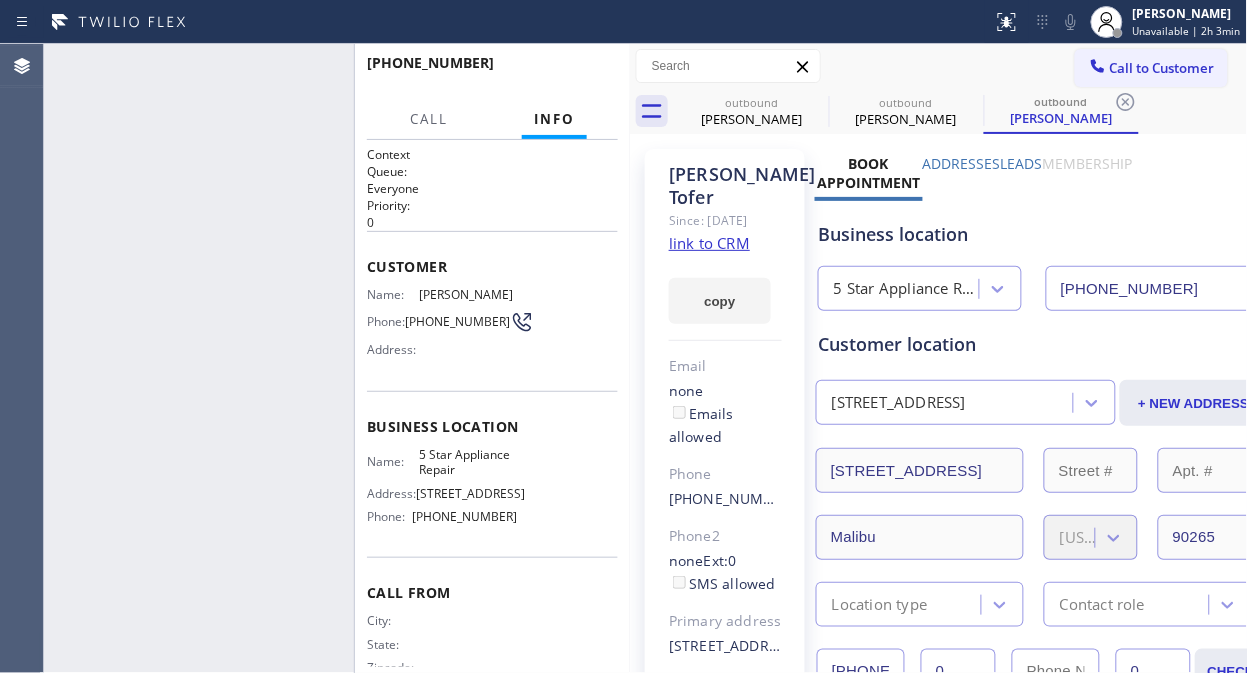 type on "[PHONE_NUMBER]" 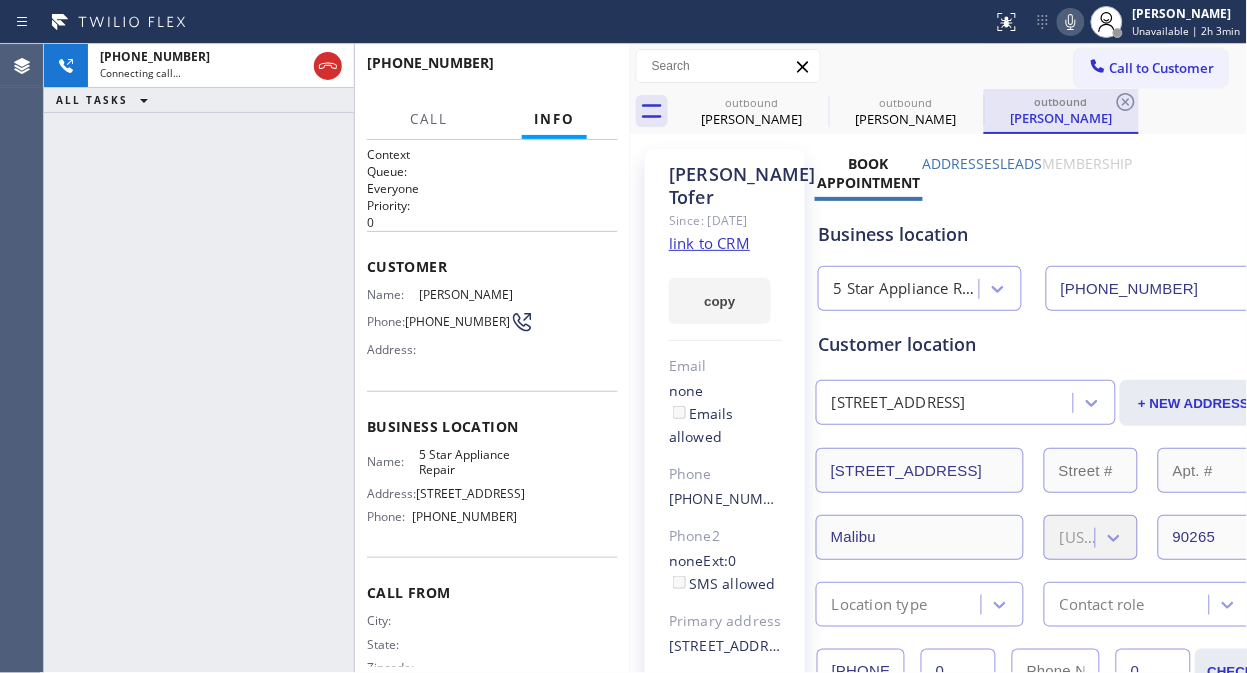 click 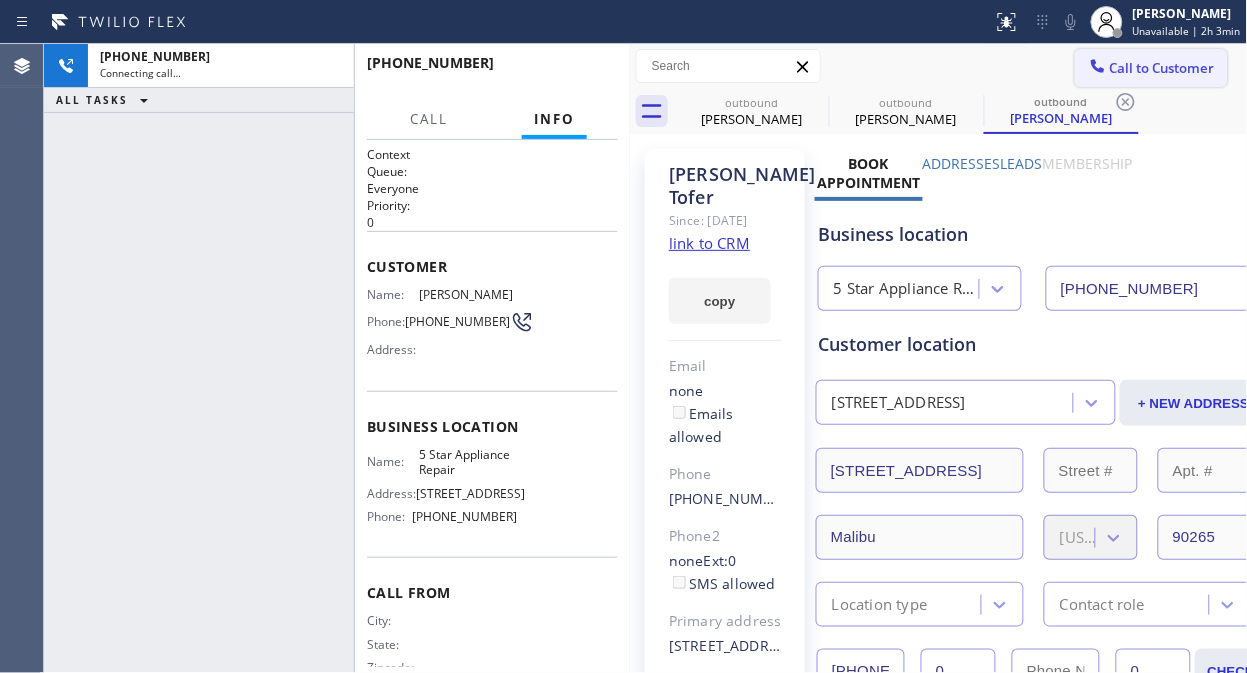 click on "Call to Customer" at bounding box center (1162, 68) 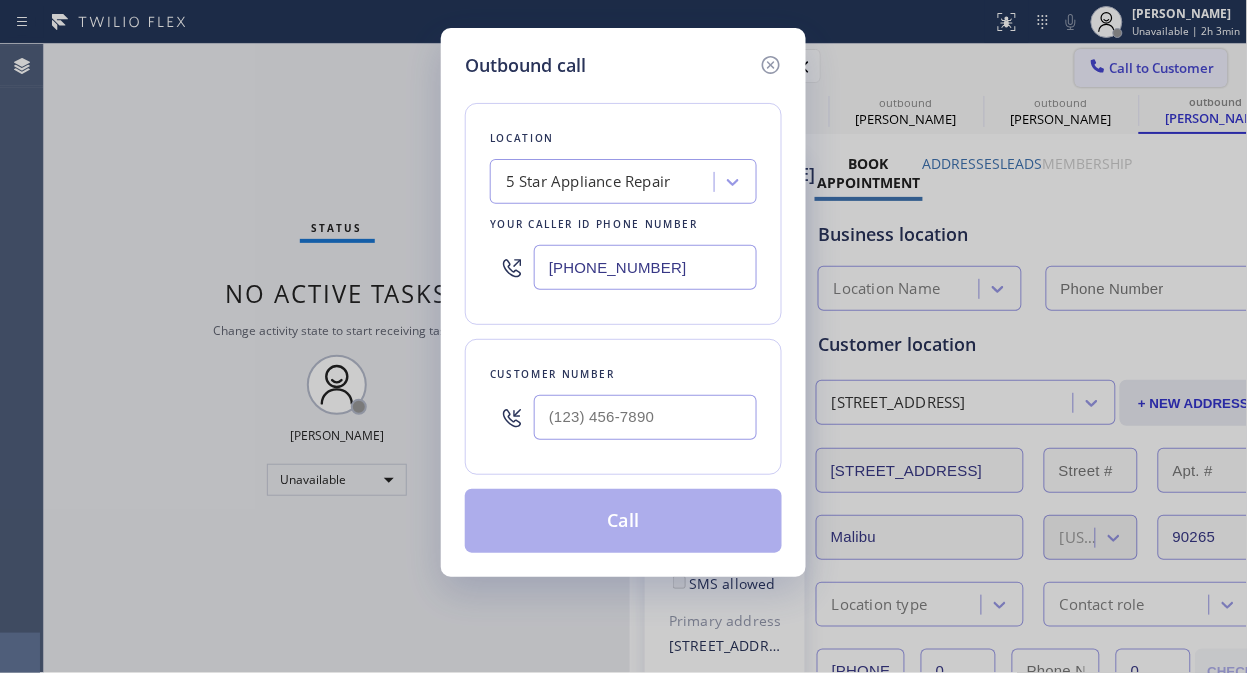 type on "[PHONE_NUMBER]" 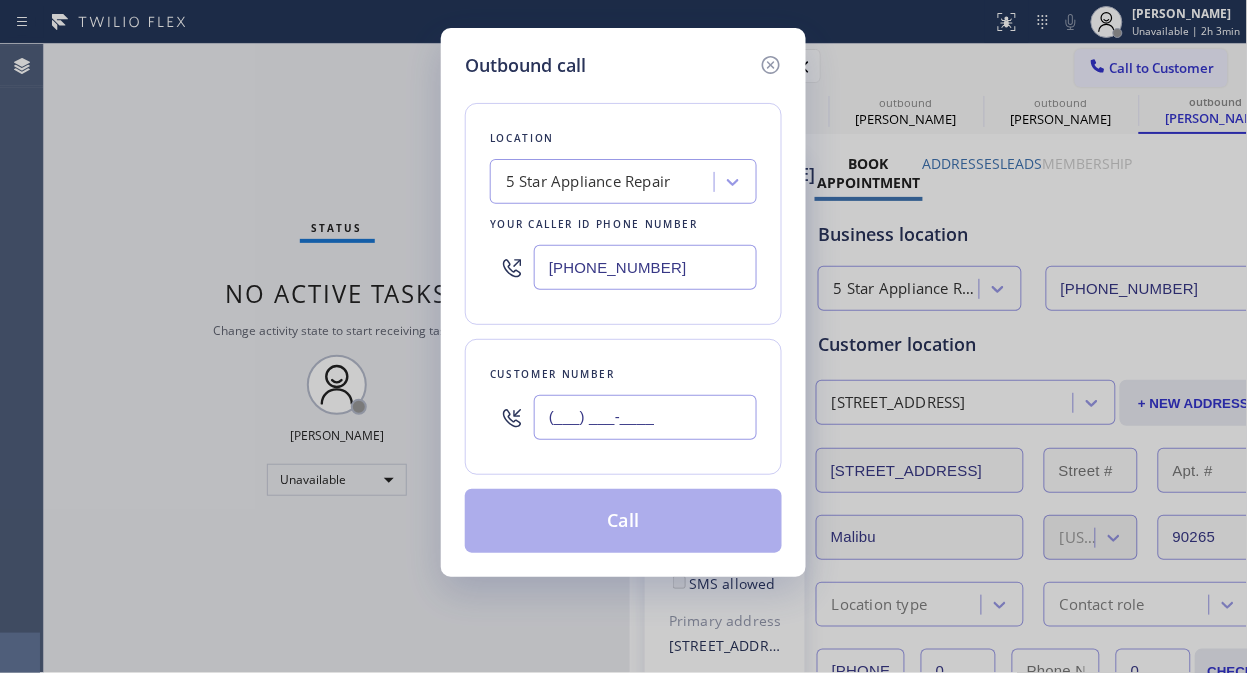click on "(___) ___-____" at bounding box center [645, 417] 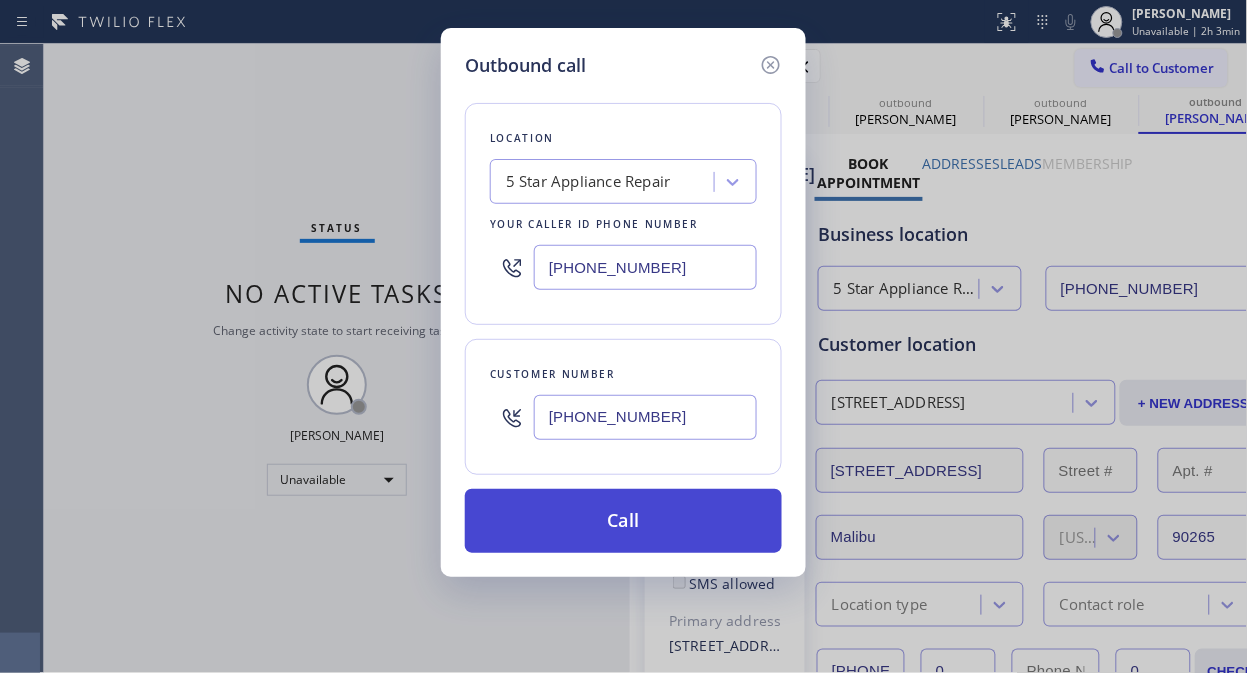 type on "[PHONE_NUMBER]" 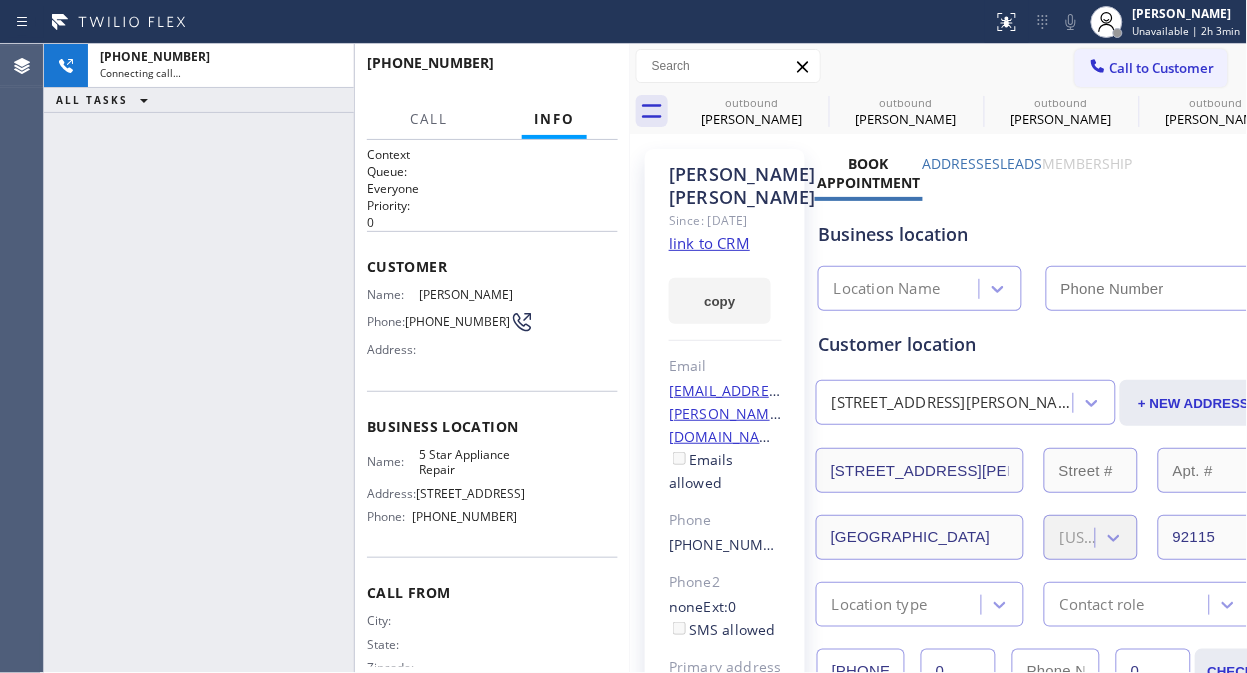 type on "[PHONE_NUMBER]" 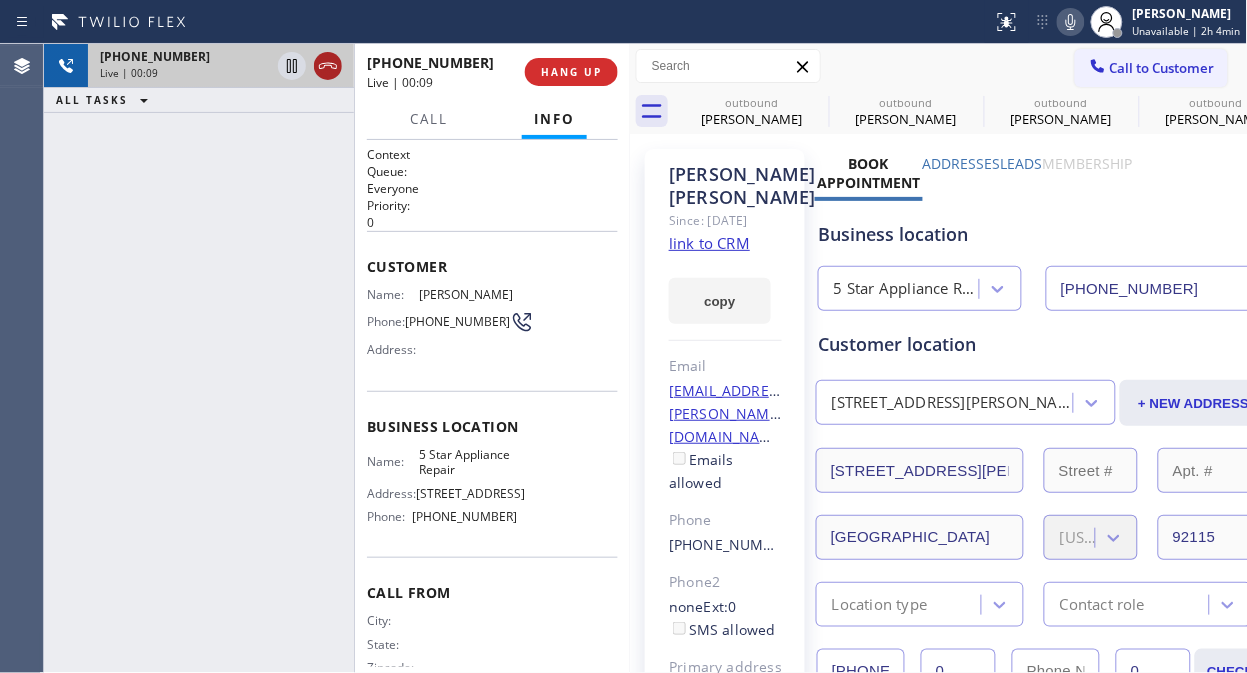 click 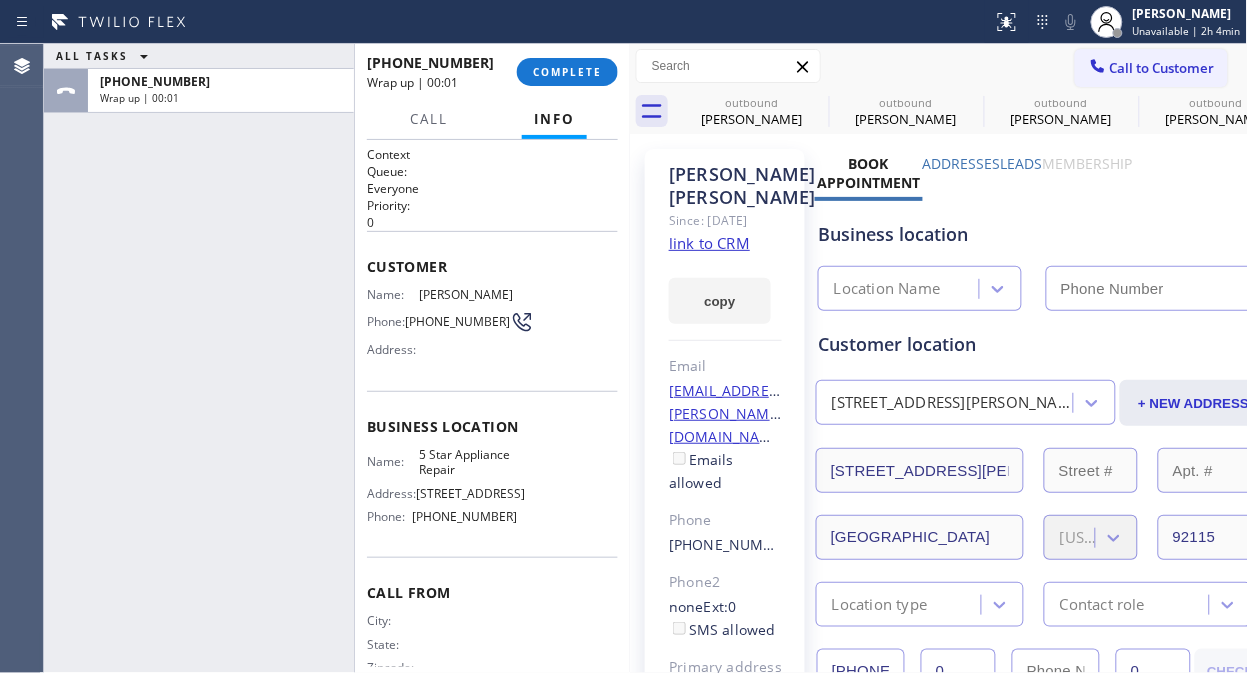 type on "[PHONE_NUMBER]" 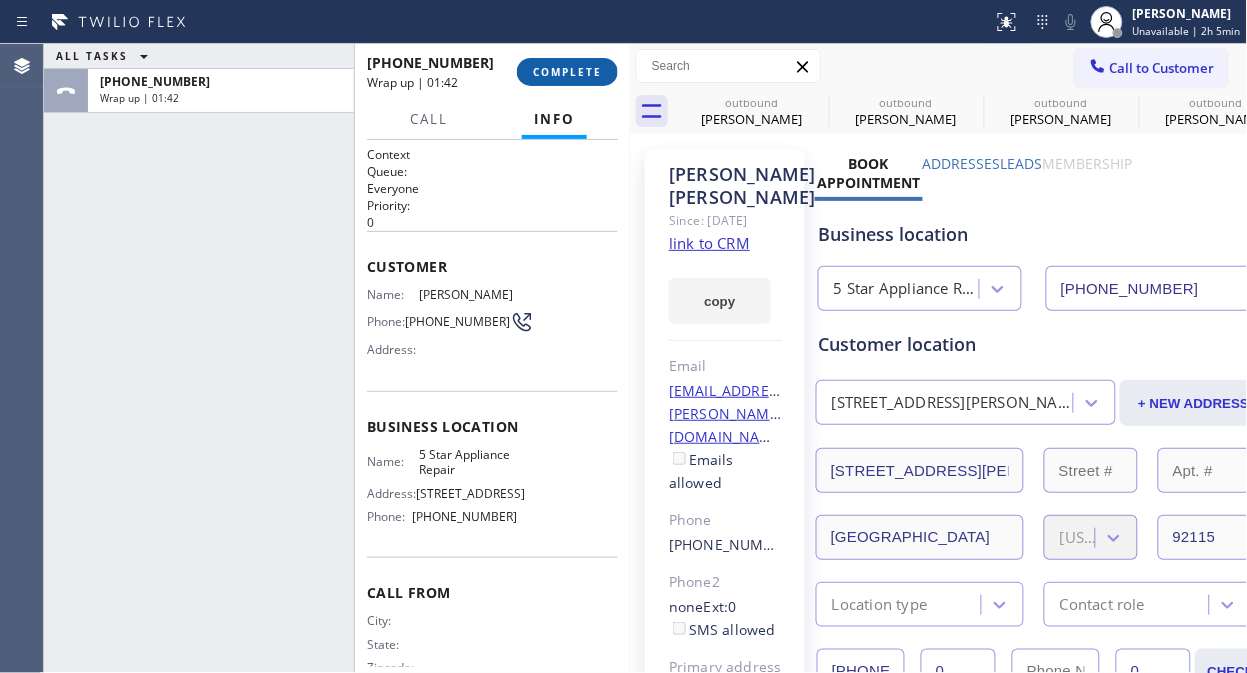 click on "COMPLETE" at bounding box center (567, 72) 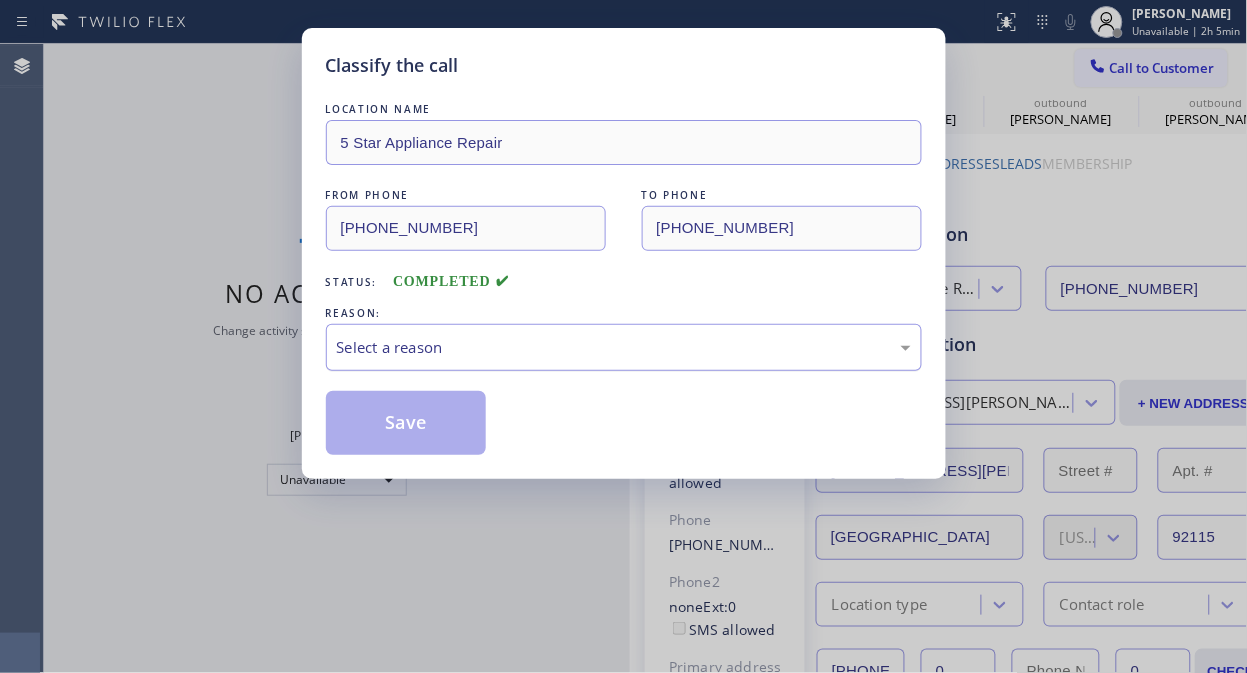 click on "Select a reason" at bounding box center [624, 347] 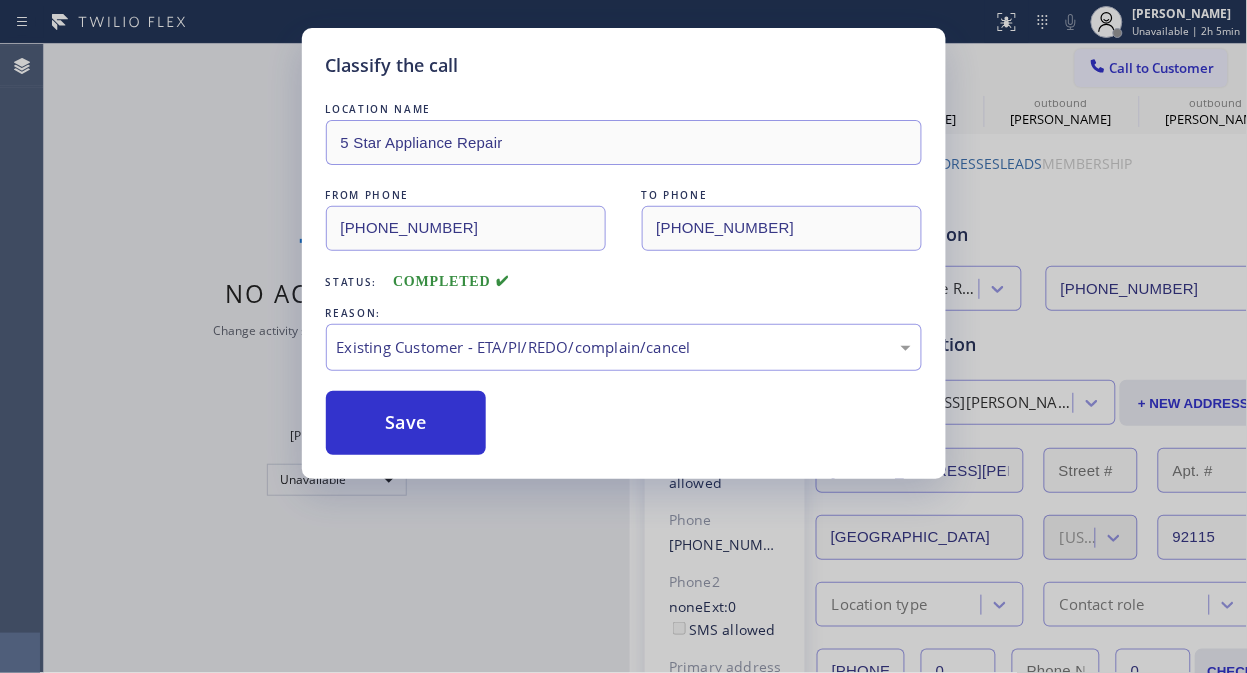 drag, startPoint x: 456, startPoint y: 427, endPoint x: 970, endPoint y: 10, distance: 661.8799 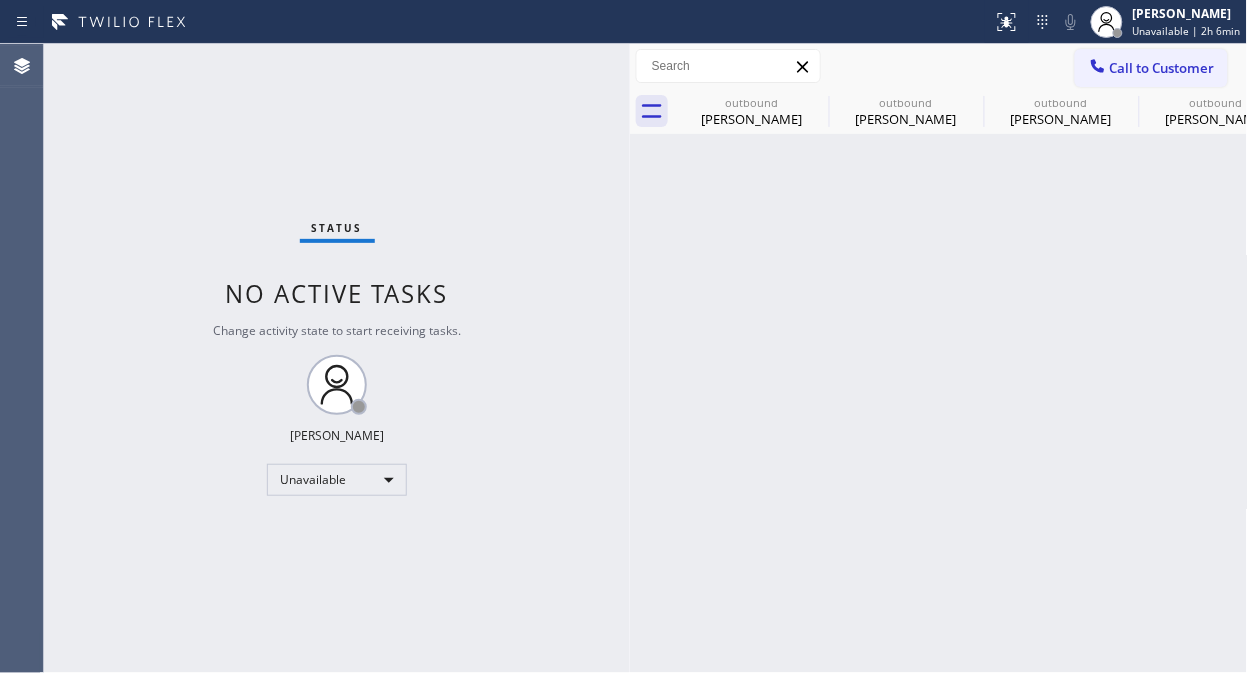 click on "Call to Customer" at bounding box center (1162, 68) 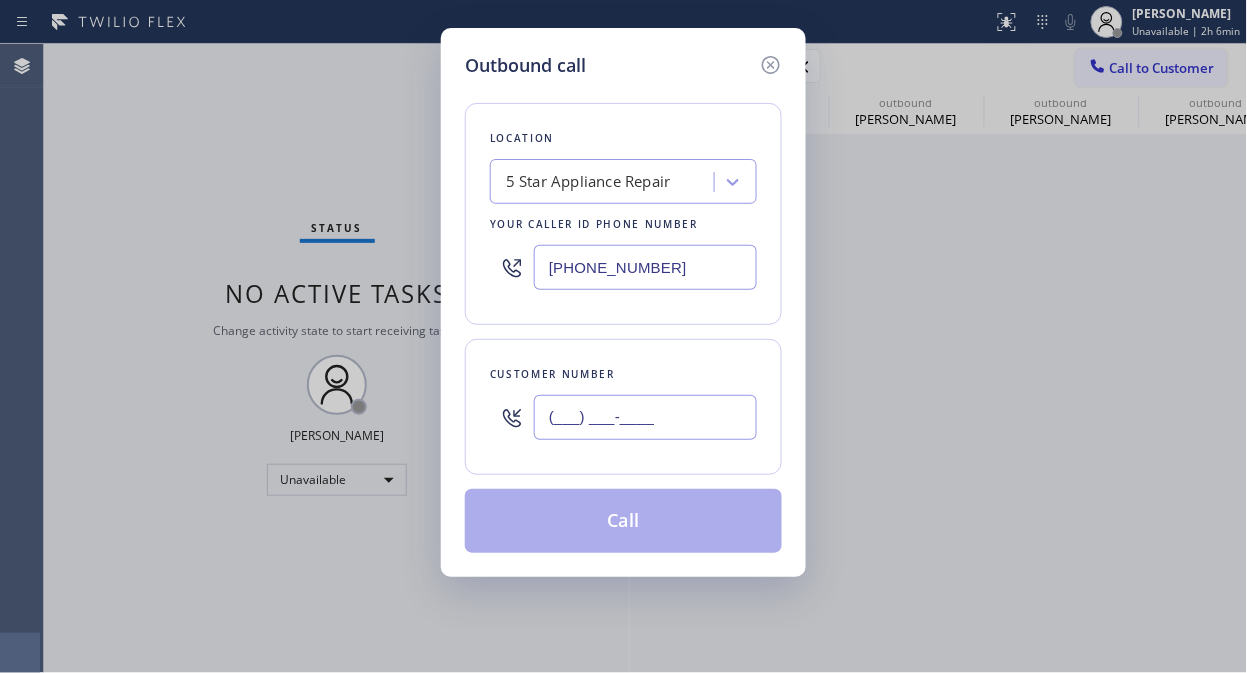 drag, startPoint x: 581, startPoint y: 420, endPoint x: 578, endPoint y: 433, distance: 13.341664 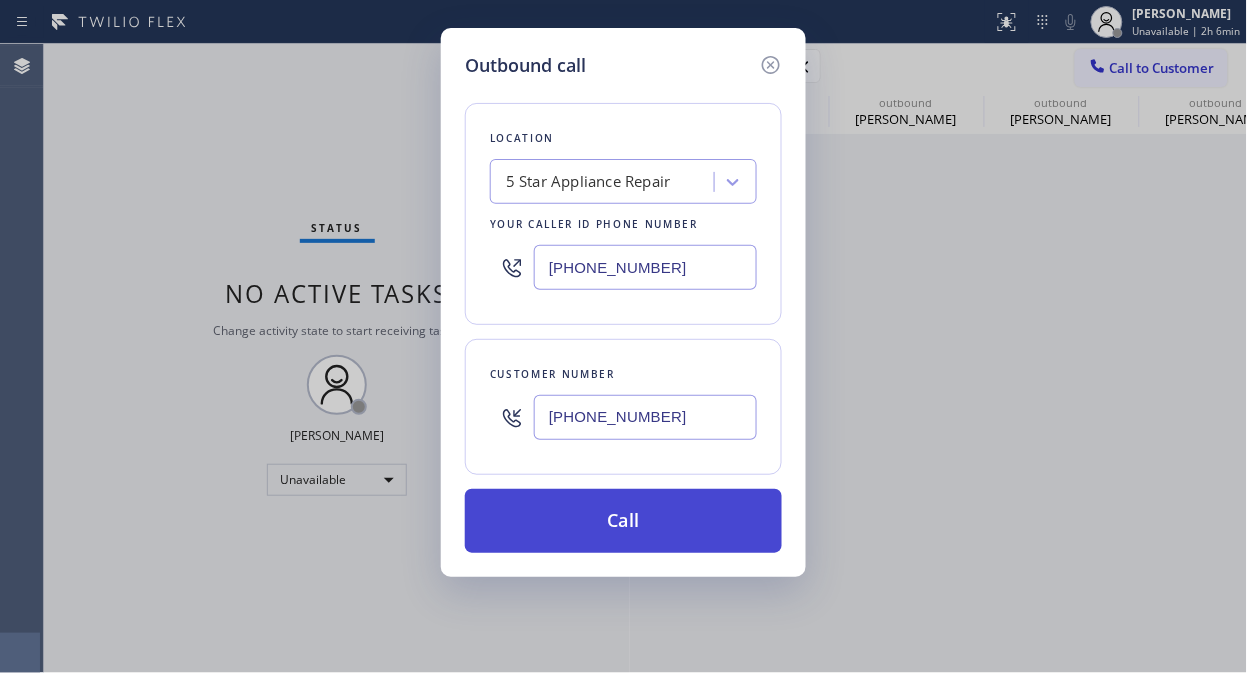 type on "[PHONE_NUMBER]" 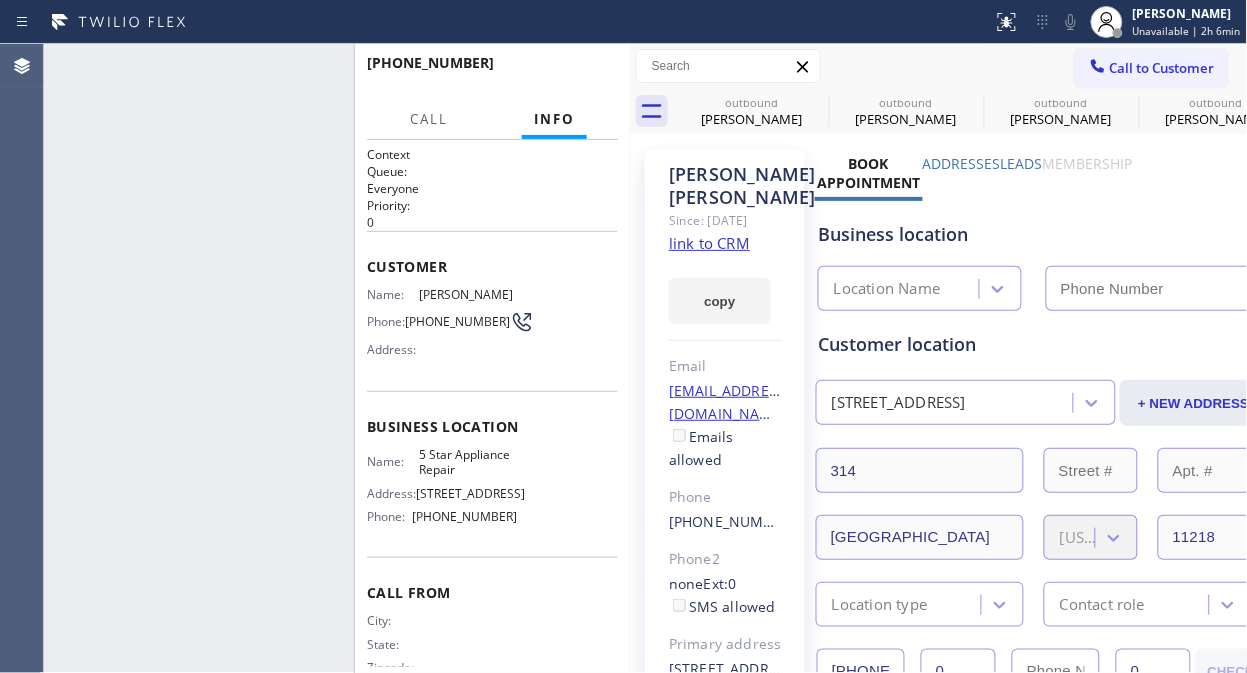 type on "[PHONE_NUMBER]" 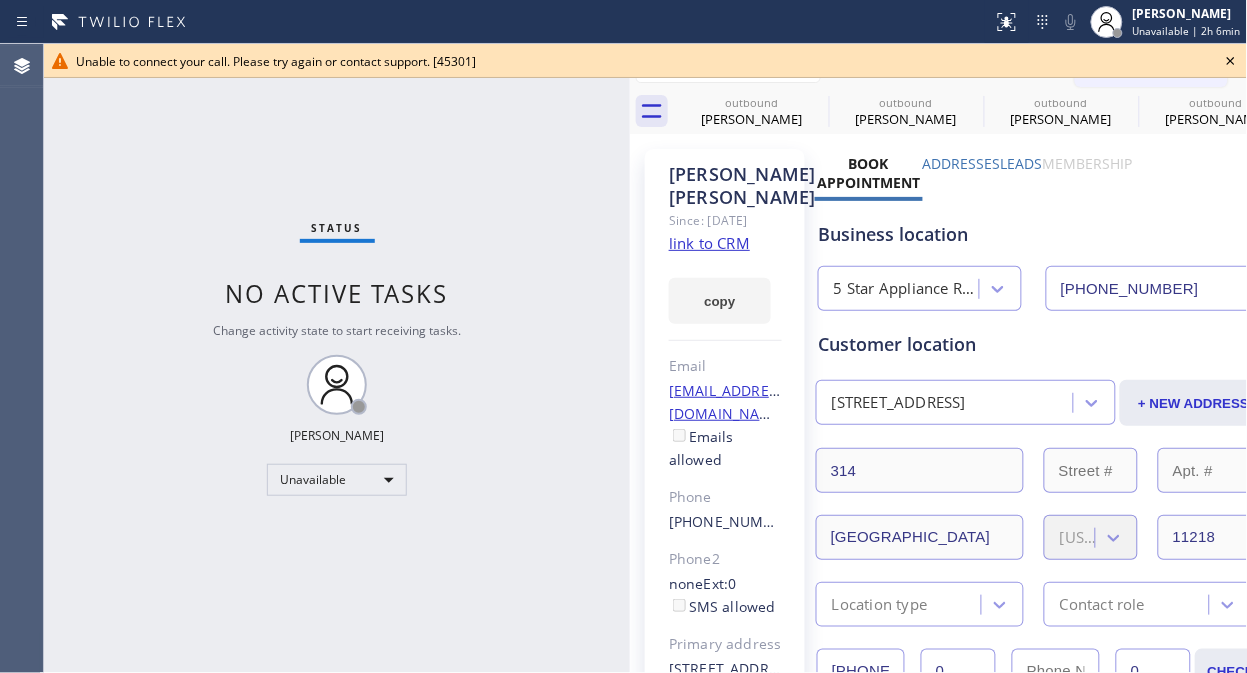 click 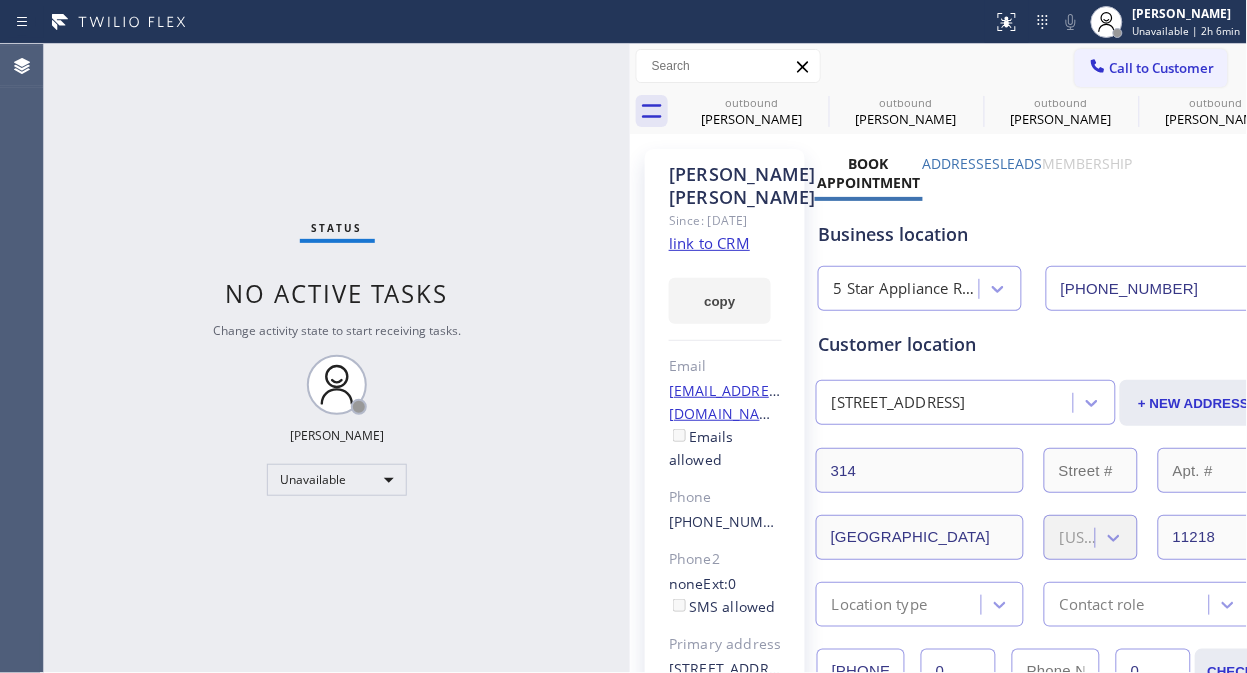 drag, startPoint x: 1165, startPoint y: 61, endPoint x: 897, endPoint y: 197, distance: 300.53287 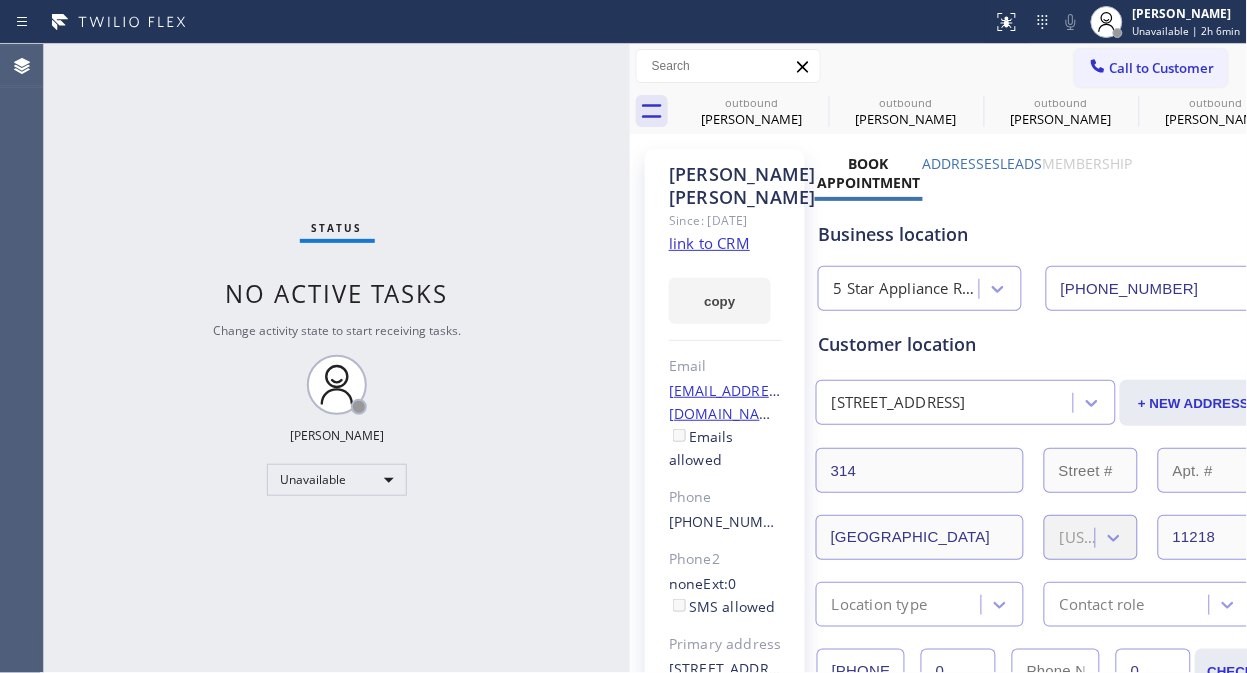 click on "Call to Customer" at bounding box center [1162, 68] 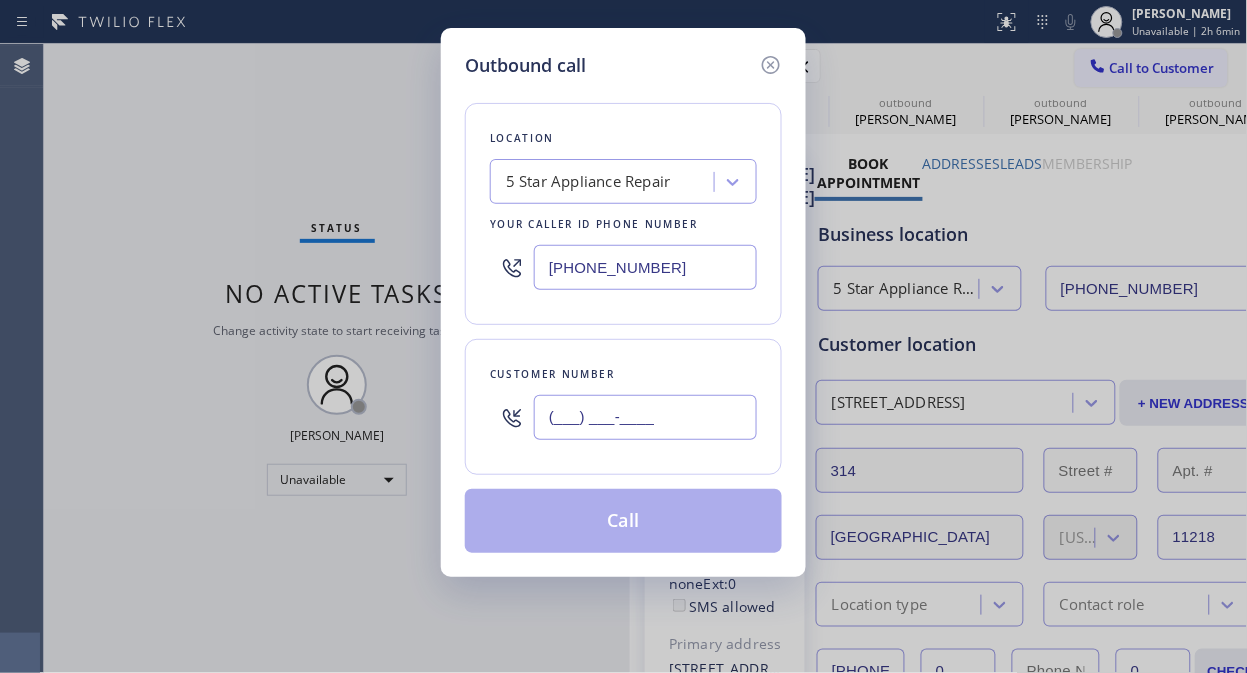click on "(___) ___-____" at bounding box center [645, 417] 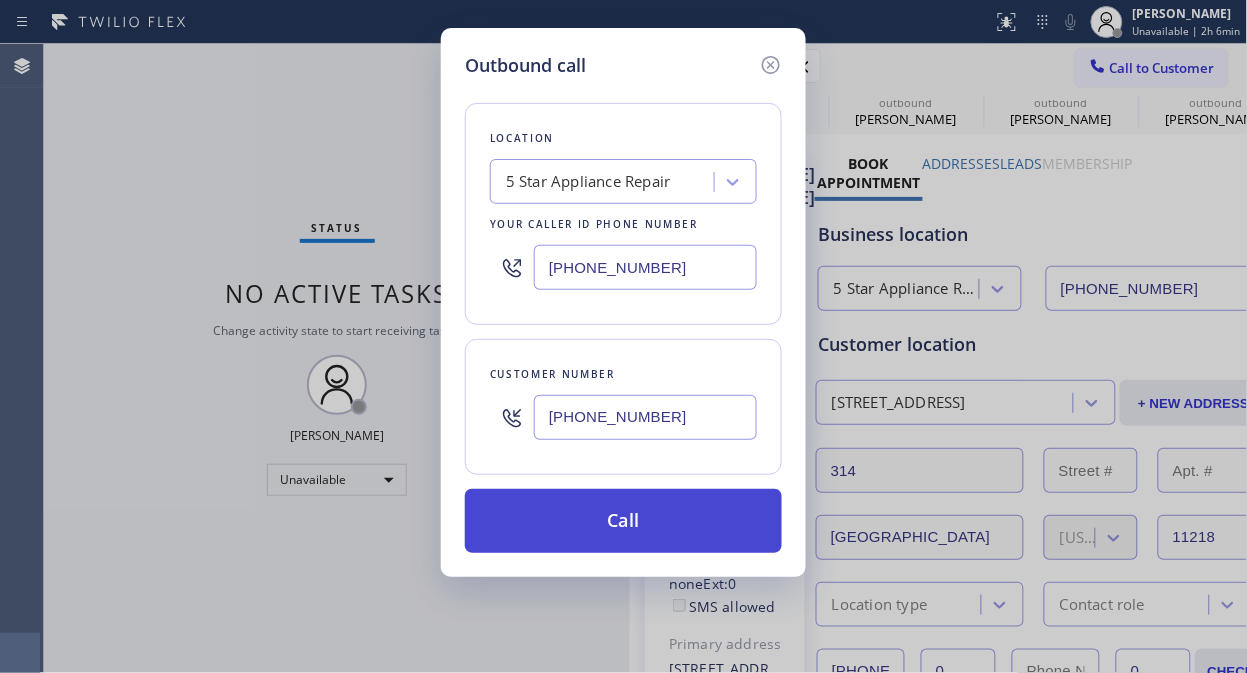 click on "Call" at bounding box center (623, 521) 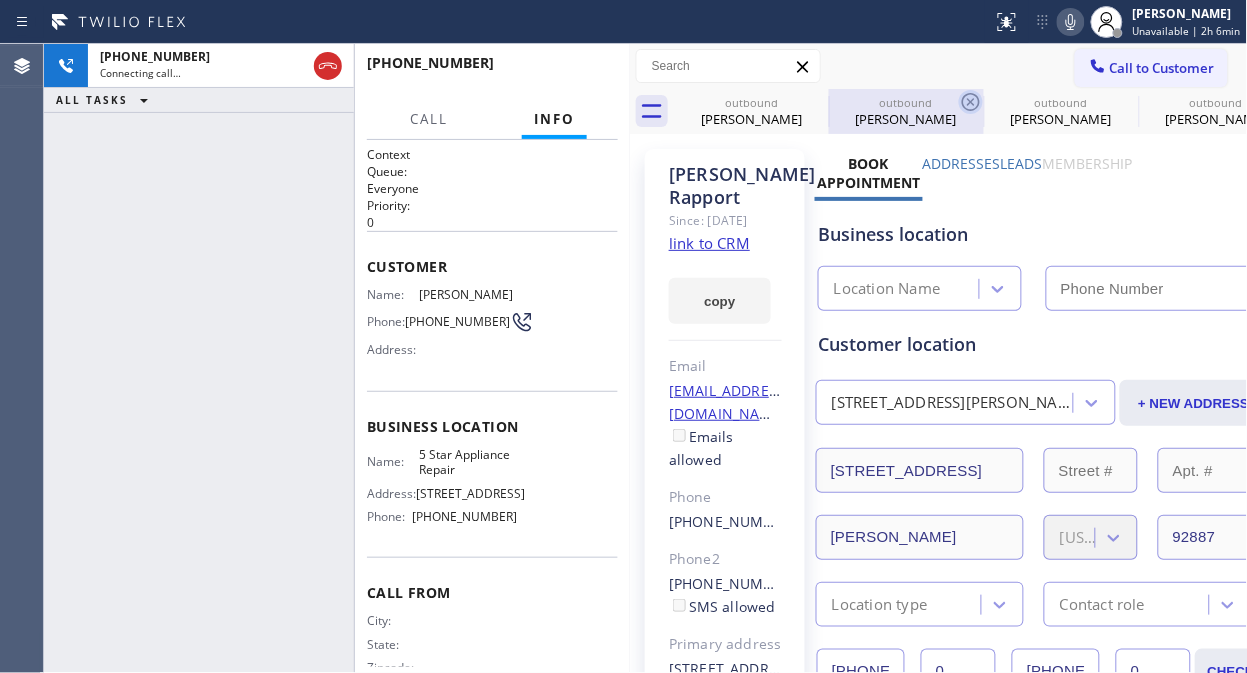 click 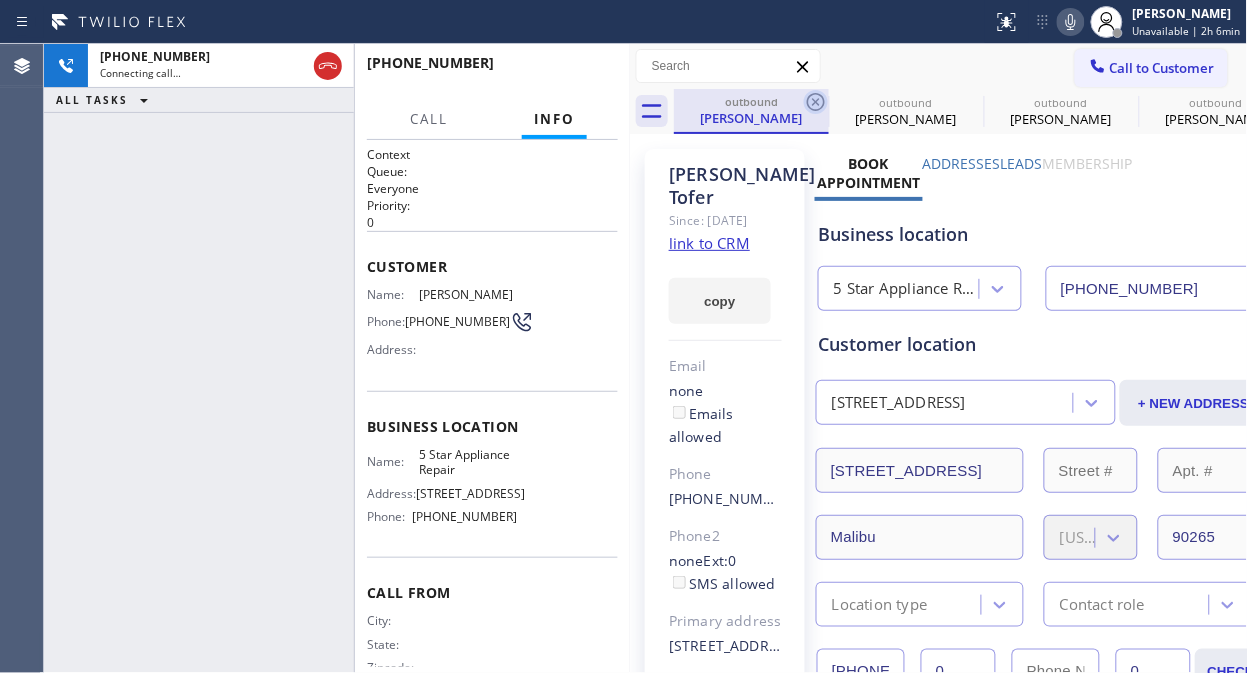 click 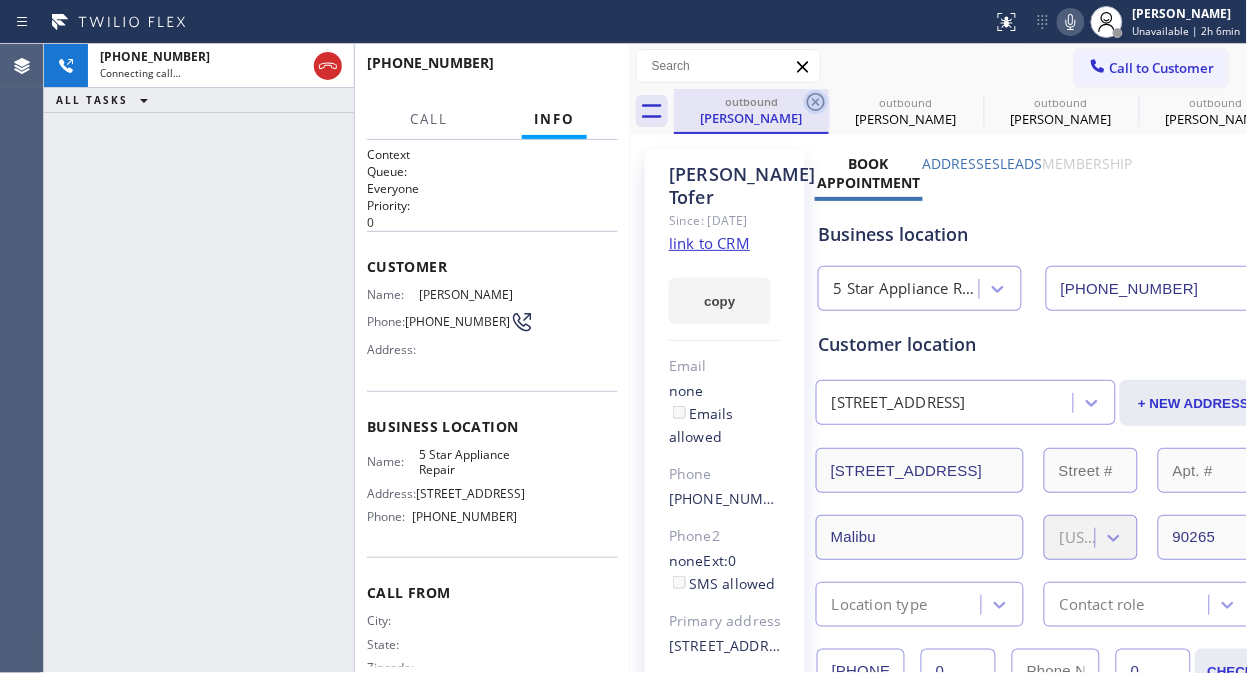 click 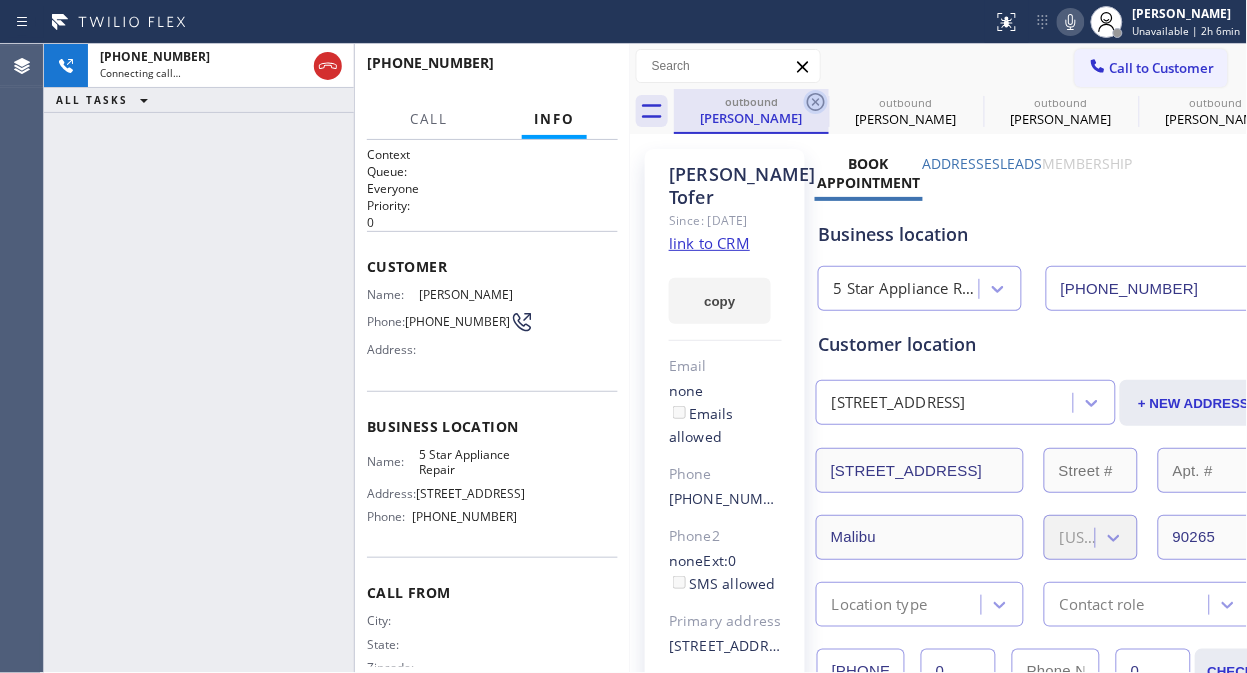 click 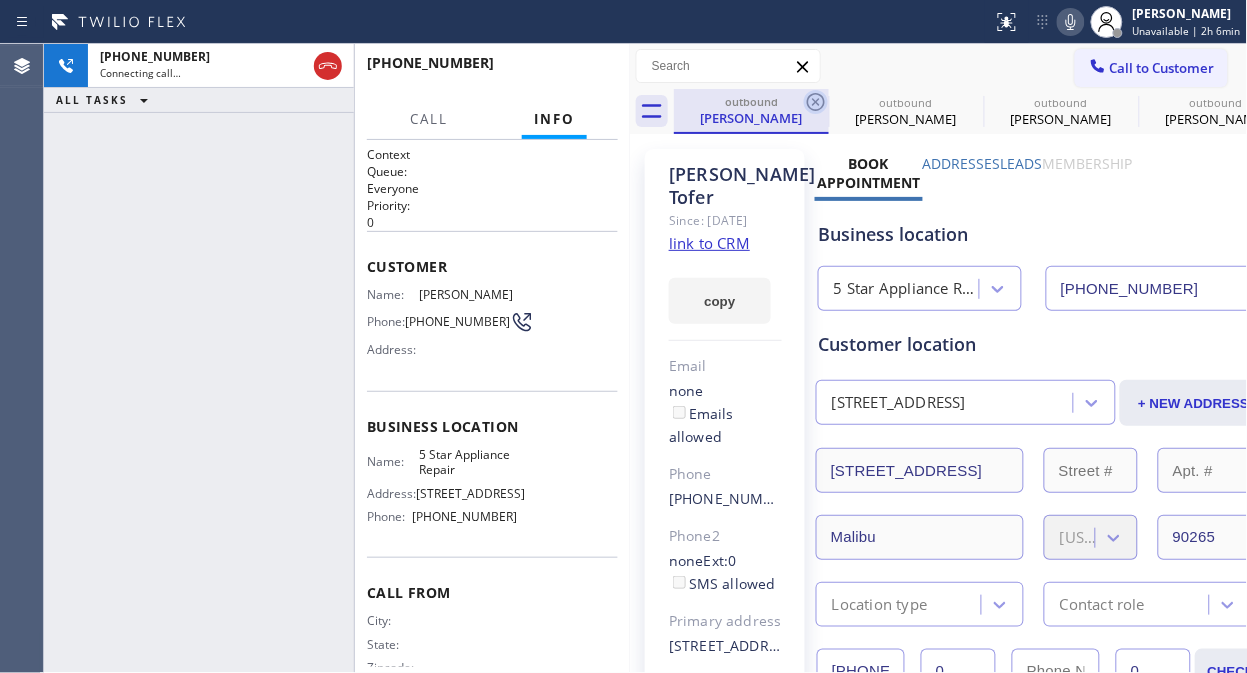 click 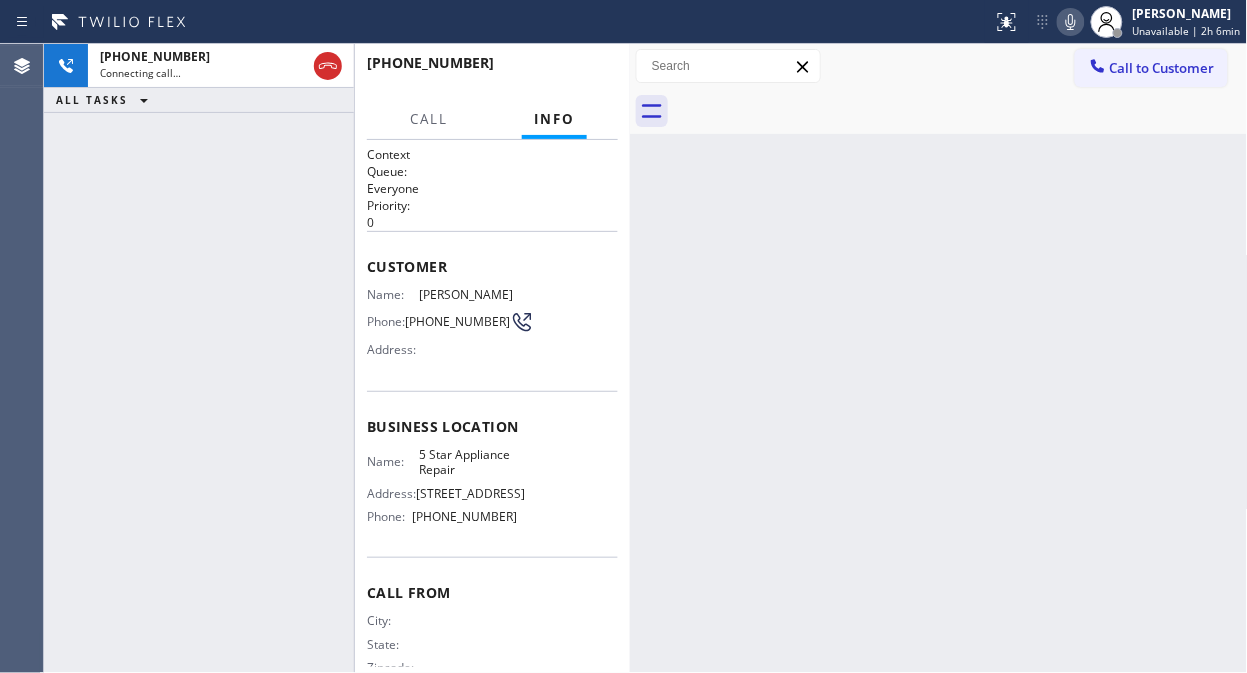click at bounding box center [961, 111] 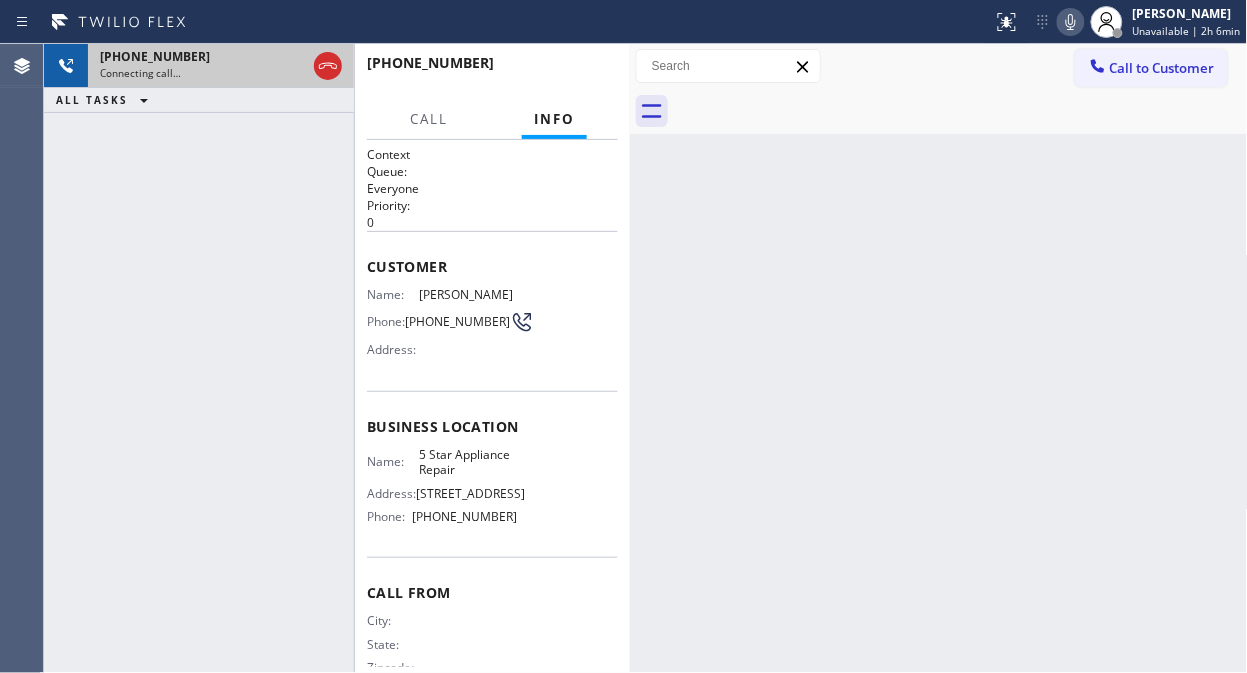 click on "[PHONE_NUMBER]" at bounding box center [203, 56] 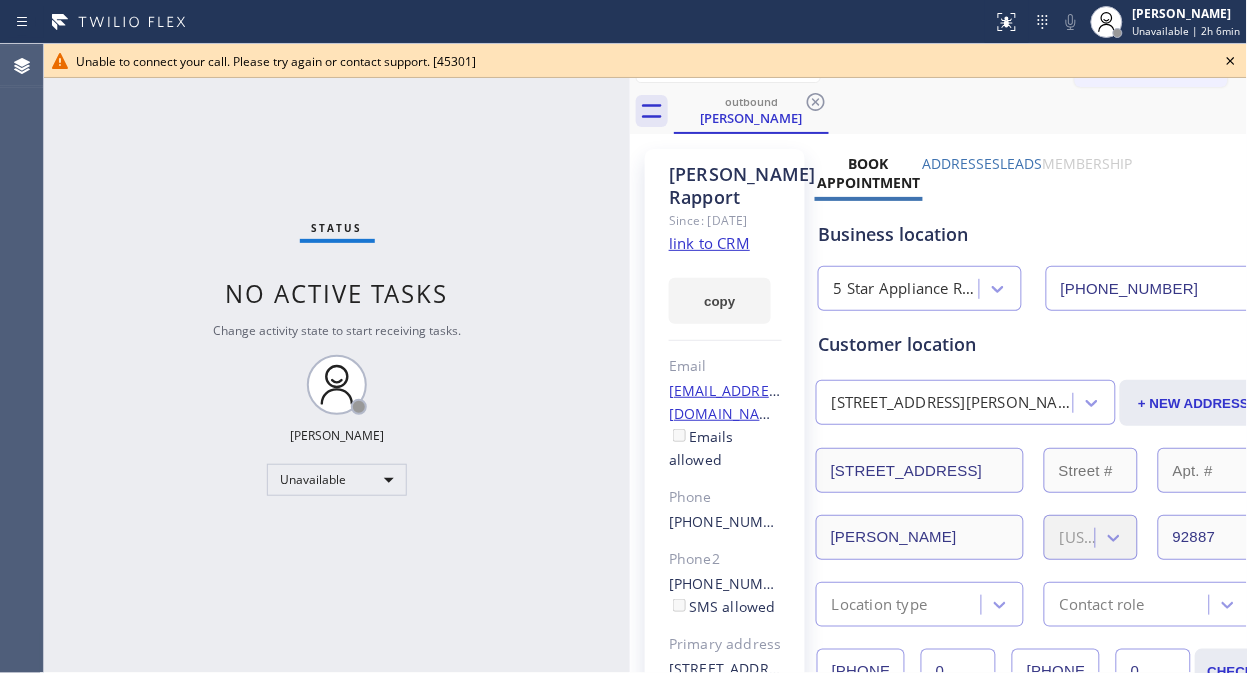 click 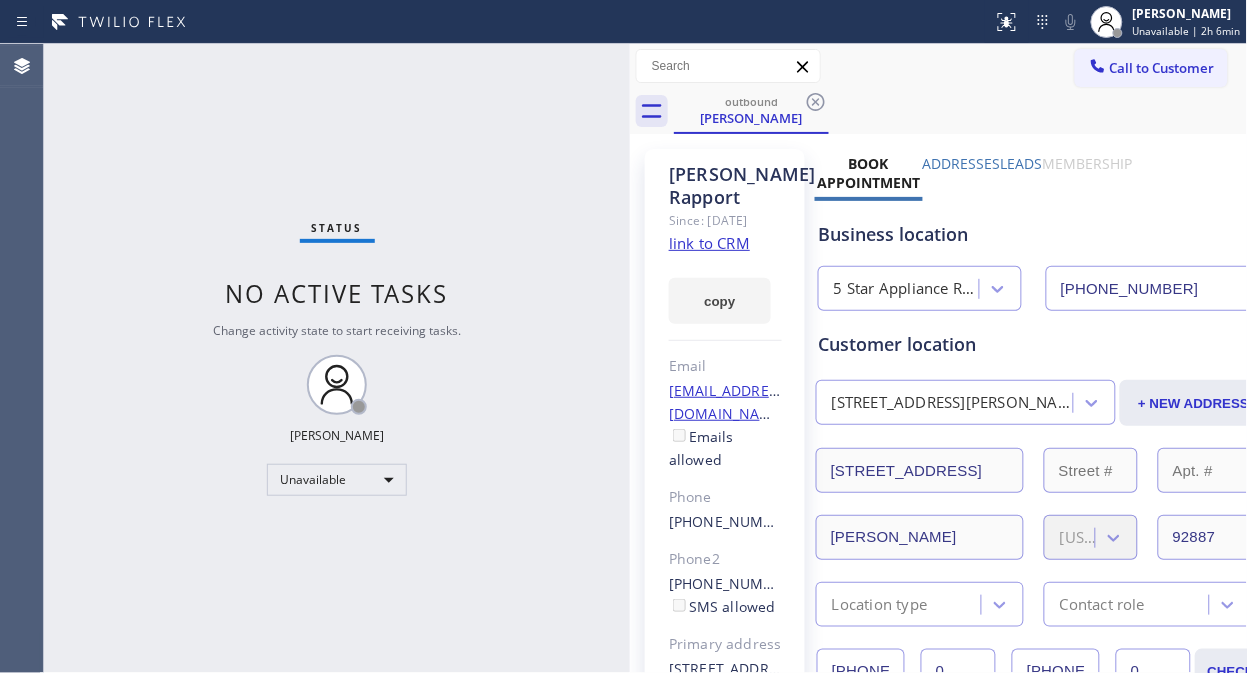 drag, startPoint x: 1176, startPoint y: 63, endPoint x: 1156, endPoint y: 72, distance: 21.931713 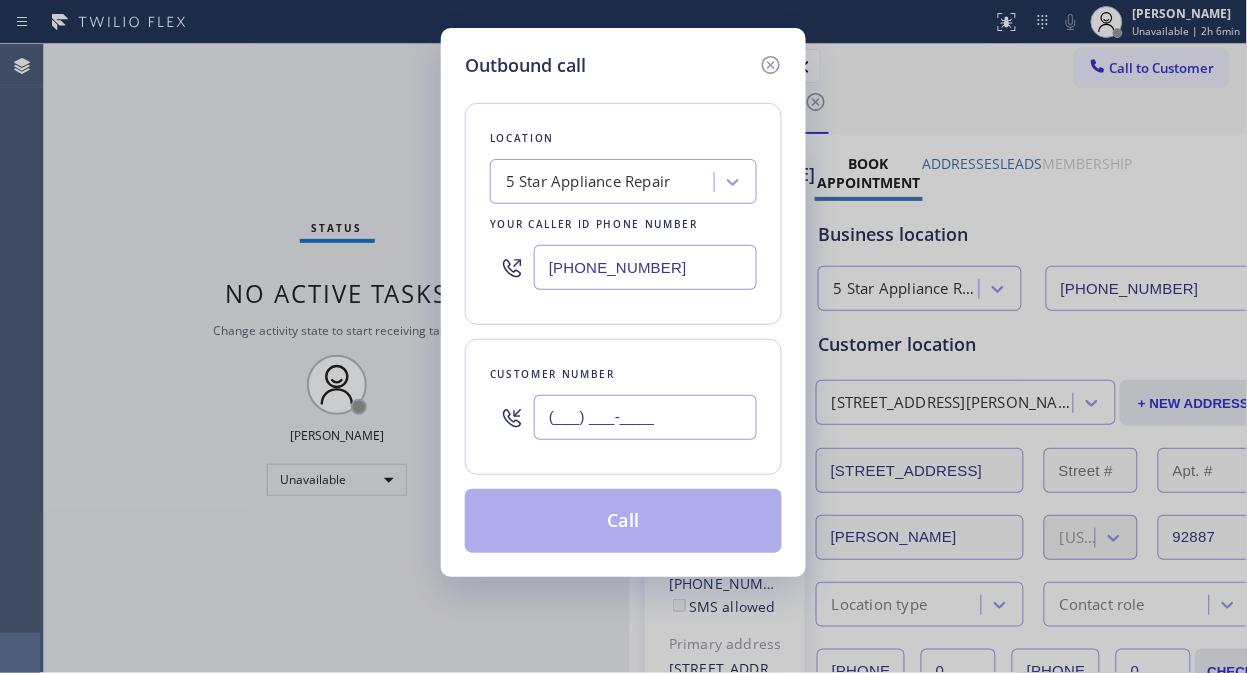 click on "(___) ___-____" at bounding box center [645, 417] 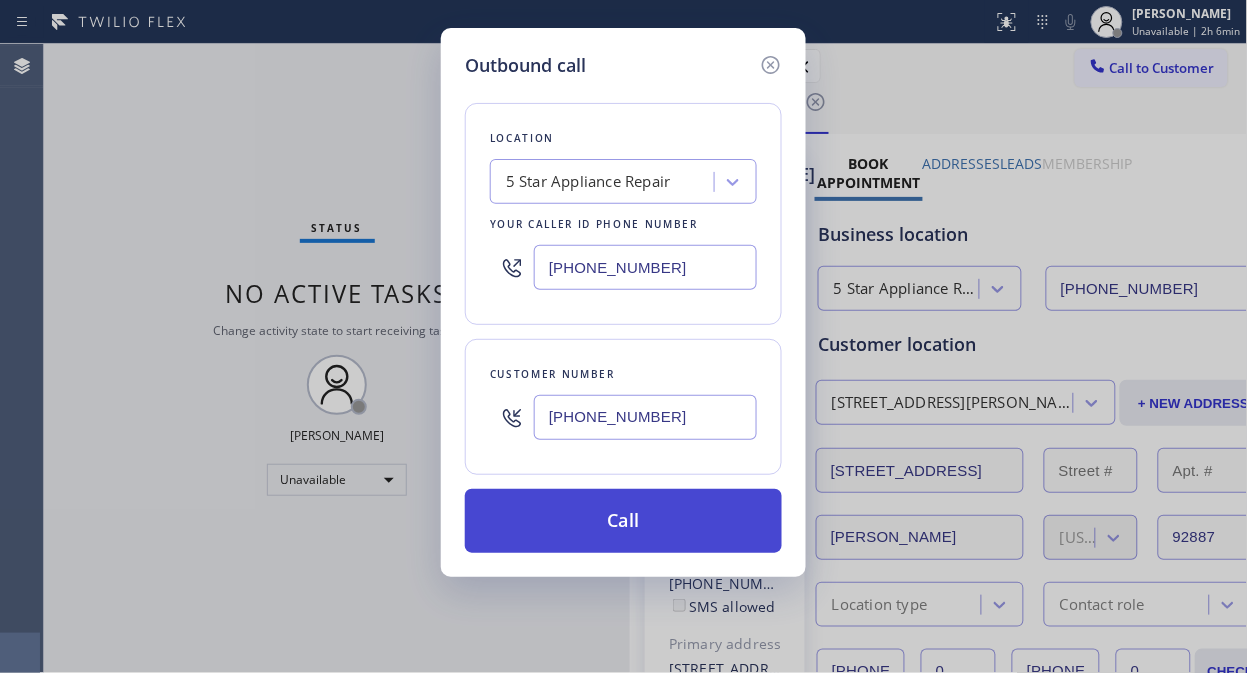 type on "[PHONE_NUMBER]" 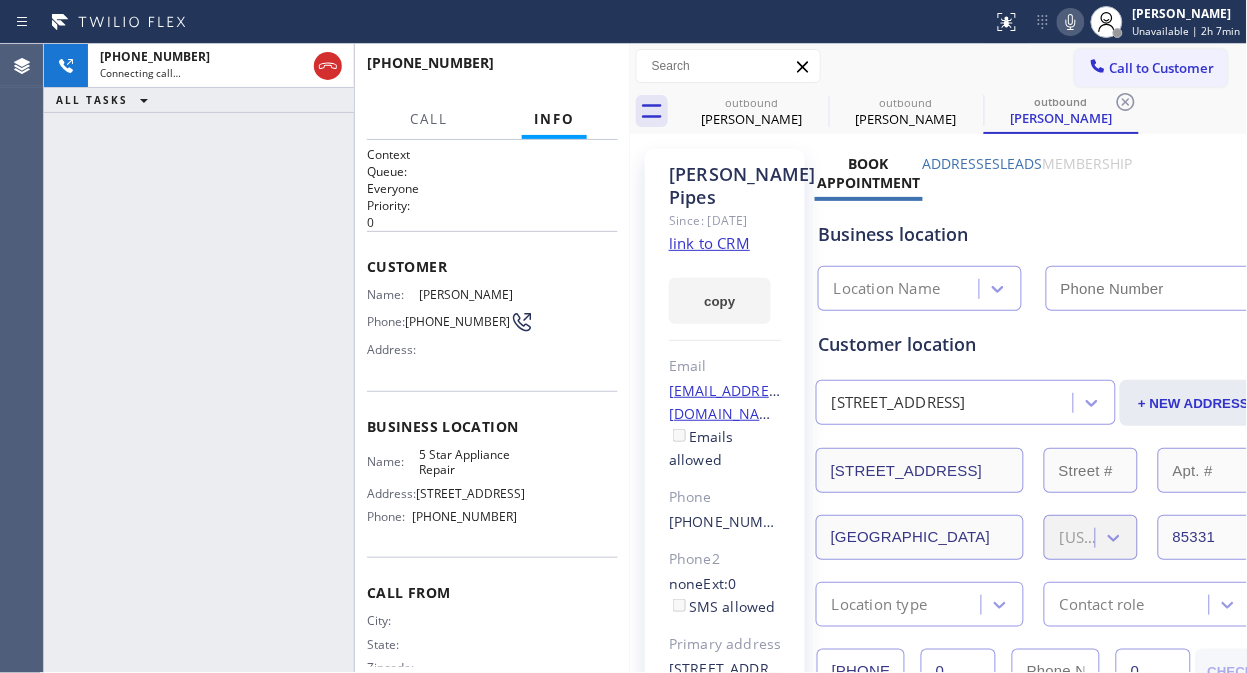 type on "[PHONE_NUMBER]" 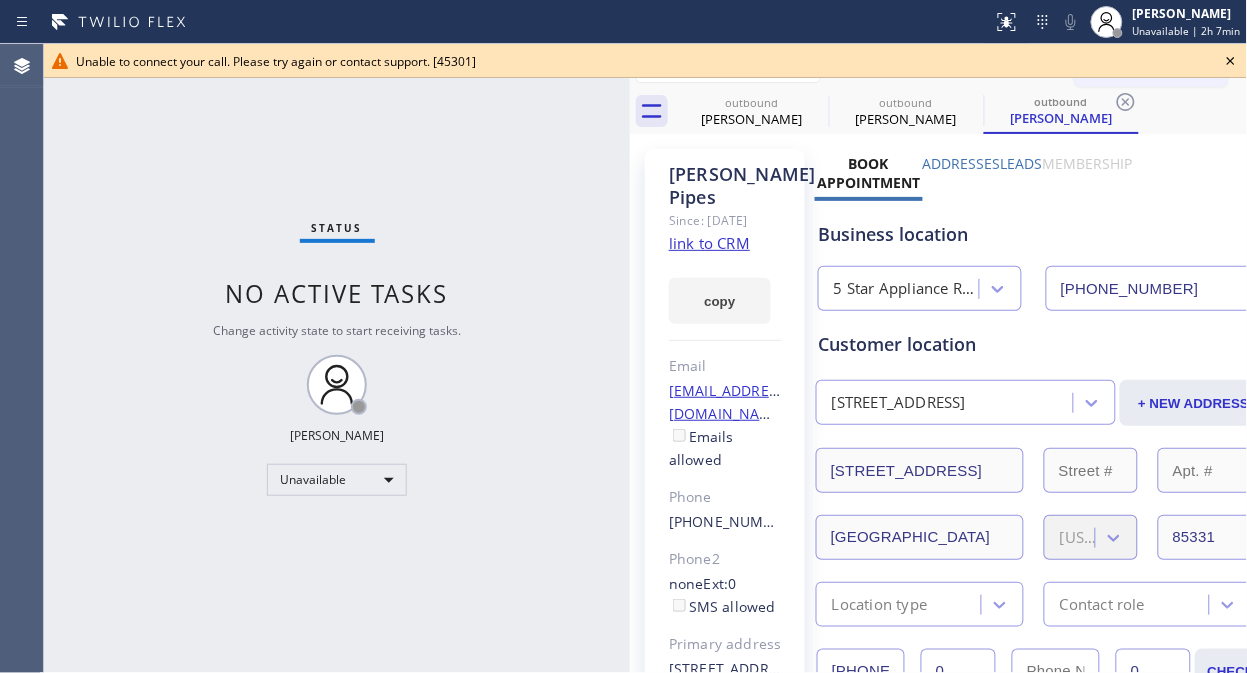 click on "Unable to connect your call. Please try again or contact support. [45301]" at bounding box center [645, 61] 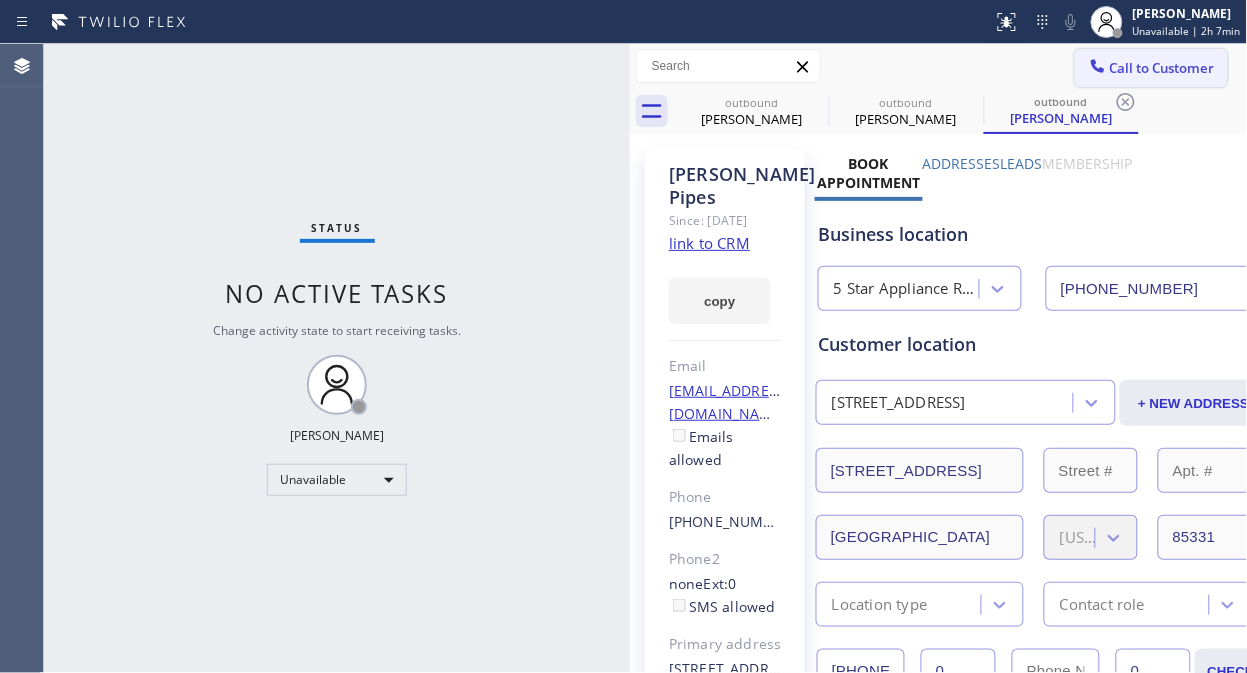 click on "Call to Customer" at bounding box center [1162, 68] 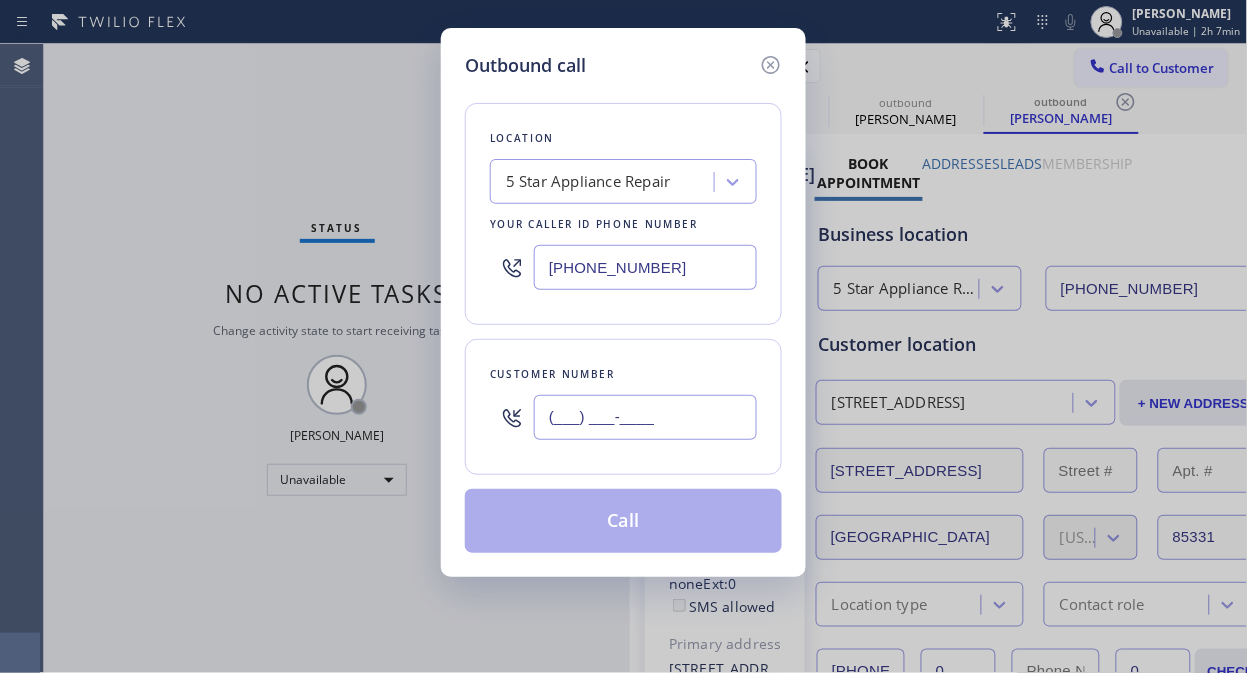 click on "(___) ___-____" at bounding box center [645, 417] 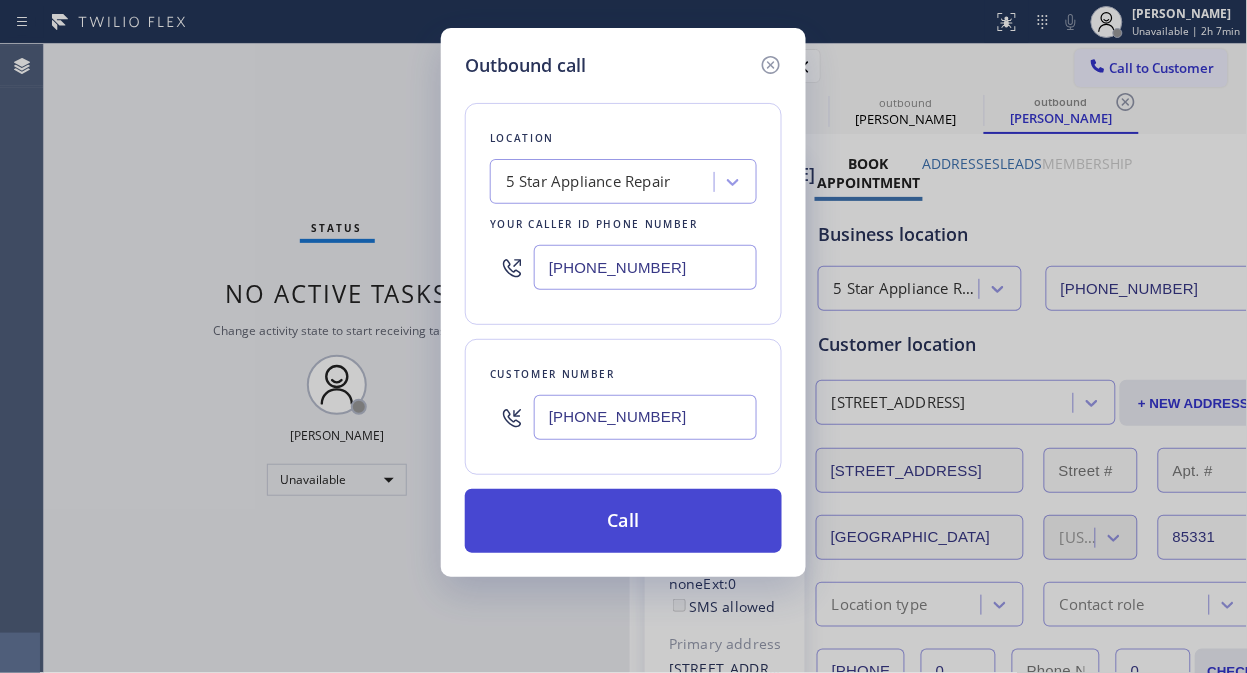 type on "[PHONE_NUMBER]" 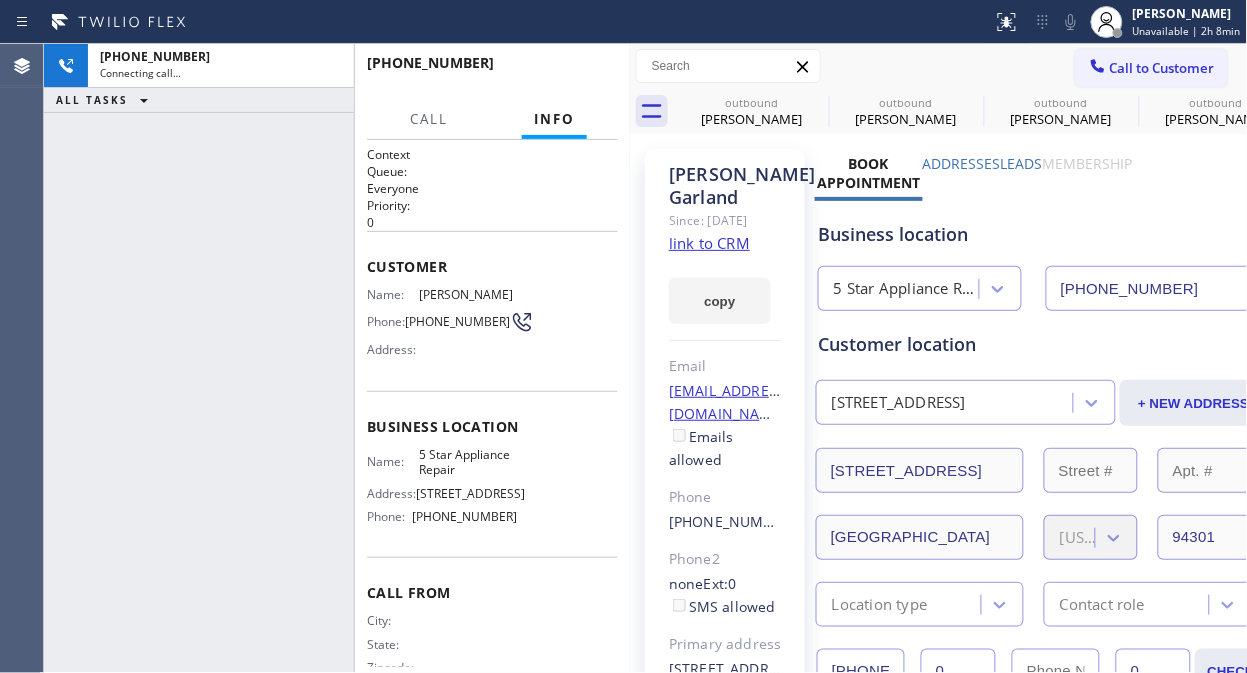 type on "[PHONE_NUMBER]" 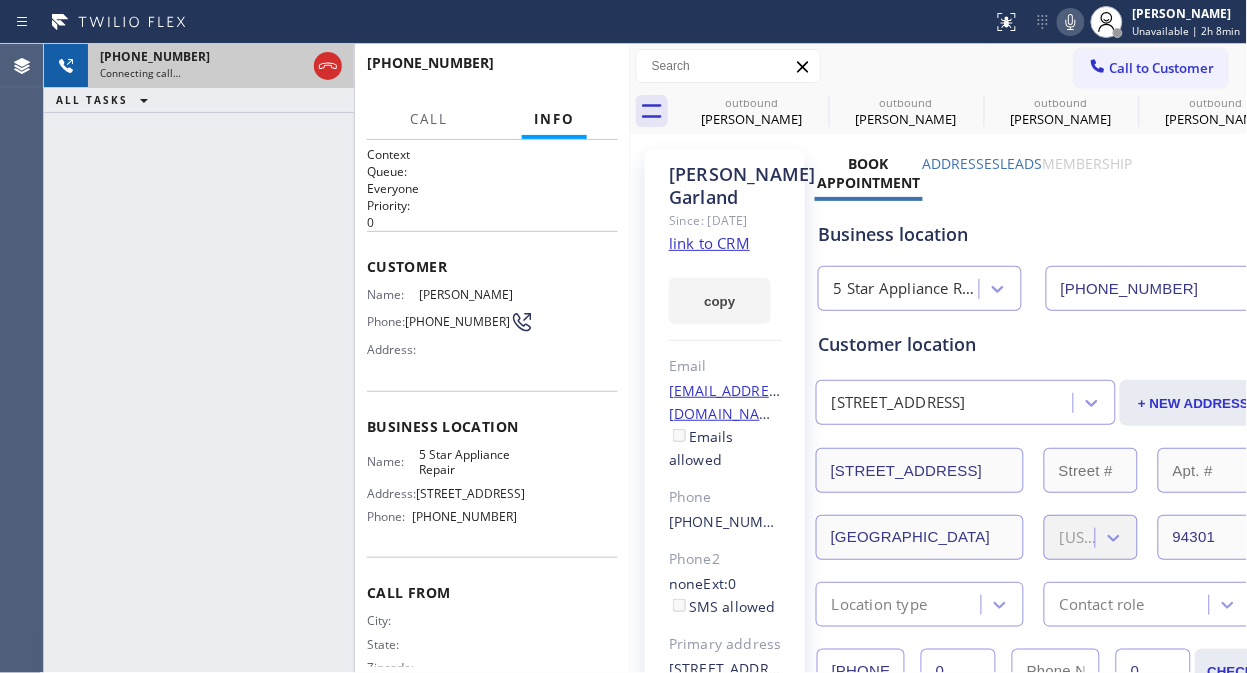 click at bounding box center (328, 66) 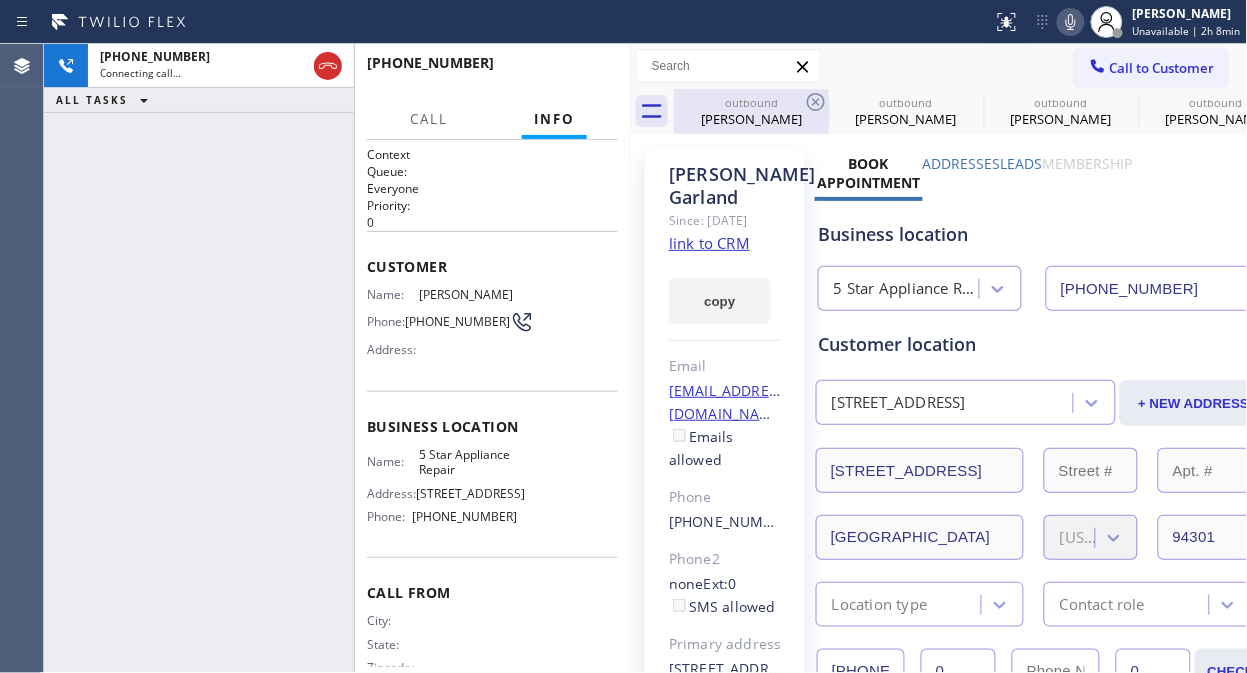 drag, startPoint x: 312, startPoint y: 60, endPoint x: 805, endPoint y: 104, distance: 494.9596 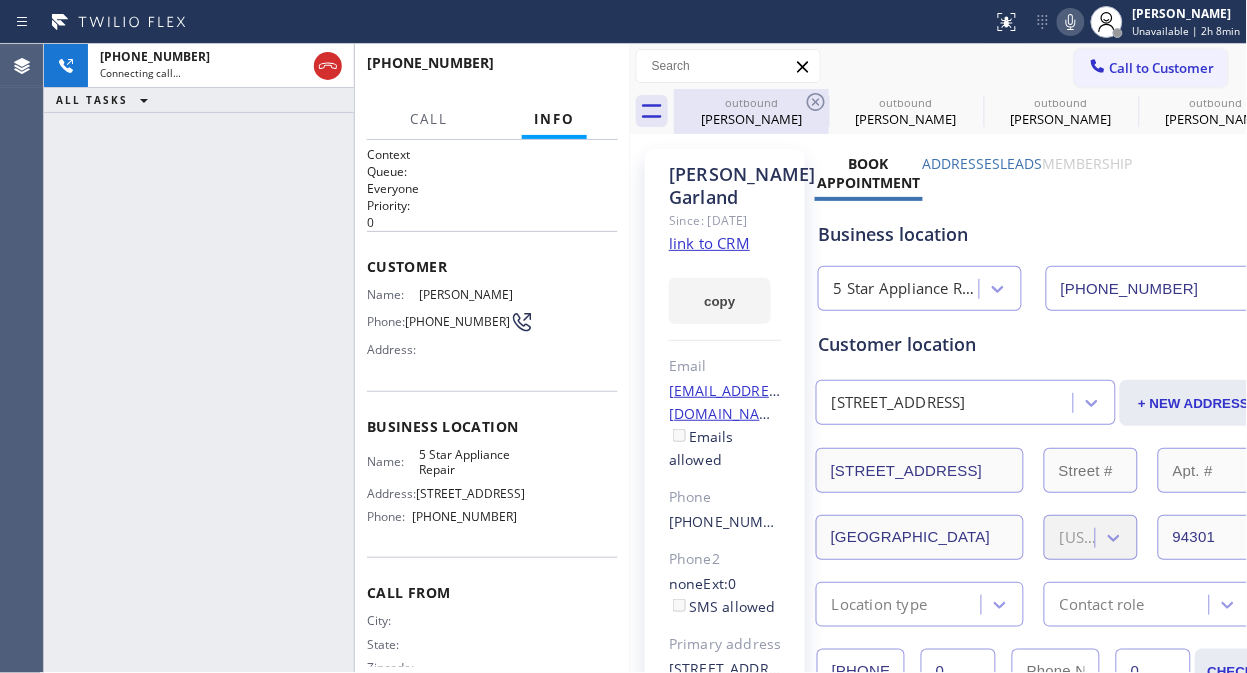 click at bounding box center [328, 66] 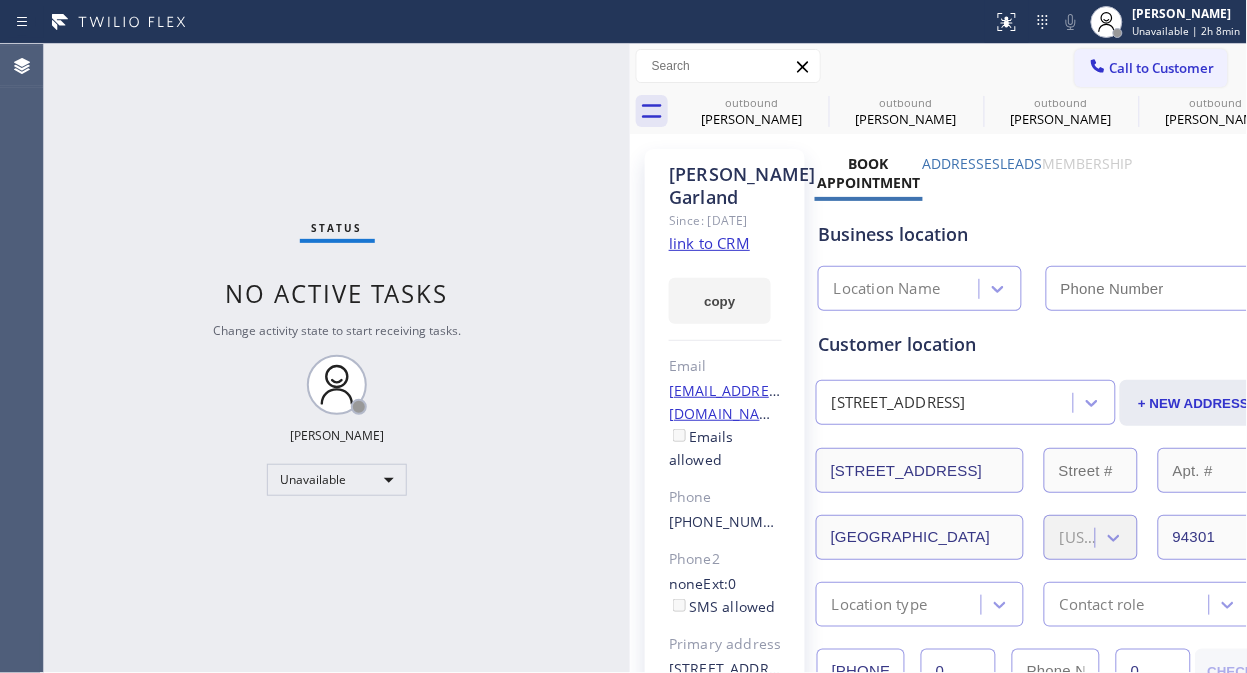 click 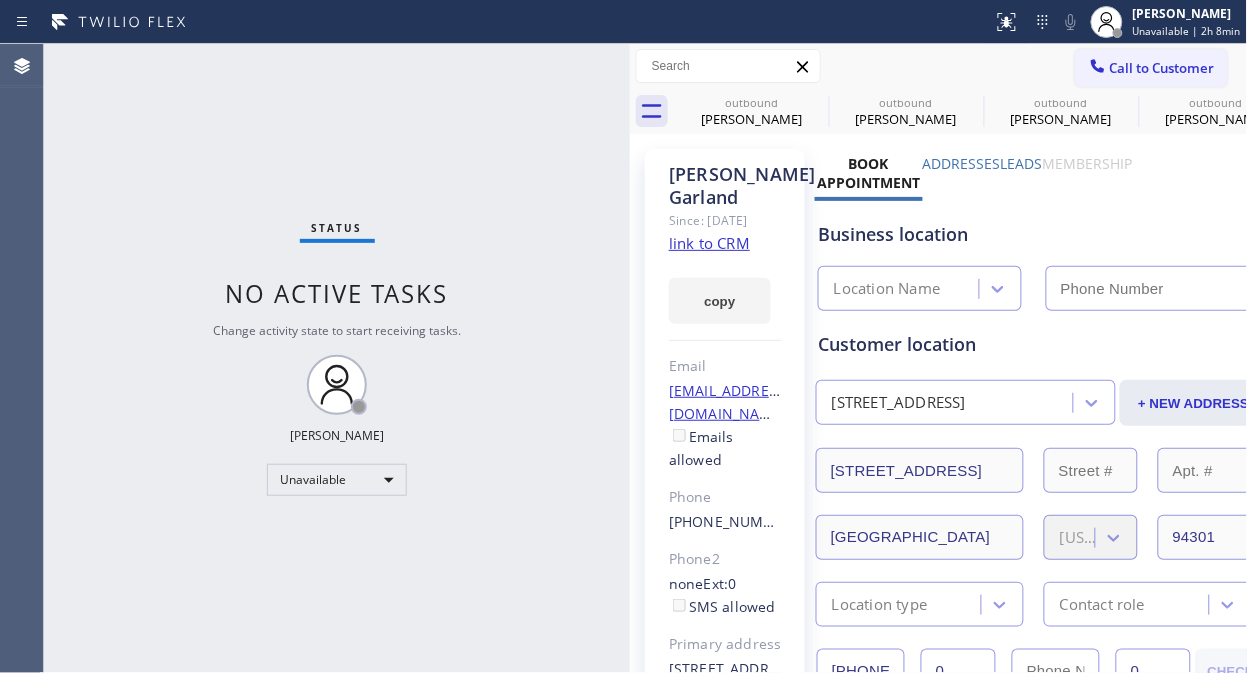 click 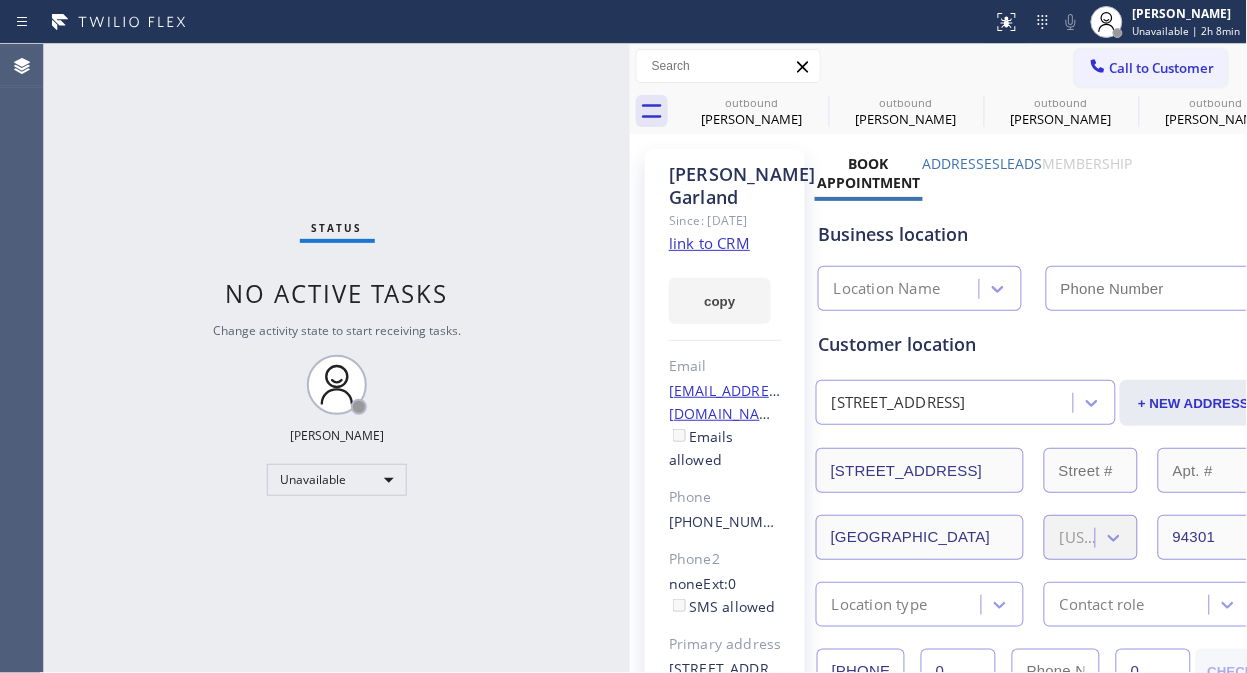 click 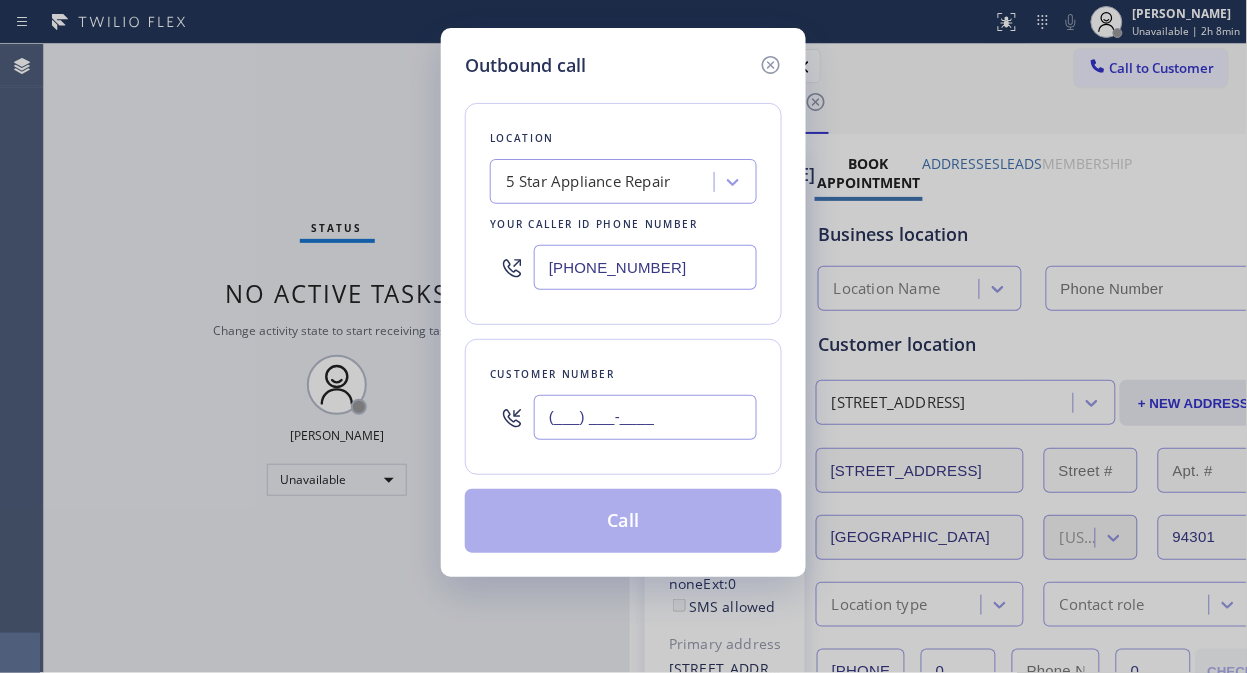 click on "(___) ___-____" at bounding box center [645, 417] 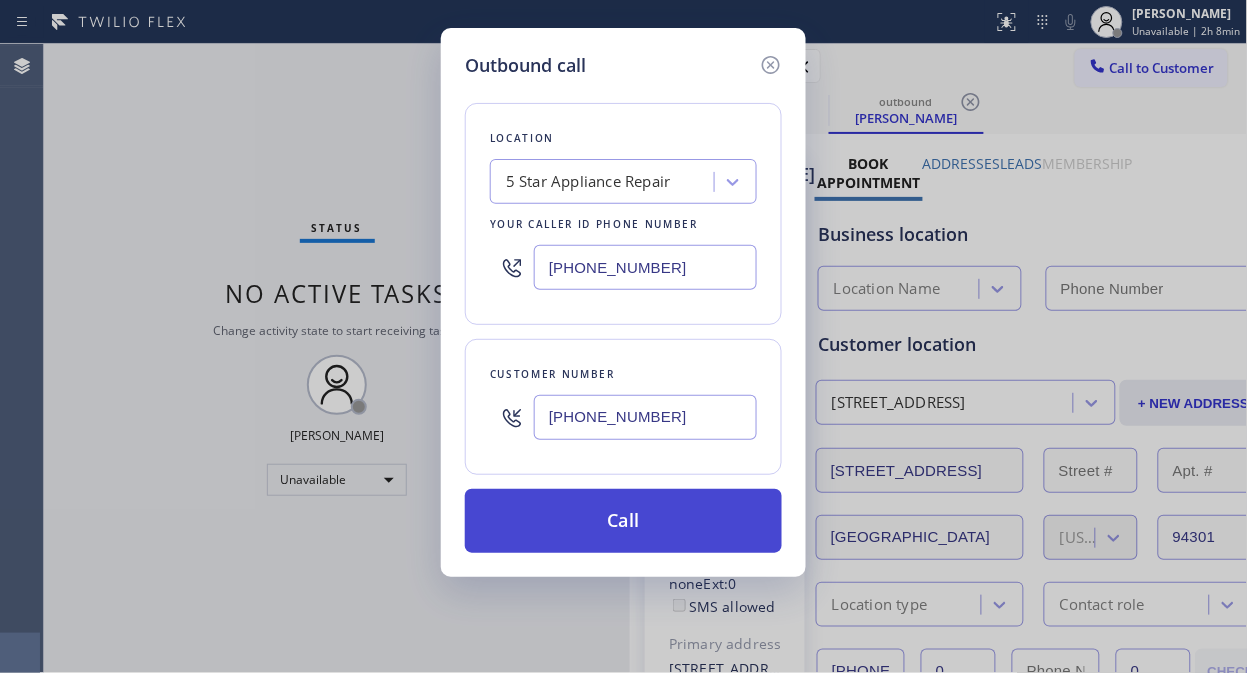 type on "[PHONE_NUMBER]" 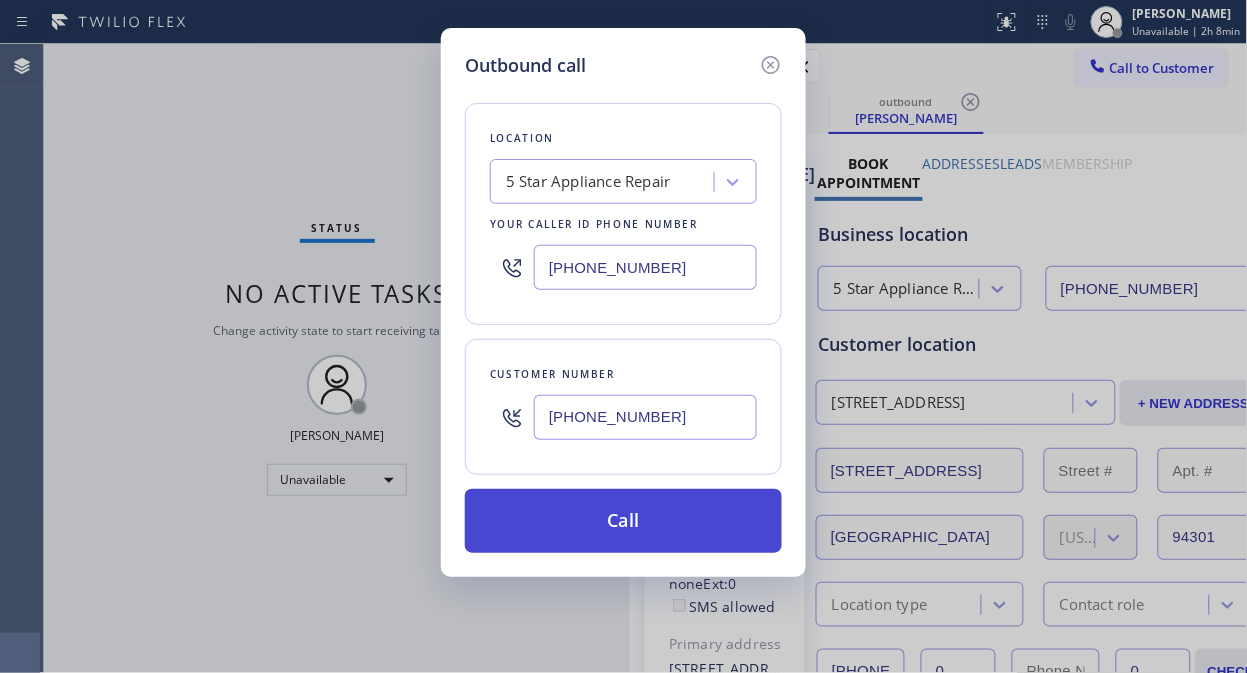 type on "[PHONE_NUMBER]" 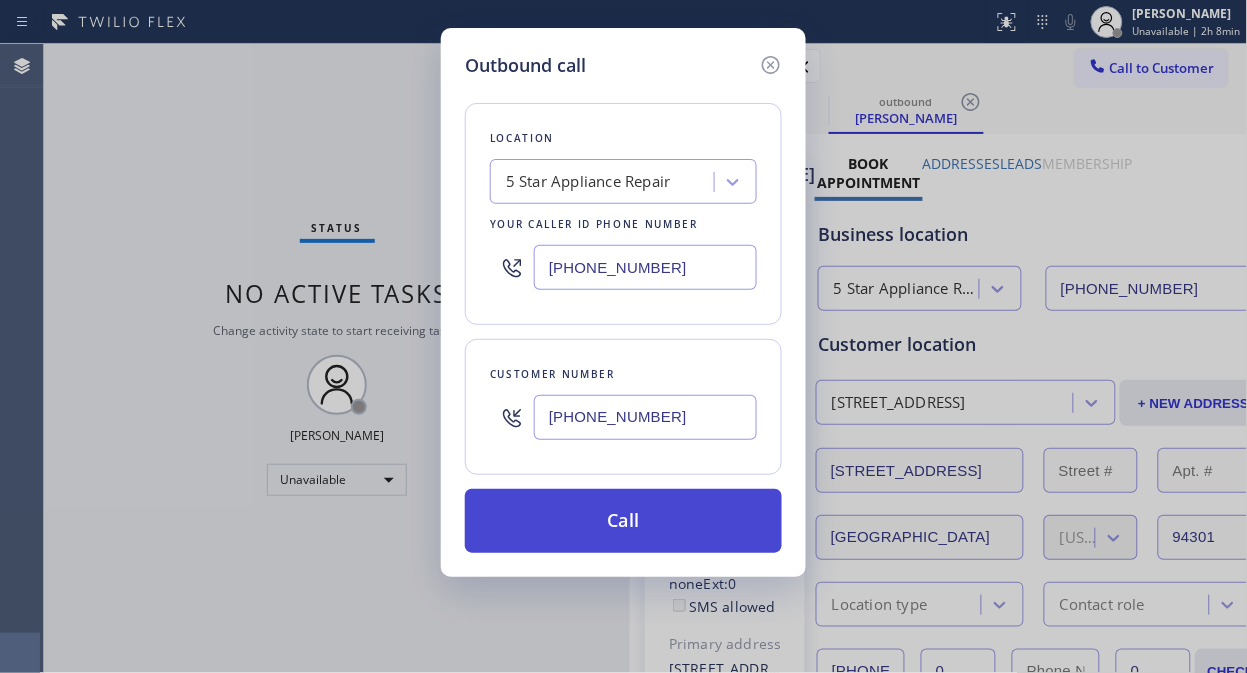 click on "Call" at bounding box center [623, 521] 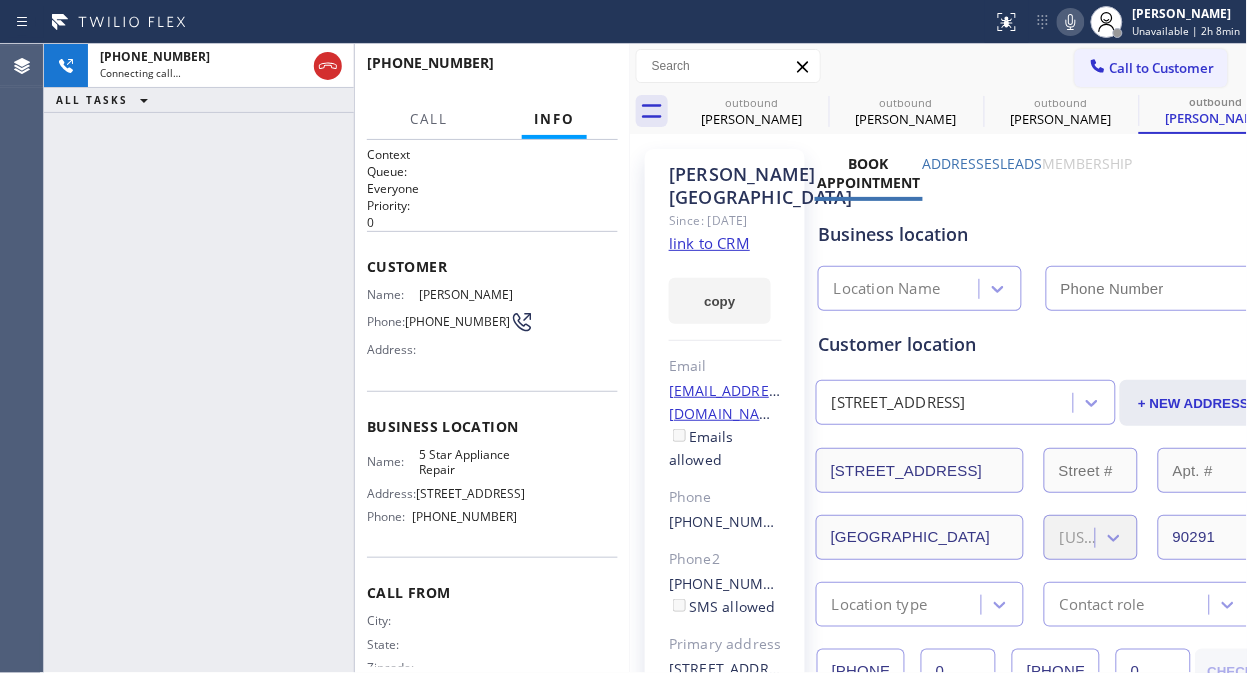 type on "[PHONE_NUMBER]" 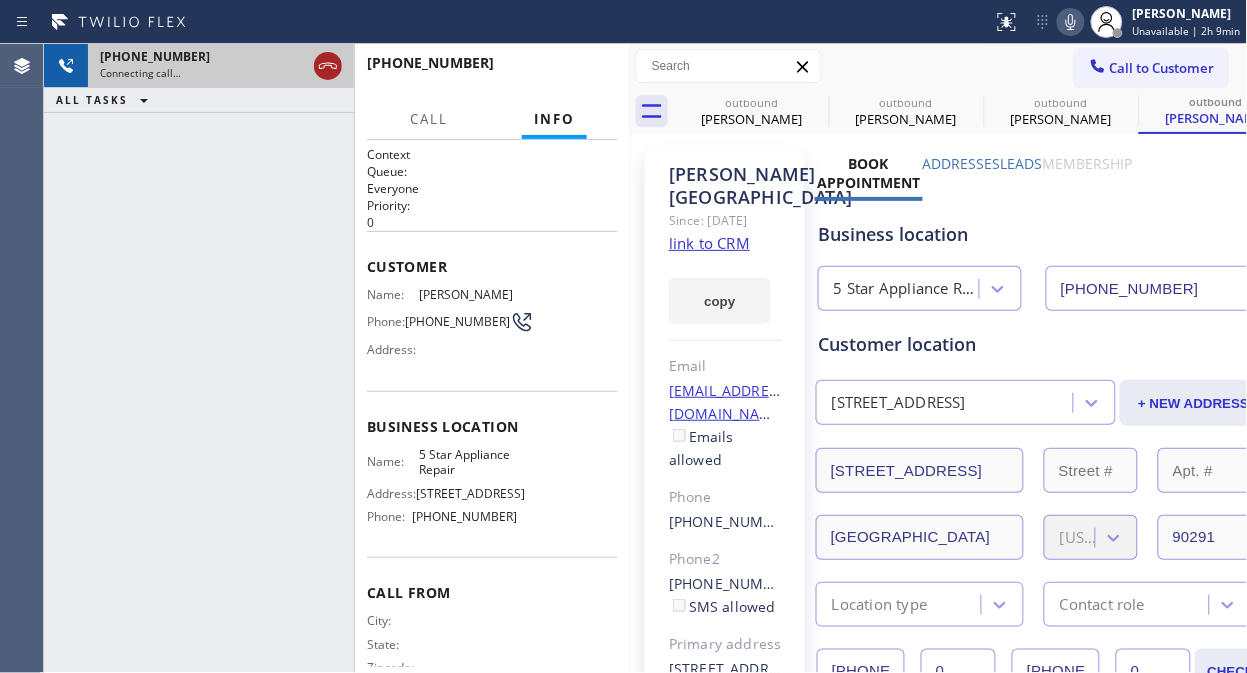 click 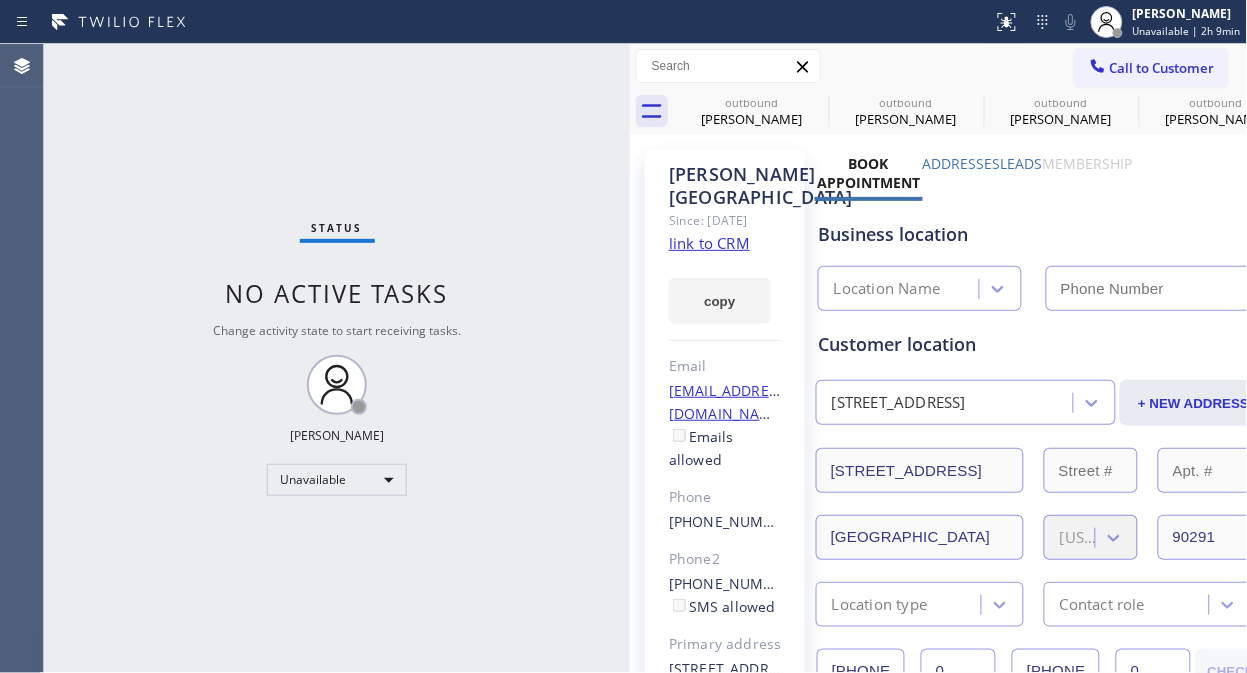 type on "[PHONE_NUMBER]" 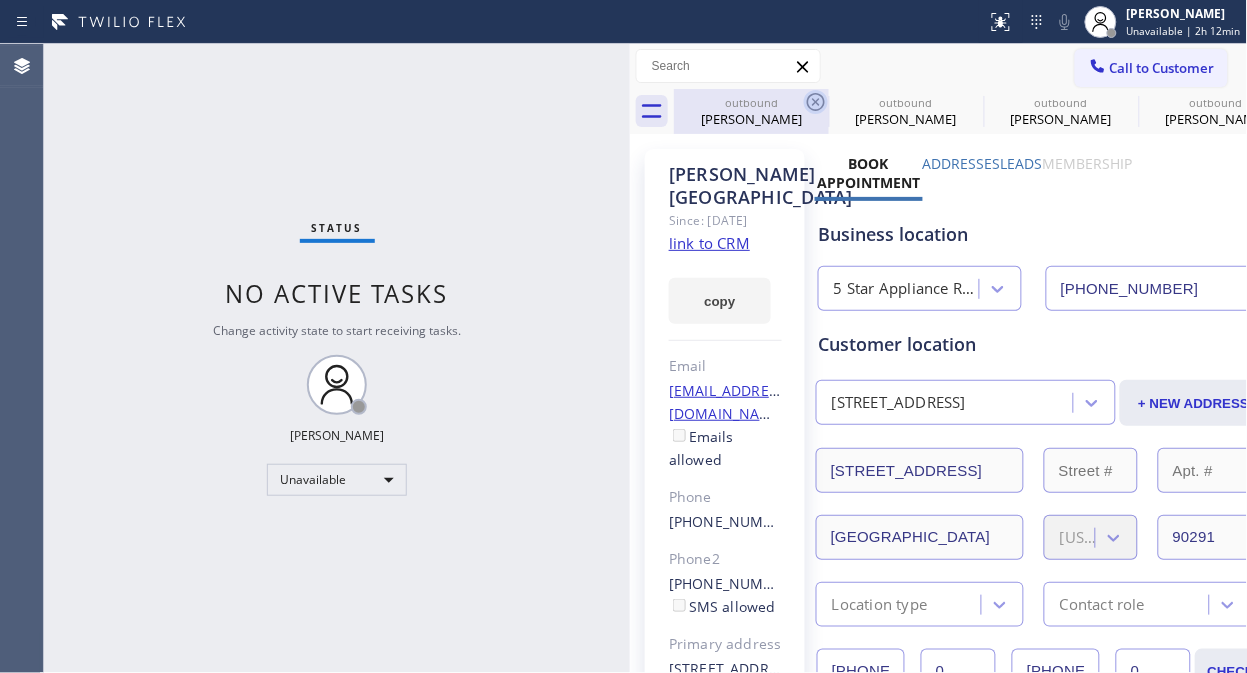 click 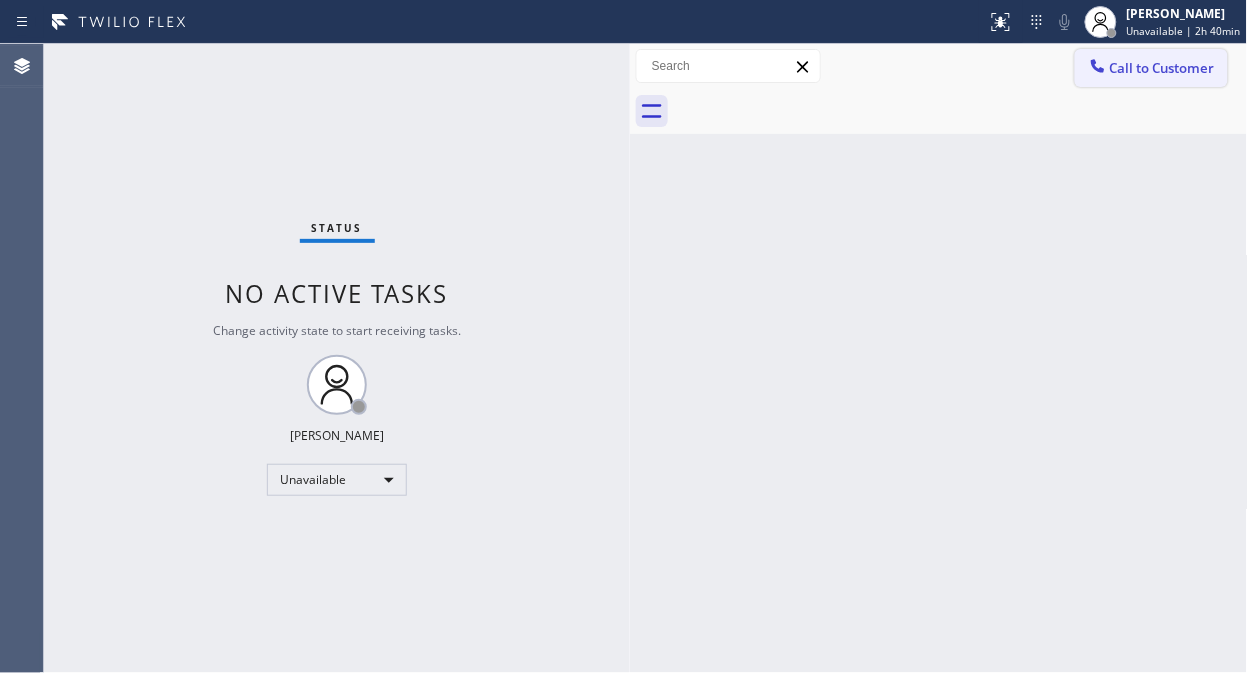 click on "Call to Customer" at bounding box center (1151, 68) 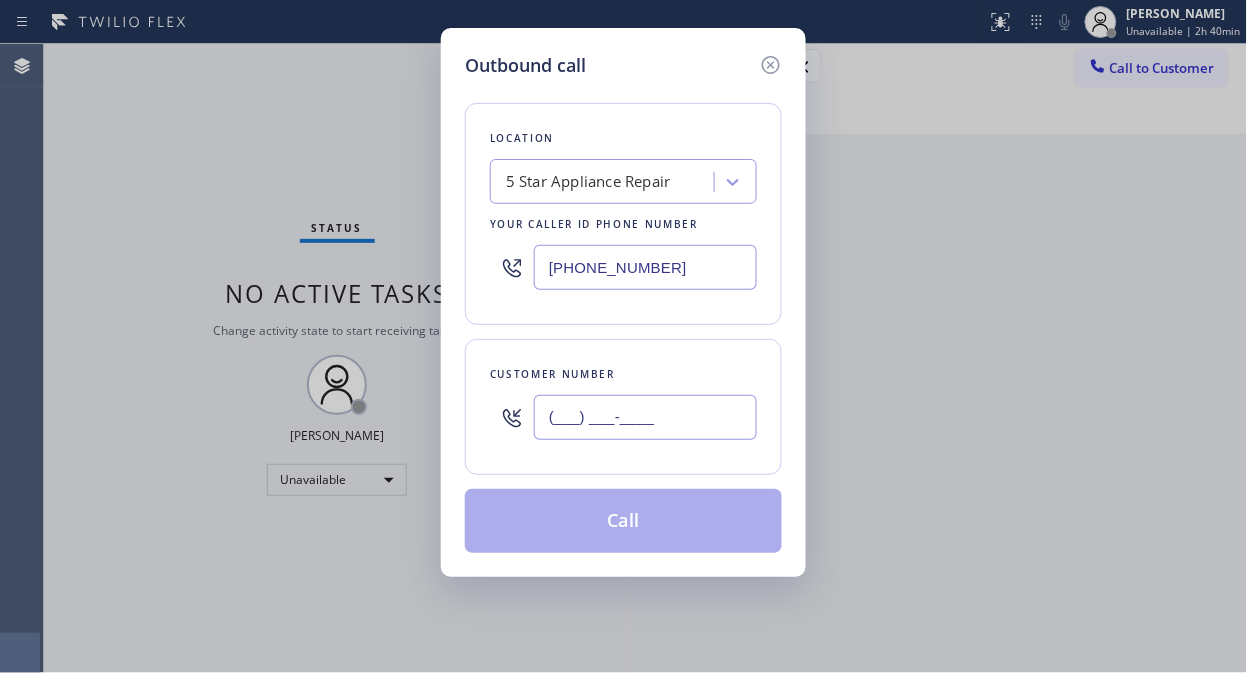 click on "(___) ___-____" at bounding box center (645, 417) 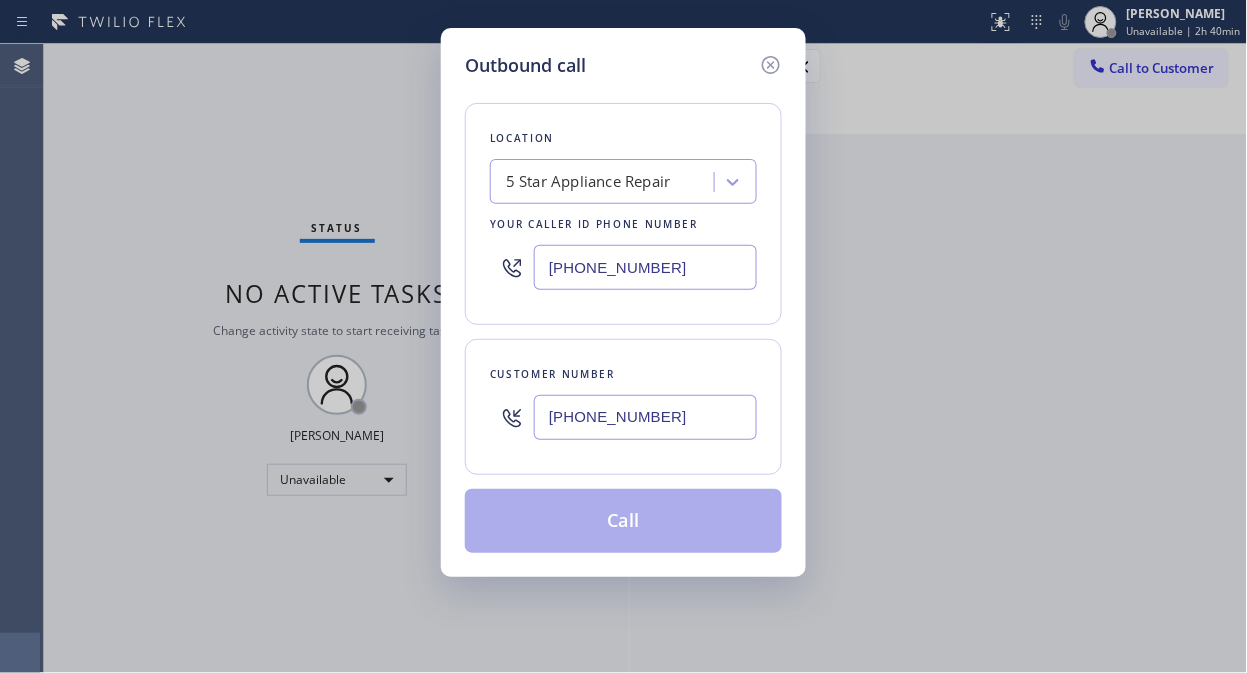 type on "[PHONE_NUMBER]" 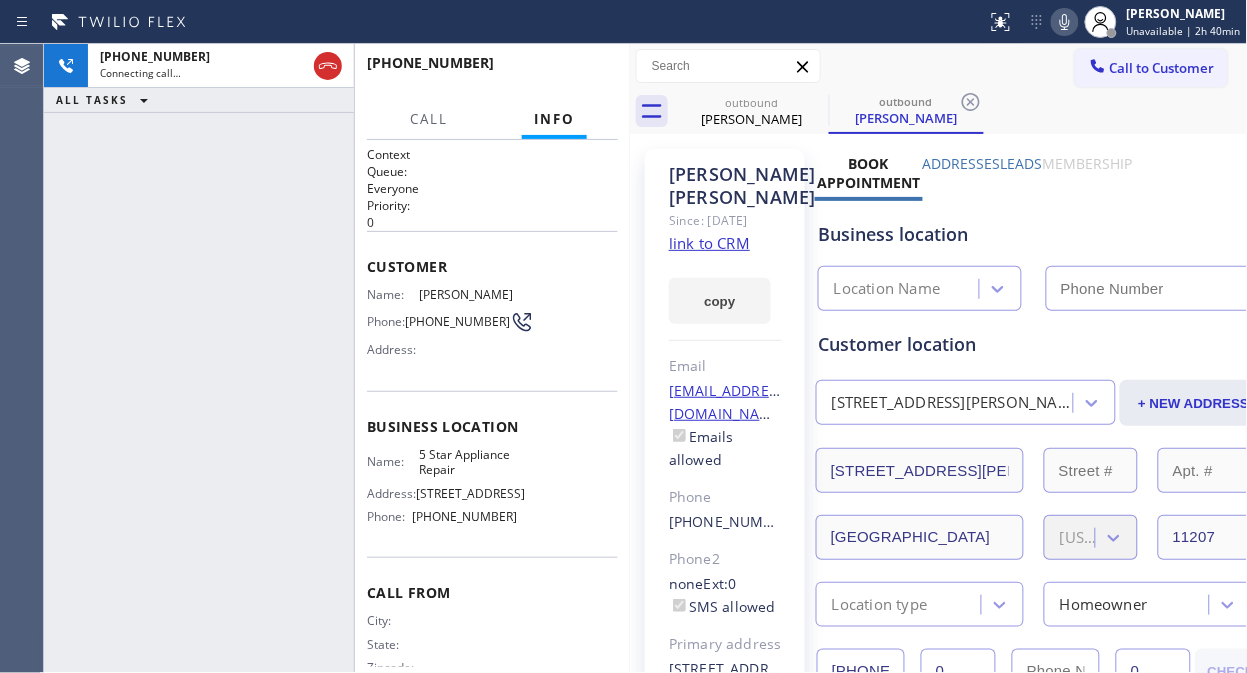 click 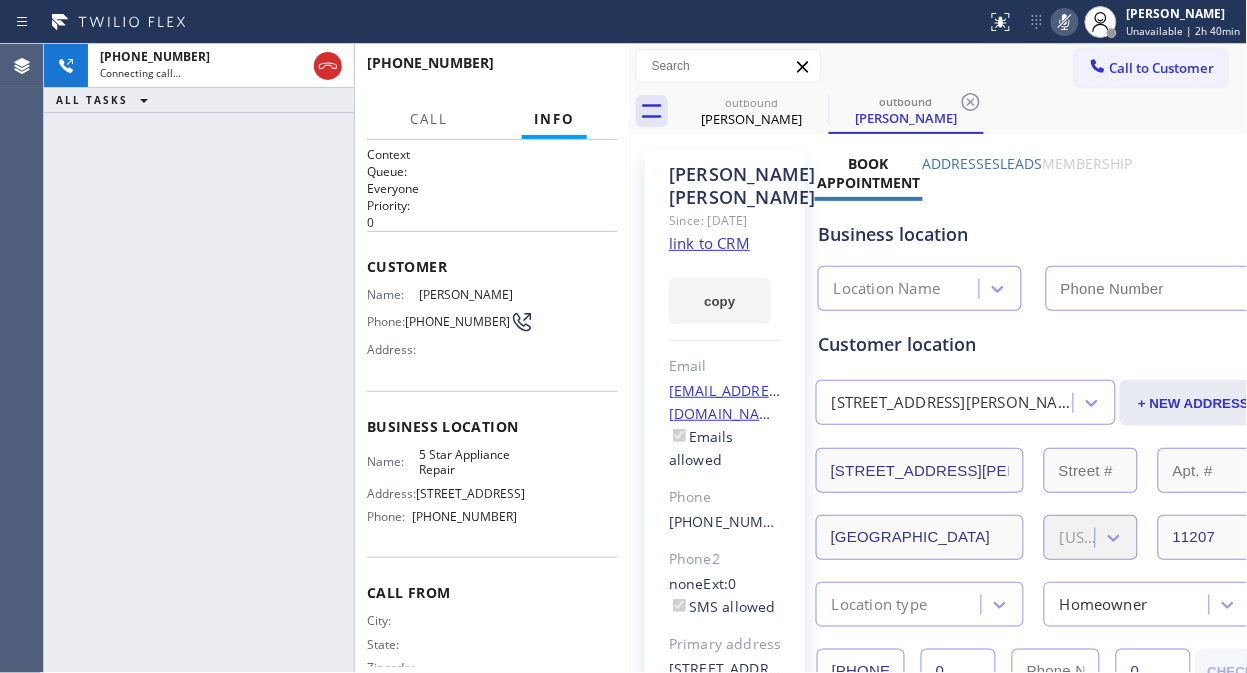 type on "[PHONE_NUMBER]" 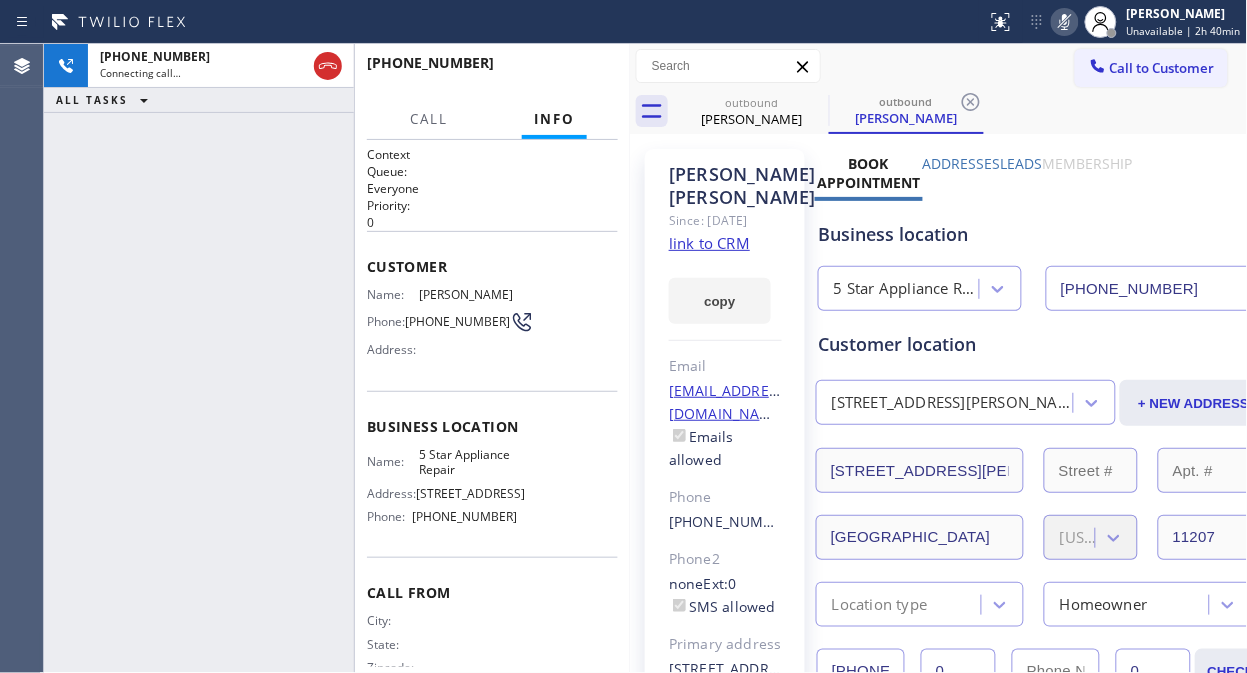 click 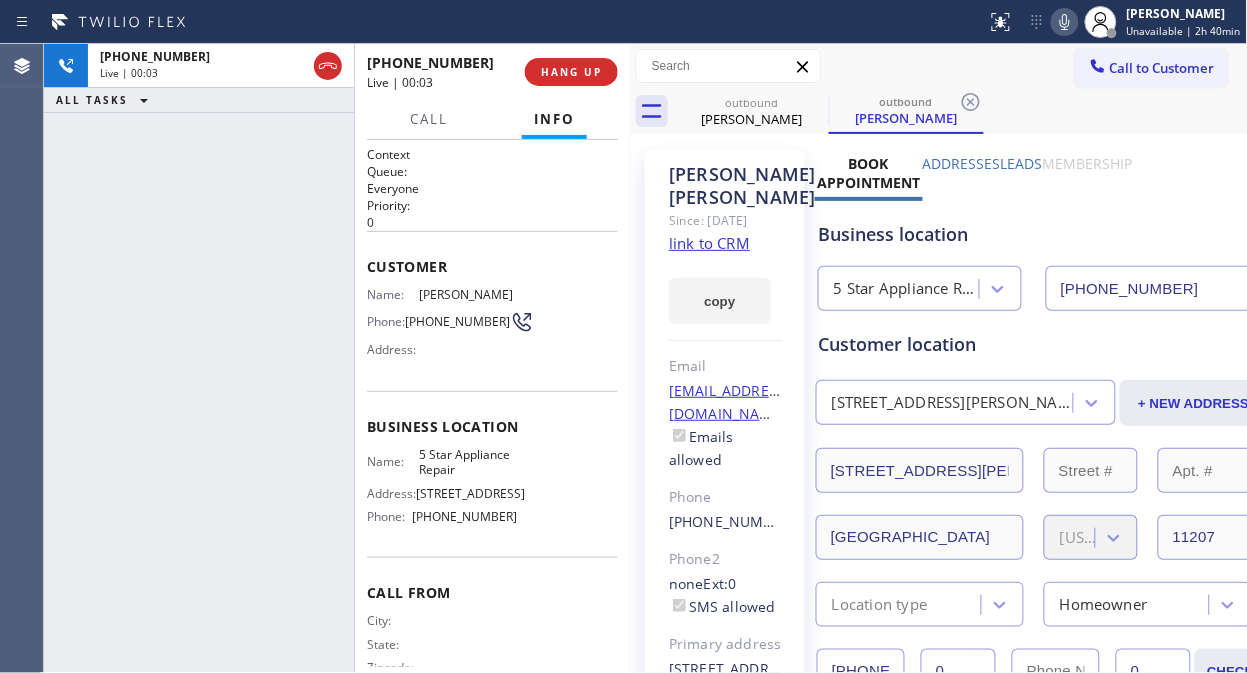 click on "[PHONE_NUMBER] Live | 00:03 ALL TASKS ALL TASKS ACTIVE TASKS TASKS IN WRAP UP" at bounding box center [199, 358] 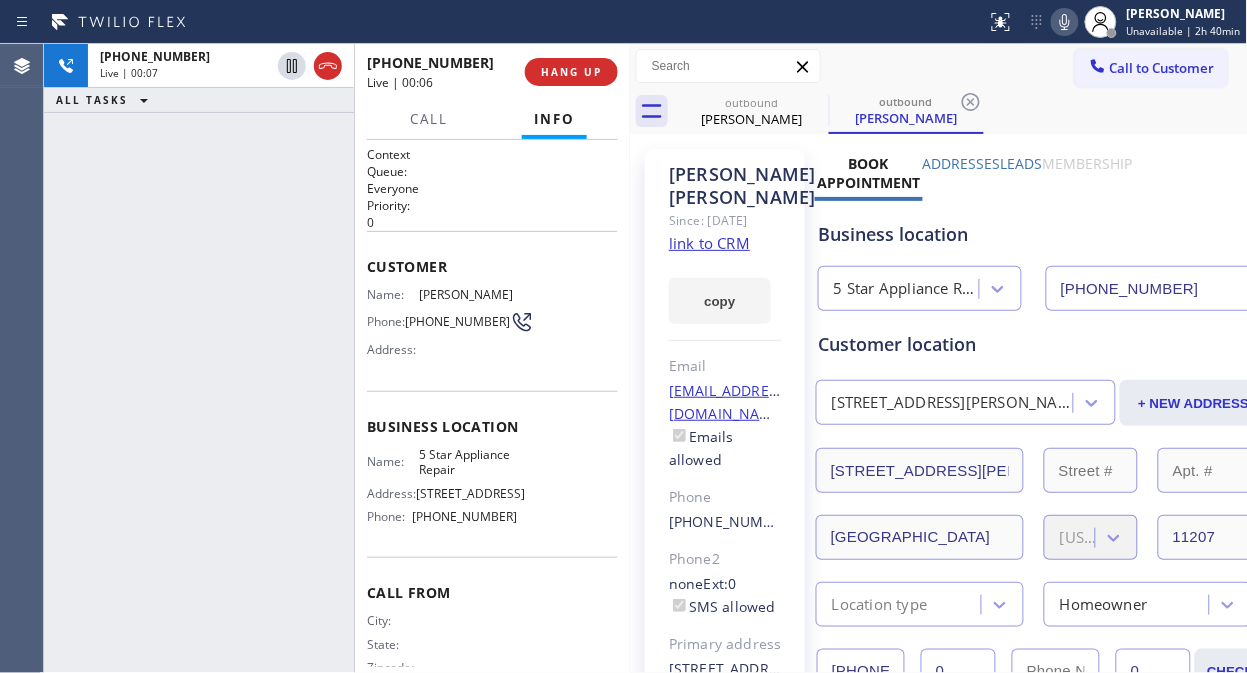 click on "[PHONE_NUMBER] Live | 00:07 ALL TASKS ALL TASKS ACTIVE TASKS TASKS IN WRAP UP" at bounding box center [199, 358] 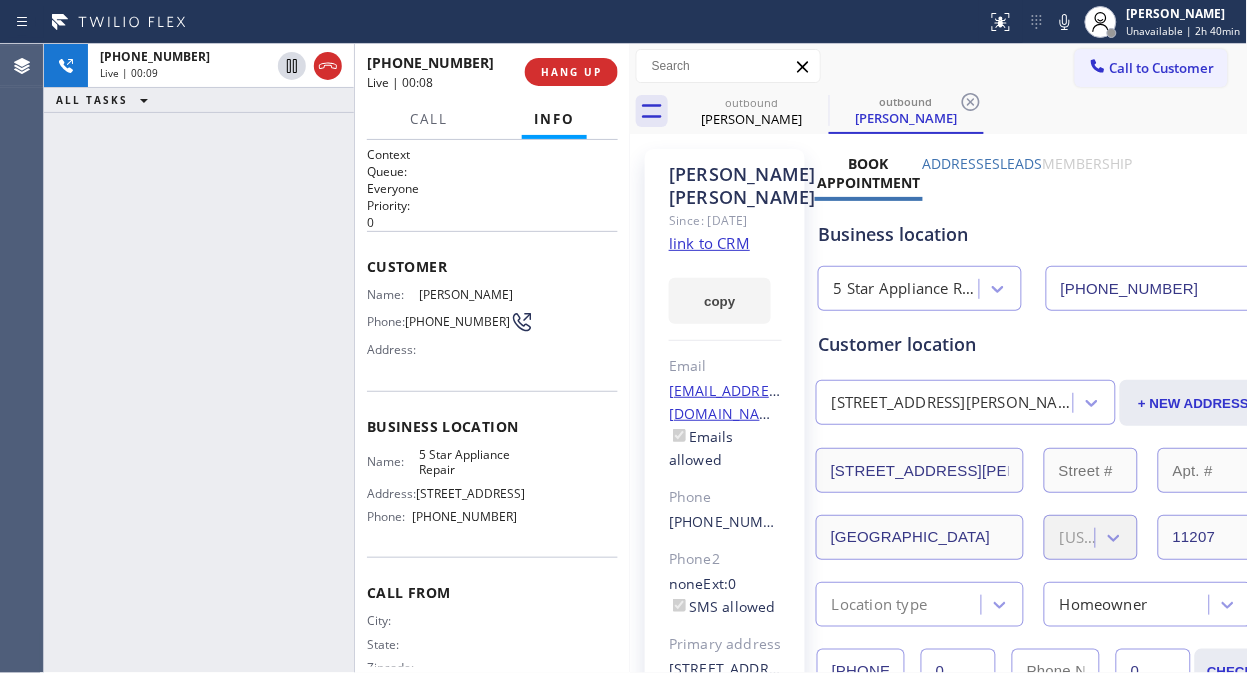 click on "[PHONE_NUMBER] Live | 00:09 ALL TASKS ALL TASKS ACTIVE TASKS TASKS IN WRAP UP" at bounding box center (199, 358) 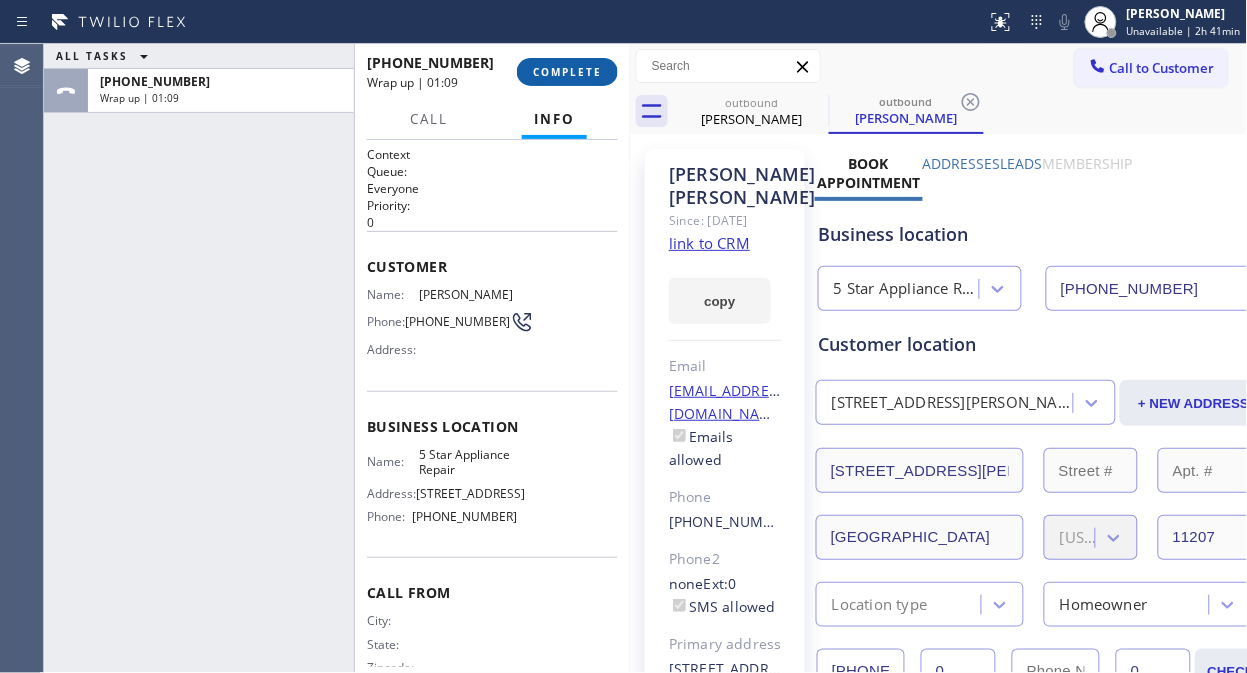 click on "COMPLETE" at bounding box center (567, 72) 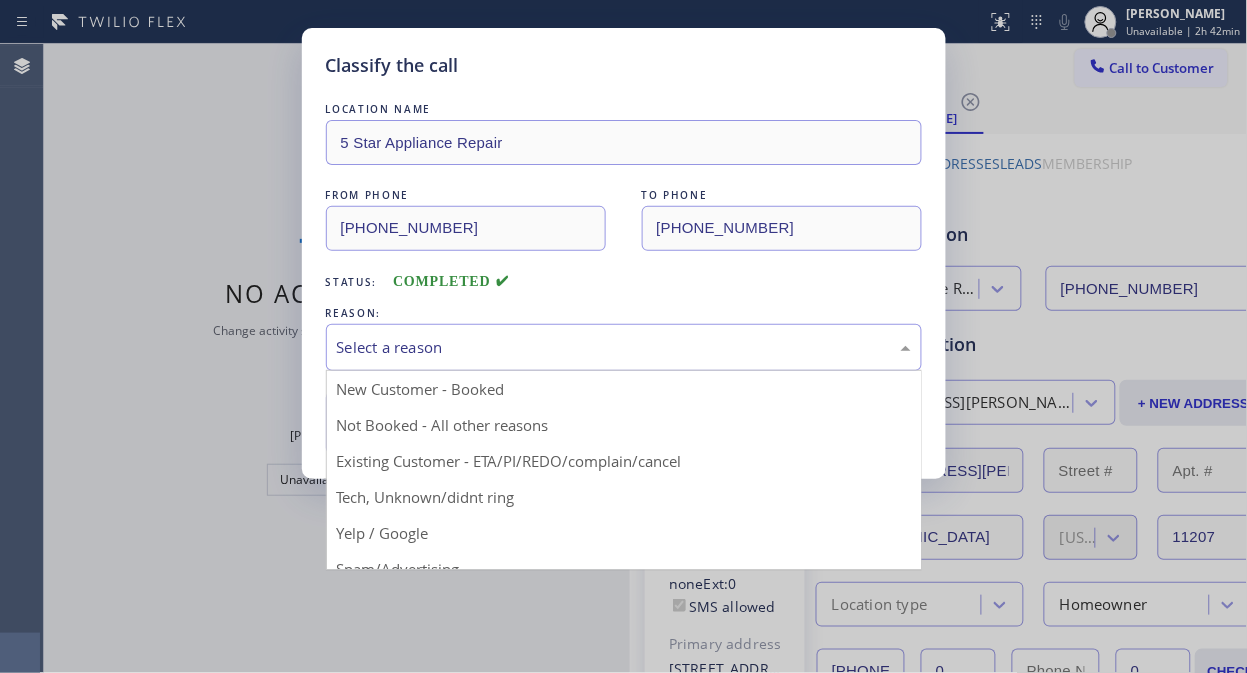 drag, startPoint x: 575, startPoint y: 455, endPoint x: 484, endPoint y: 453, distance: 91.02197 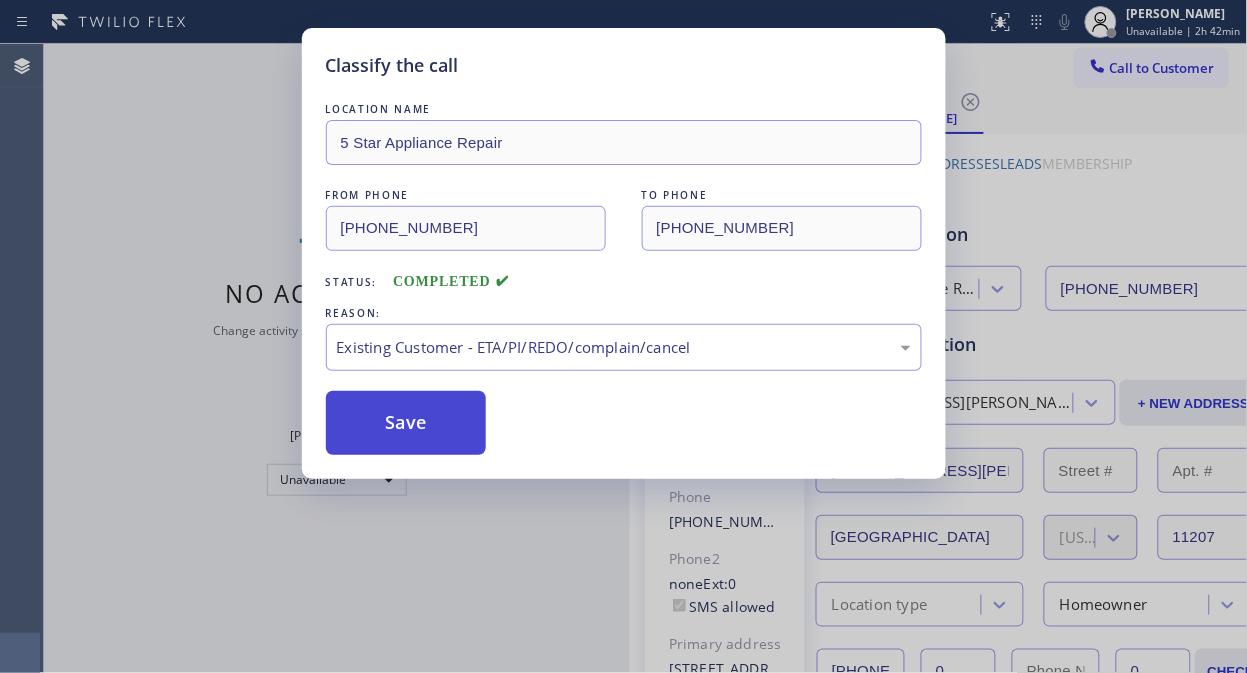click on "Save" at bounding box center [406, 423] 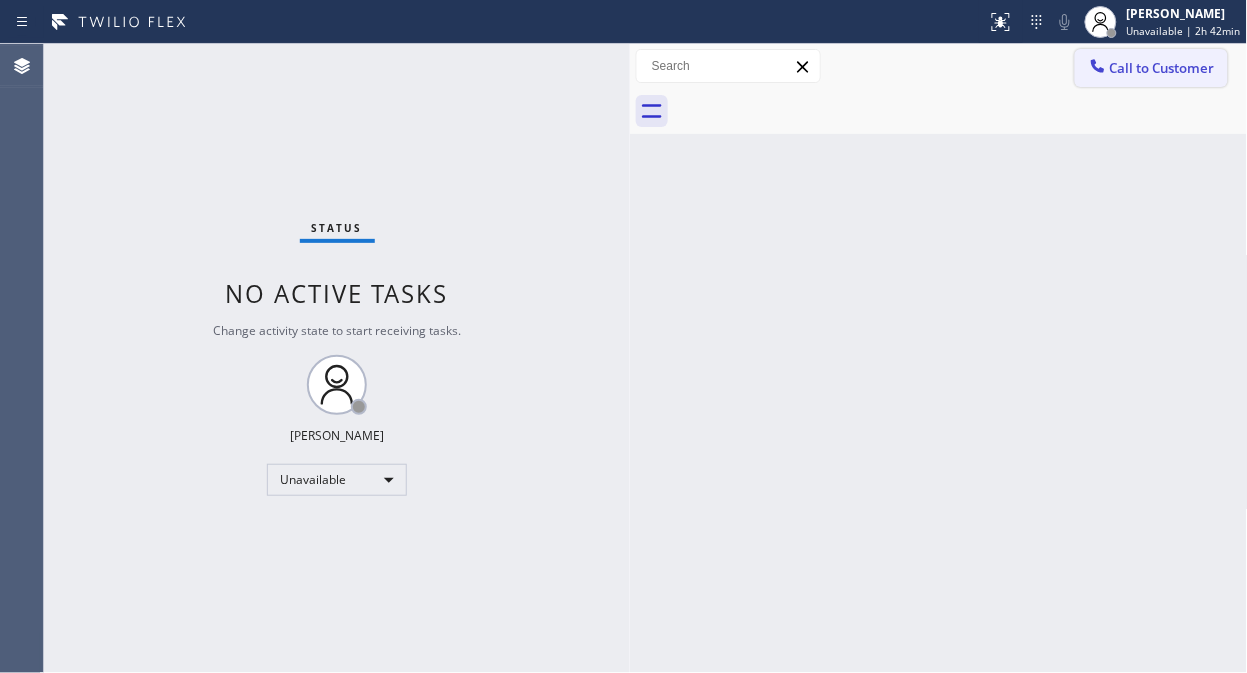click on "Call to Customer" at bounding box center (1162, 68) 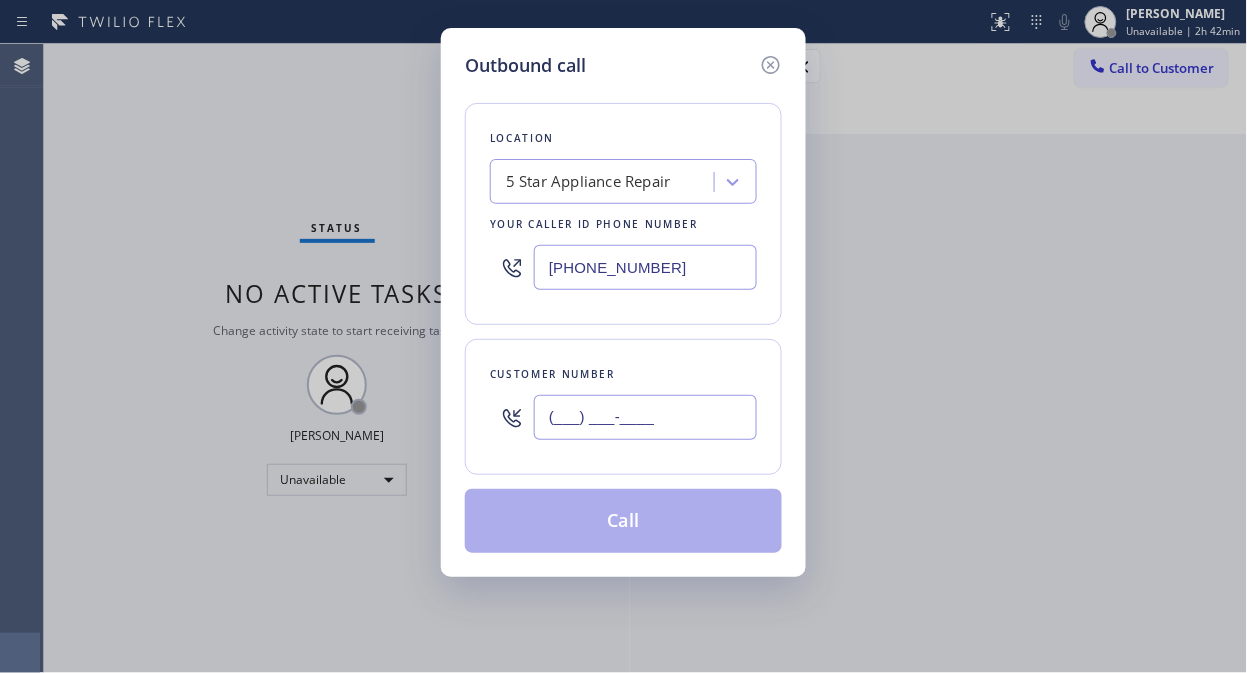 click on "(___) ___-____" at bounding box center [645, 417] 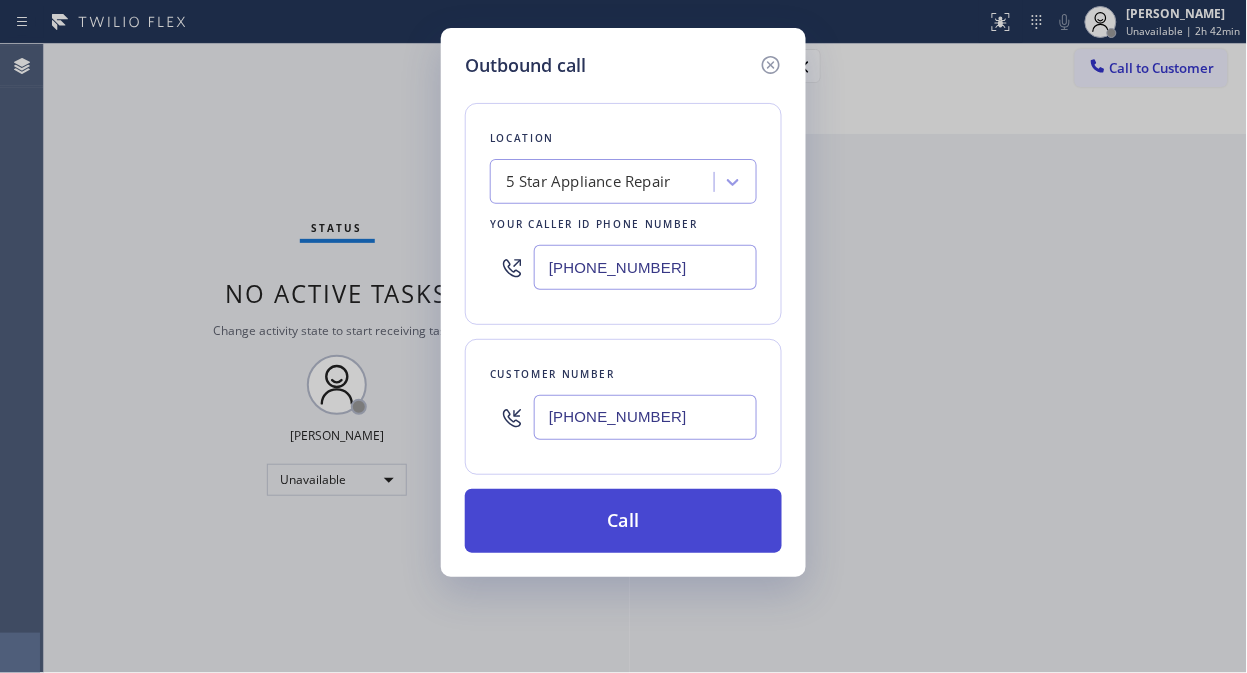type on "[PHONE_NUMBER]" 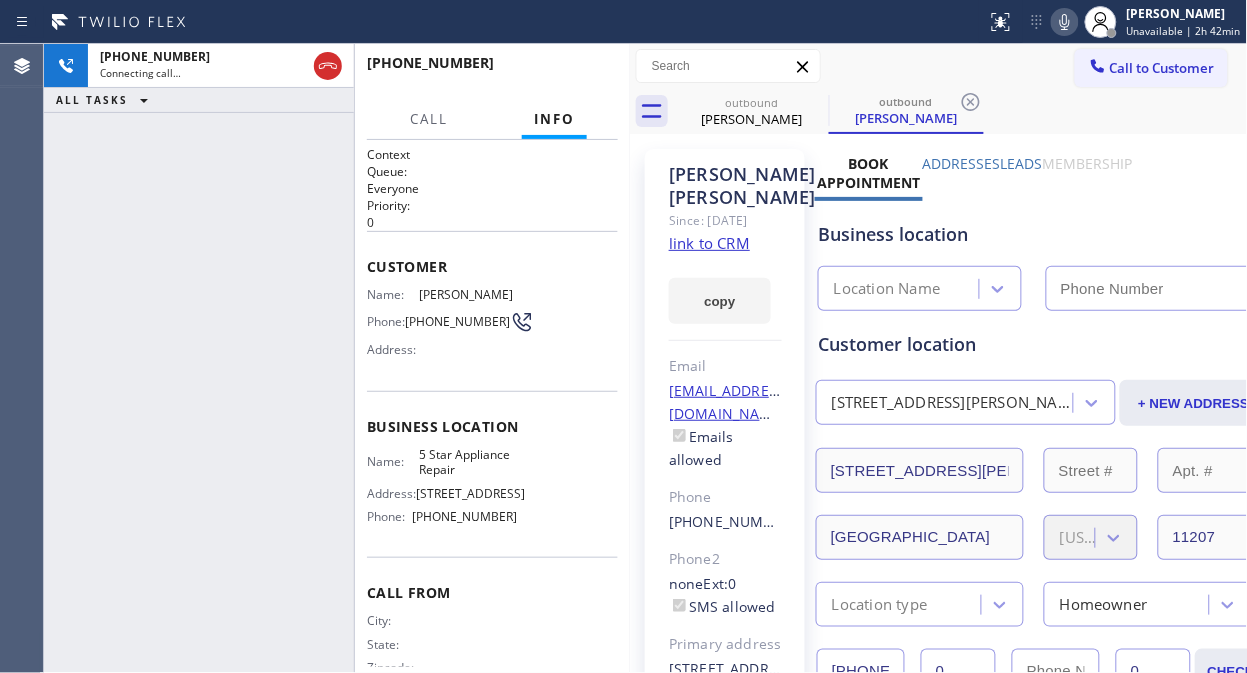 type on "[PHONE_NUMBER]" 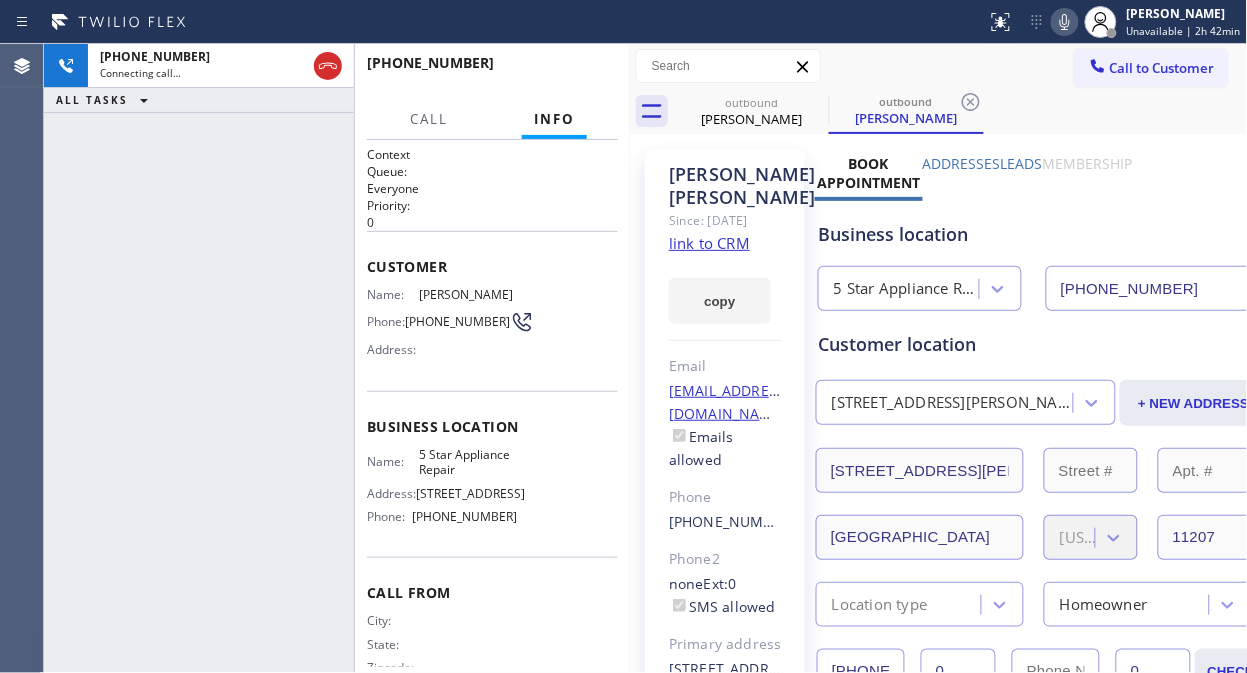 click 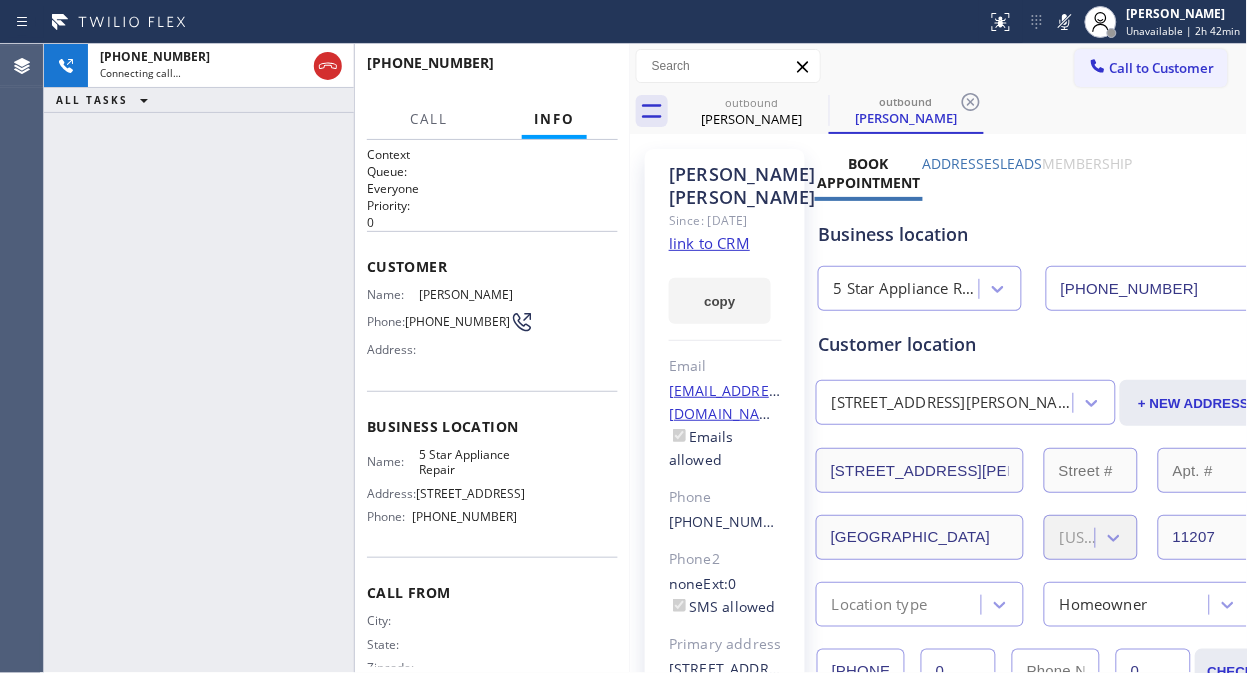 drag, startPoint x: 1070, startPoint y: 23, endPoint x: 485, endPoint y: 71, distance: 586.96594 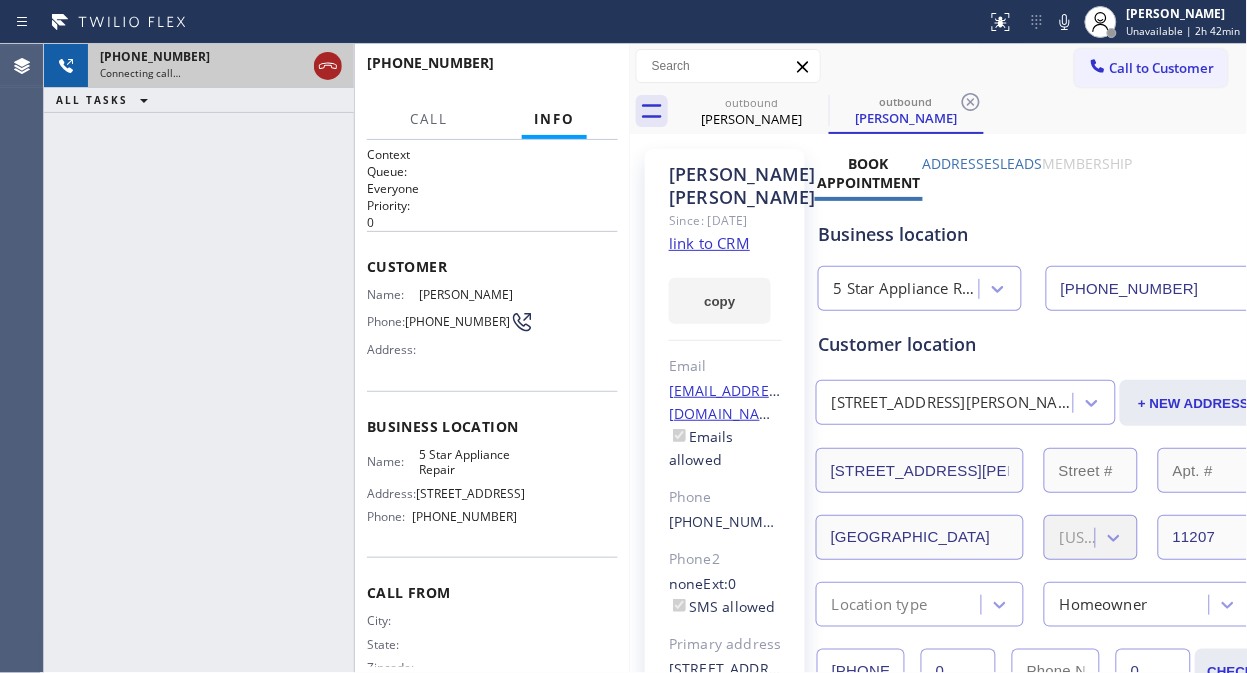 click 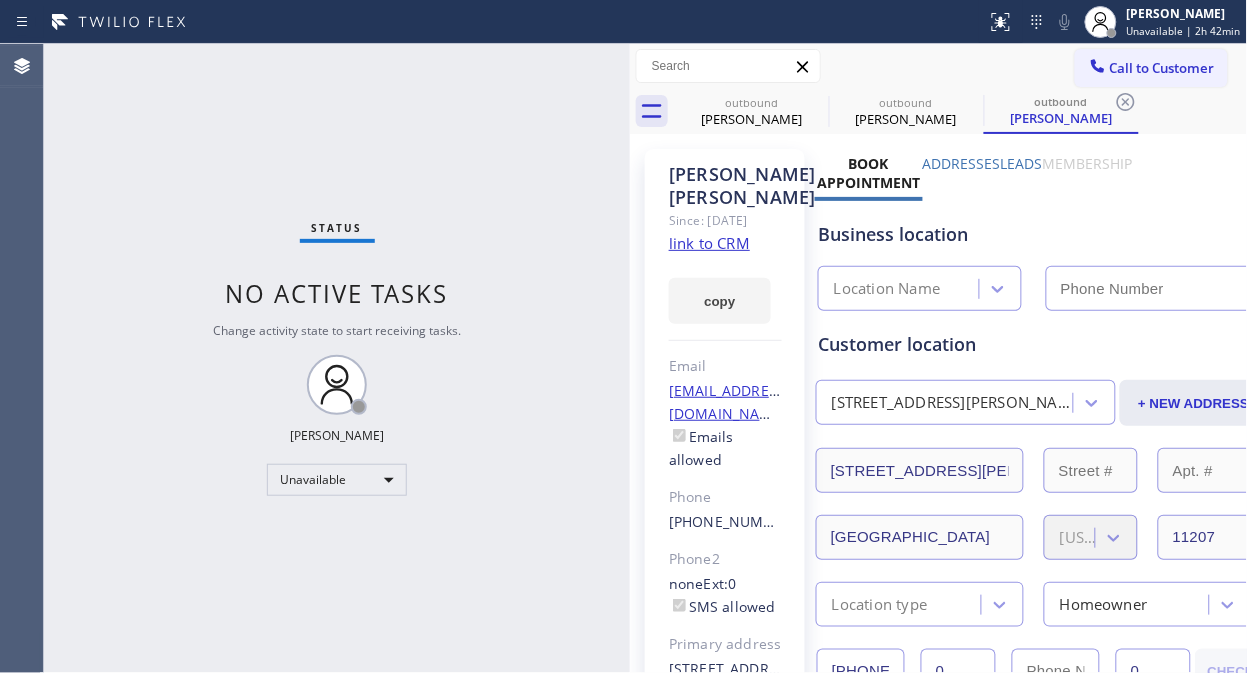 type on "[PHONE_NUMBER]" 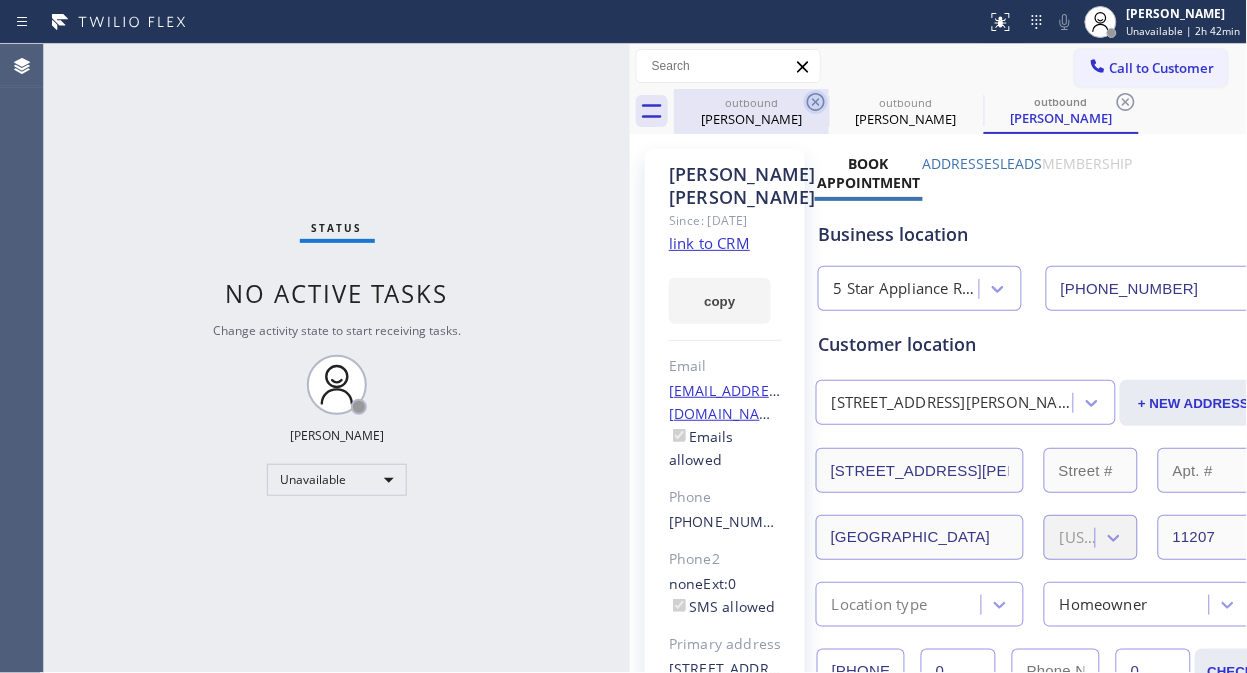 click 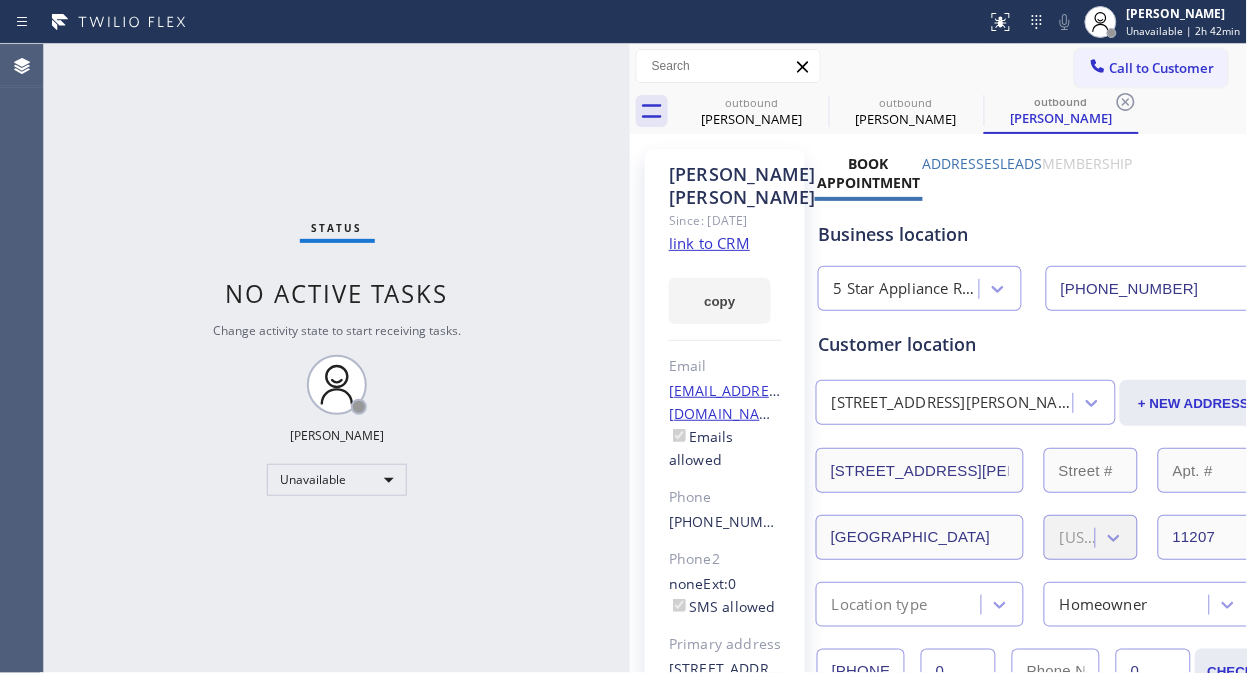 click 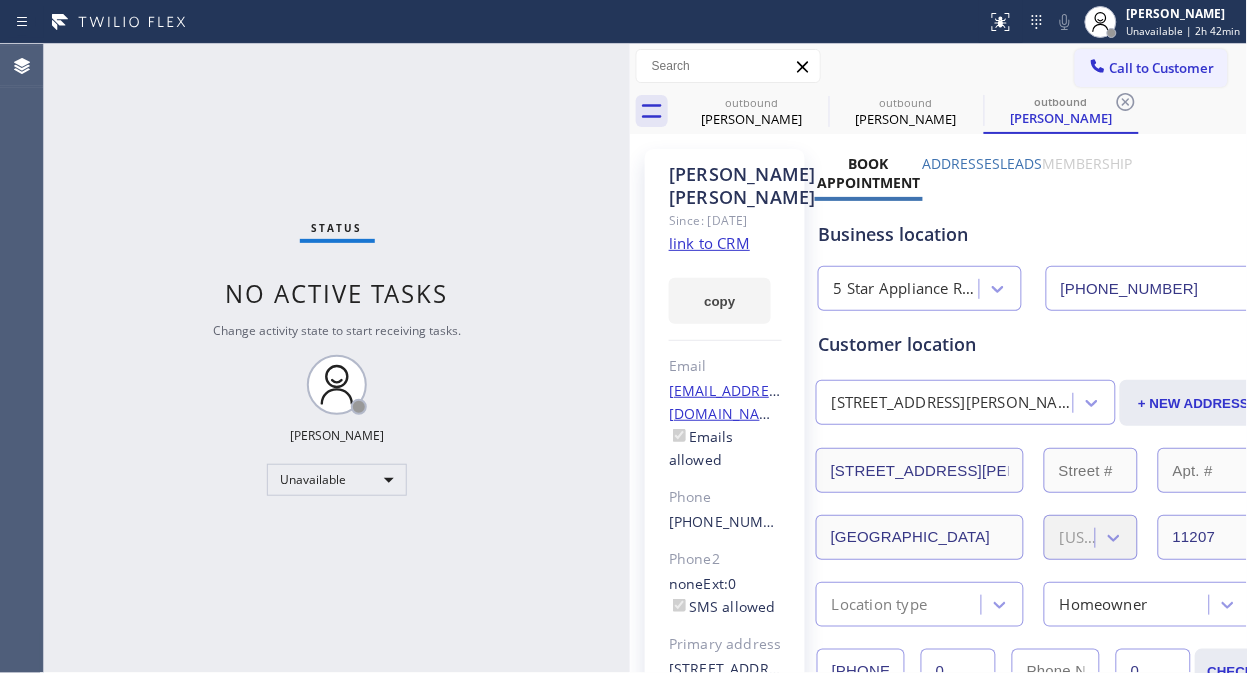 click on "outbound [PERSON_NAME] outbound [PERSON_NAME] outbound [PERSON_NAME]" at bounding box center [961, 111] 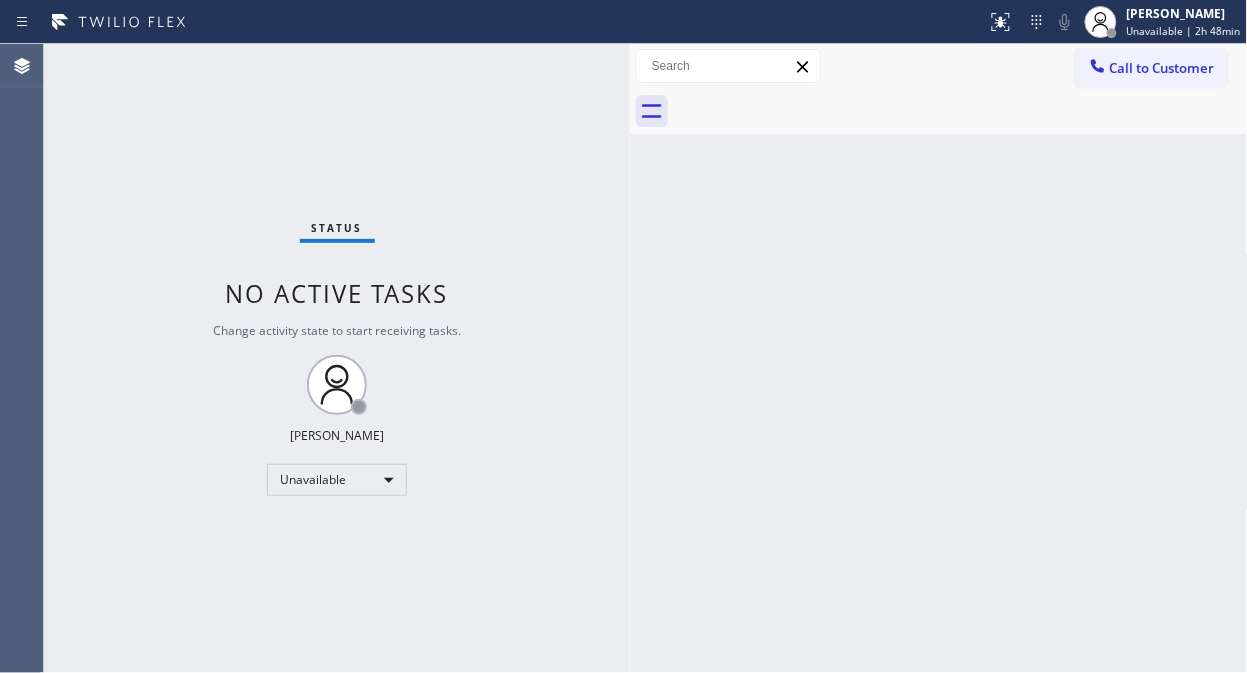 click on "Call to Customer" at bounding box center [1162, 68] 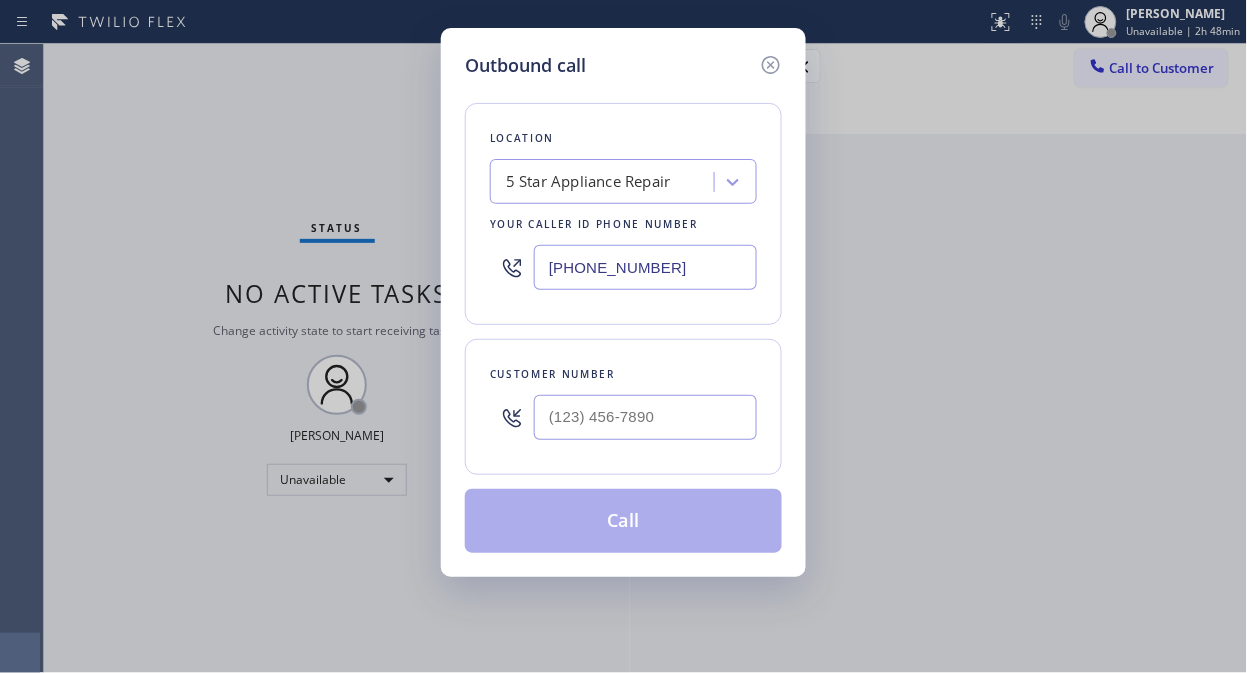 click on "5 Star Appliance Repair" at bounding box center (588, 182) 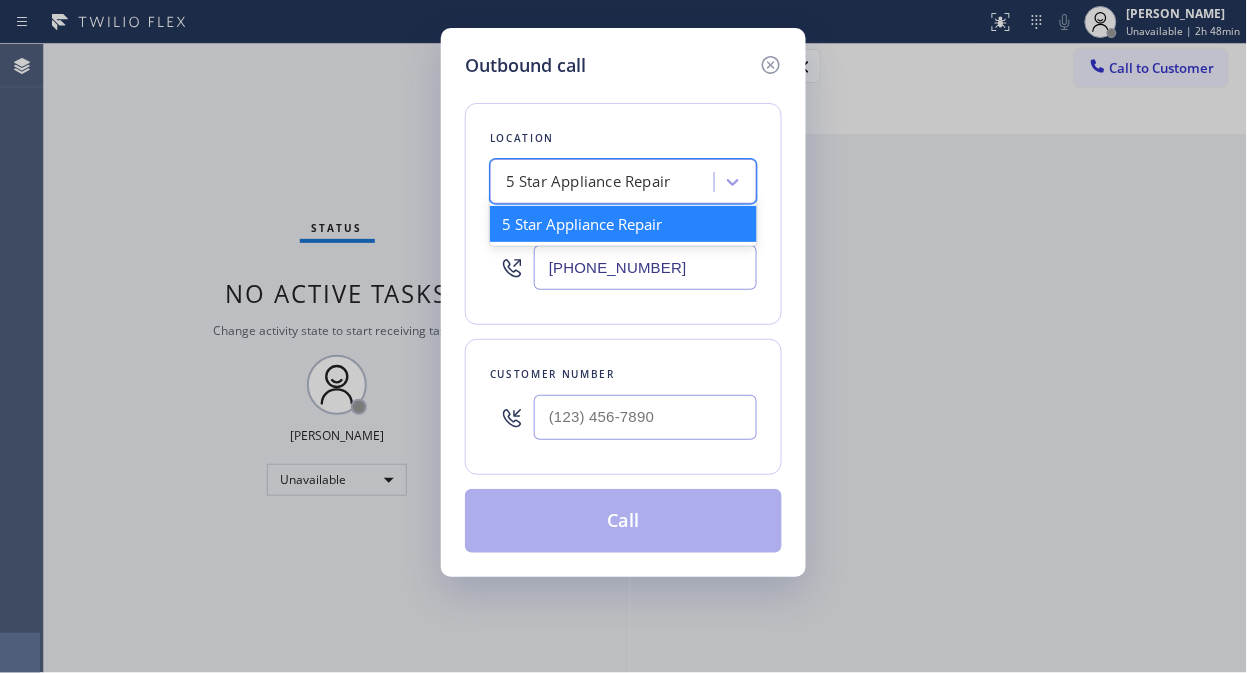 paste on "Home Alliance" 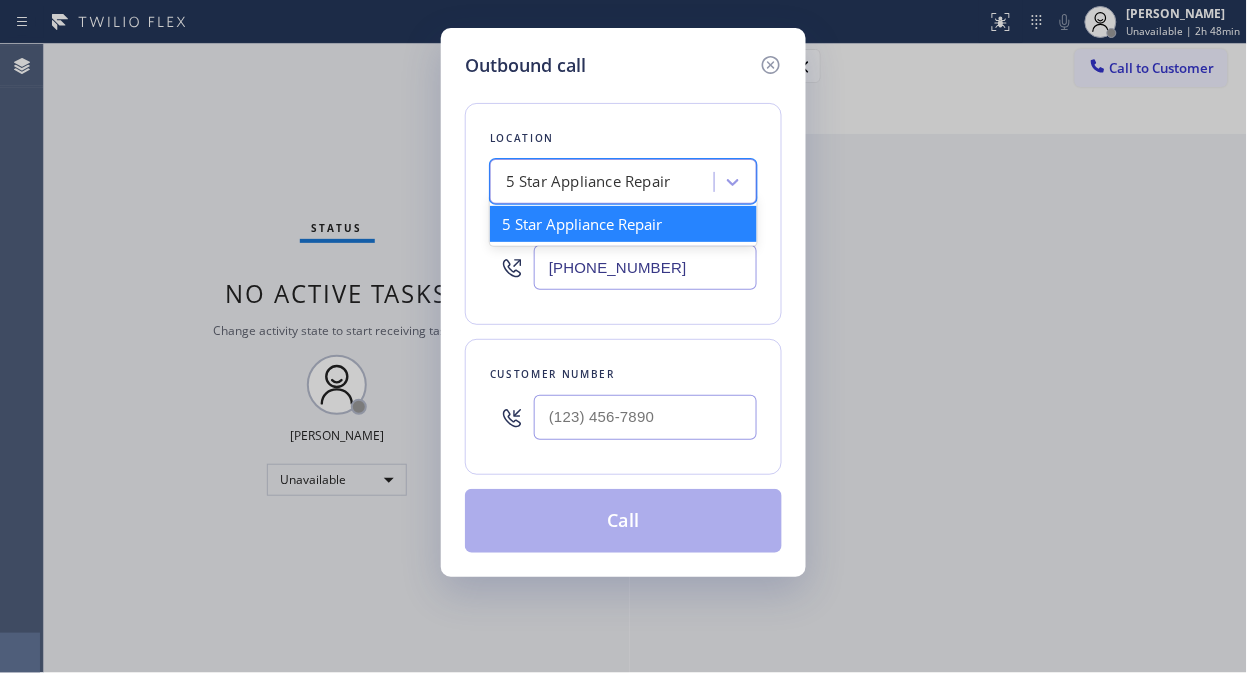 type on "Home Alliance" 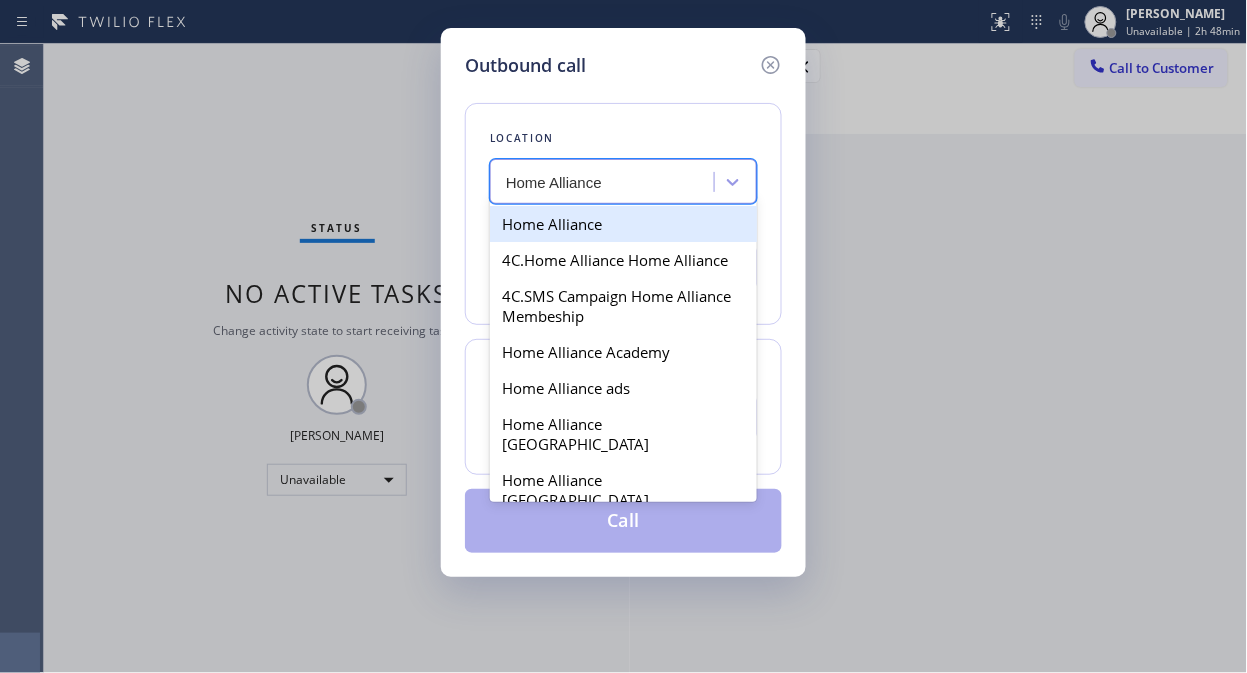 click on "Home Alliance" at bounding box center (623, 224) 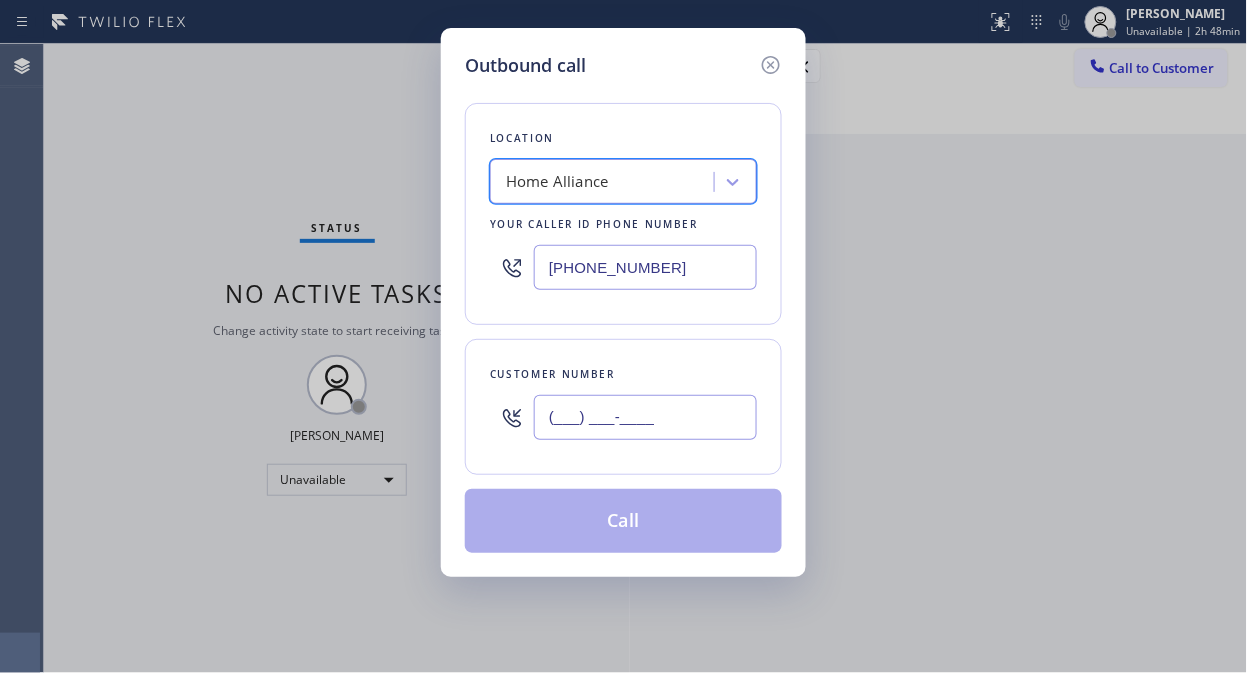 click on "(___) ___-____" at bounding box center (645, 417) 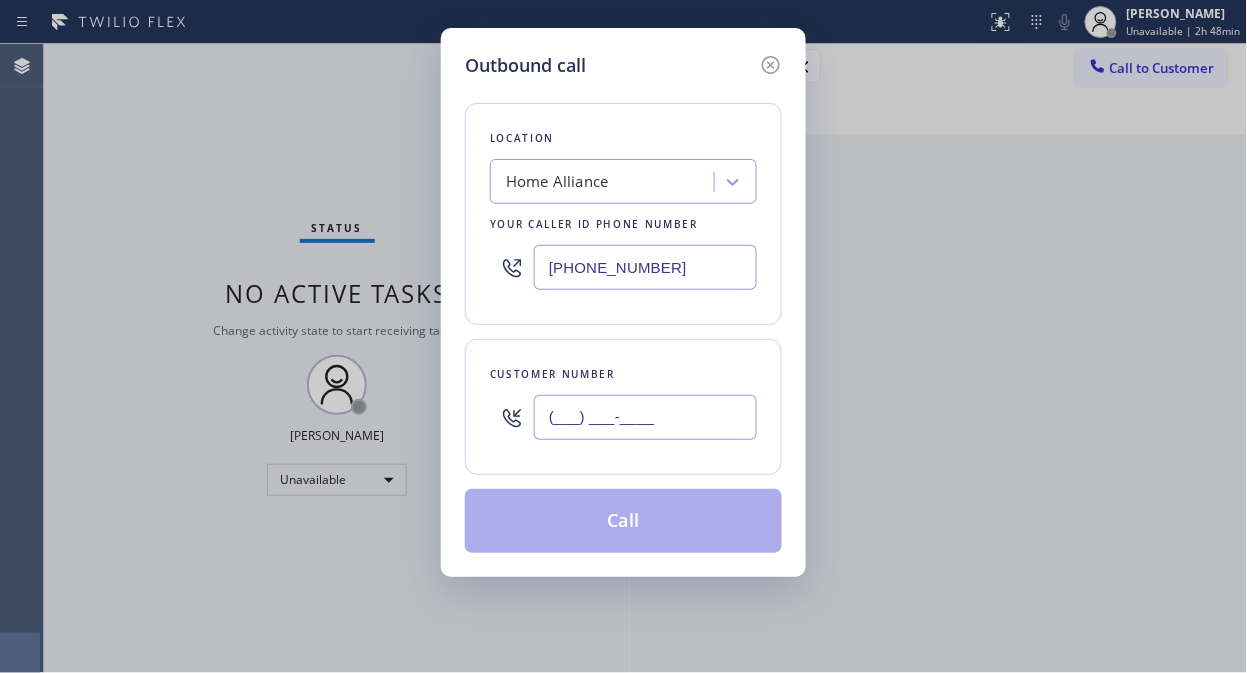 paste on "630) 779-1248" 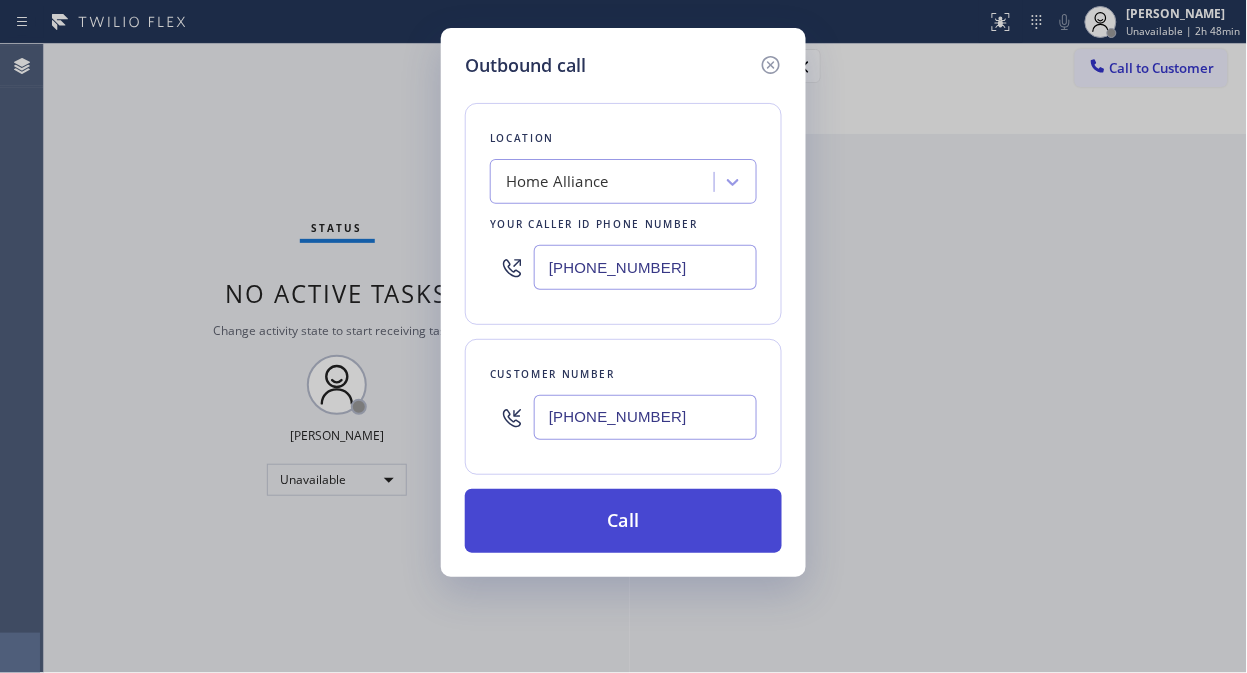 type on "[PHONE_NUMBER]" 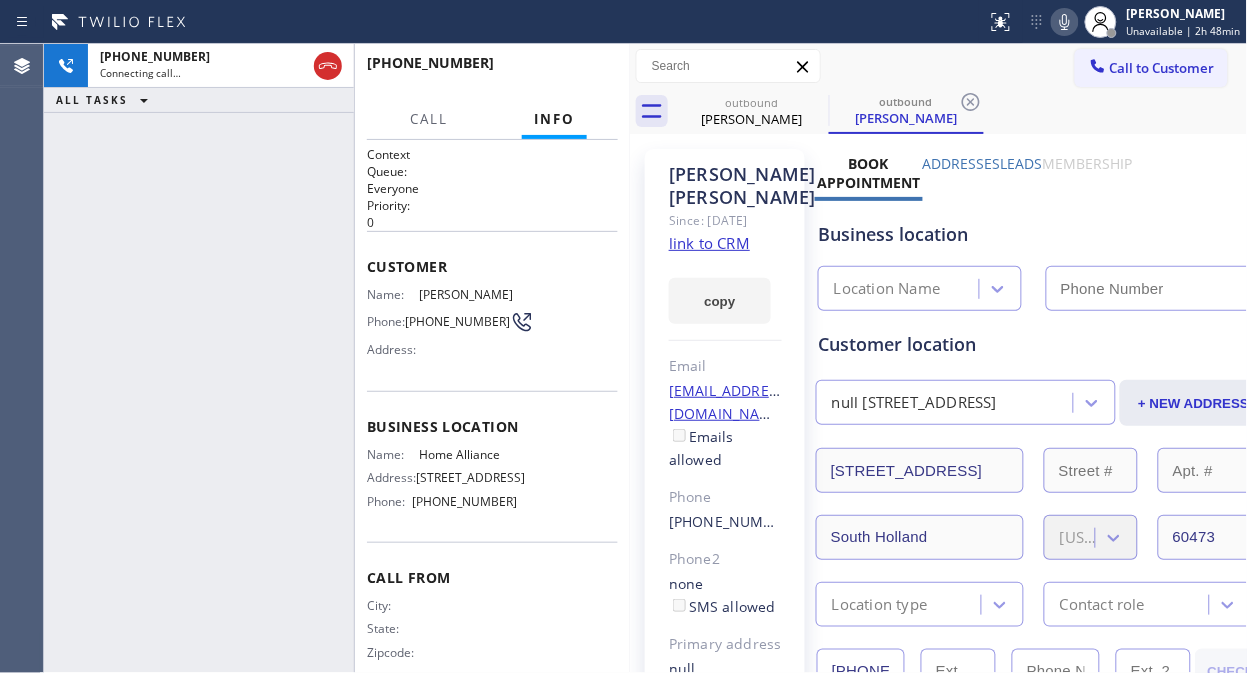 click 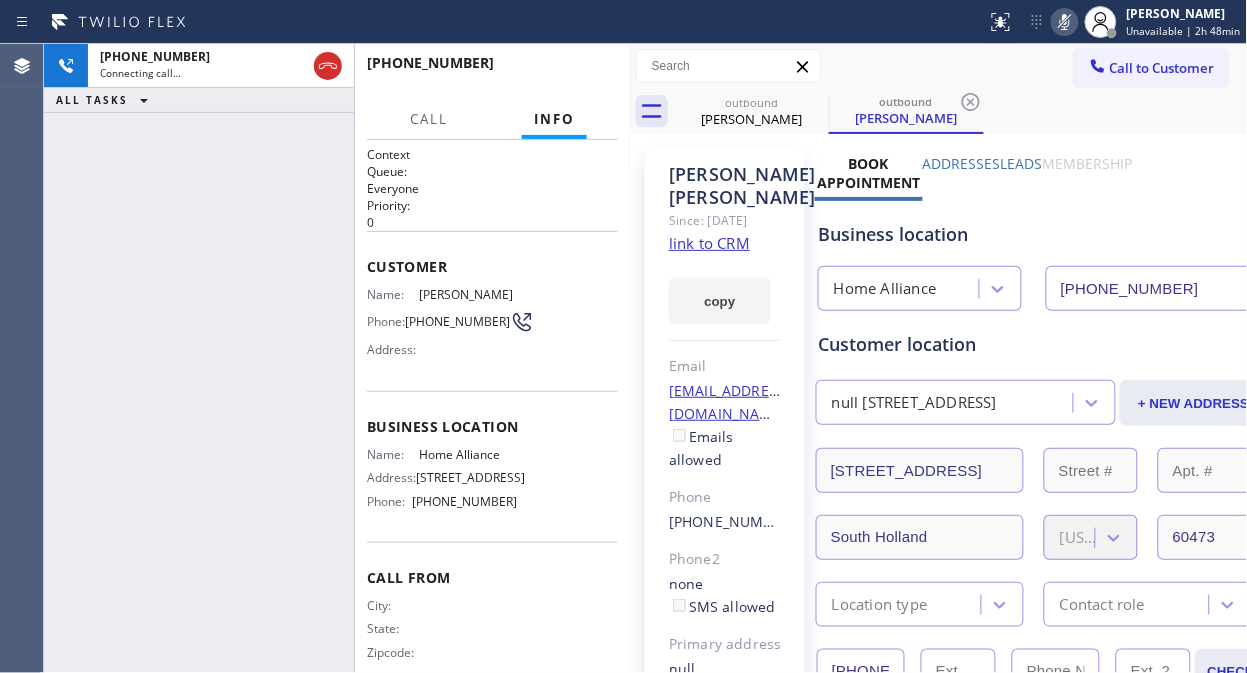 type on "[PHONE_NUMBER]" 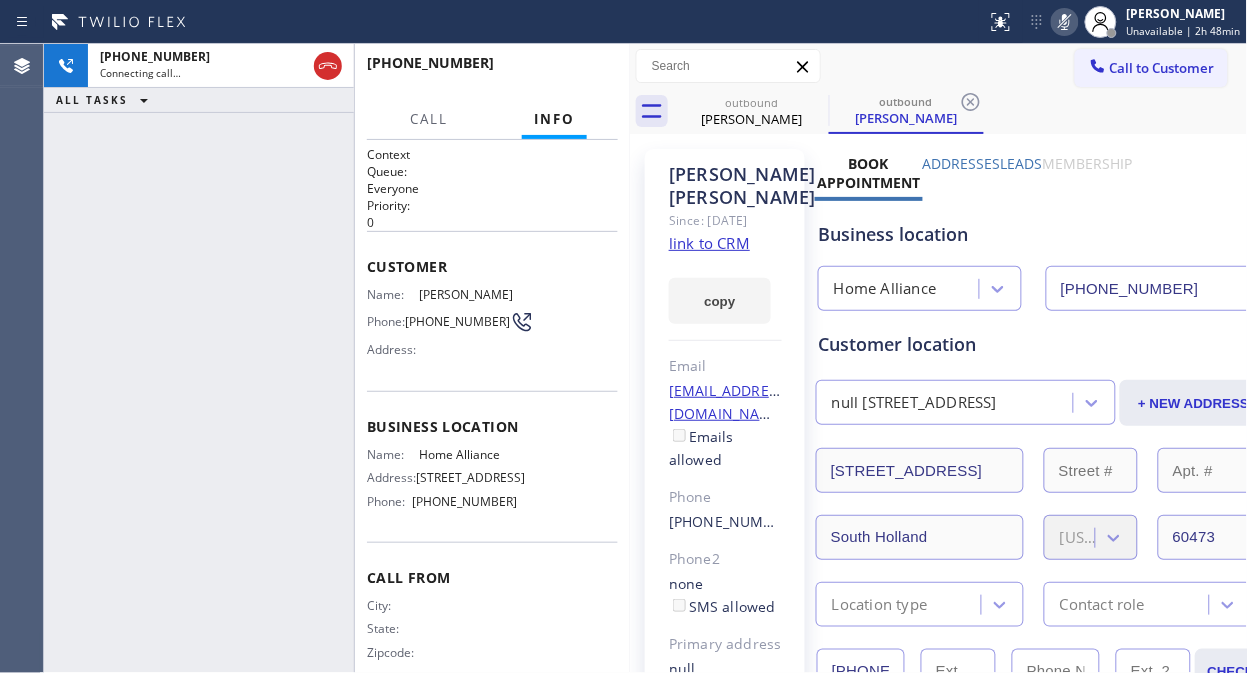 click 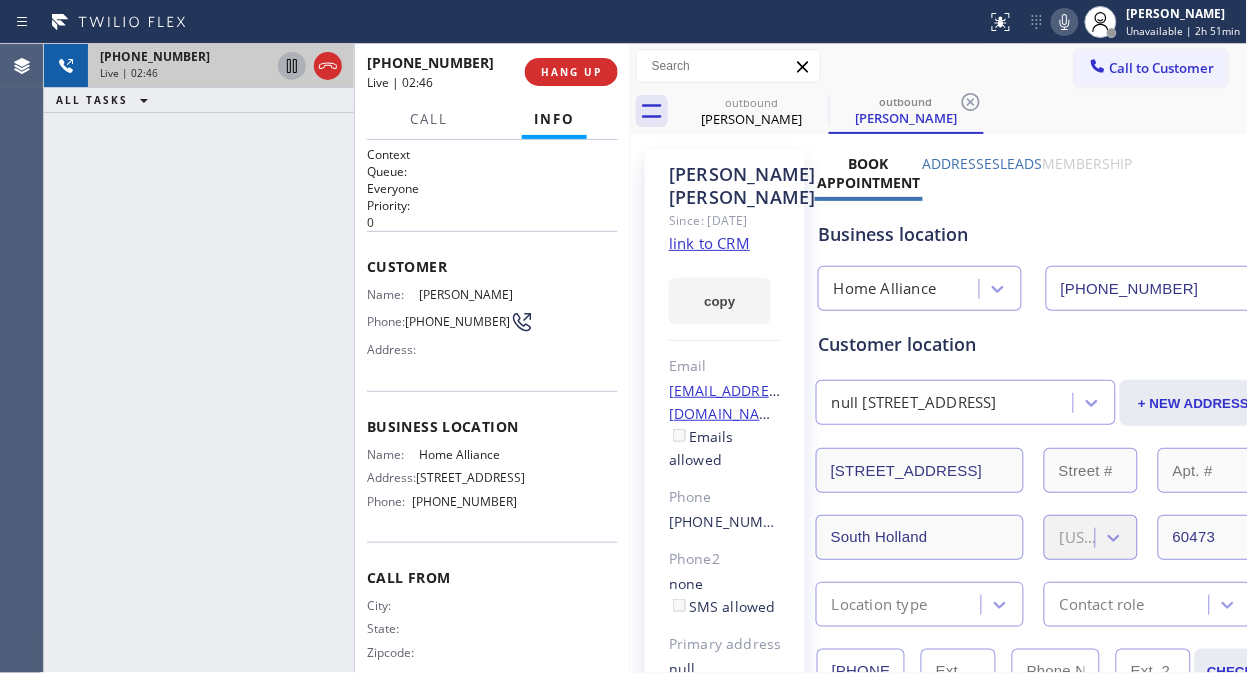 click 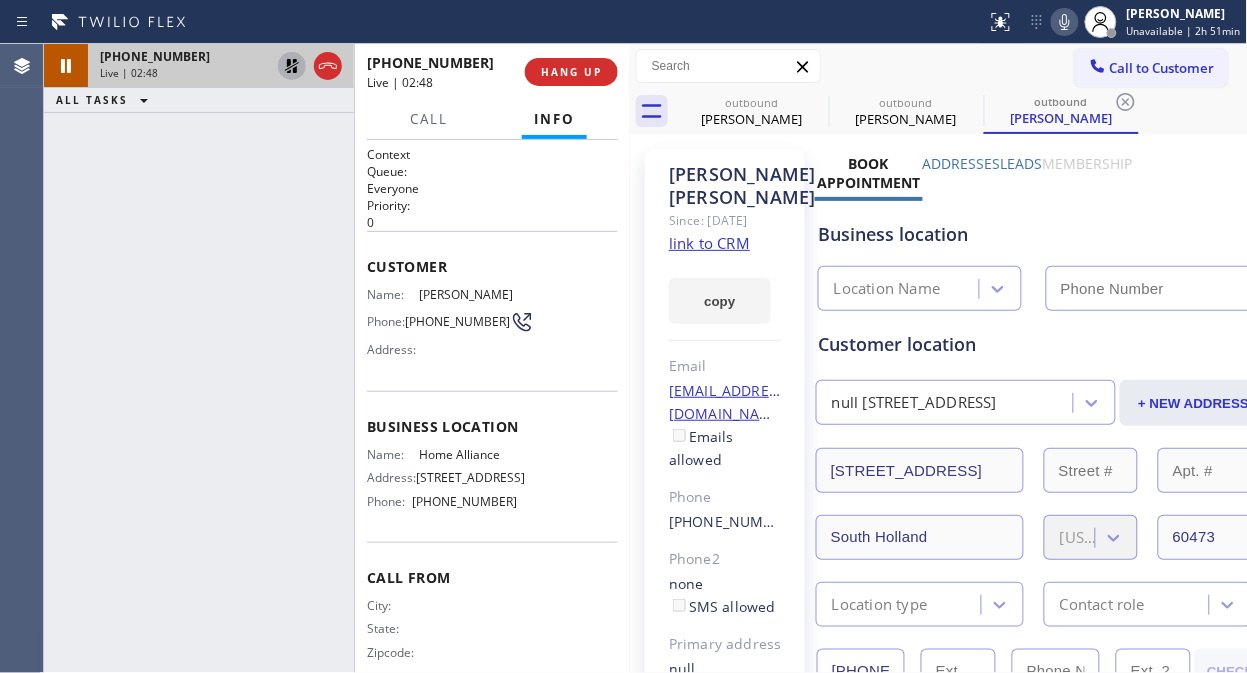 type on "[PHONE_NUMBER]" 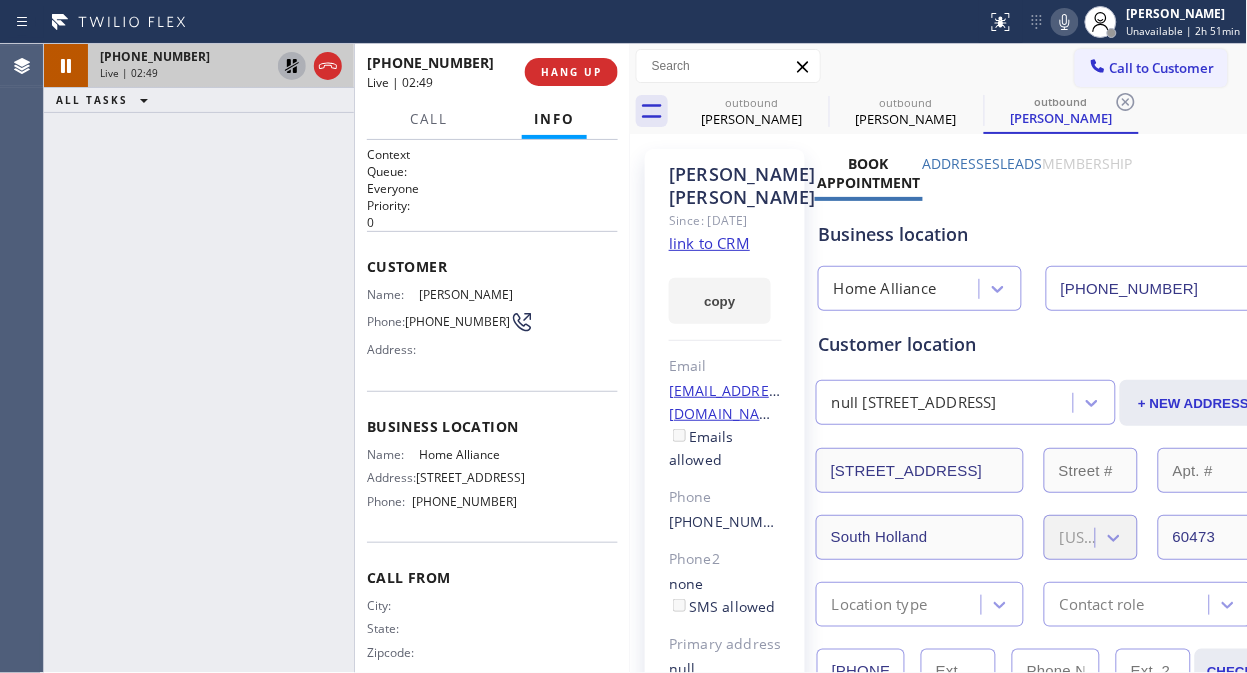 click 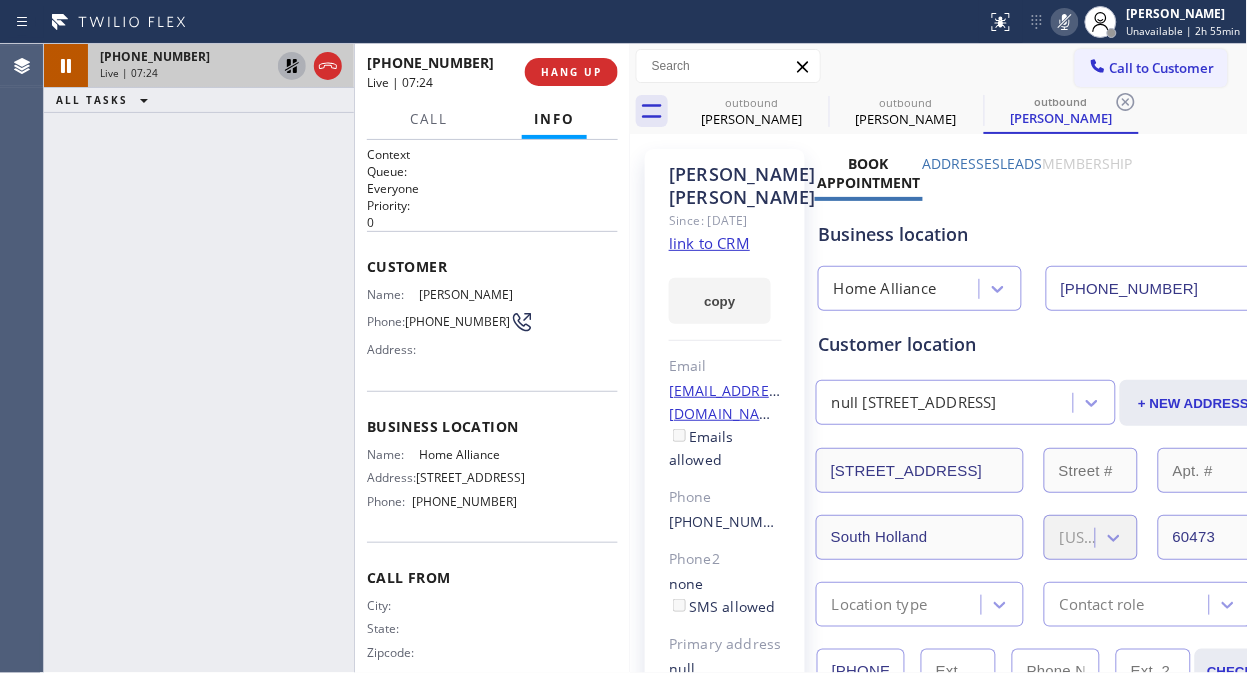 click 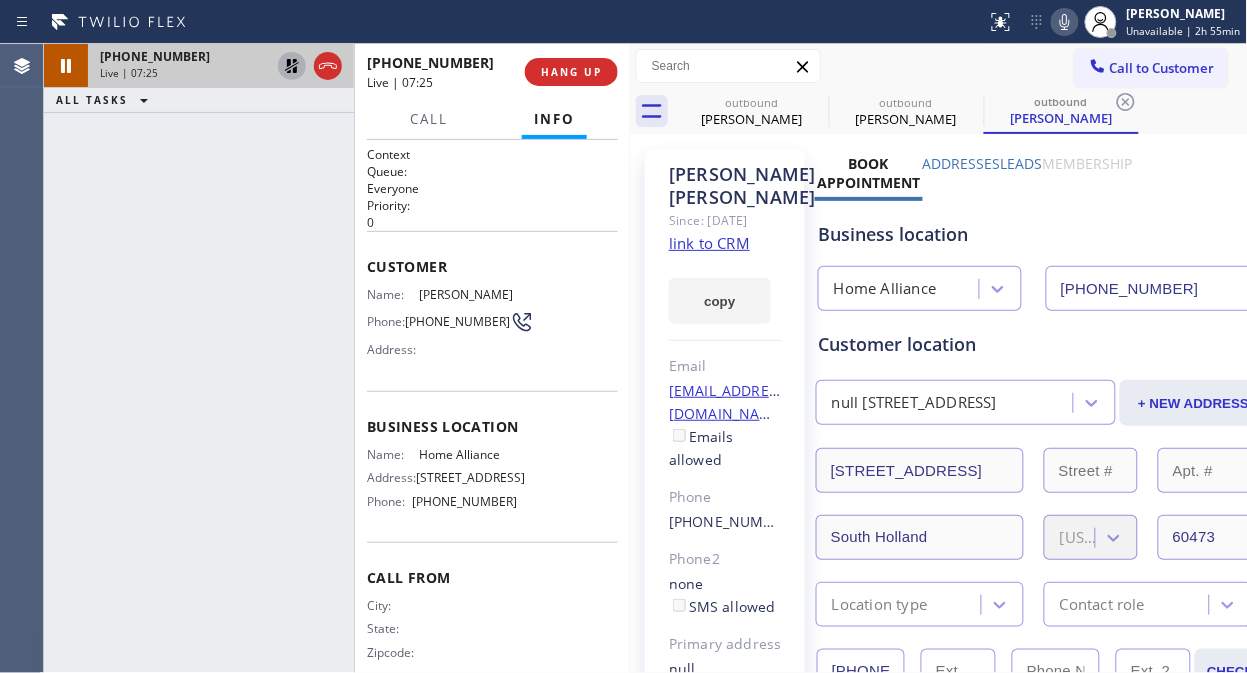 click 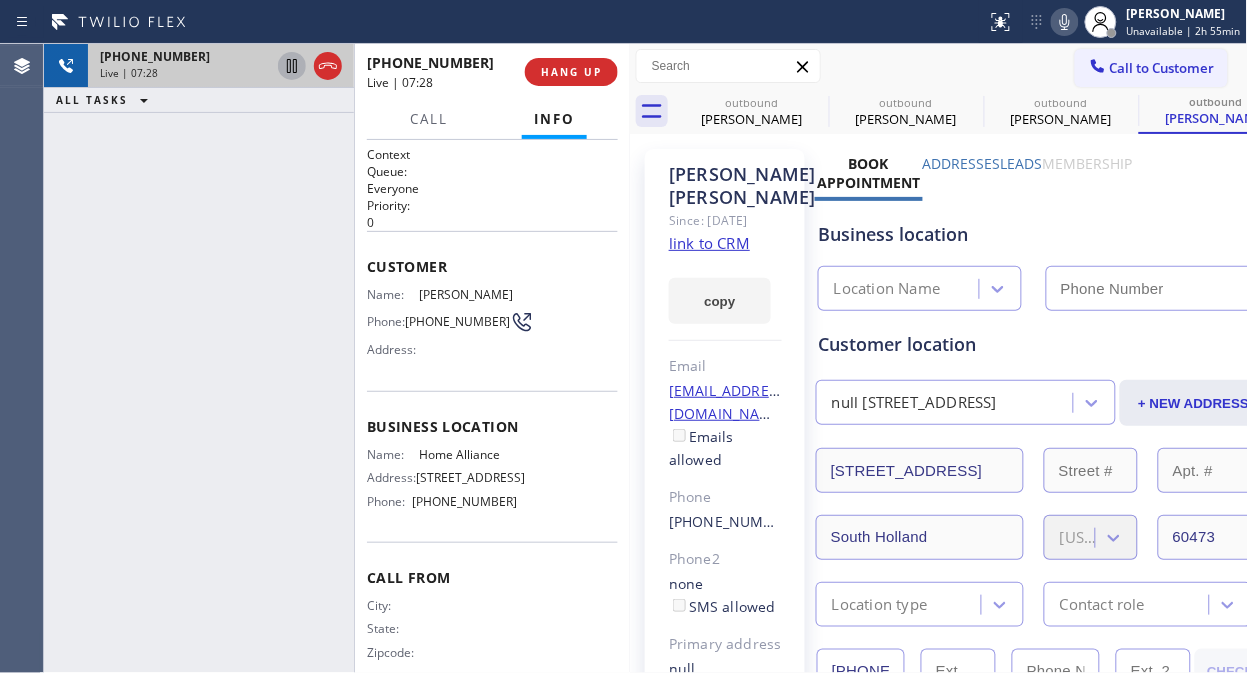 type on "[PHONE_NUMBER]" 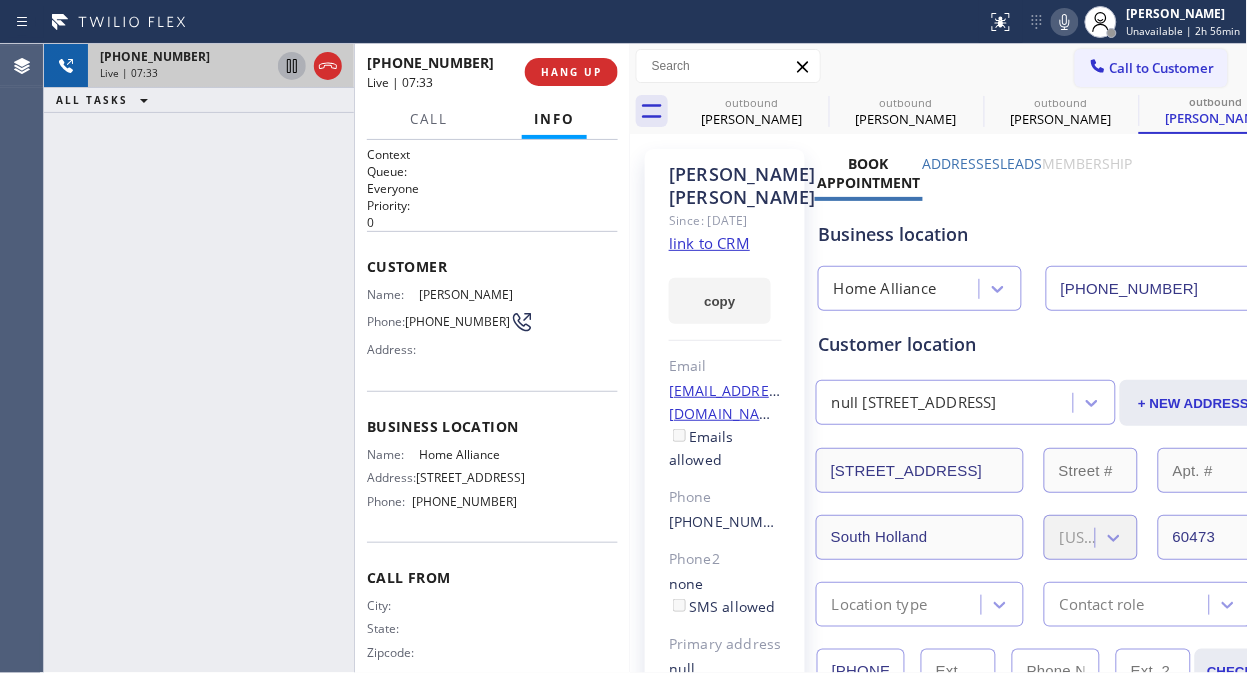 click on "[PHONE_NUMBER] Live | 07:33 ALL TASKS ALL TASKS ACTIVE TASKS TASKS IN WRAP UP" at bounding box center (199, 358) 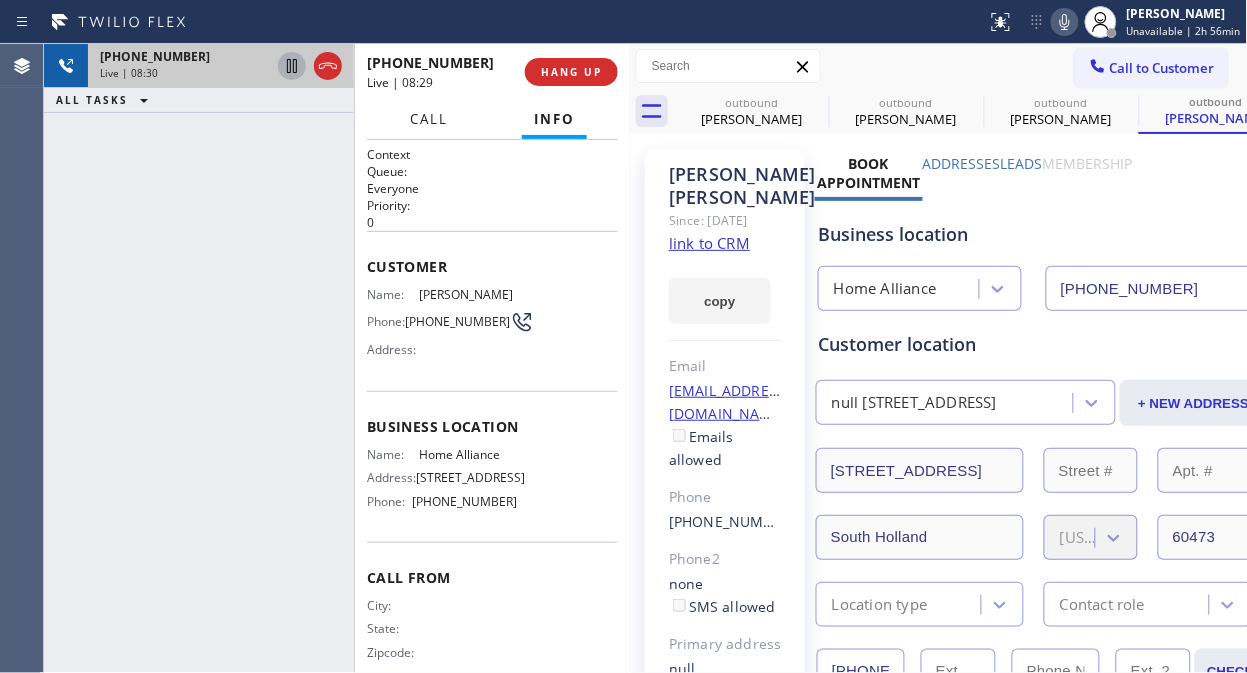 click on "Call" at bounding box center (429, 119) 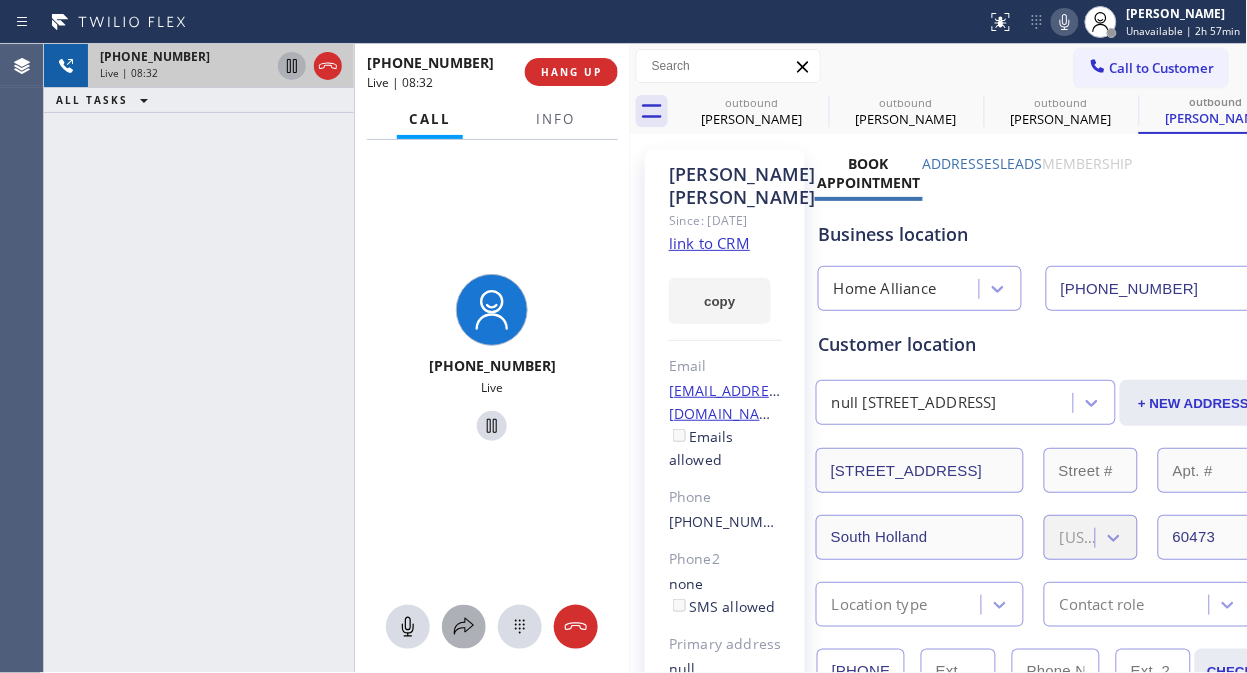 click 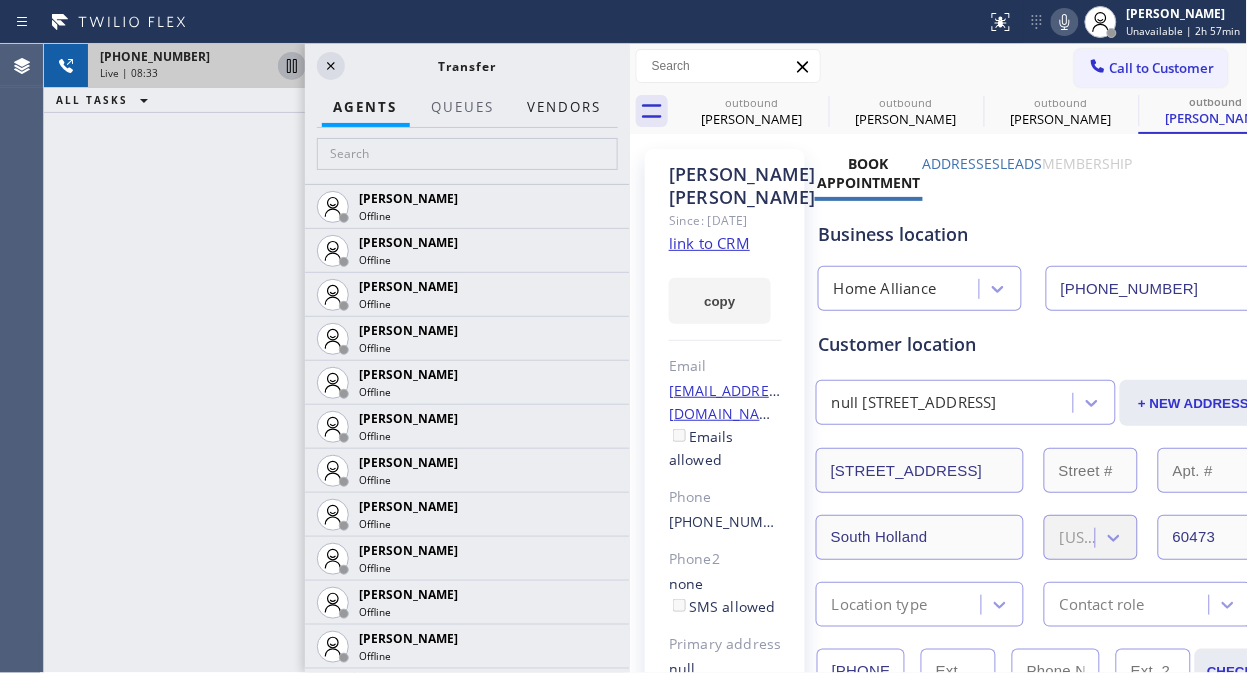 click on "Vendors" at bounding box center [564, 107] 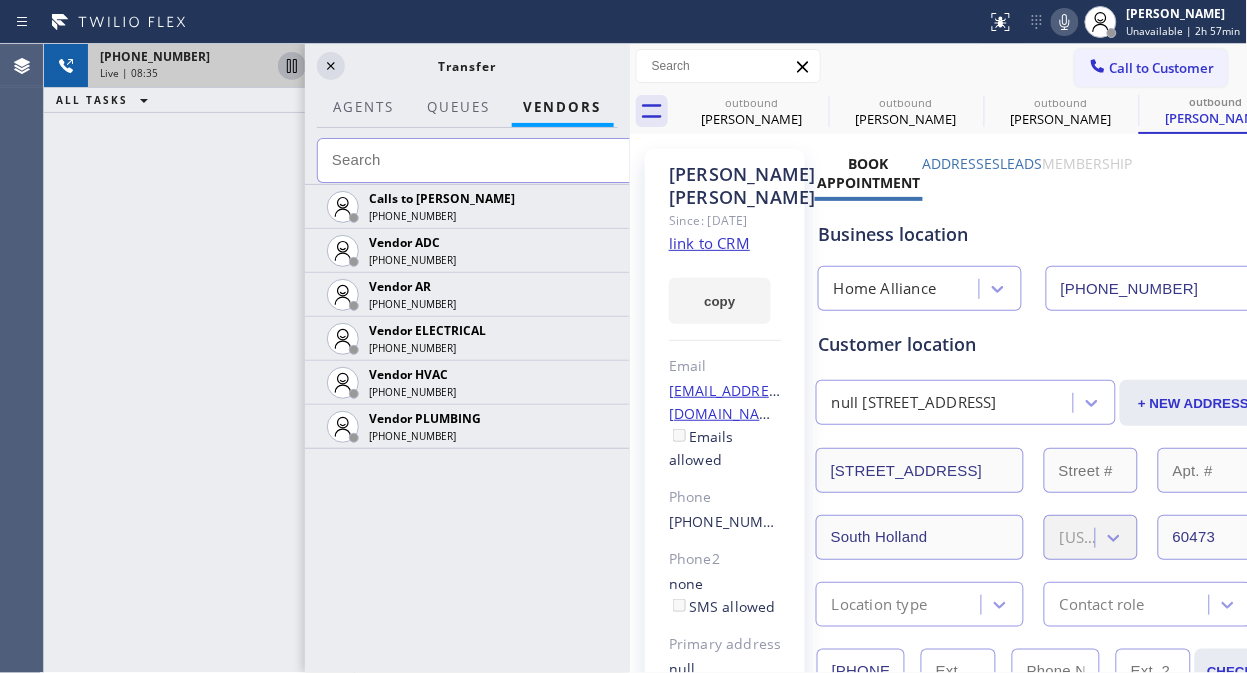 click at bounding box center [479, 160] 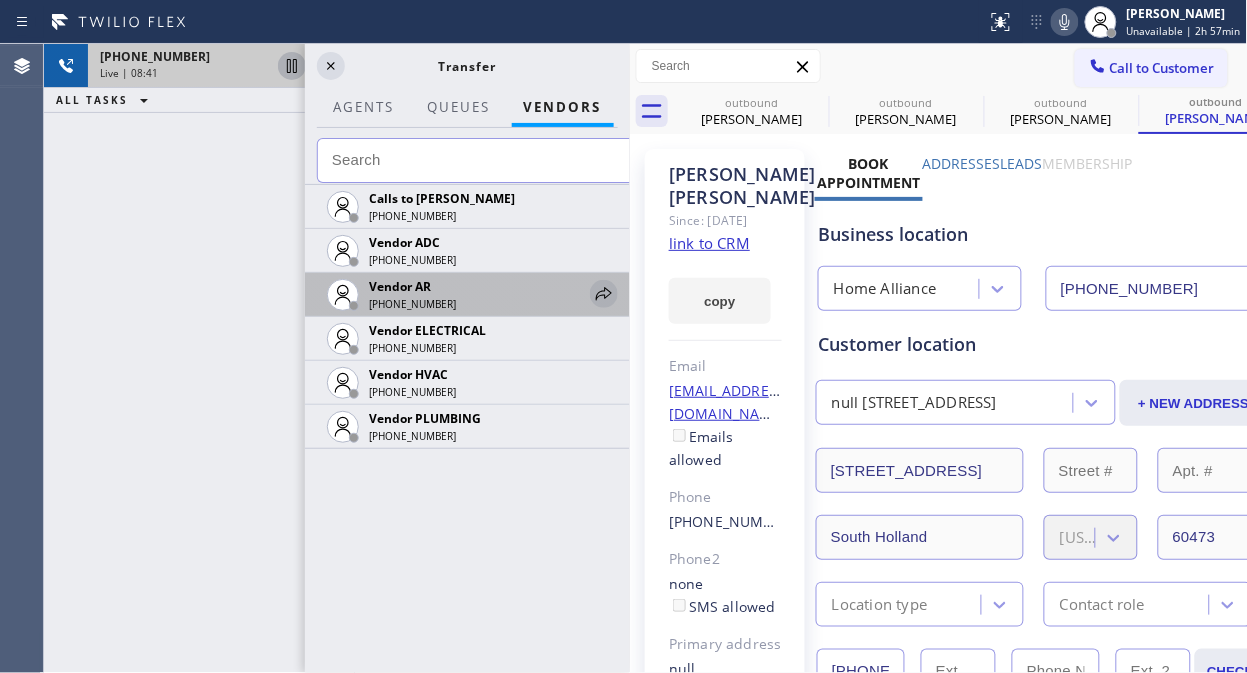 click 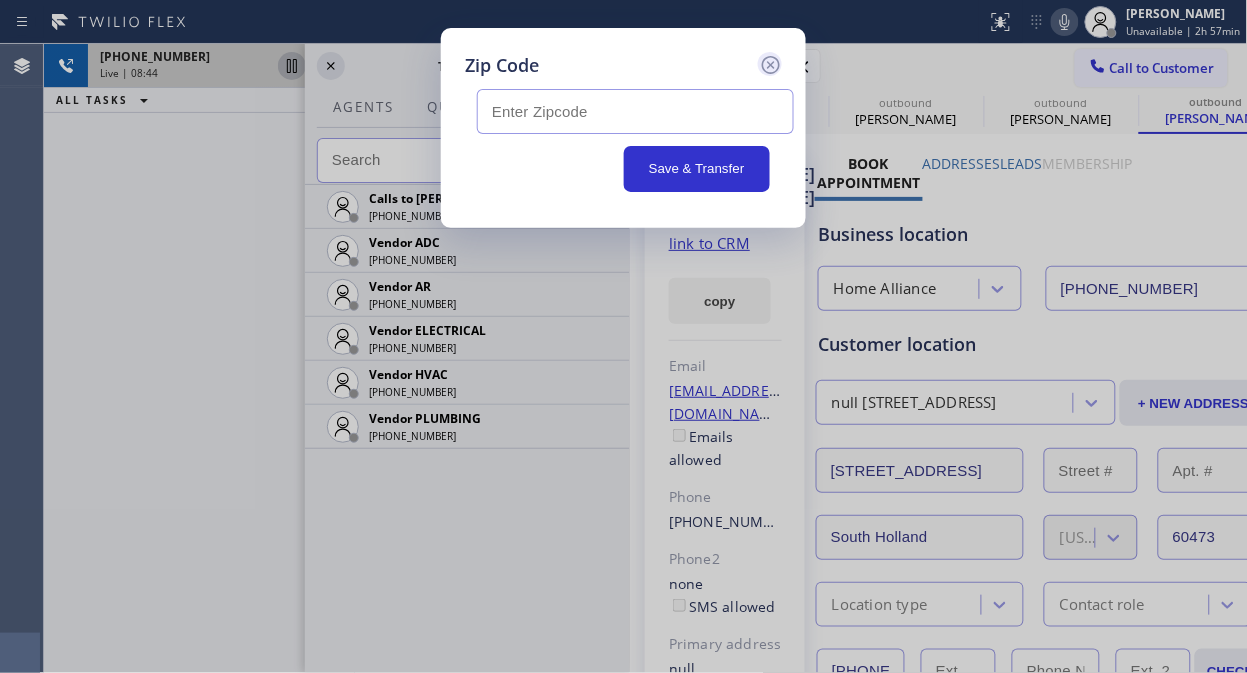 click 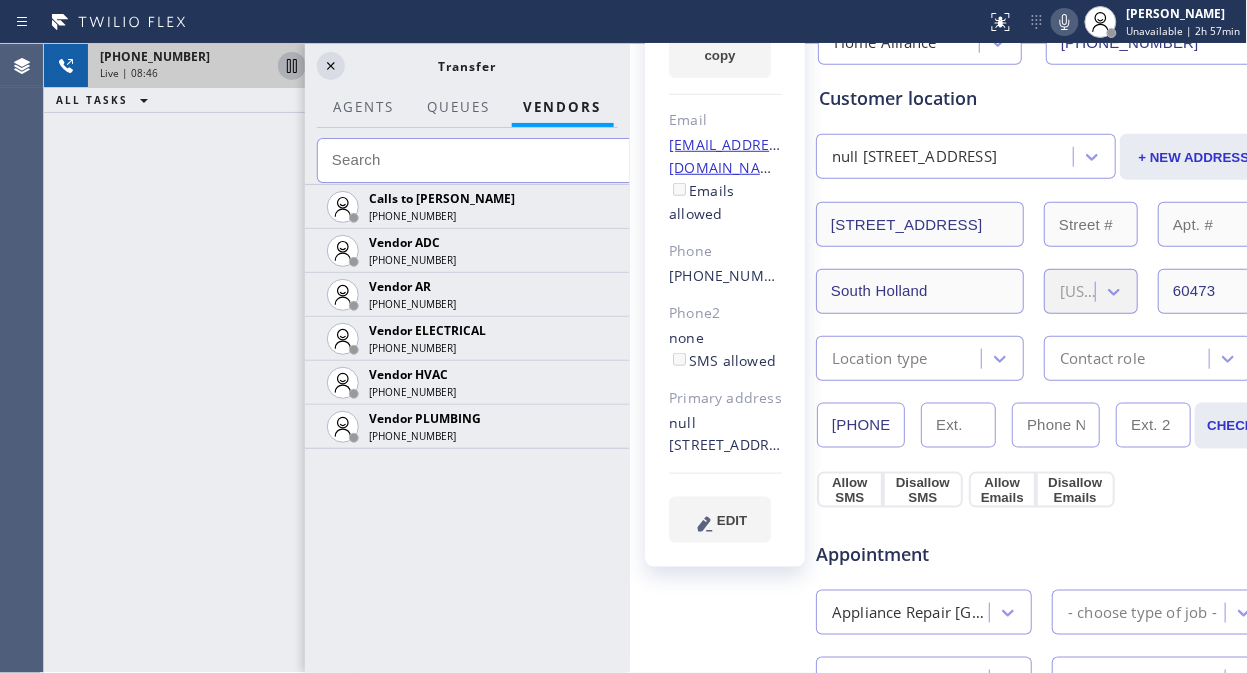 scroll, scrollTop: 252, scrollLeft: 0, axis: vertical 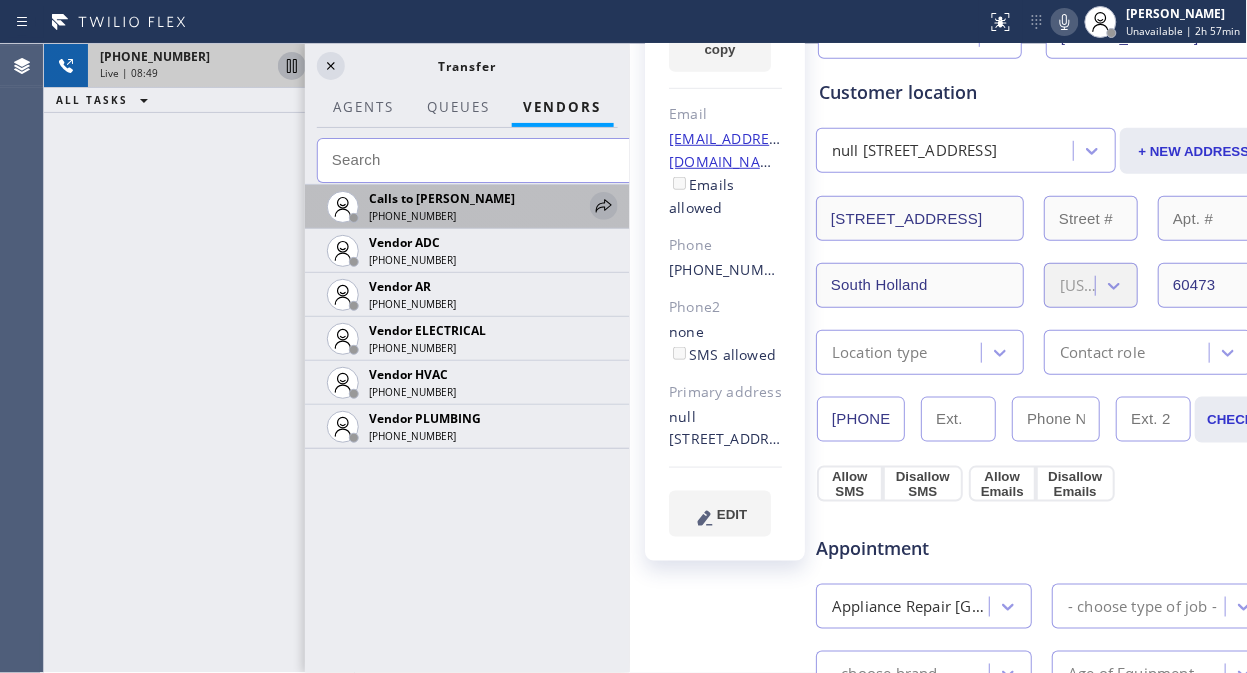 click 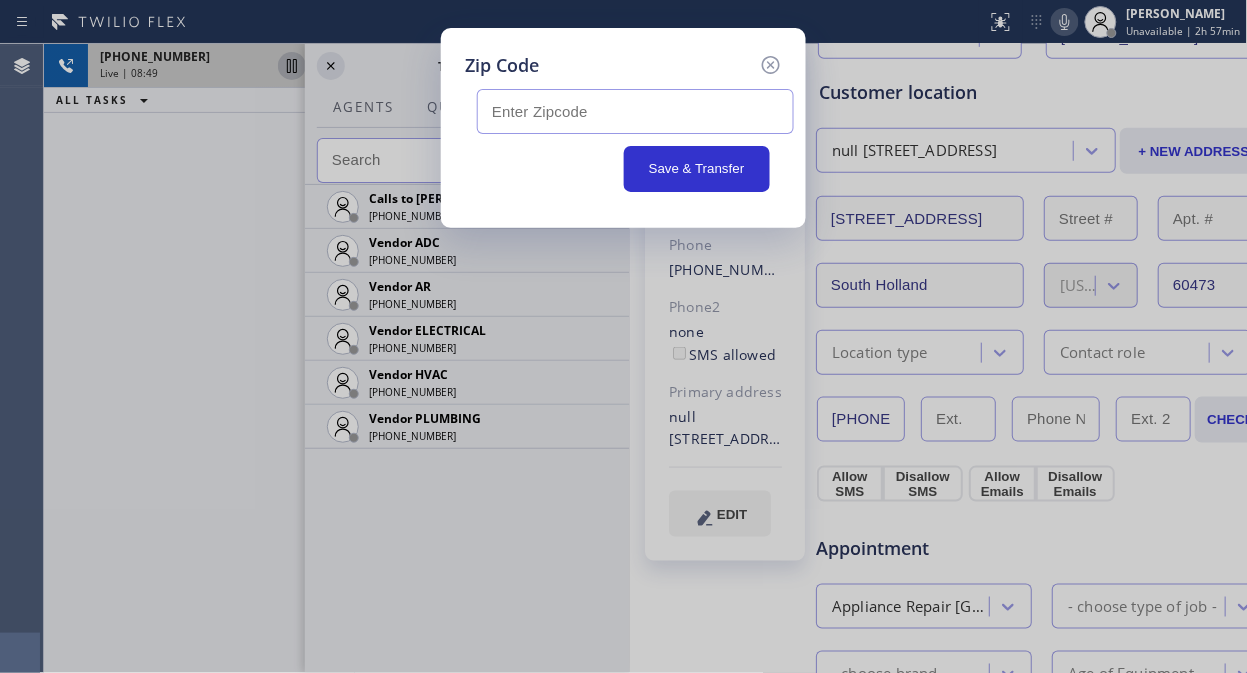 click at bounding box center [635, 111] 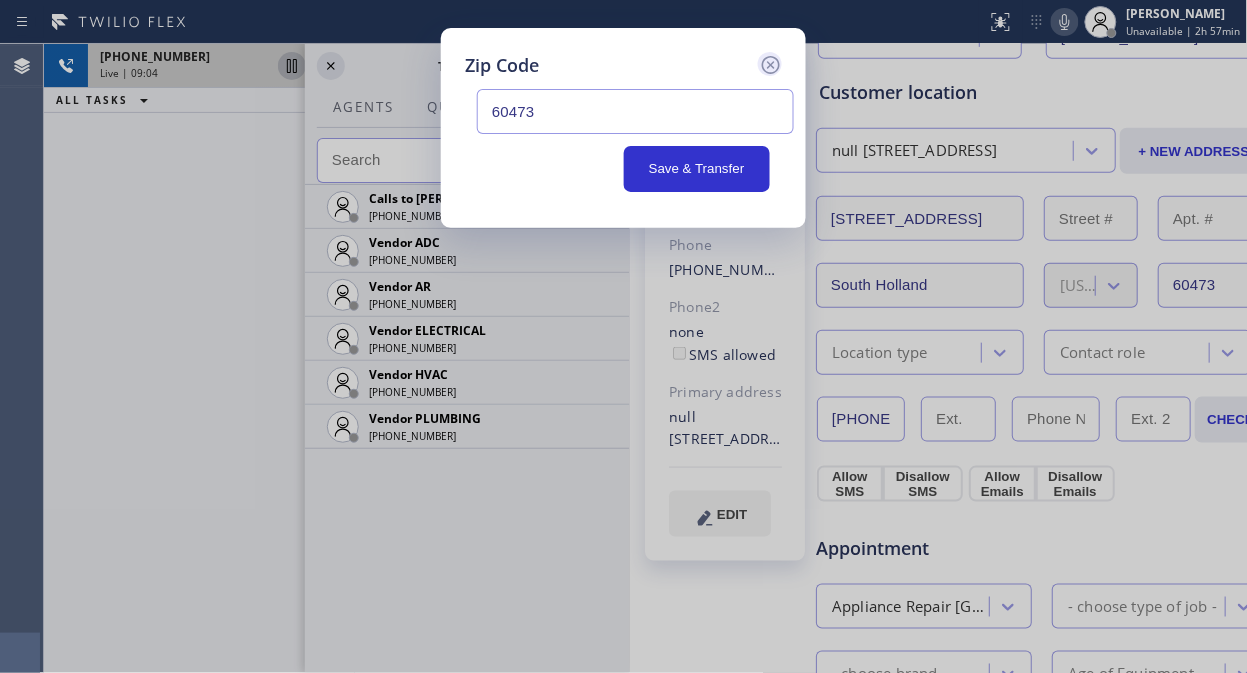 type on "60473" 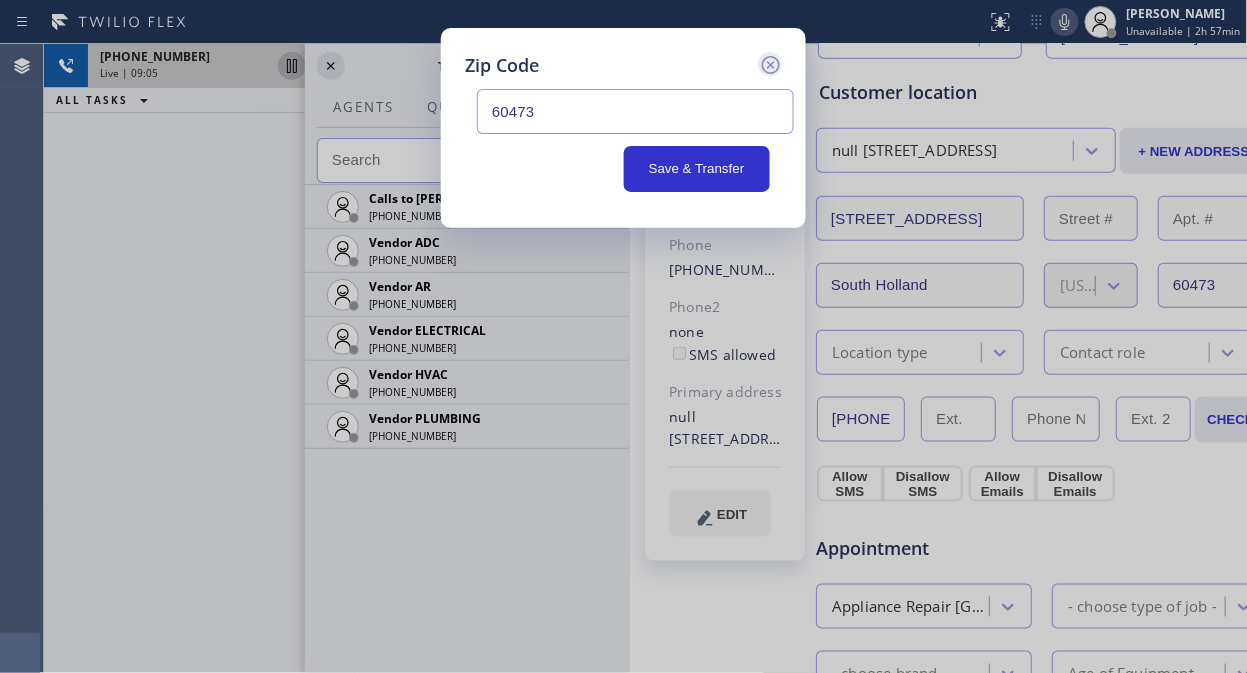 click 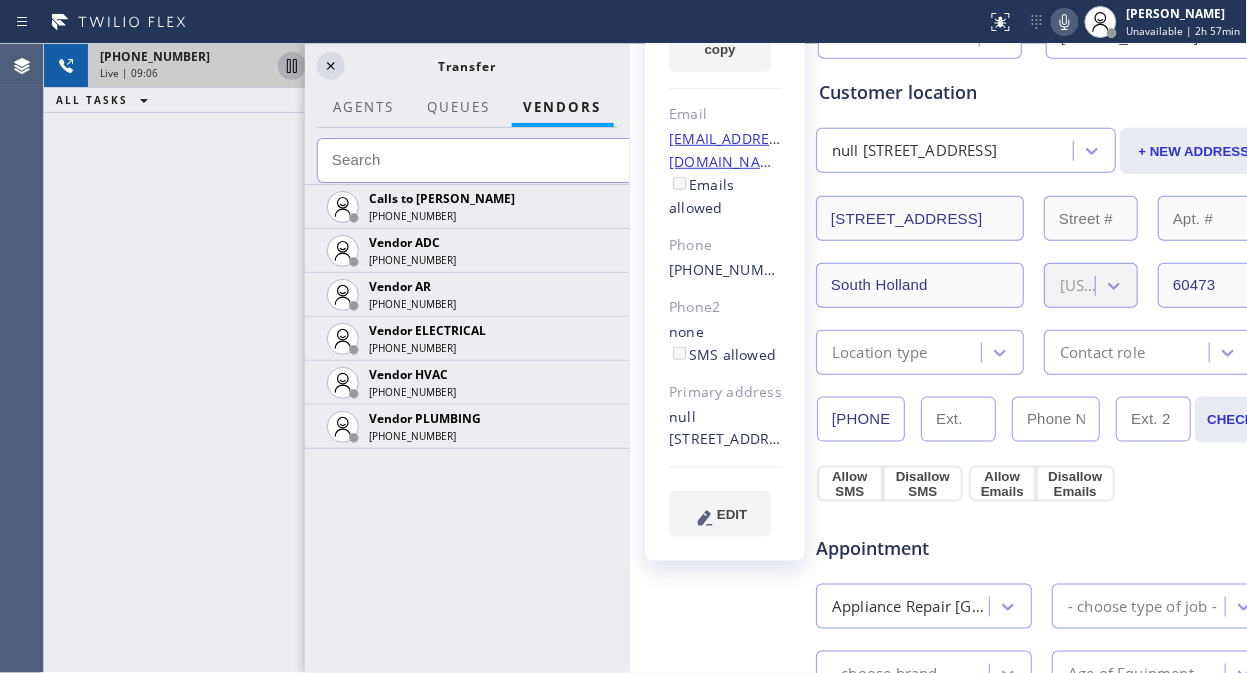 scroll, scrollTop: 0, scrollLeft: 0, axis: both 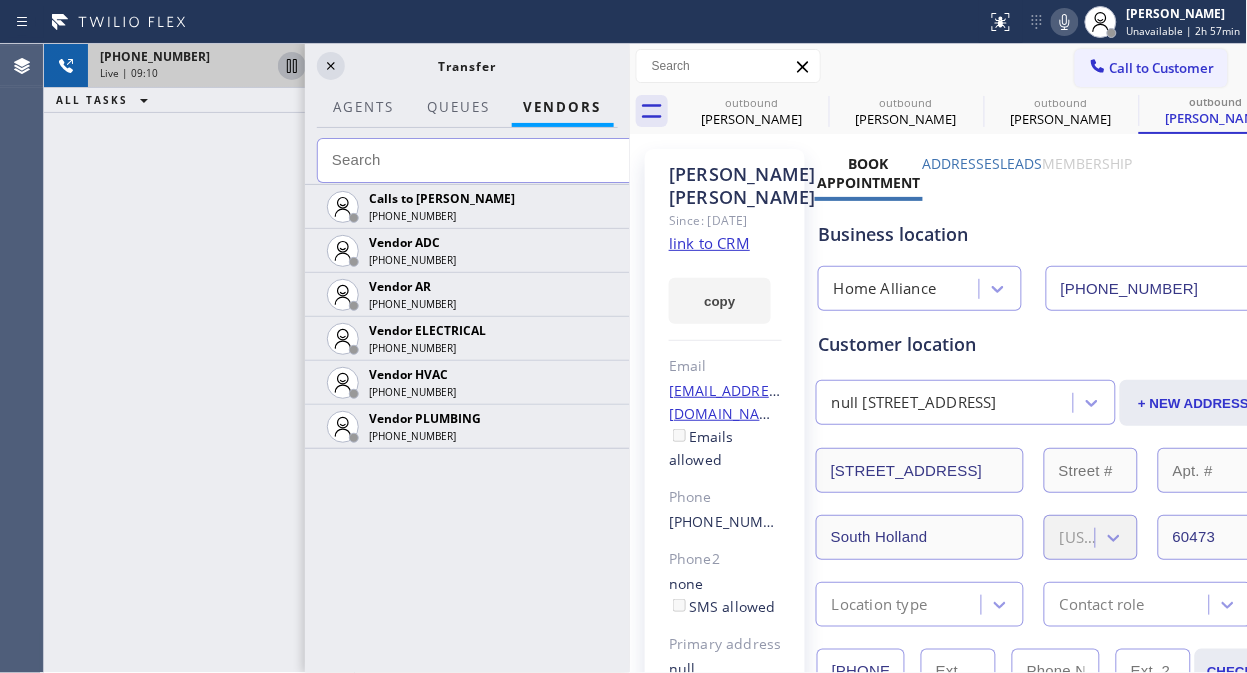 click on "Call to Customer Outbound call Location Home Alliance Your caller id phone number [PHONE_NUMBER] Customer number Call Outbound call Technician Search Technician Your caller id phone number Your caller id phone number Call" at bounding box center [939, 66] 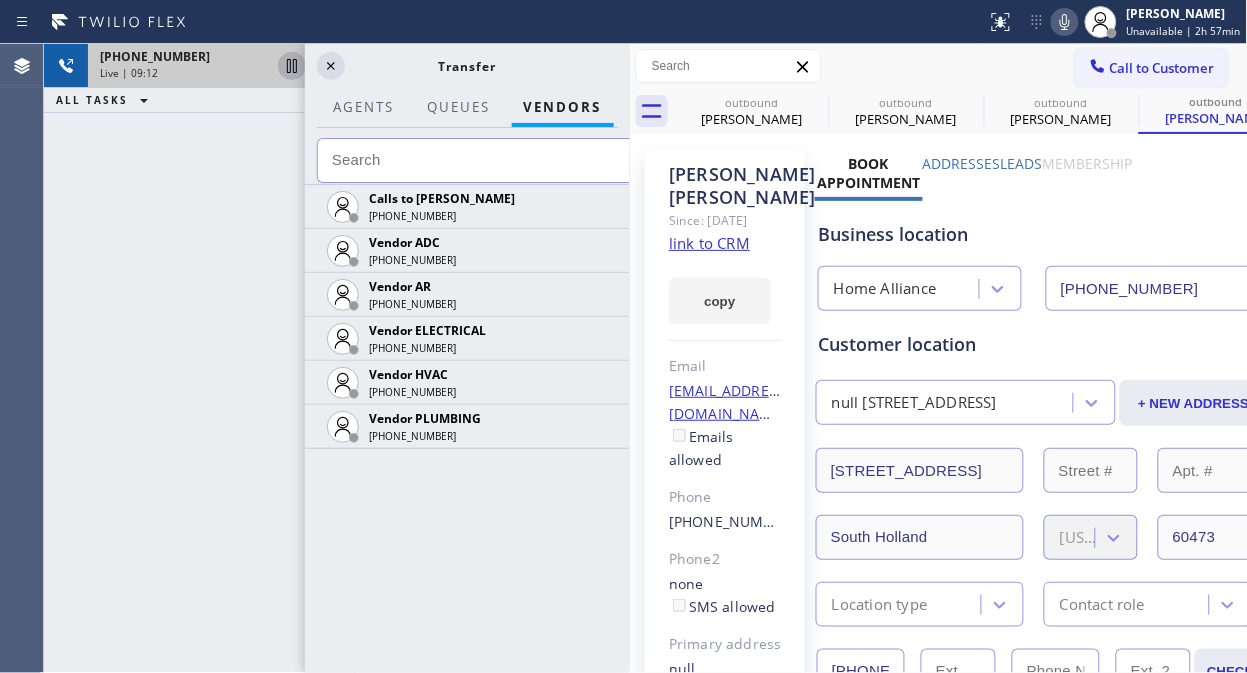 click 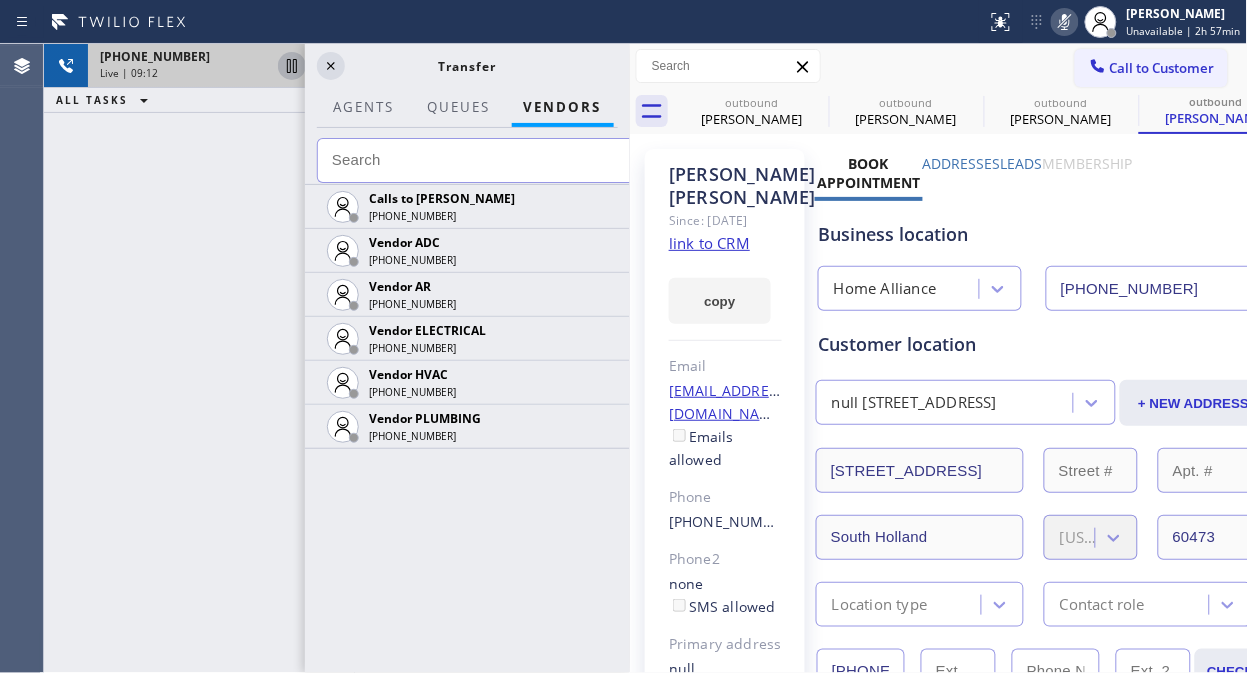 click 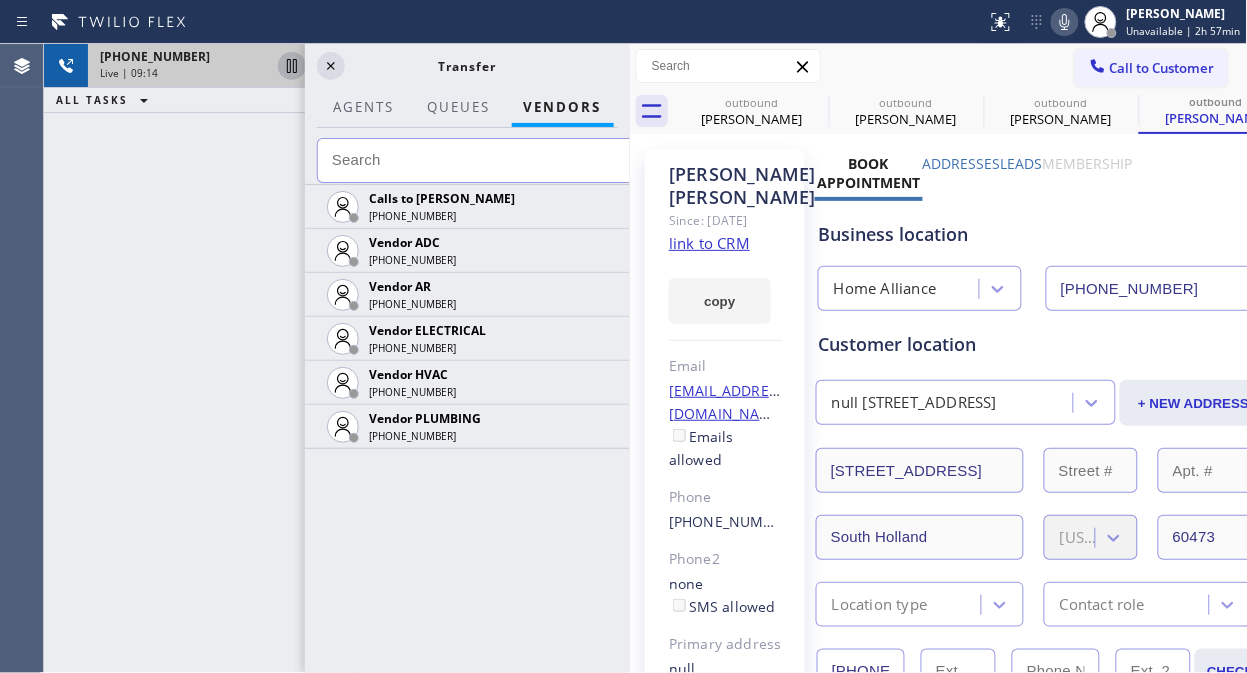 click at bounding box center [479, 160] 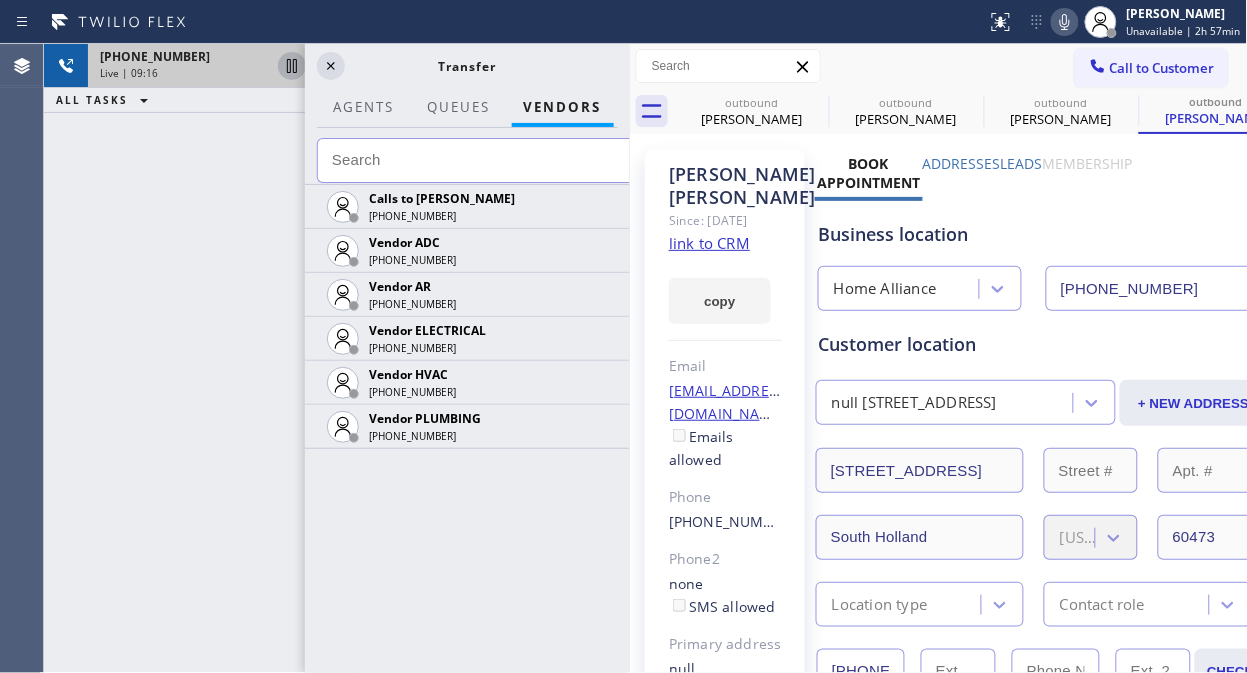 click at bounding box center [479, 160] 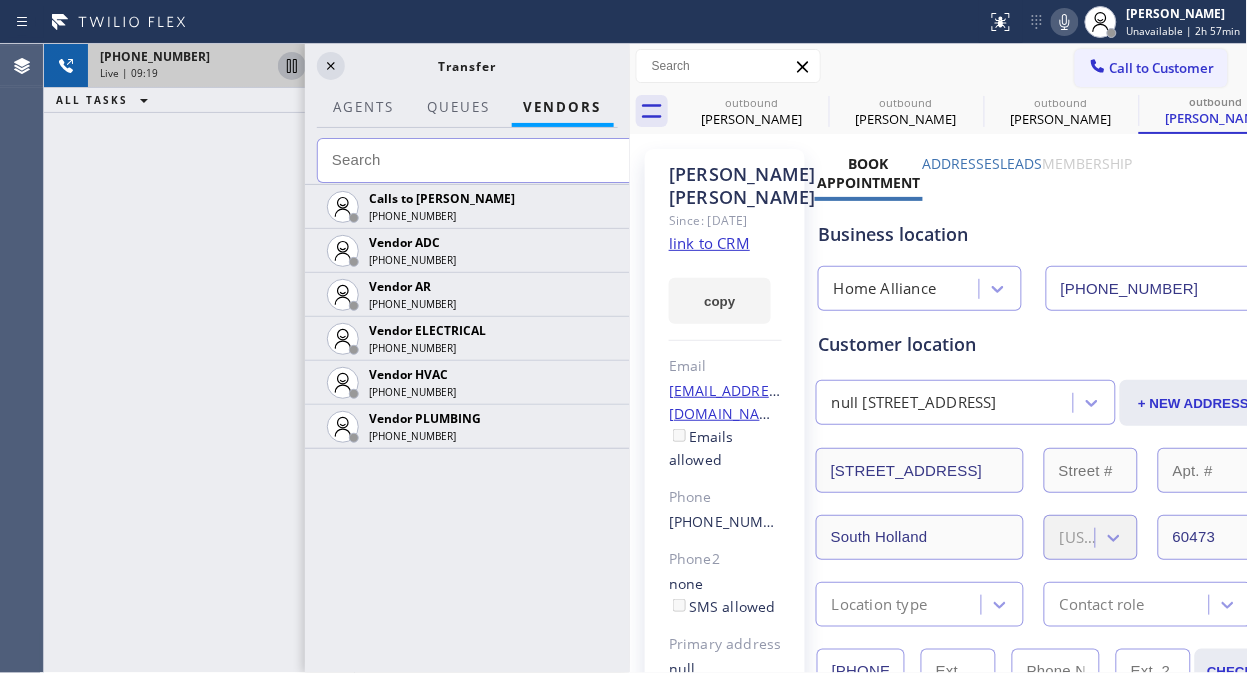 click 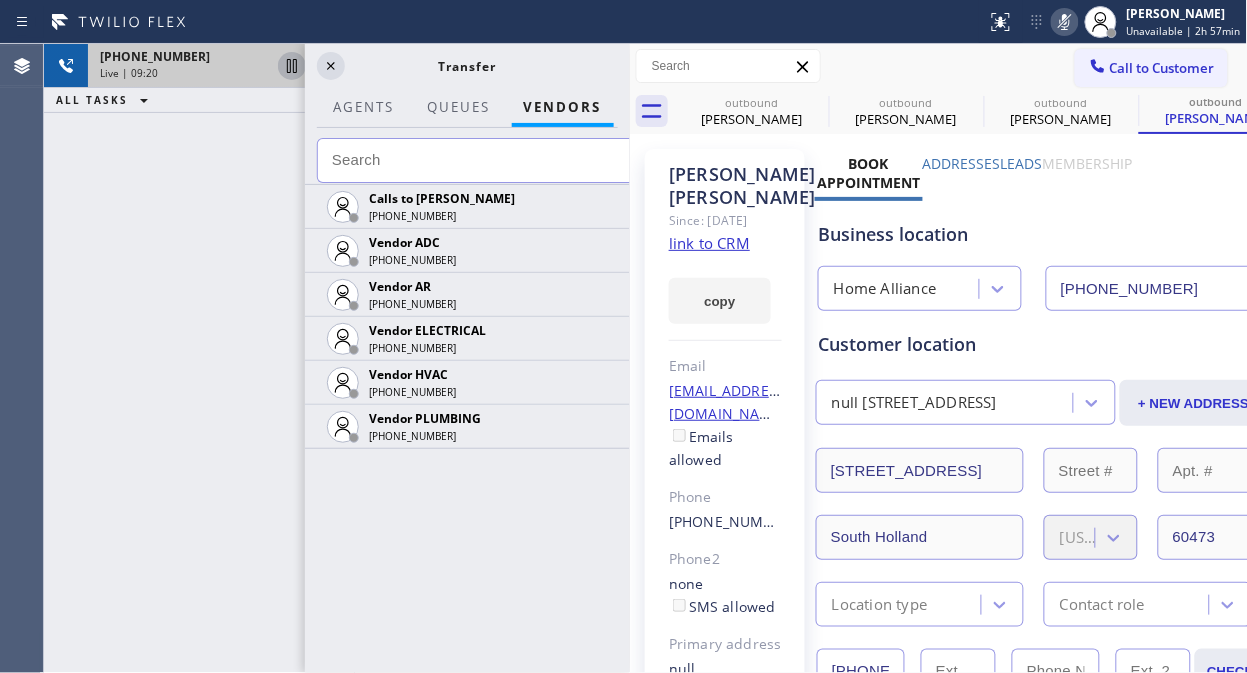 click on "[PHONE_NUMBER] Live | 09:20 ALL TASKS ALL TASKS ACTIVE TASKS TASKS IN WRAP UP" at bounding box center [199, 358] 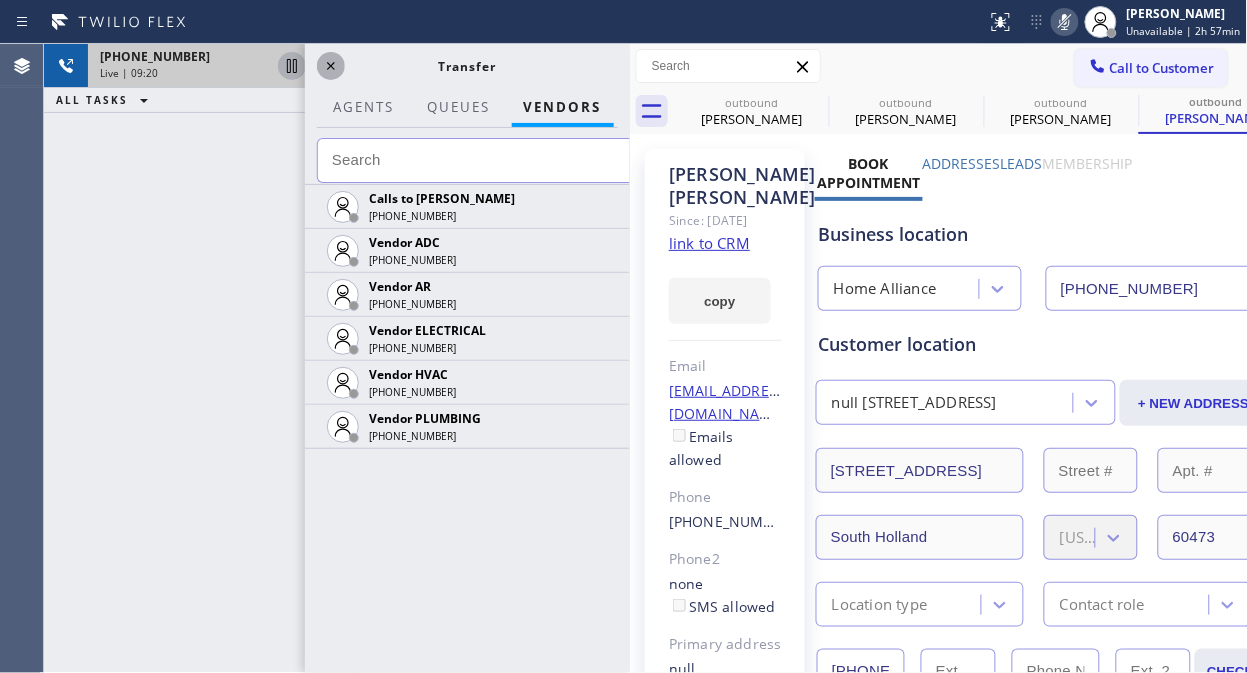 click 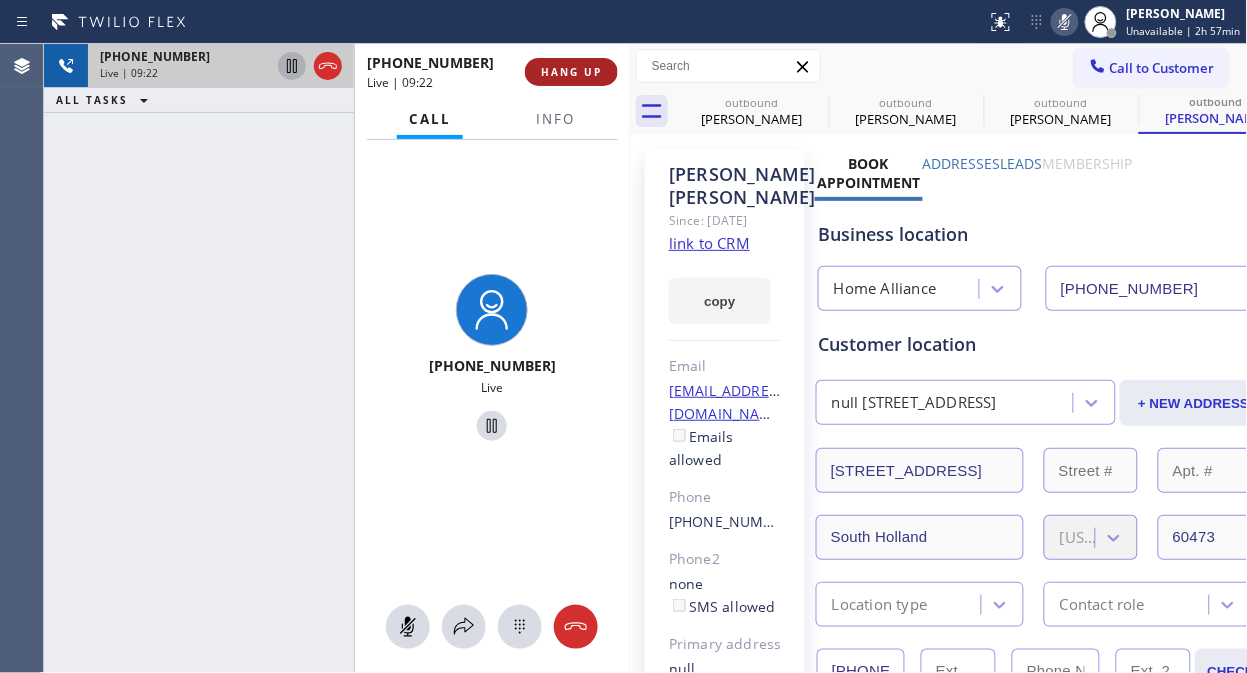 click on "HANG UP" at bounding box center [571, 72] 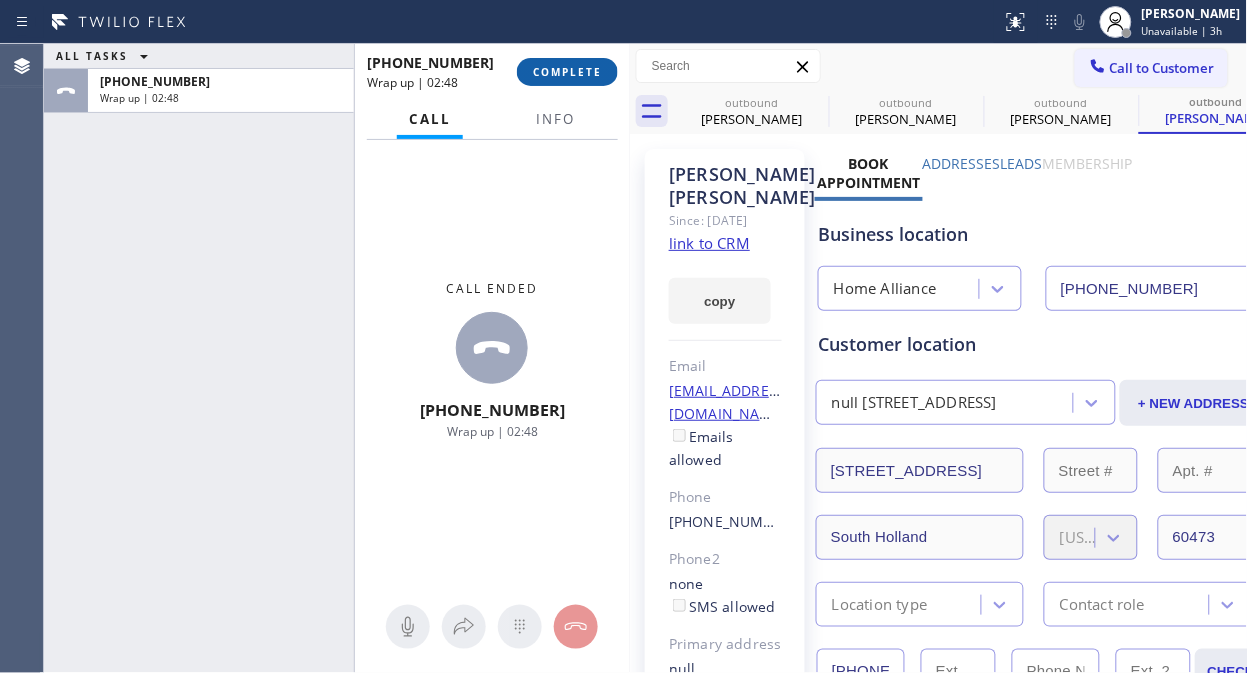 click on "COMPLETE" at bounding box center [567, 72] 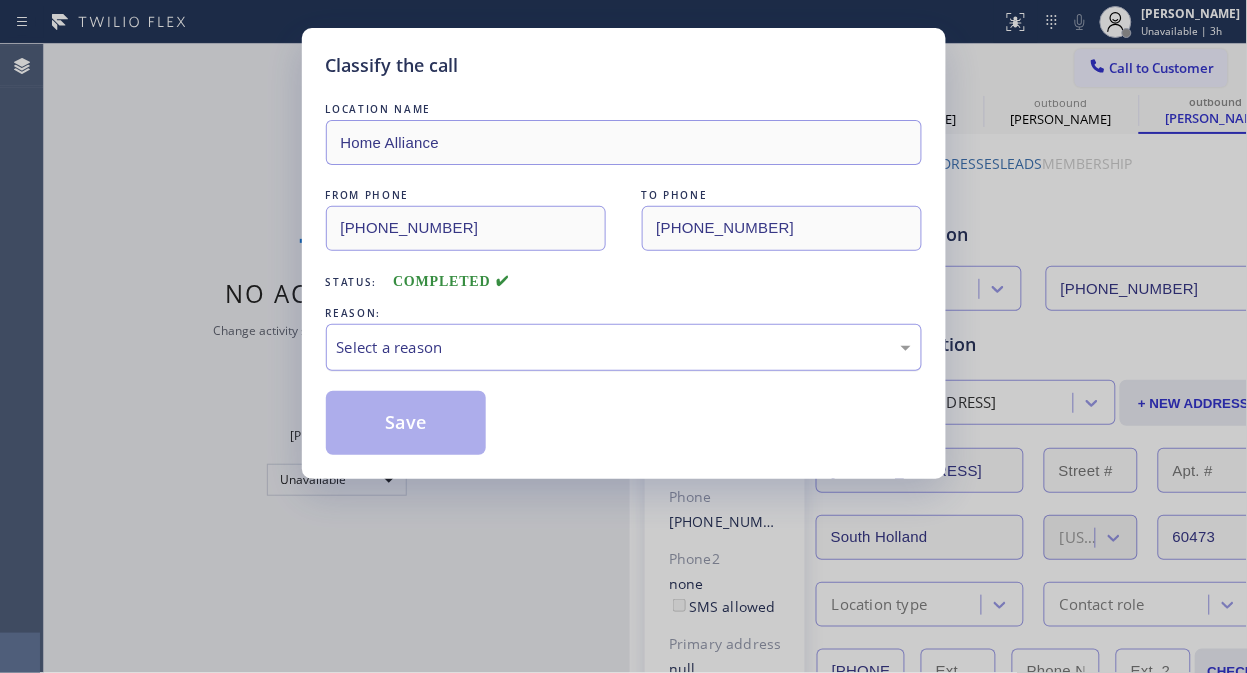 click on "Select a reason" at bounding box center [624, 347] 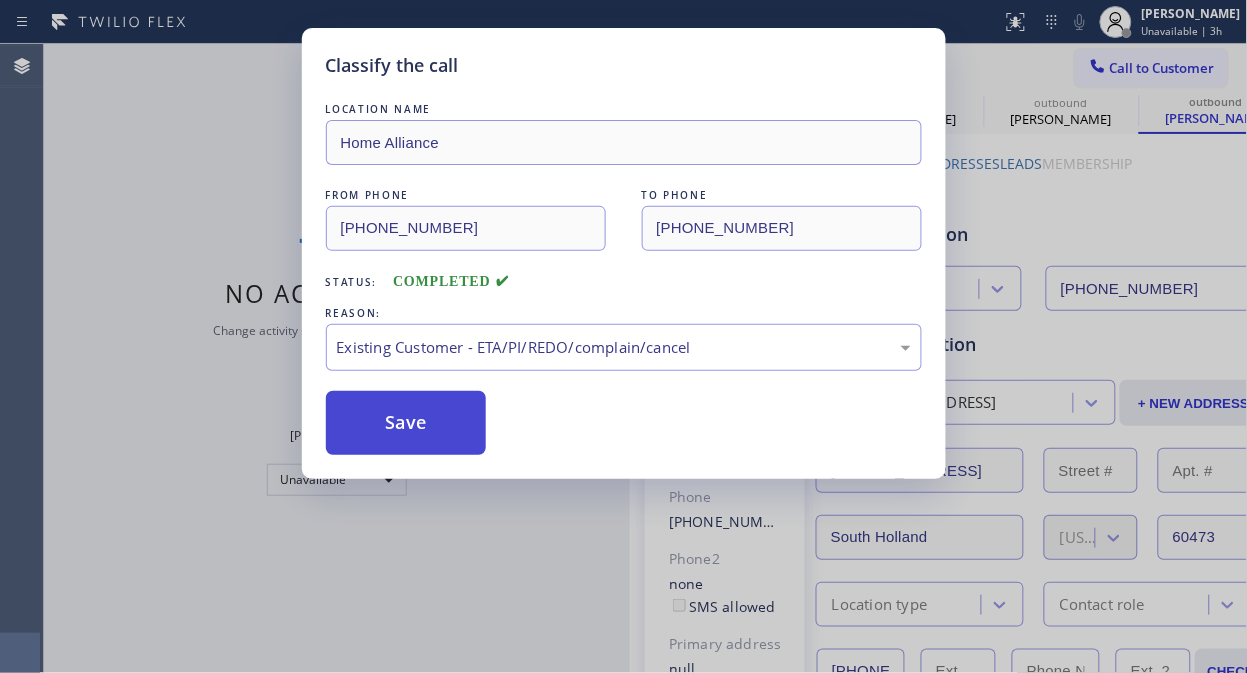 click on "Save" at bounding box center [406, 423] 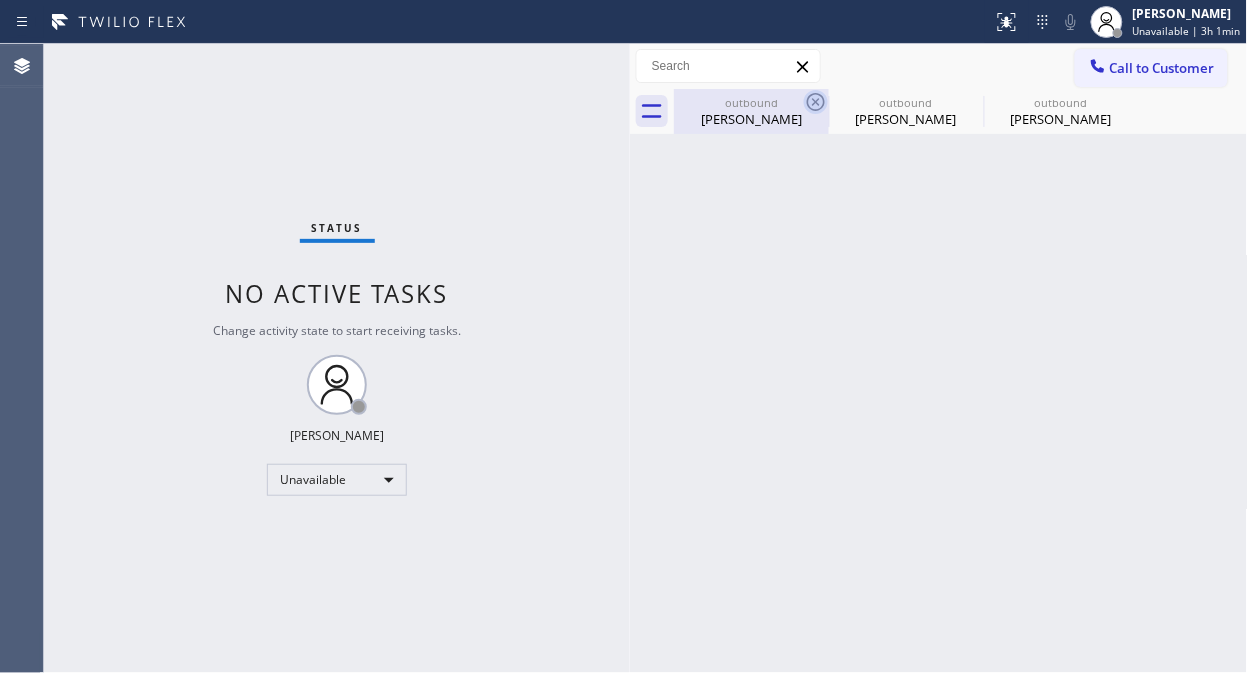 click 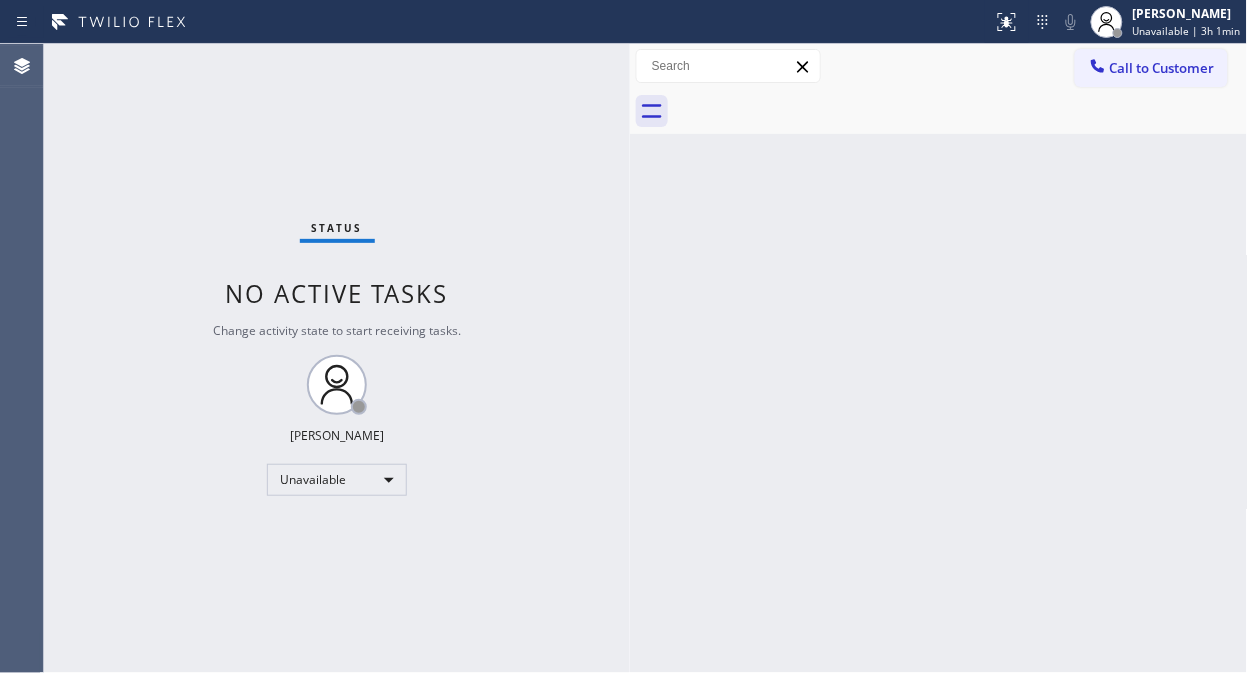 click at bounding box center [961, 111] 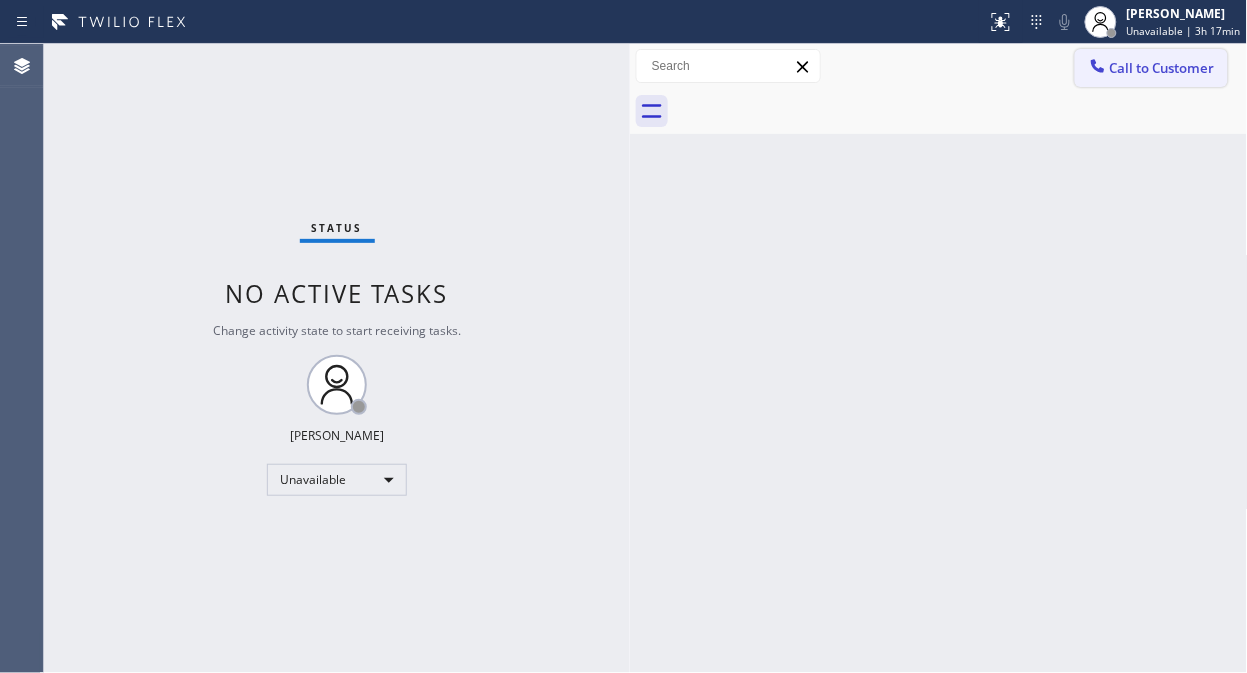 click on "Call to Customer" at bounding box center [1162, 68] 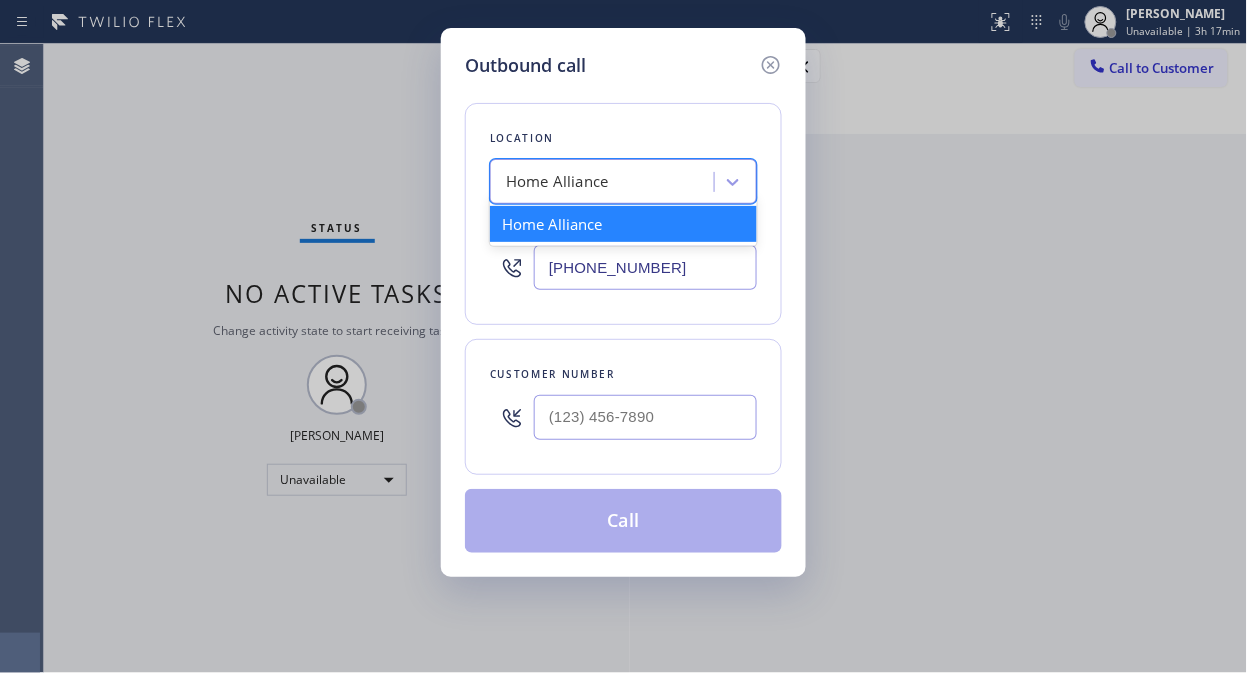 click on "Home Alliance" at bounding box center (605, 182) 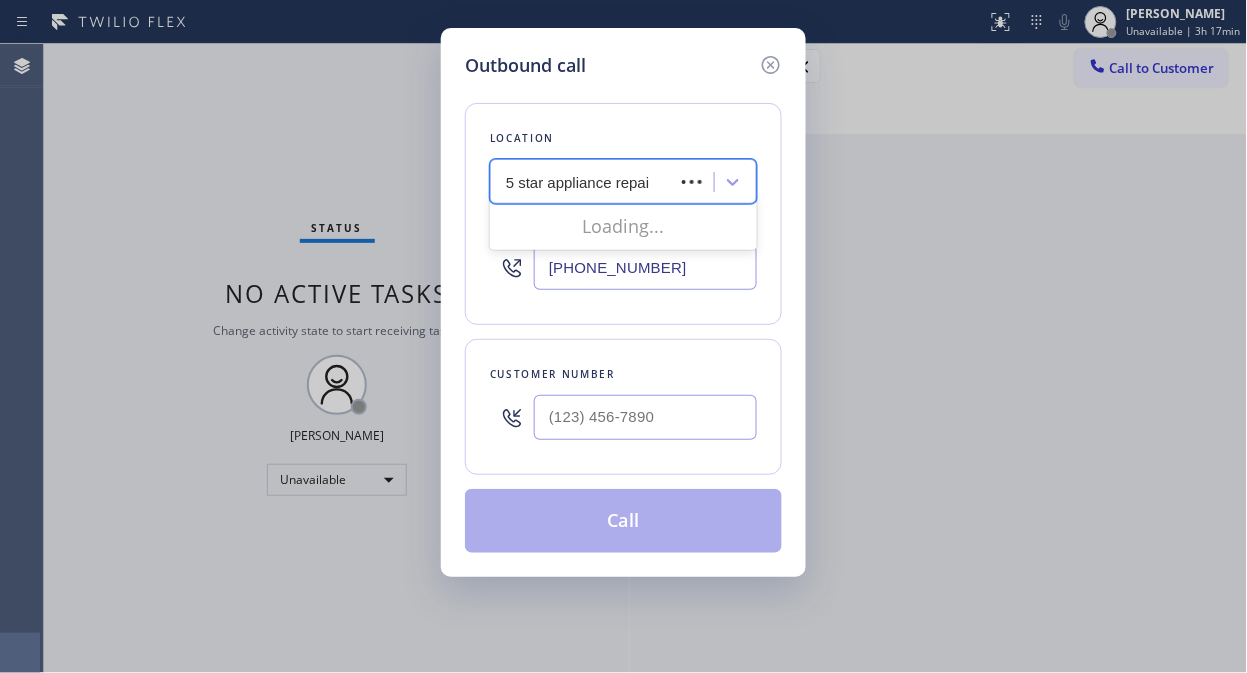 type on "5 star appliance repair" 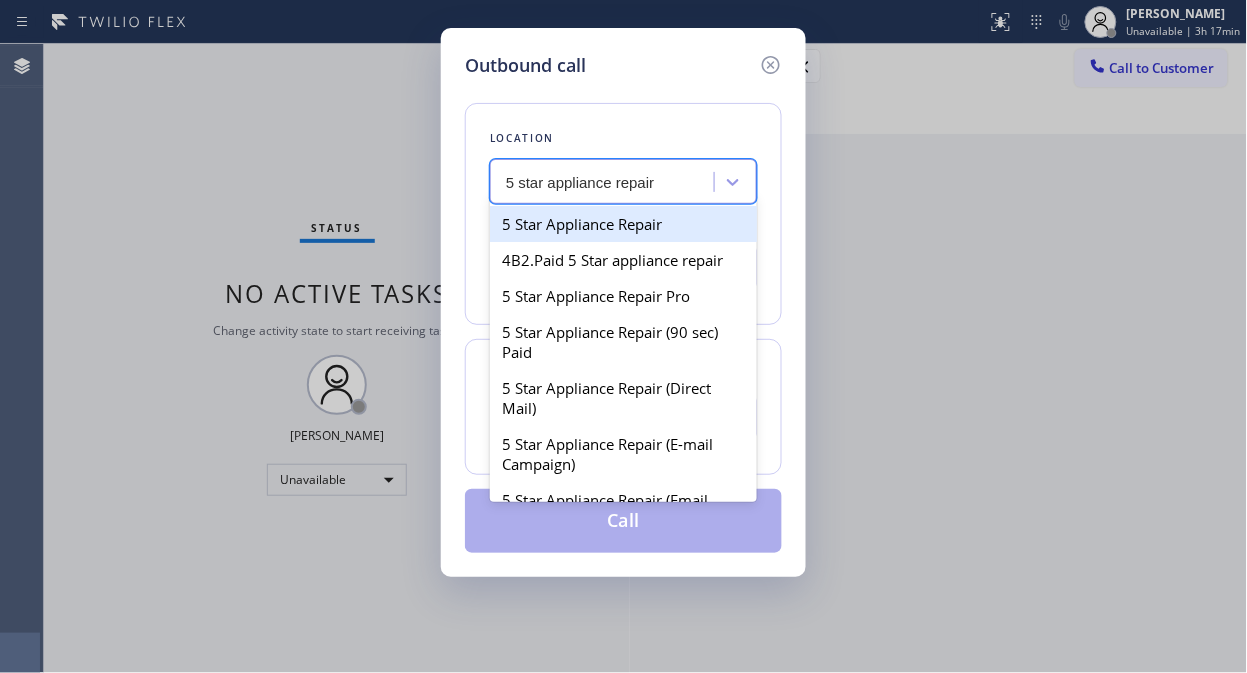 click on "5 Star Appliance Repair" at bounding box center [623, 224] 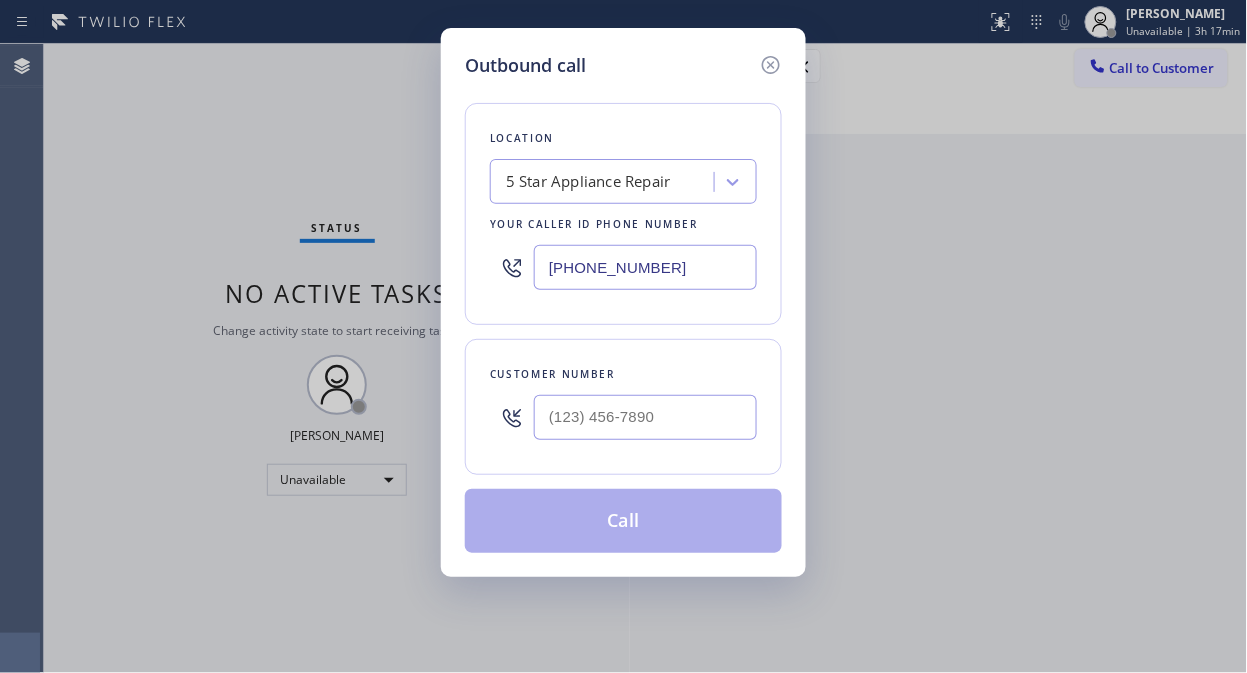 drag, startPoint x: 686, startPoint y: 268, endPoint x: 532, endPoint y: 265, distance: 154.02922 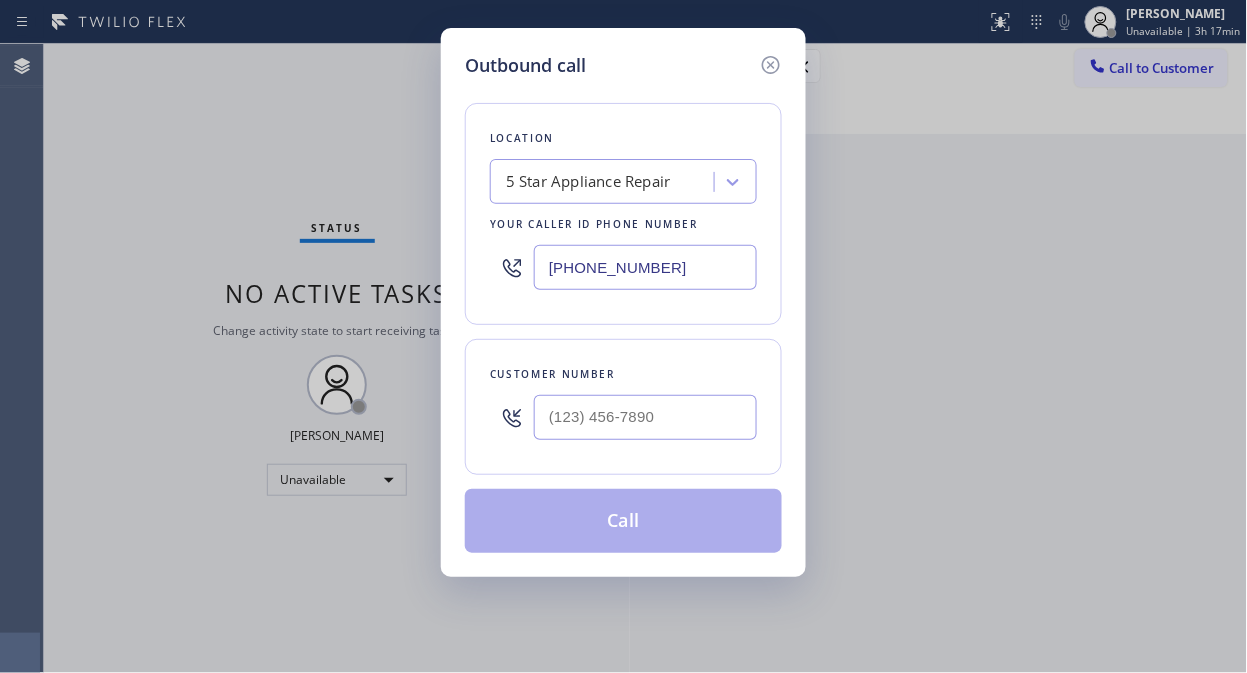 click on "[PHONE_NUMBER]" at bounding box center (623, 267) 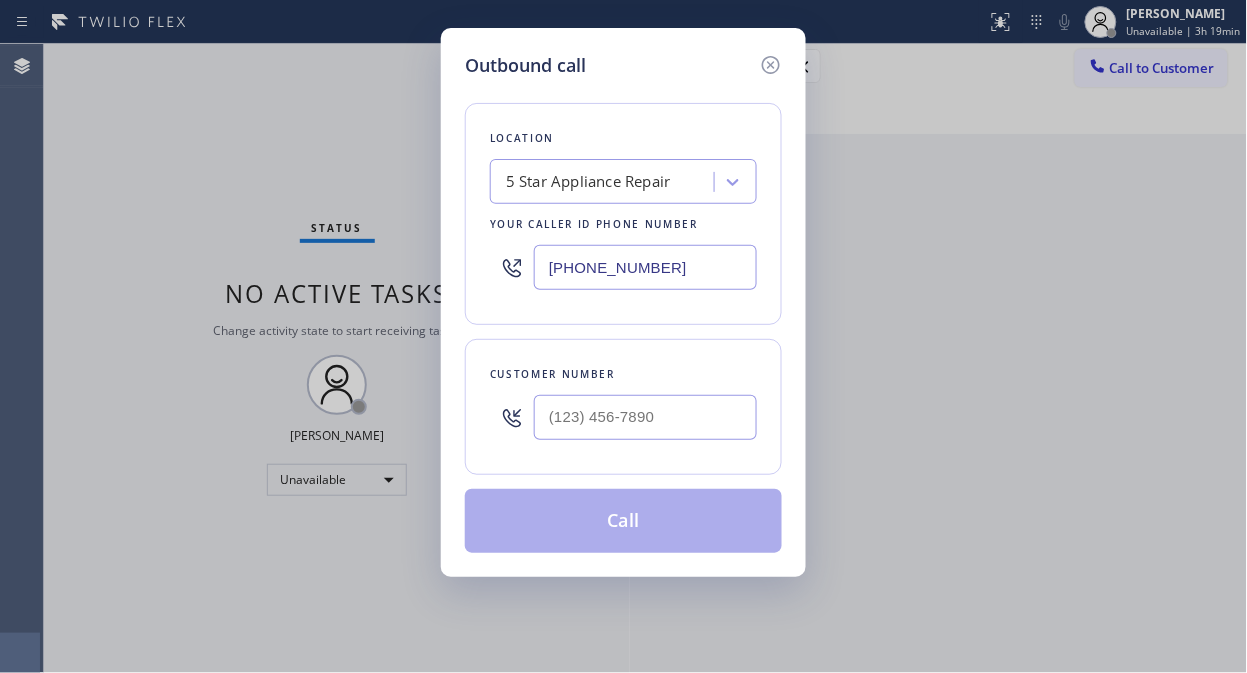 drag, startPoint x: 690, startPoint y: 258, endPoint x: 532, endPoint y: 257, distance: 158.00316 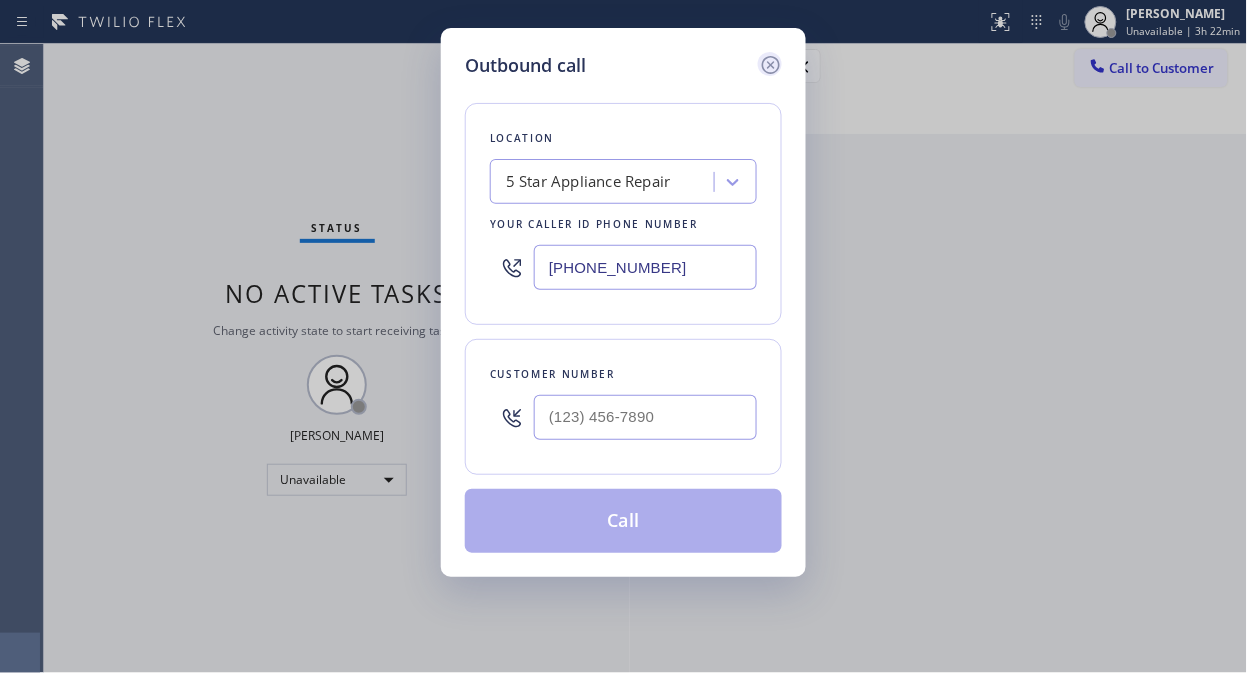 click 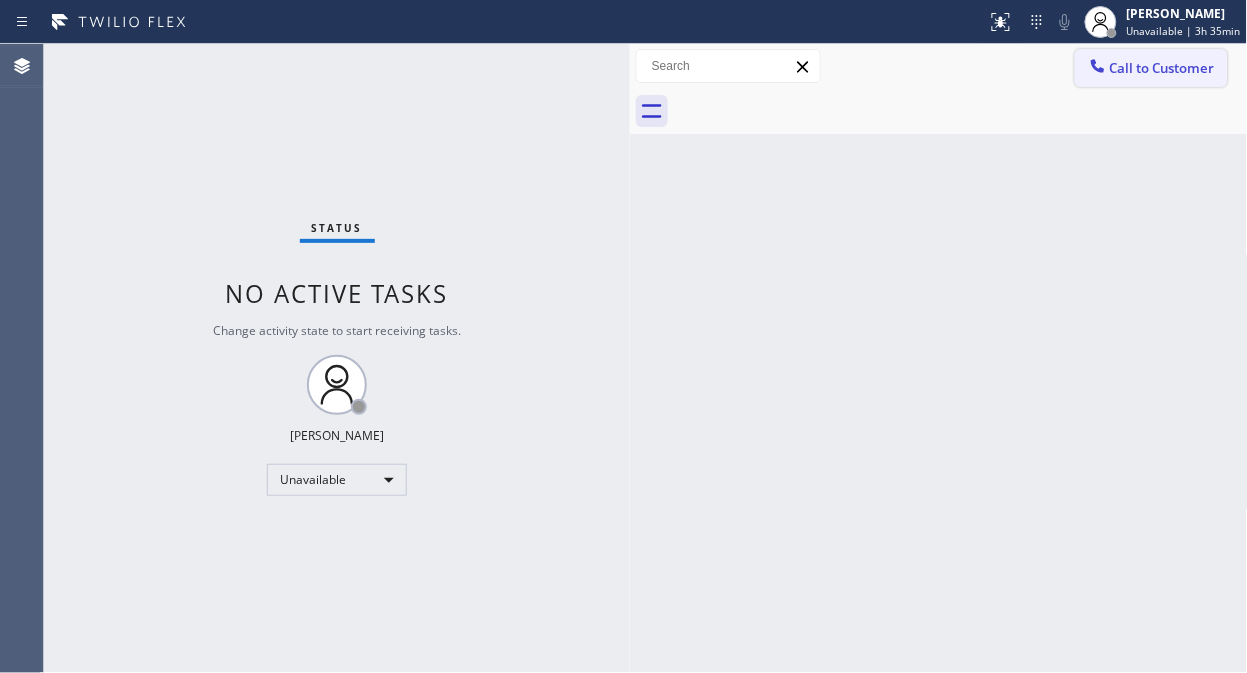 click on "Call to Customer" at bounding box center [1162, 68] 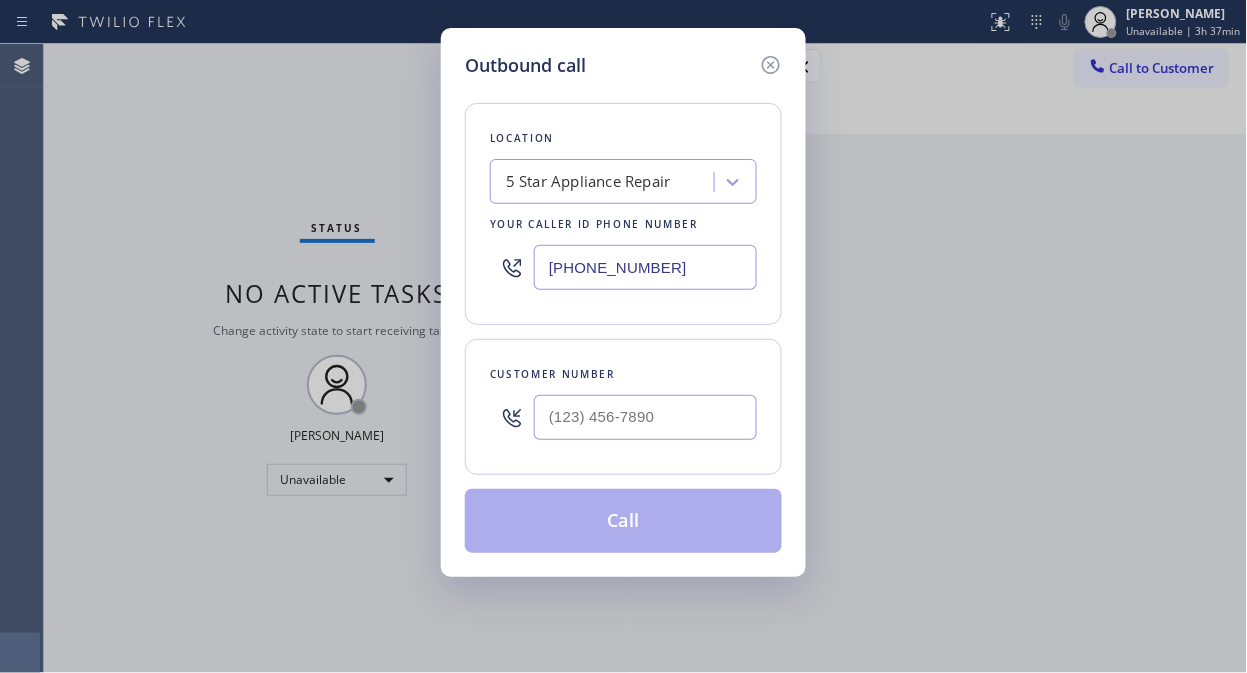 click on "[PHONE_NUMBER]" at bounding box center (645, 267) 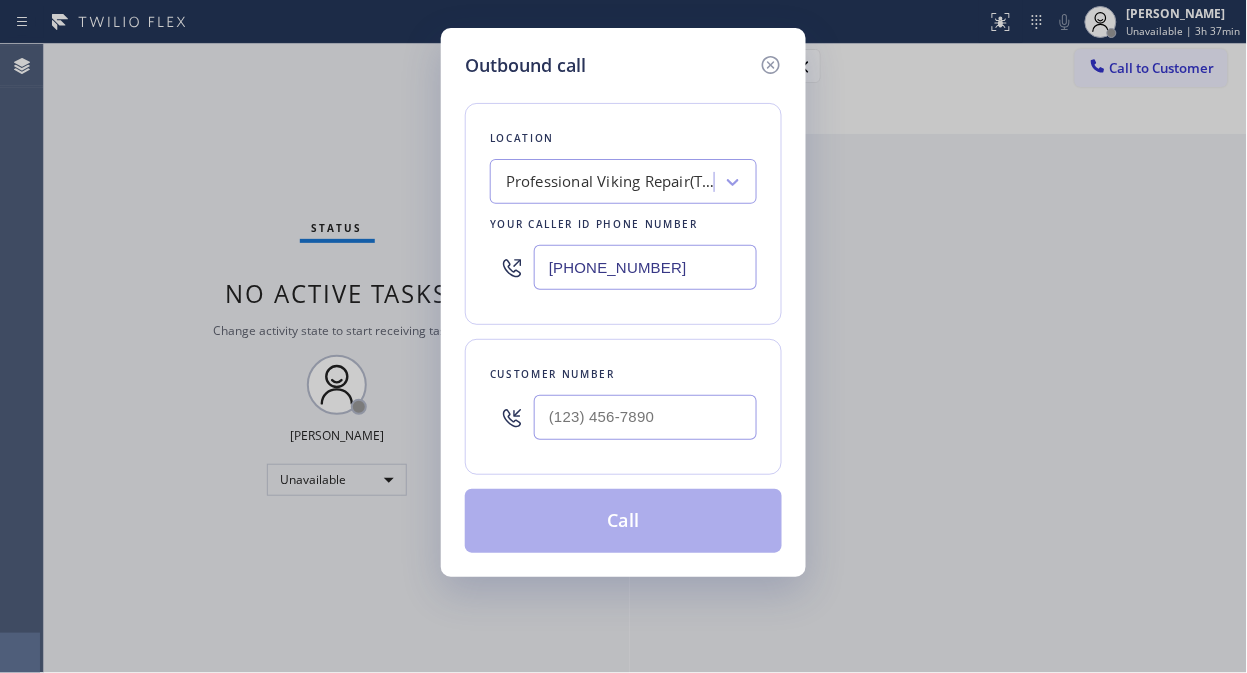 type on "[PHONE_NUMBER]" 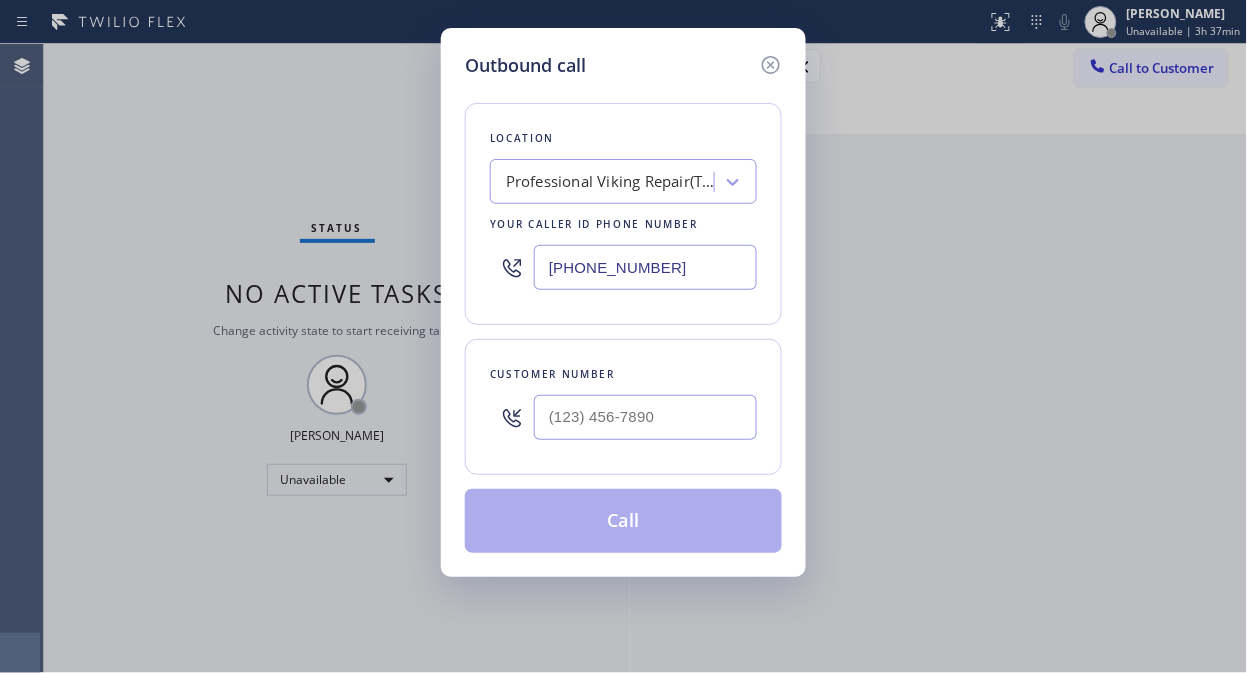 drag, startPoint x: 163, startPoint y: 186, endPoint x: 215, endPoint y: 231, distance: 68.76772 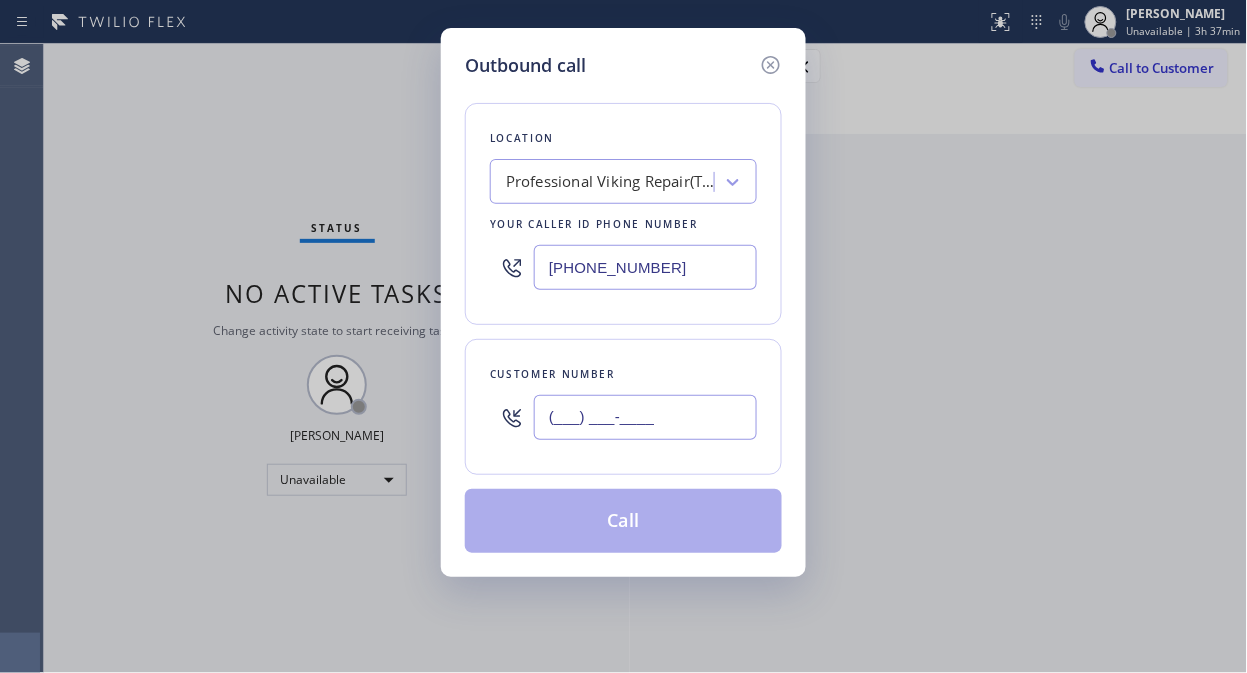 click on "(___) ___-____" at bounding box center (645, 417) 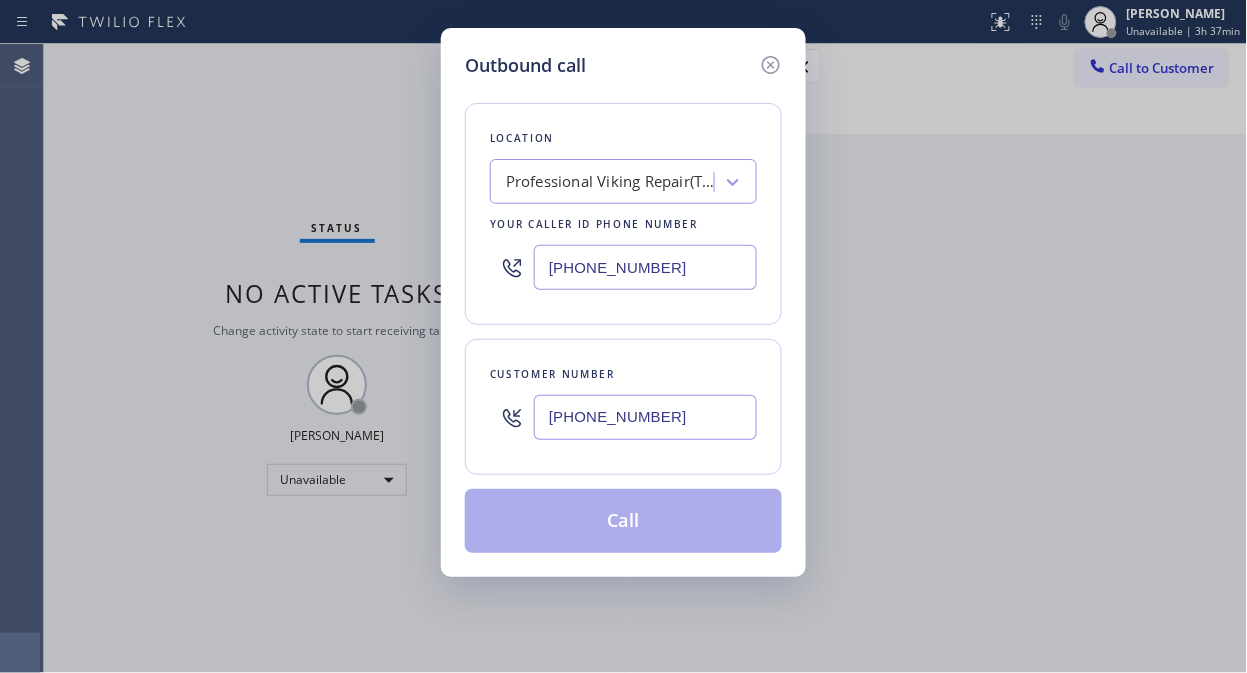 type on "[PHONE_NUMBER]" 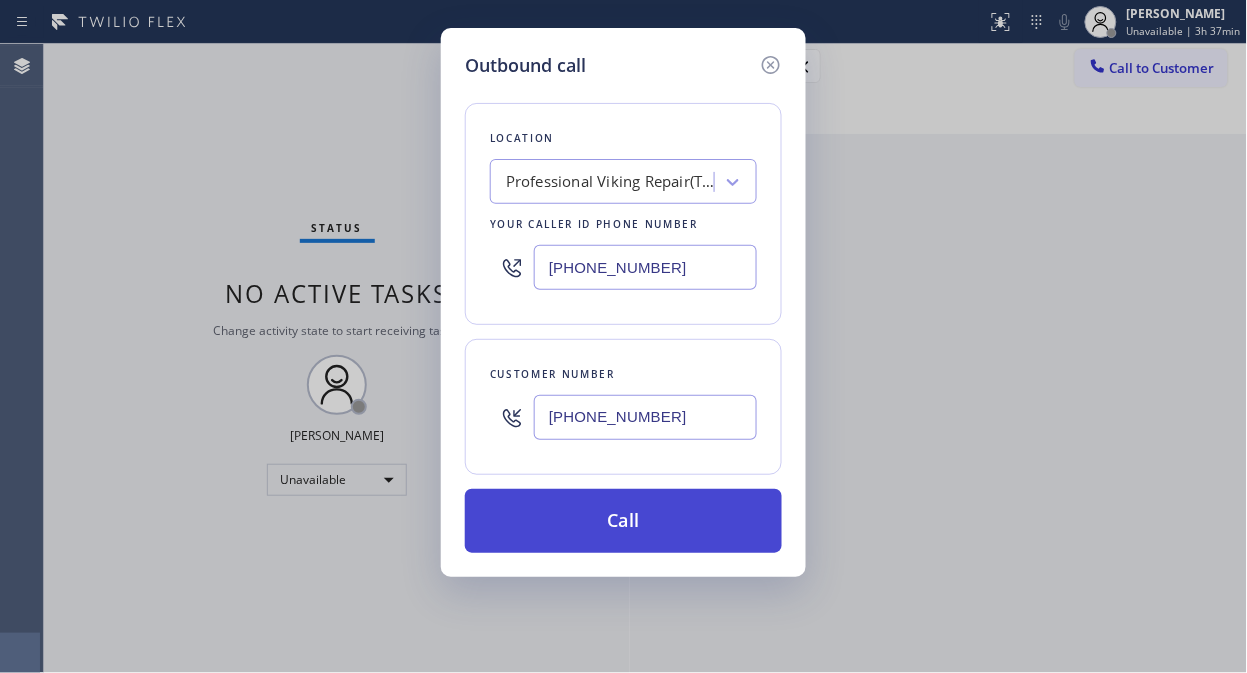 click on "Call" at bounding box center (623, 521) 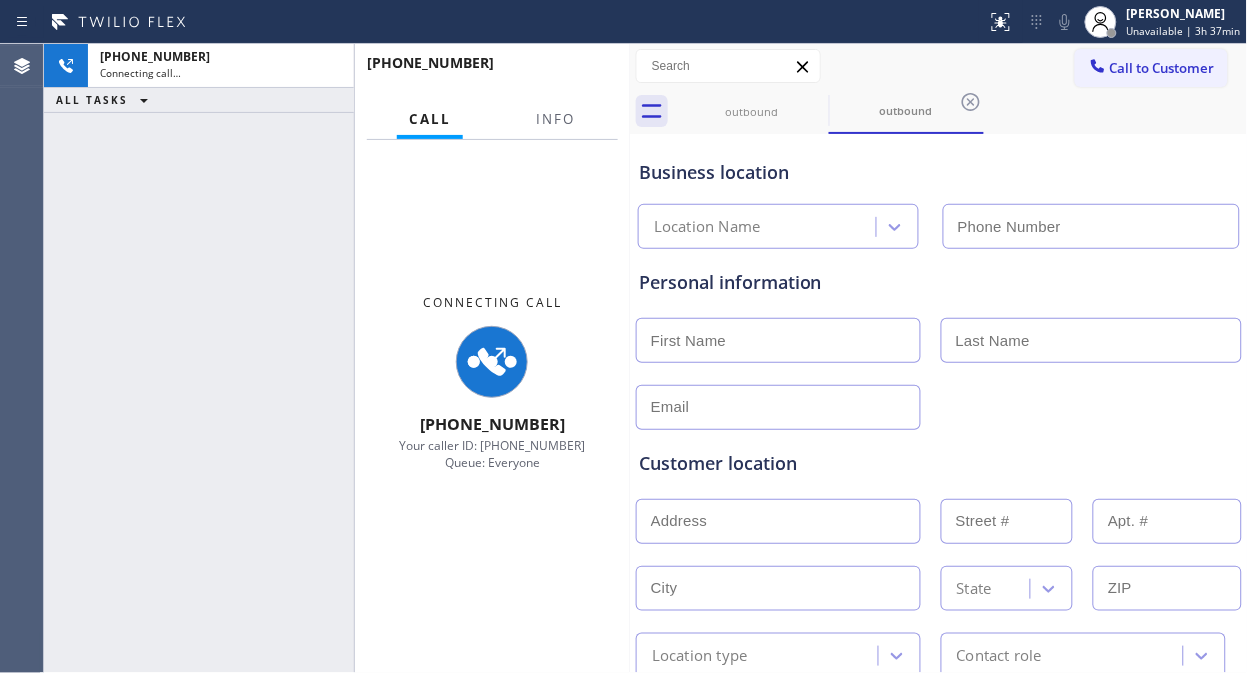 type on "[PHONE_NUMBER]" 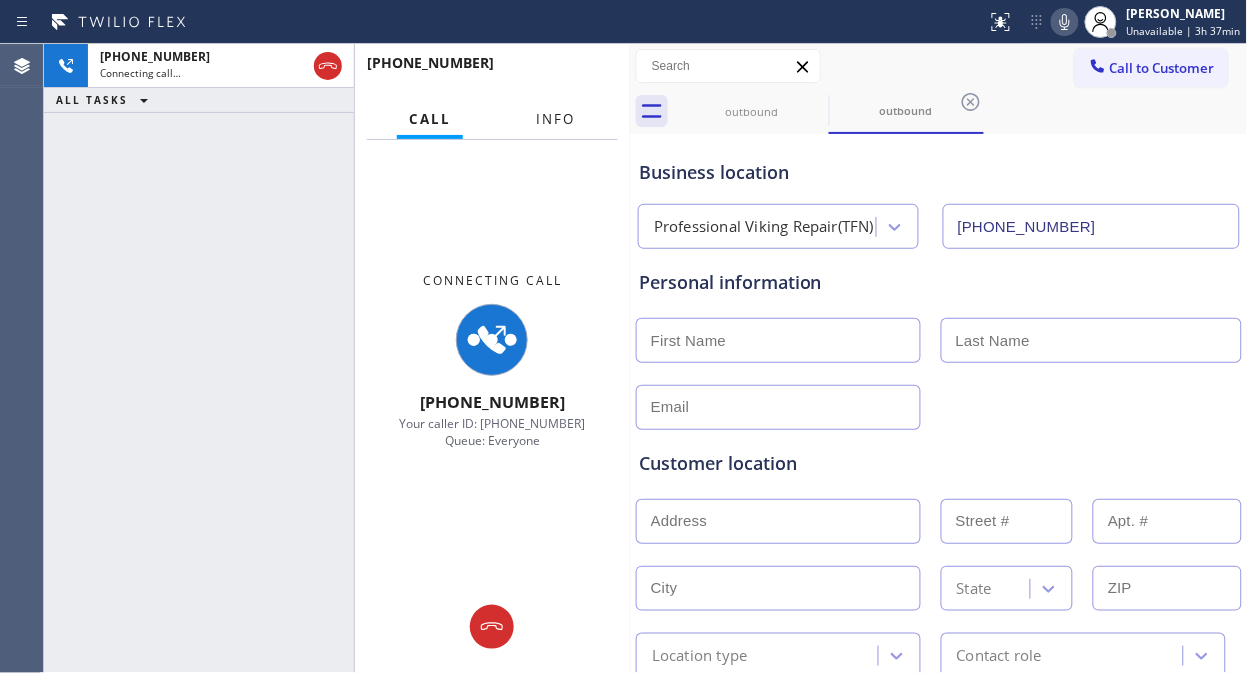 drag, startPoint x: 552, startPoint y: 125, endPoint x: 561, endPoint y: 135, distance: 13.453624 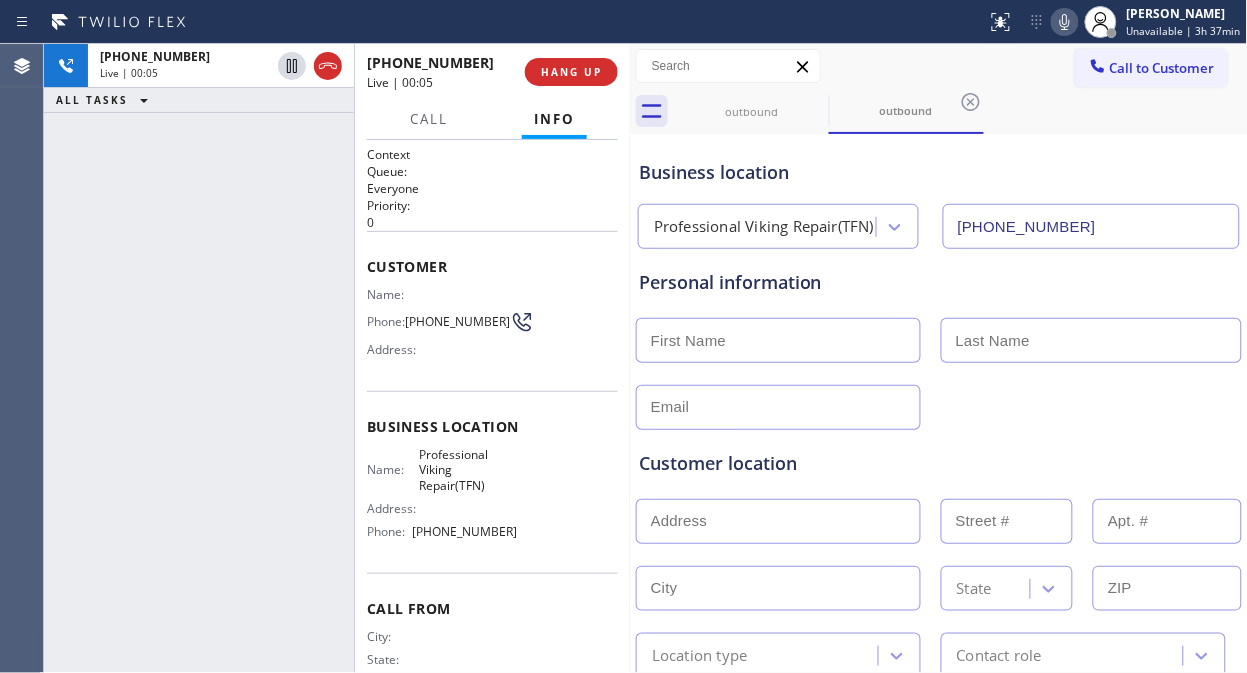 click on "[PHONE_NUMBER] Live | 00:05 ALL TASKS ALL TASKS ACTIVE TASKS TASKS IN WRAP UP" at bounding box center (199, 358) 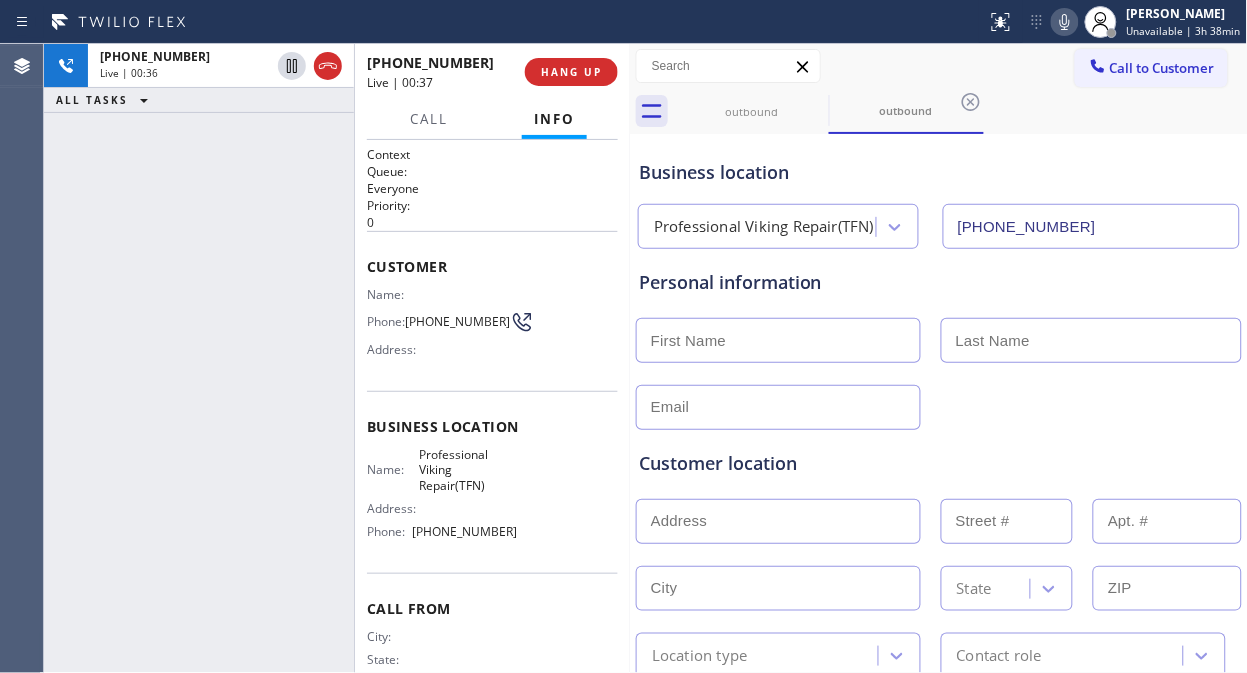 click on "[PHONE_NUMBER] Live | 00:36 ALL TASKS ALL TASKS ACTIVE TASKS TASKS IN WRAP UP" at bounding box center [199, 358] 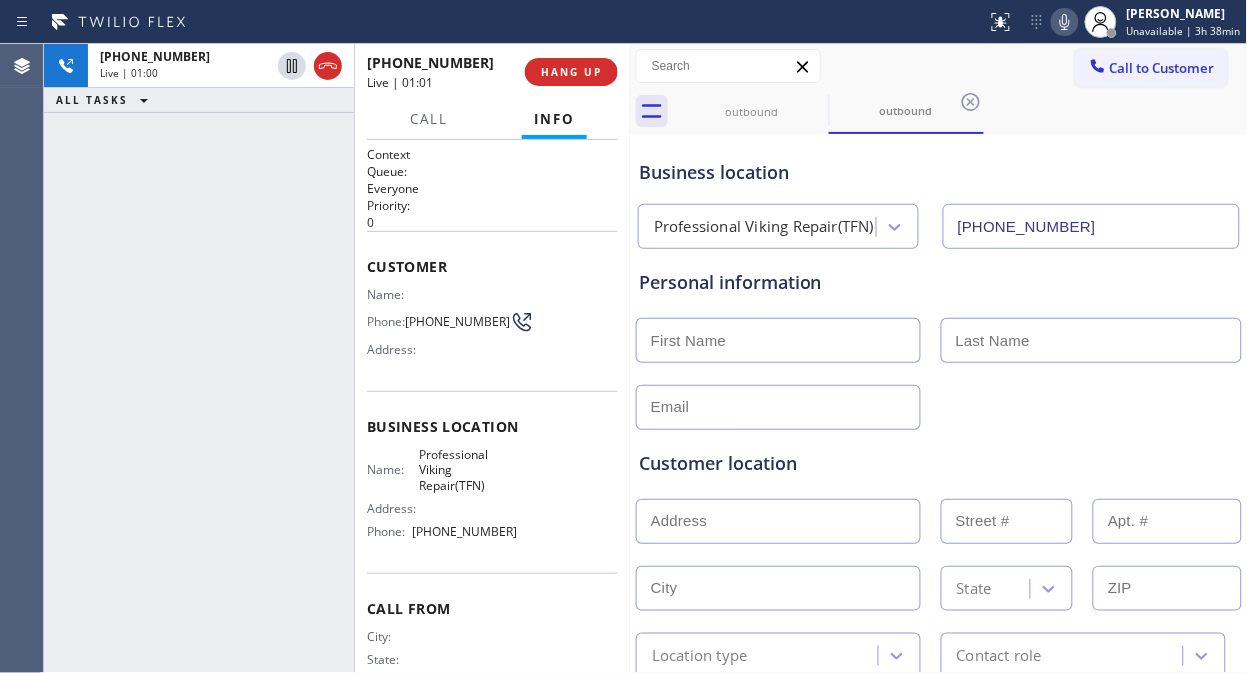 click 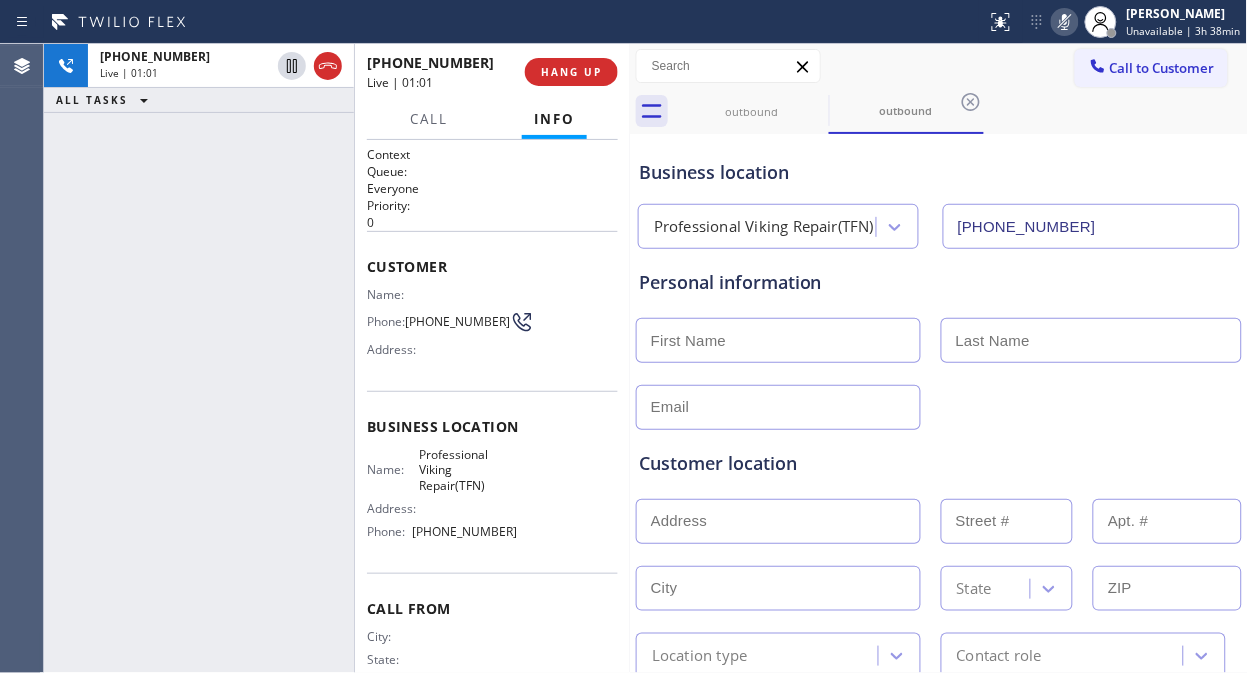 click 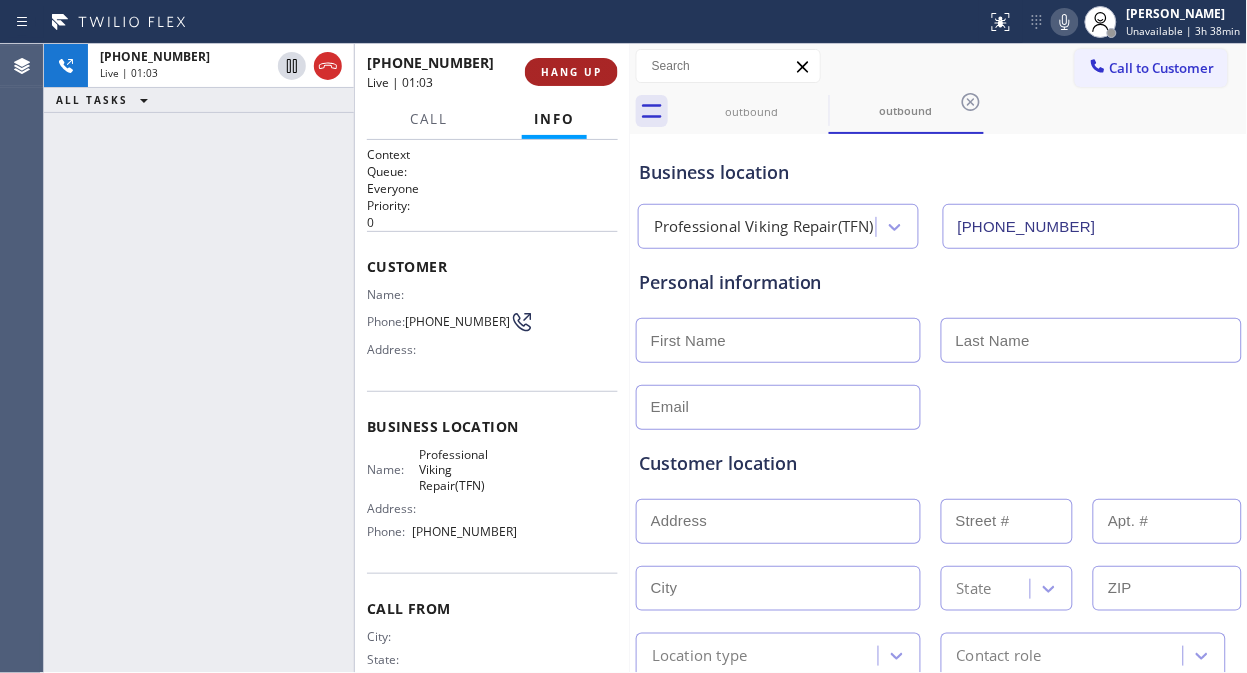 click on "HANG UP" at bounding box center [571, 72] 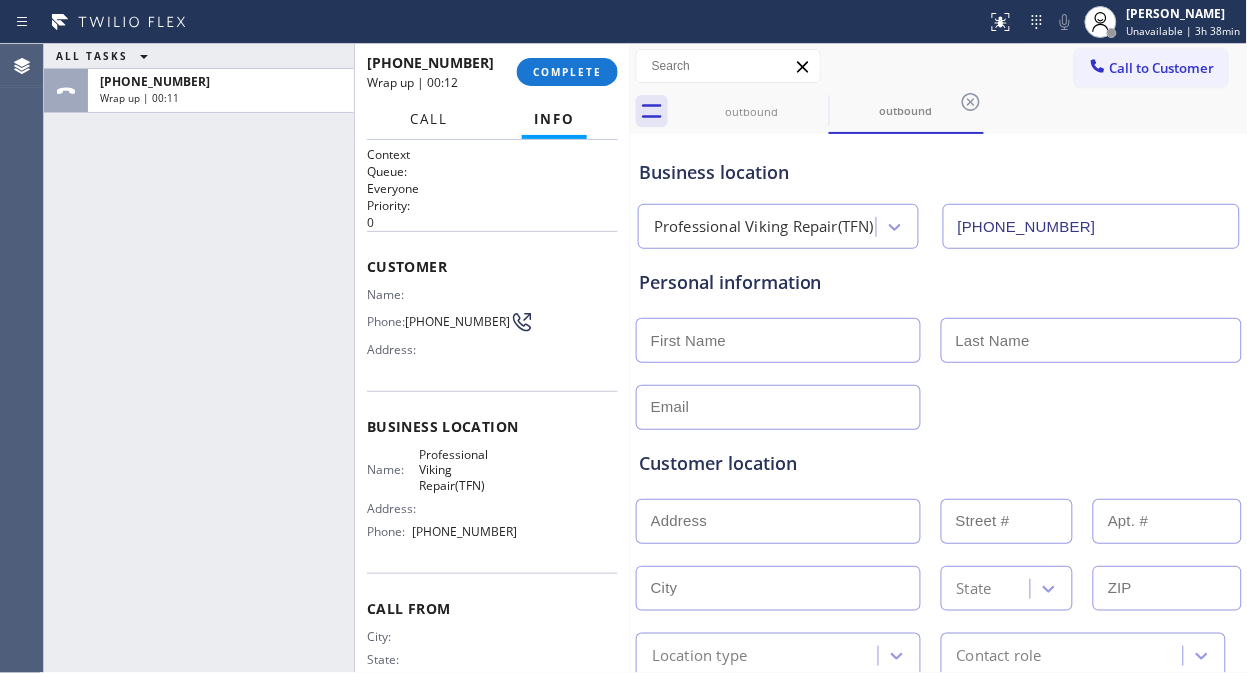 drag, startPoint x: 205, startPoint y: 212, endPoint x: 407, endPoint y: 107, distance: 227.65984 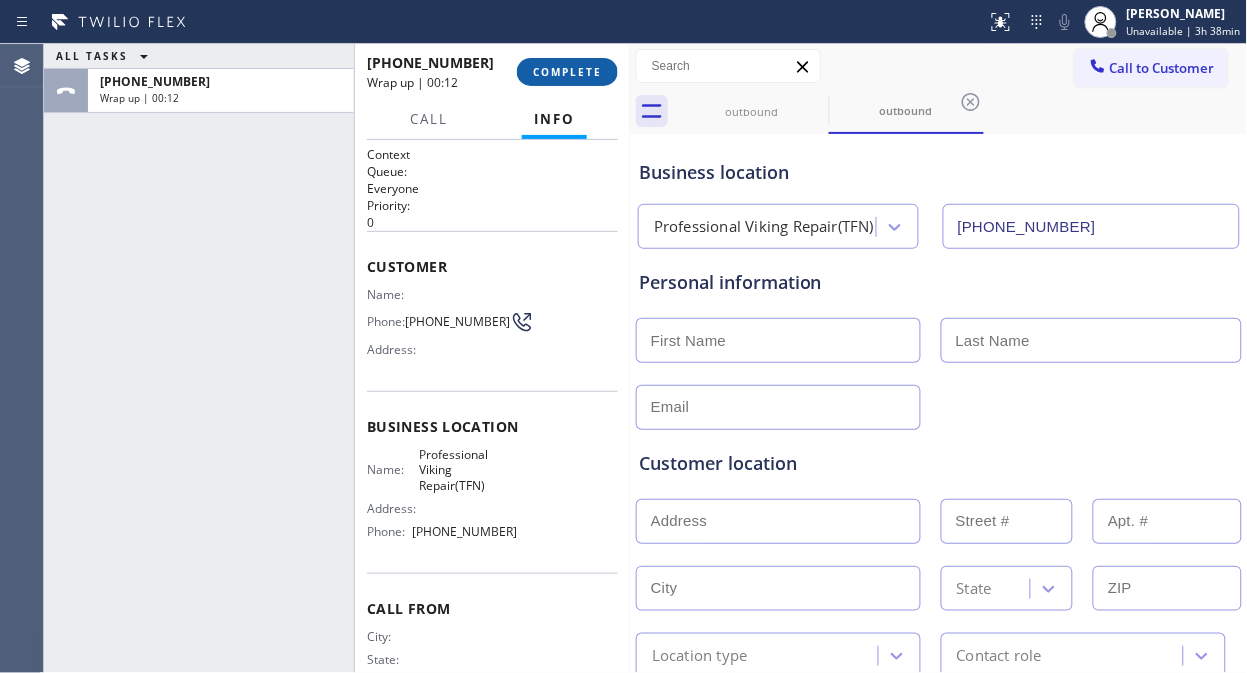click on "COMPLETE" at bounding box center (567, 72) 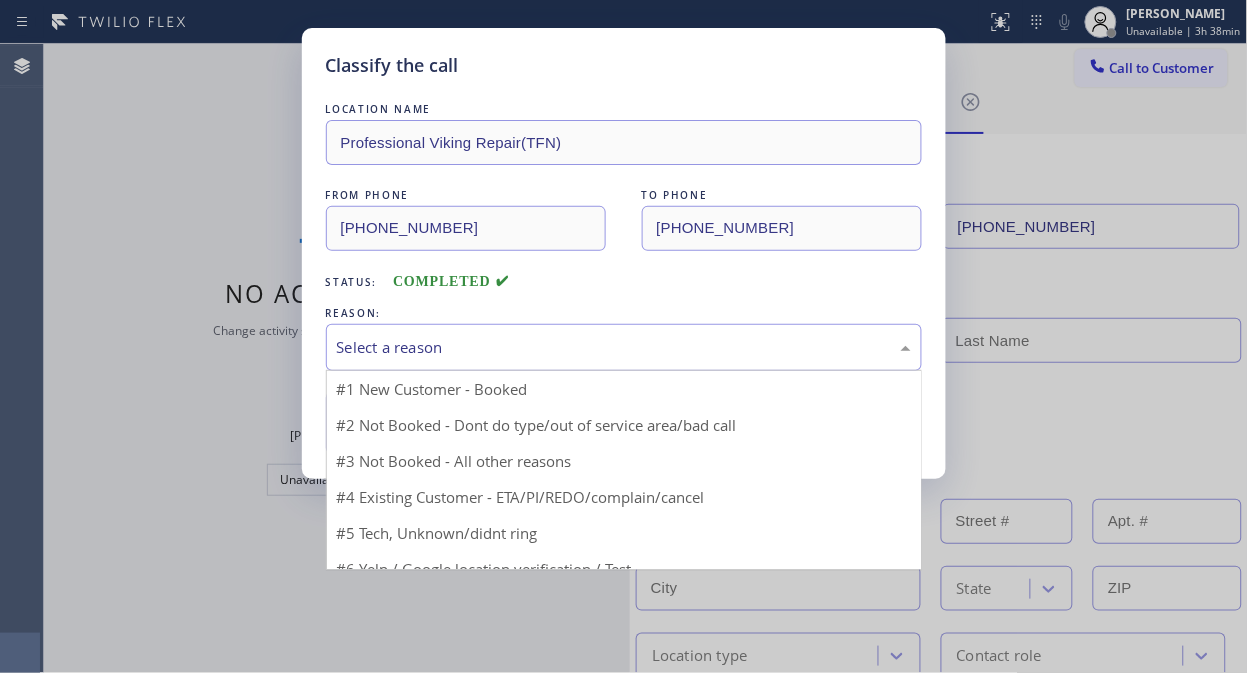 click on "Select a reason" at bounding box center [624, 347] 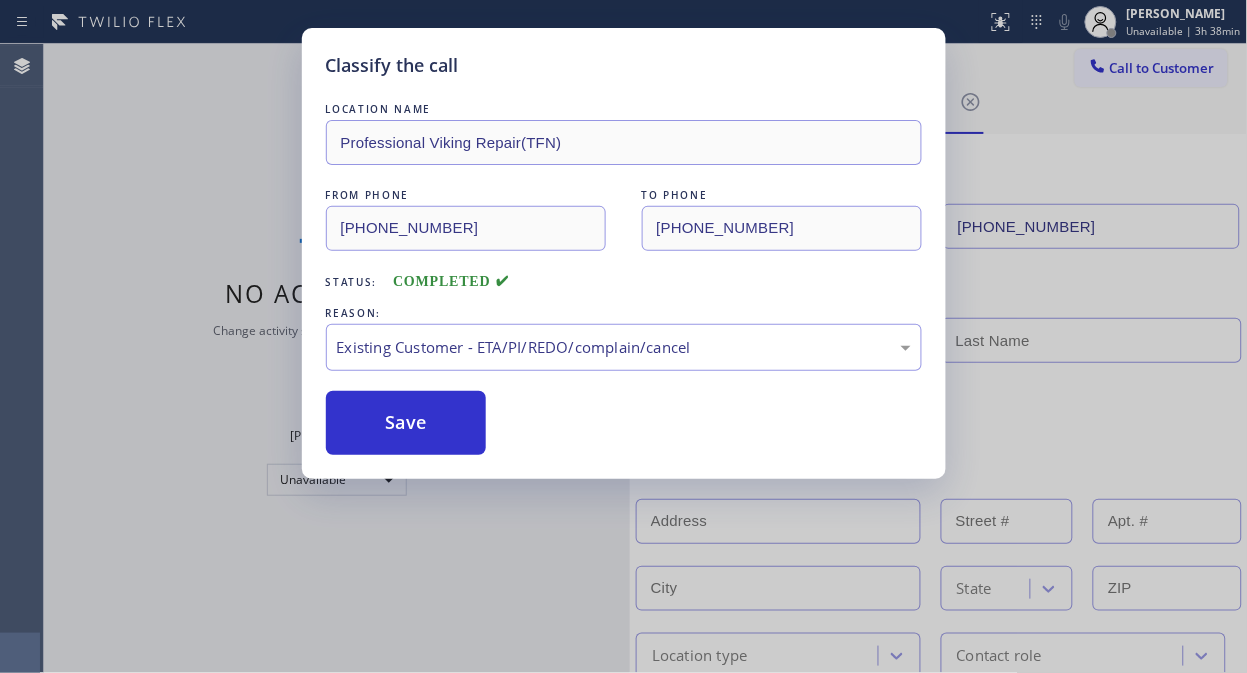 drag, startPoint x: 424, startPoint y: 422, endPoint x: 596, endPoint y: 0, distance: 455.70605 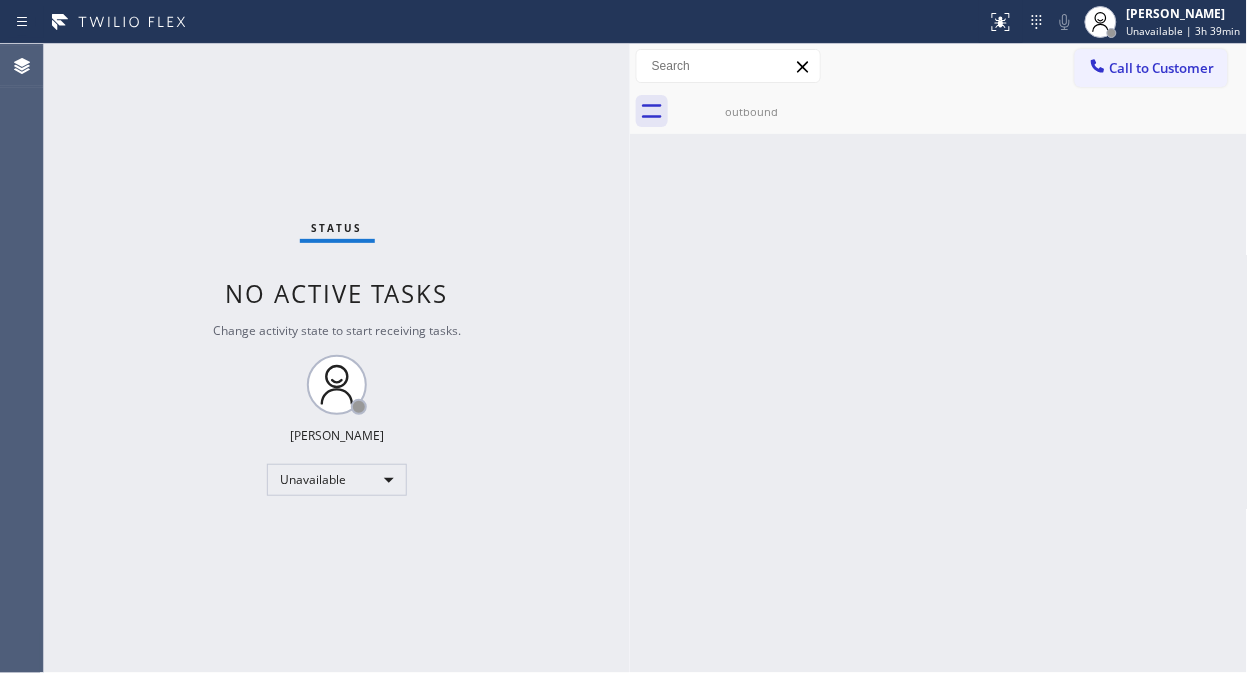 click on "outbound" at bounding box center (751, 111) 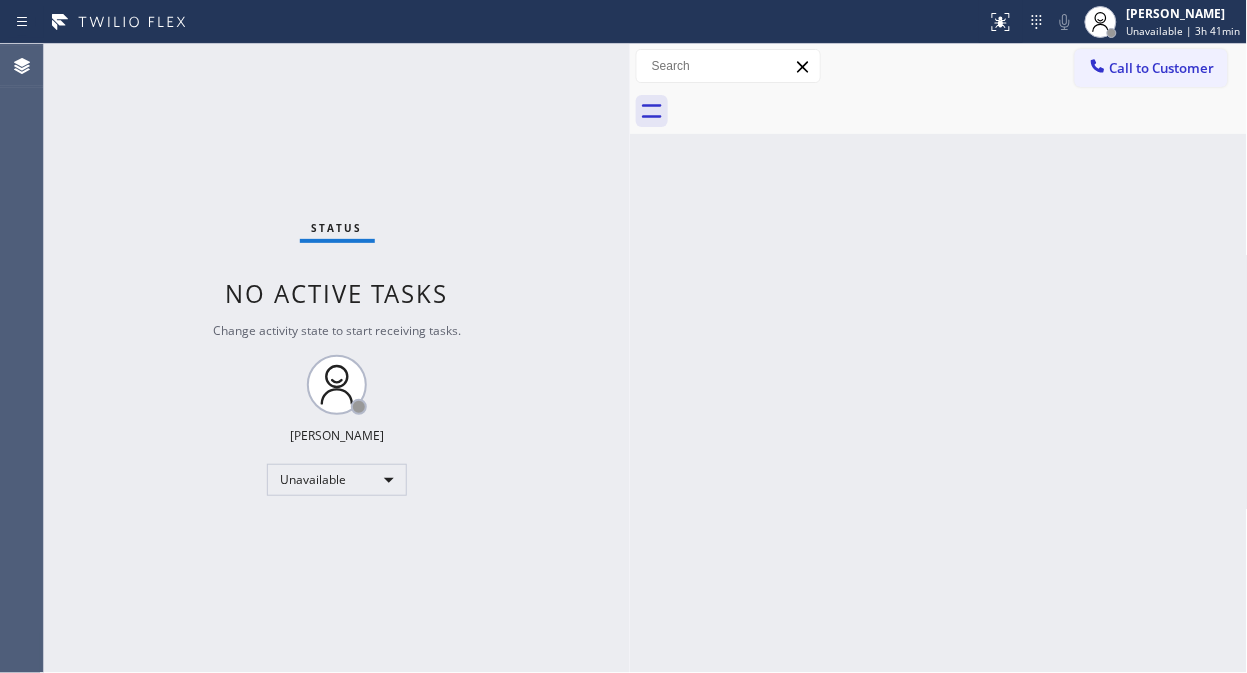 click on "Call to Customer" at bounding box center [1162, 68] 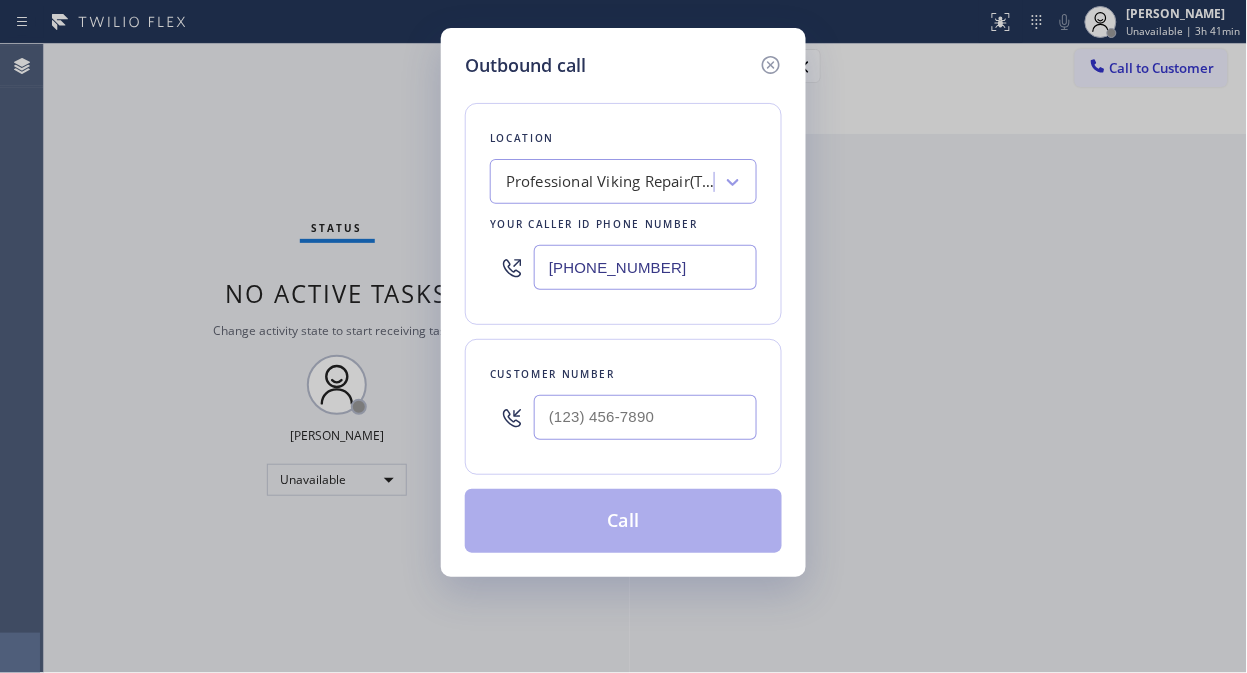type 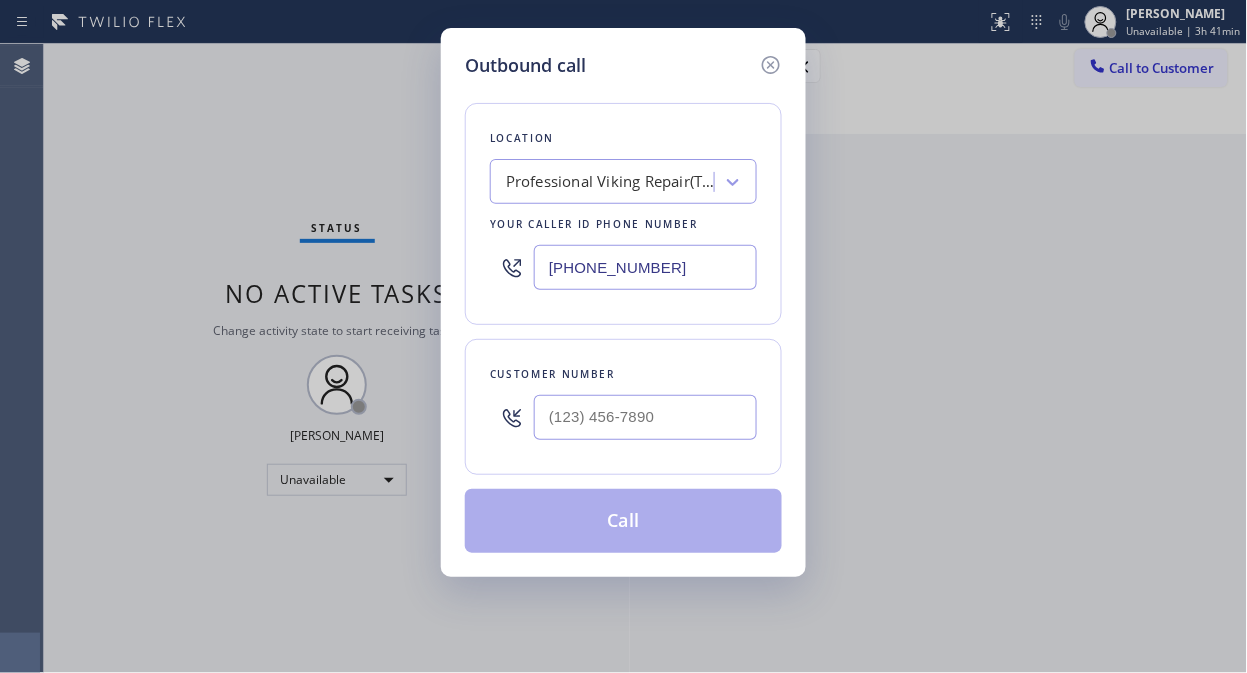 click on "Professional Viking Repair(TFN)" at bounding box center [605, 182] 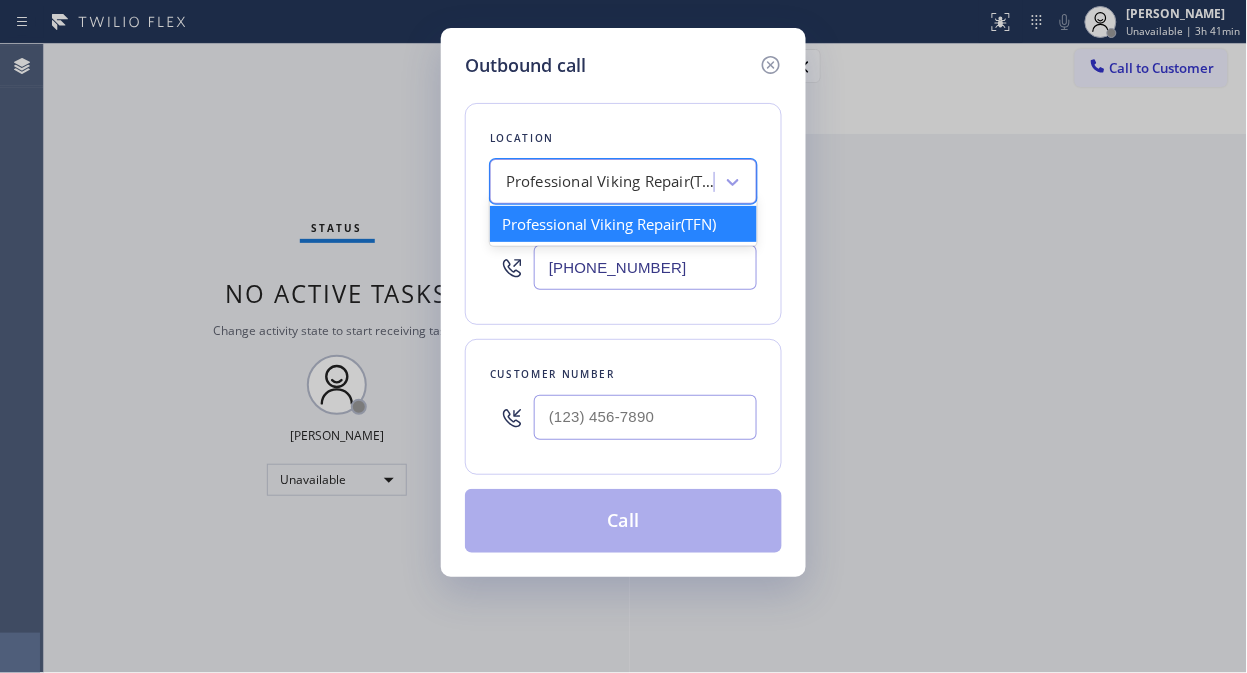 paste on "Solana Beach Certified Viking Appliance Repair" 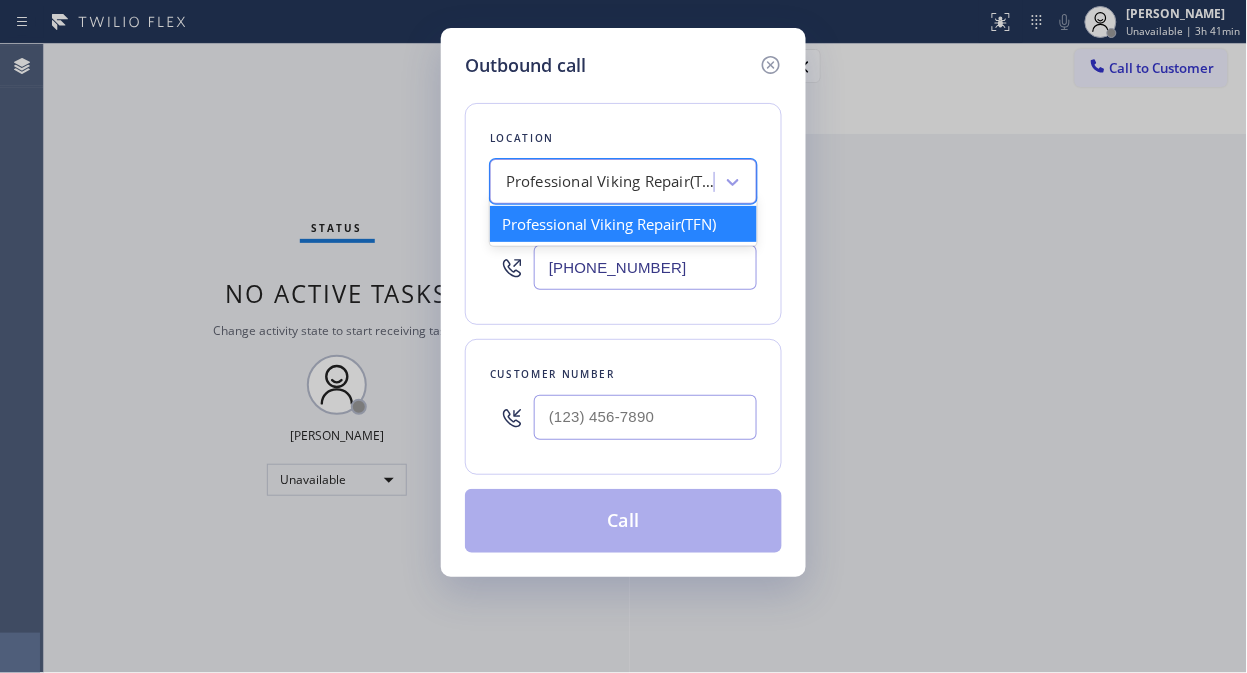 type on "Solana Beach Certified Viking Appliance Repair" 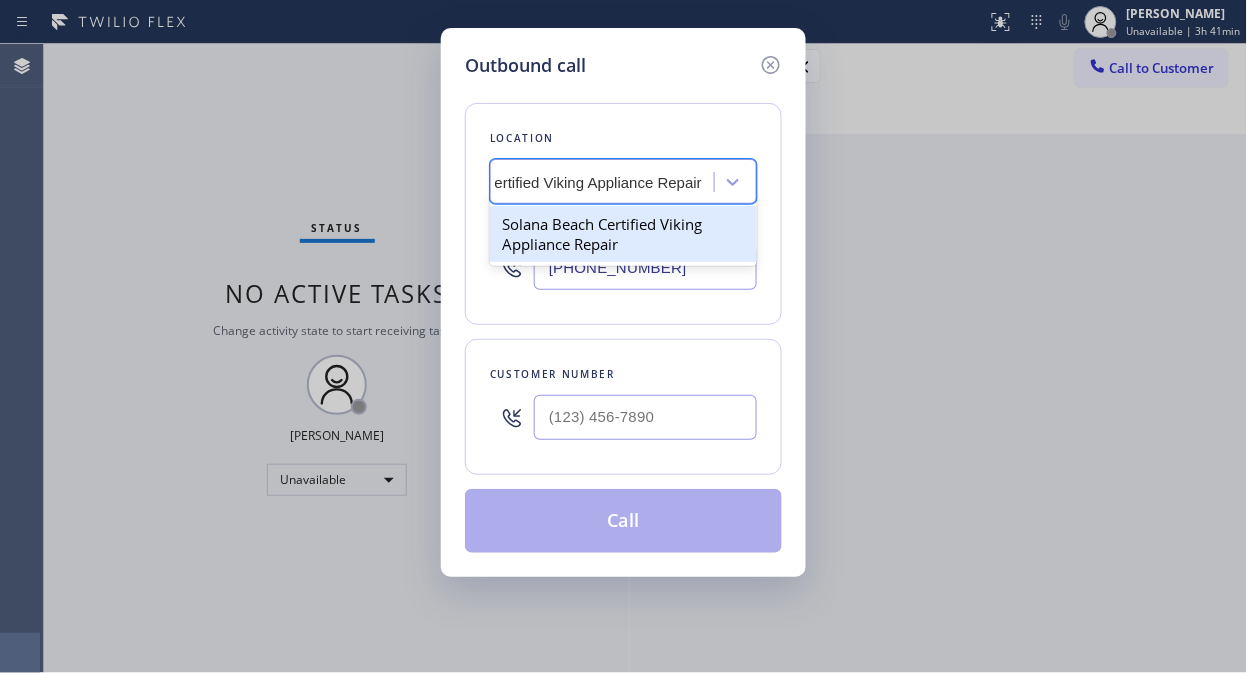 click on "Solana Beach Certified Viking Appliance Repair" at bounding box center [623, 234] 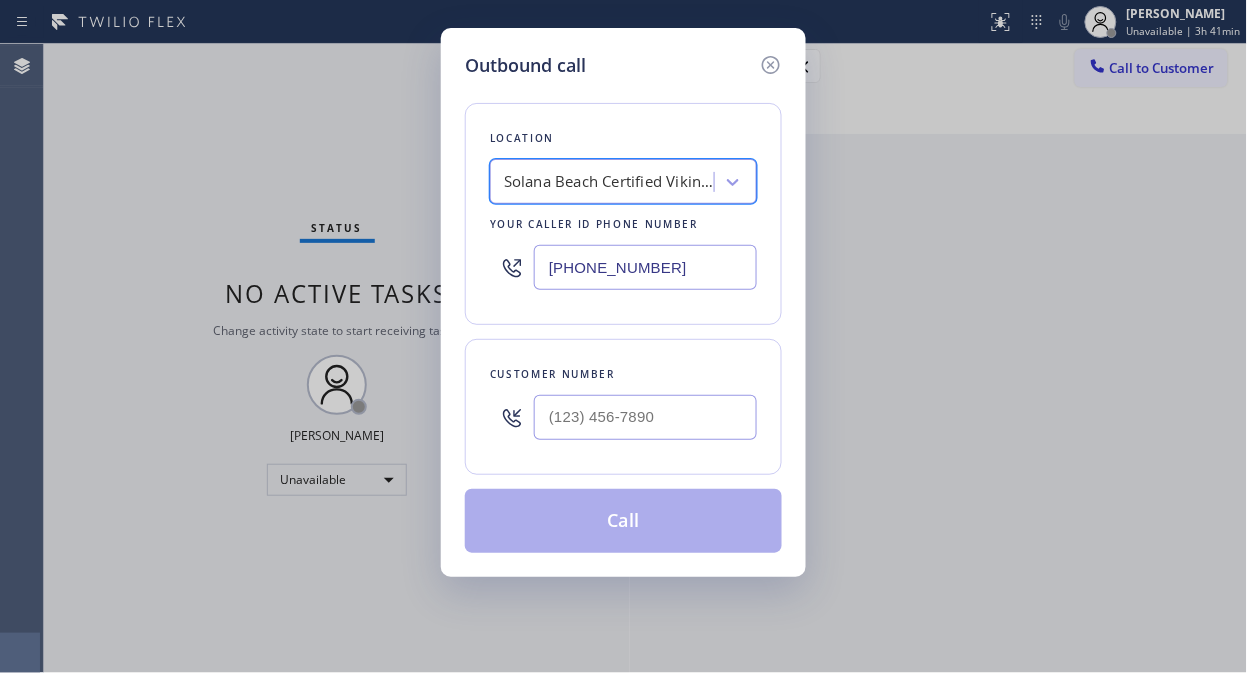 scroll, scrollTop: 0, scrollLeft: 2, axis: horizontal 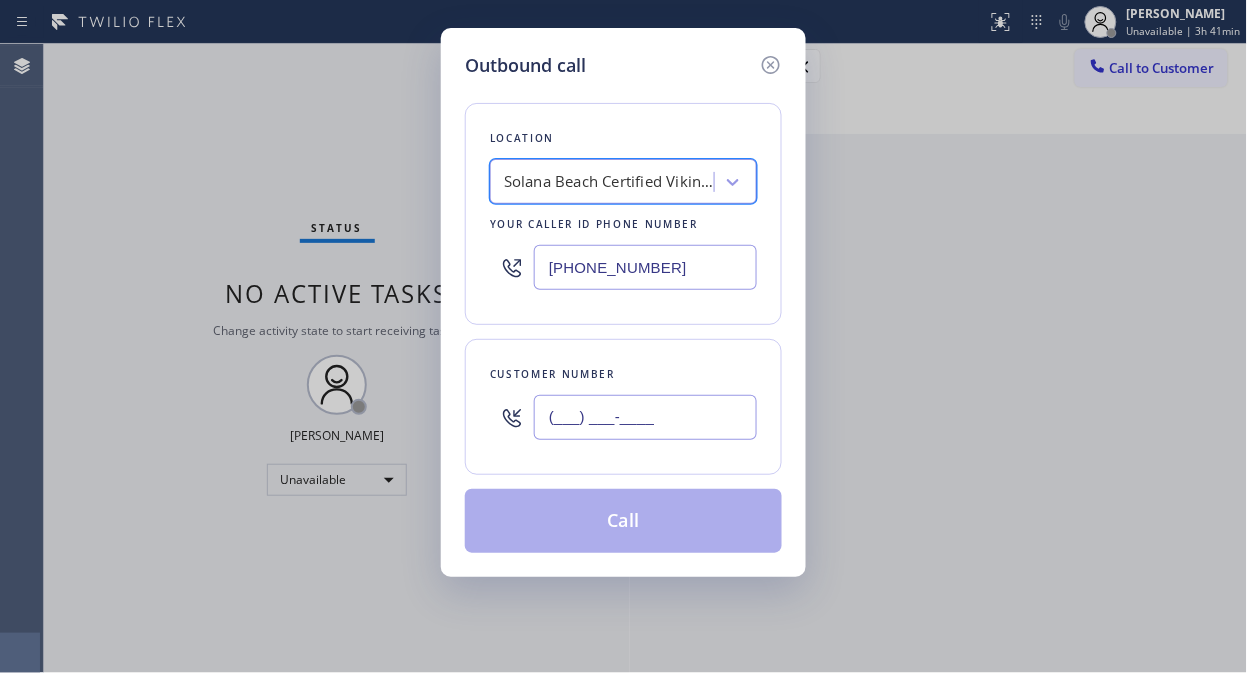 click on "(___) ___-____" at bounding box center [645, 417] 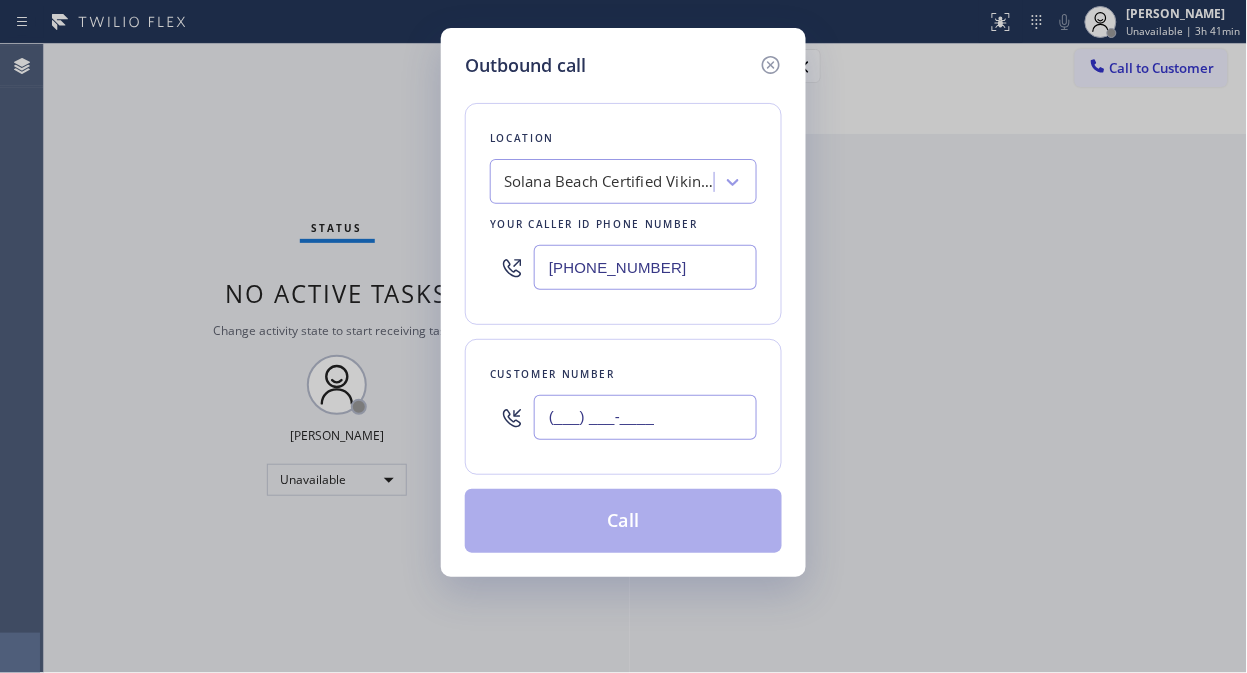paste on "626) 327-0040" 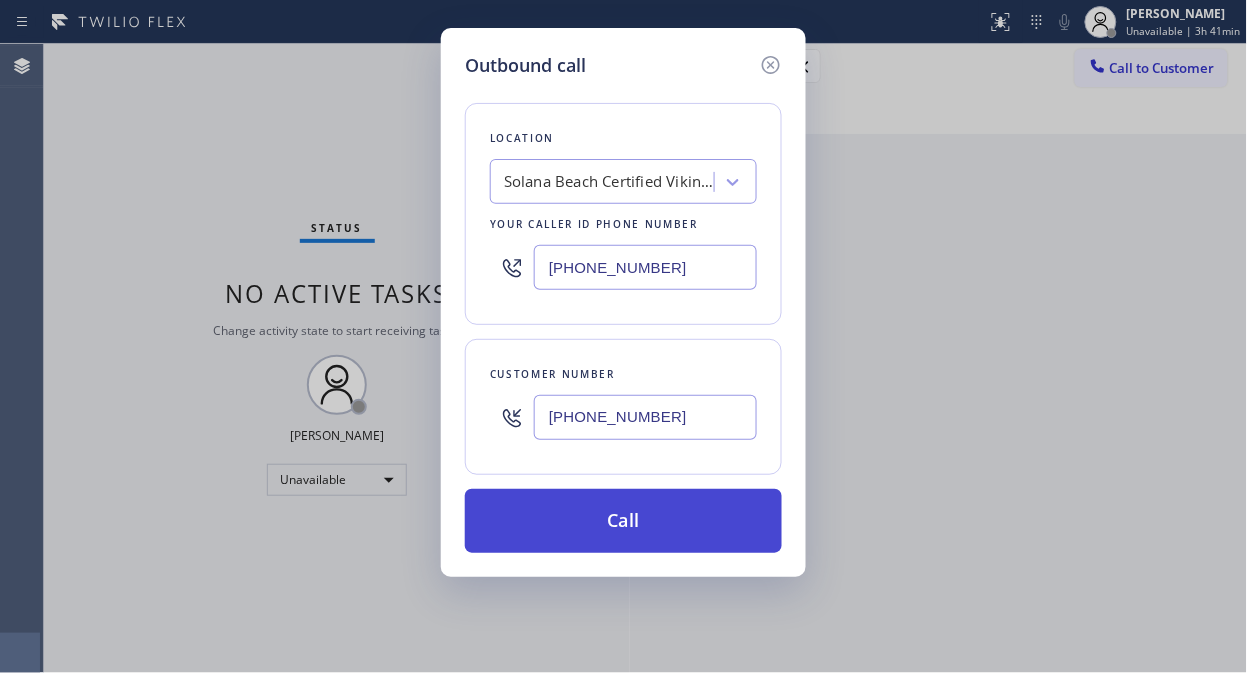 type on "[PHONE_NUMBER]" 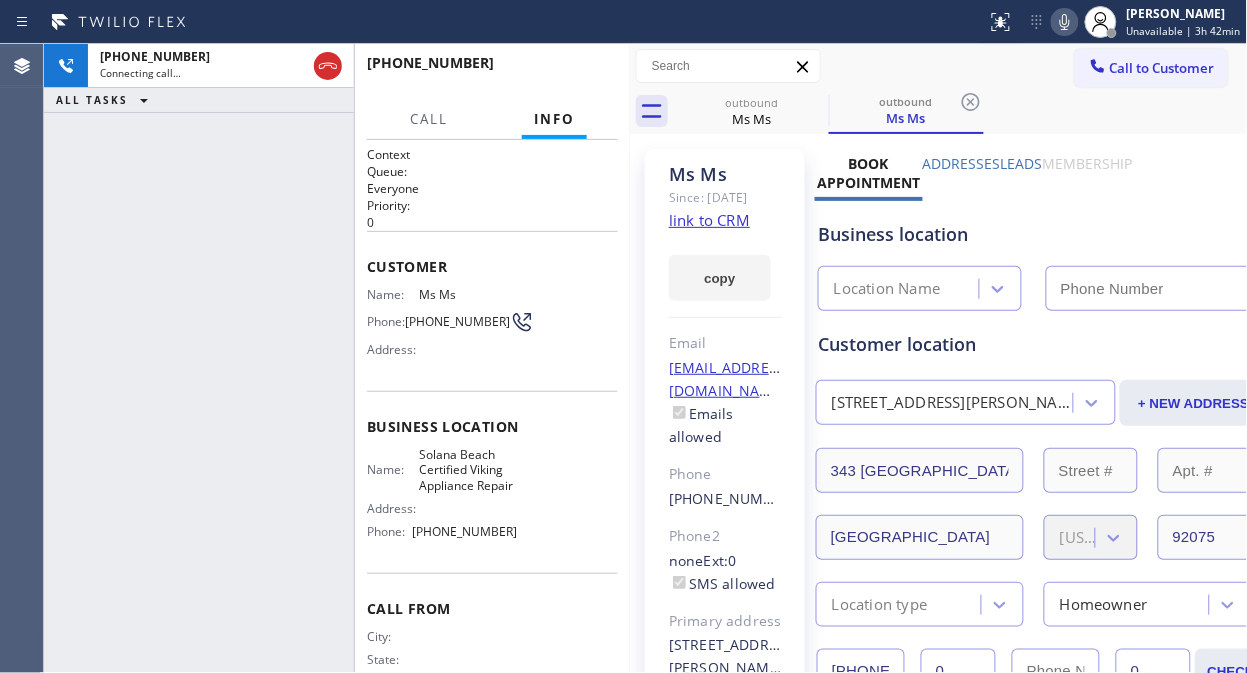 type on "[PHONE_NUMBER]" 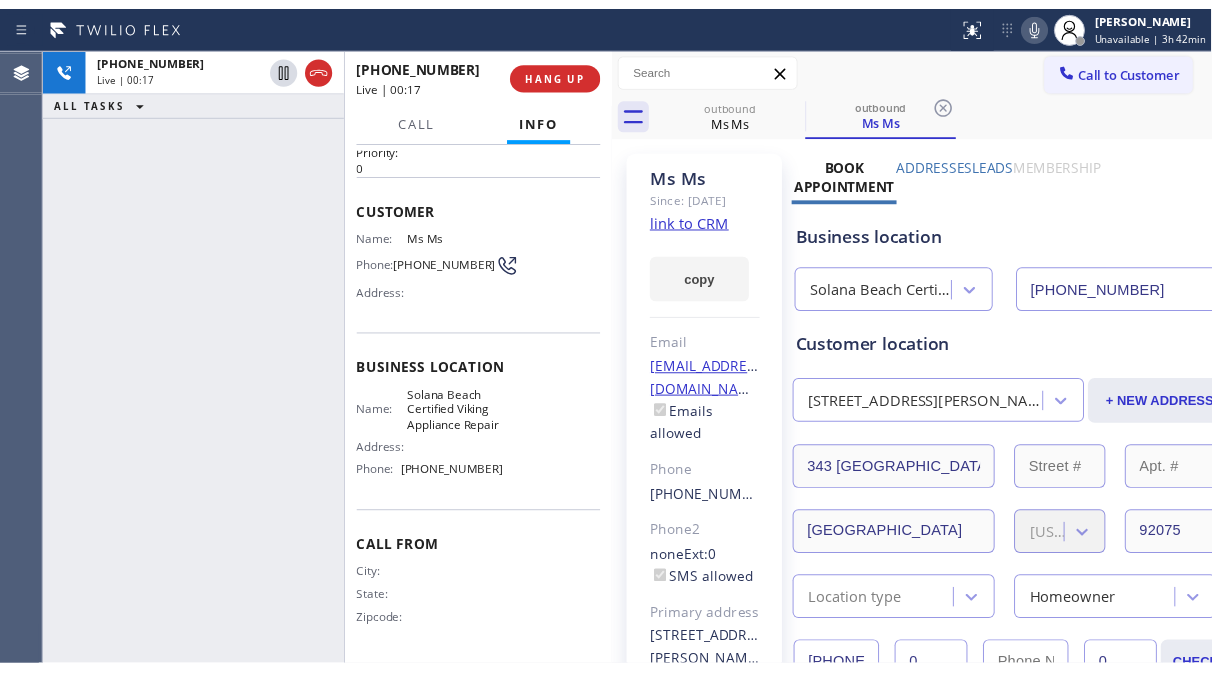 scroll, scrollTop: 0, scrollLeft: 0, axis: both 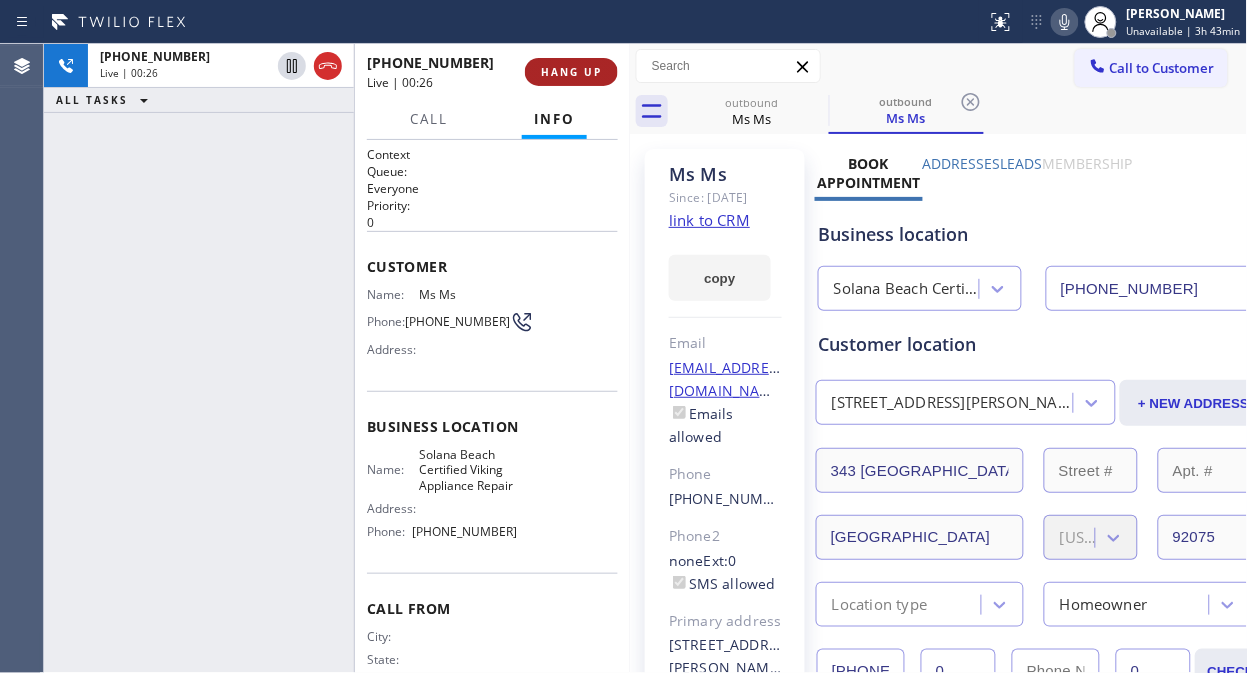 click on "HANG UP" at bounding box center [571, 72] 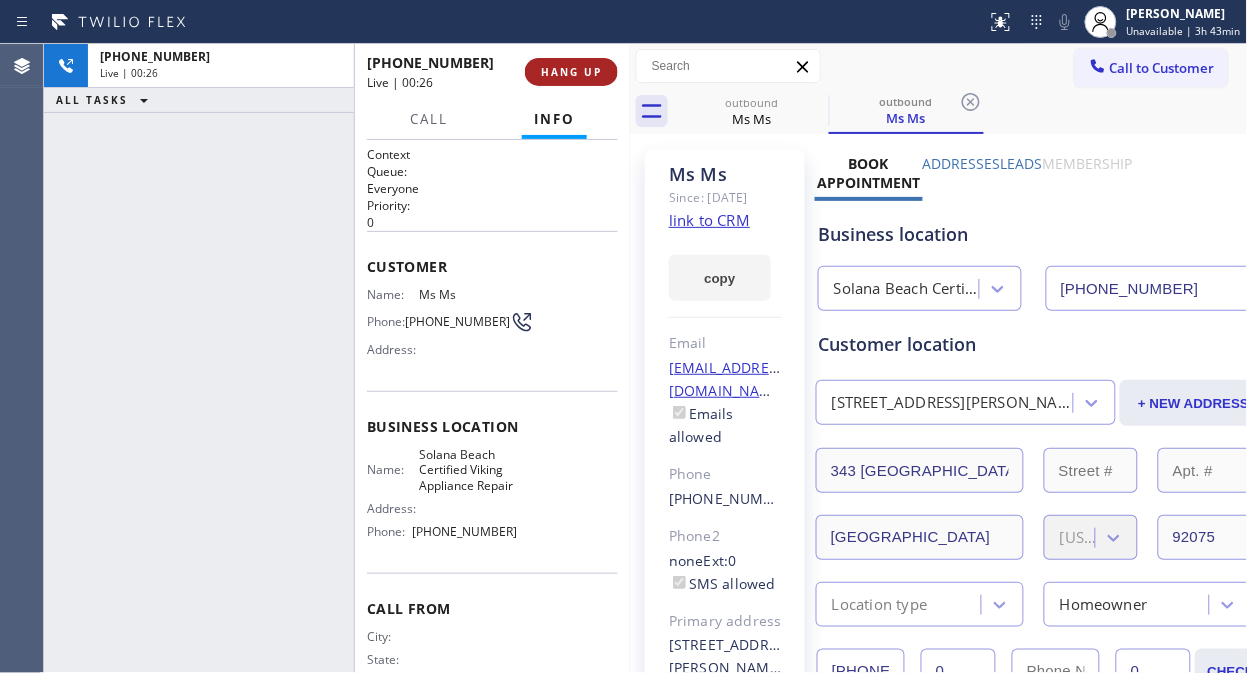 click on "HANG UP" at bounding box center (571, 72) 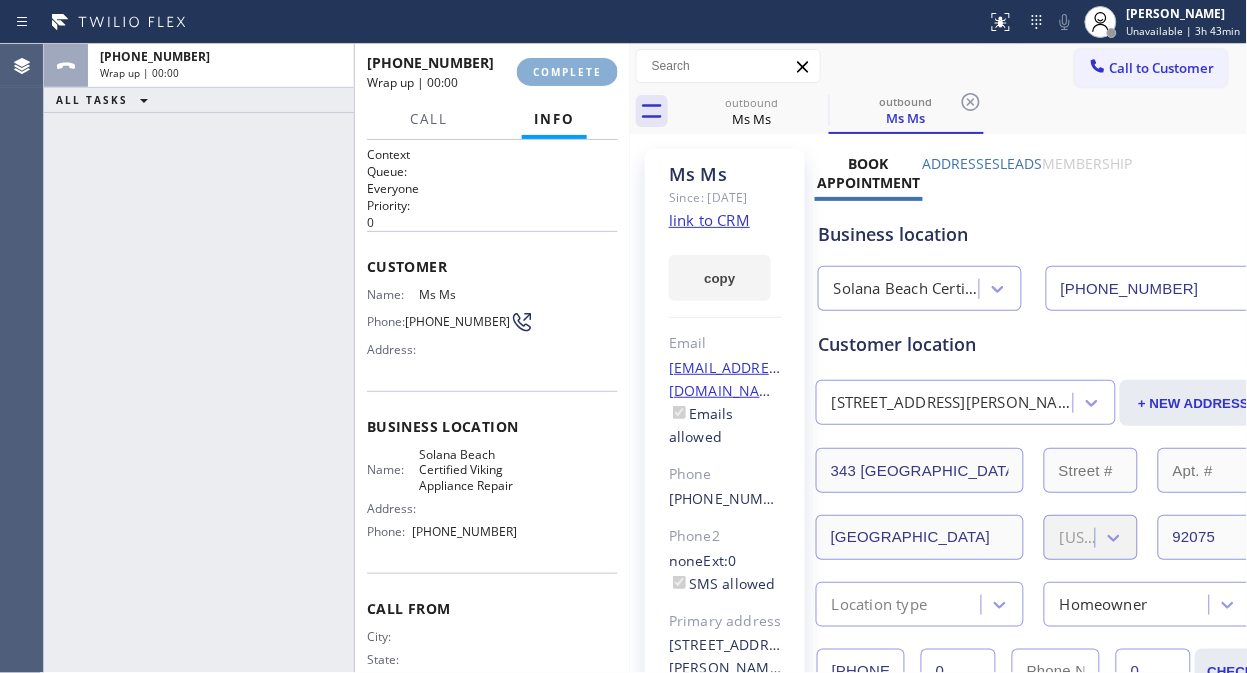 click on "COMPLETE" at bounding box center [567, 72] 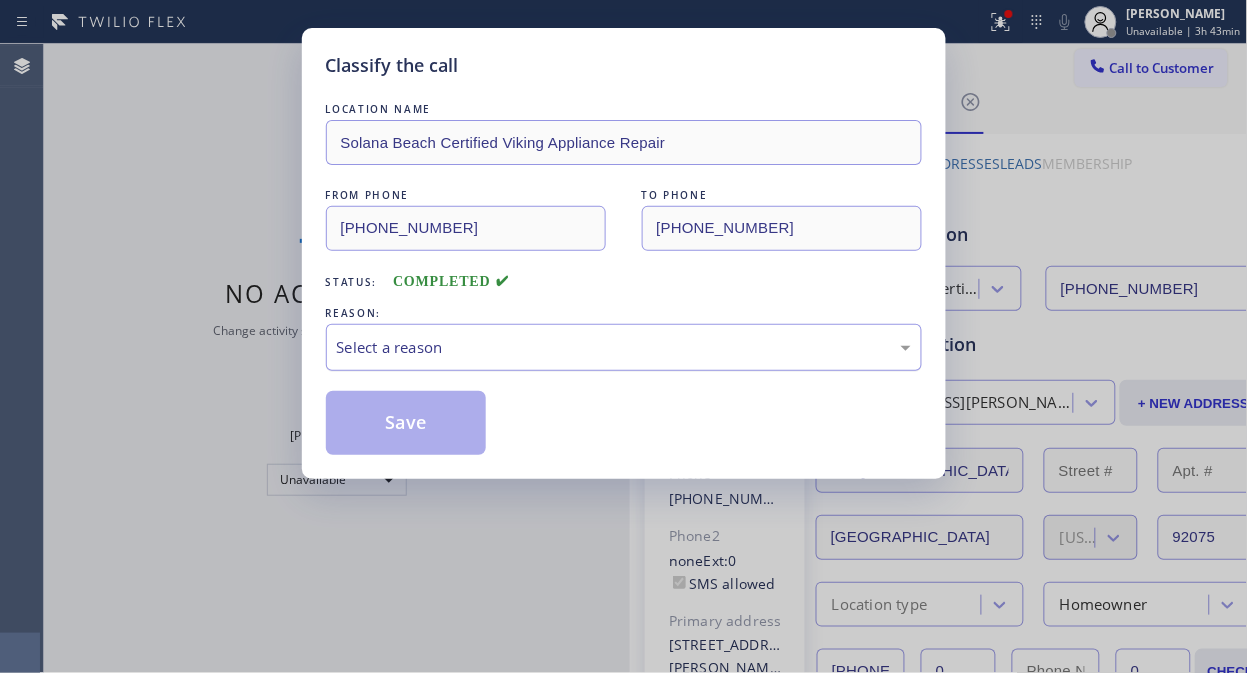 click on "Select a reason" at bounding box center (624, 347) 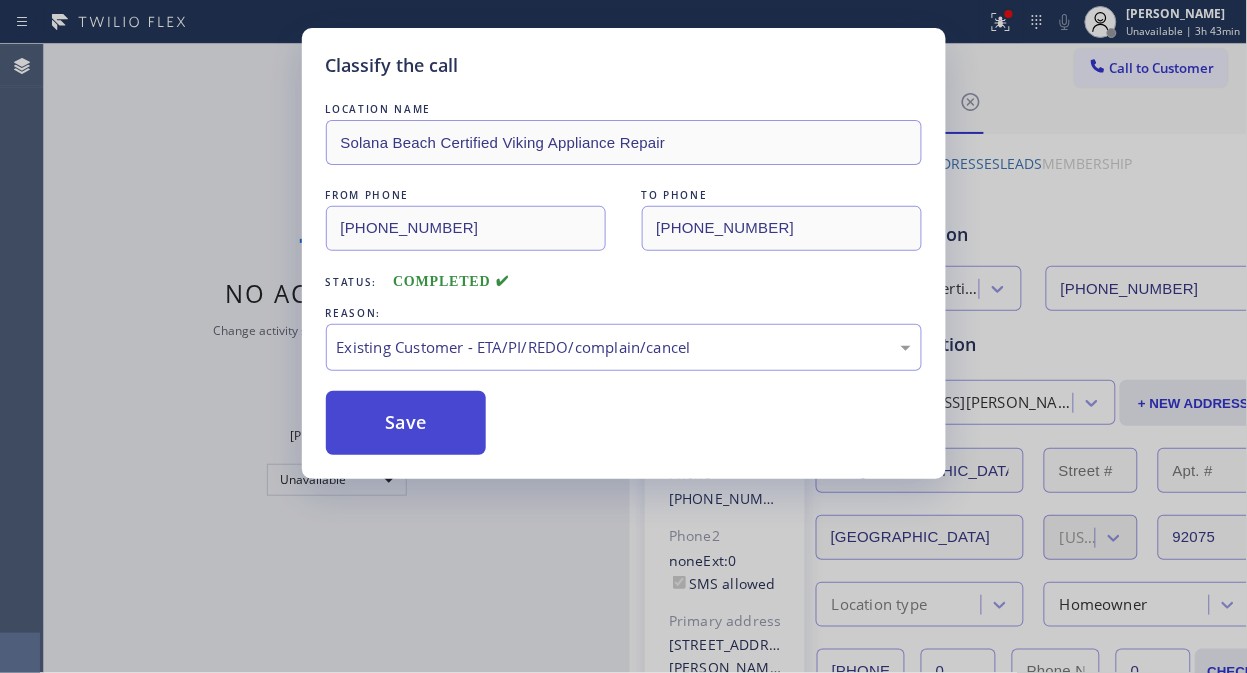 click on "Save" at bounding box center (406, 423) 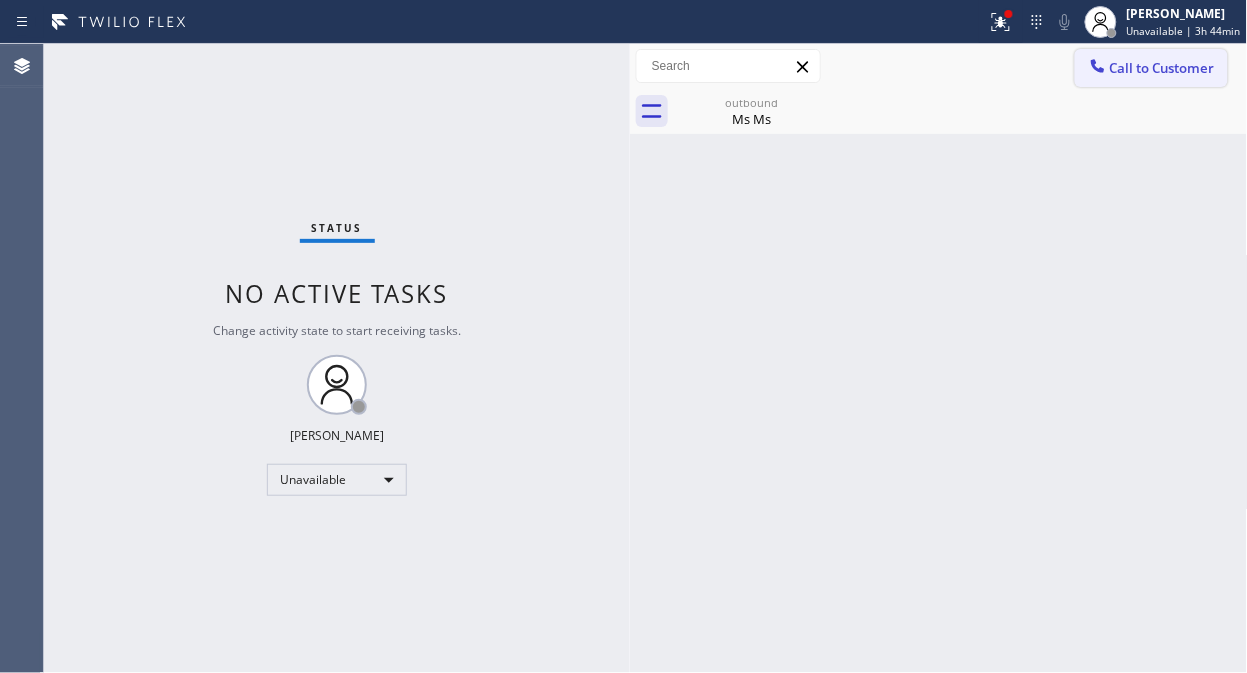 click on "Call to Customer" at bounding box center (1162, 68) 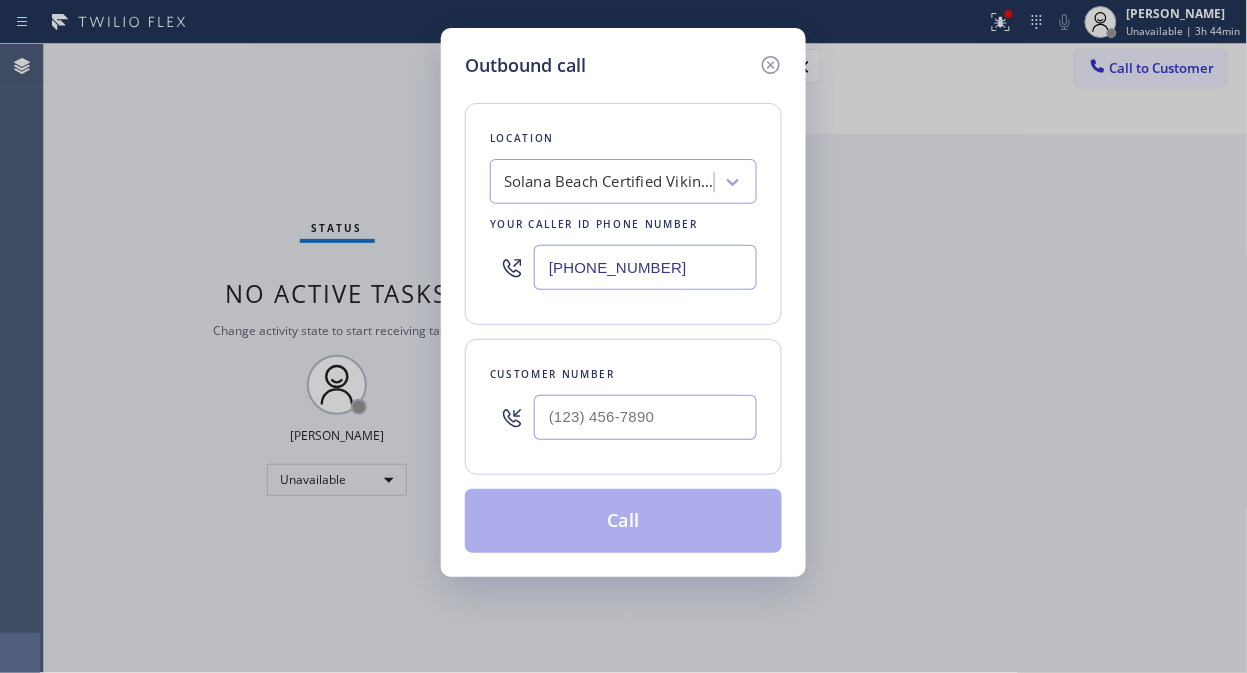 click on "[PHONE_NUMBER]" at bounding box center [645, 267] 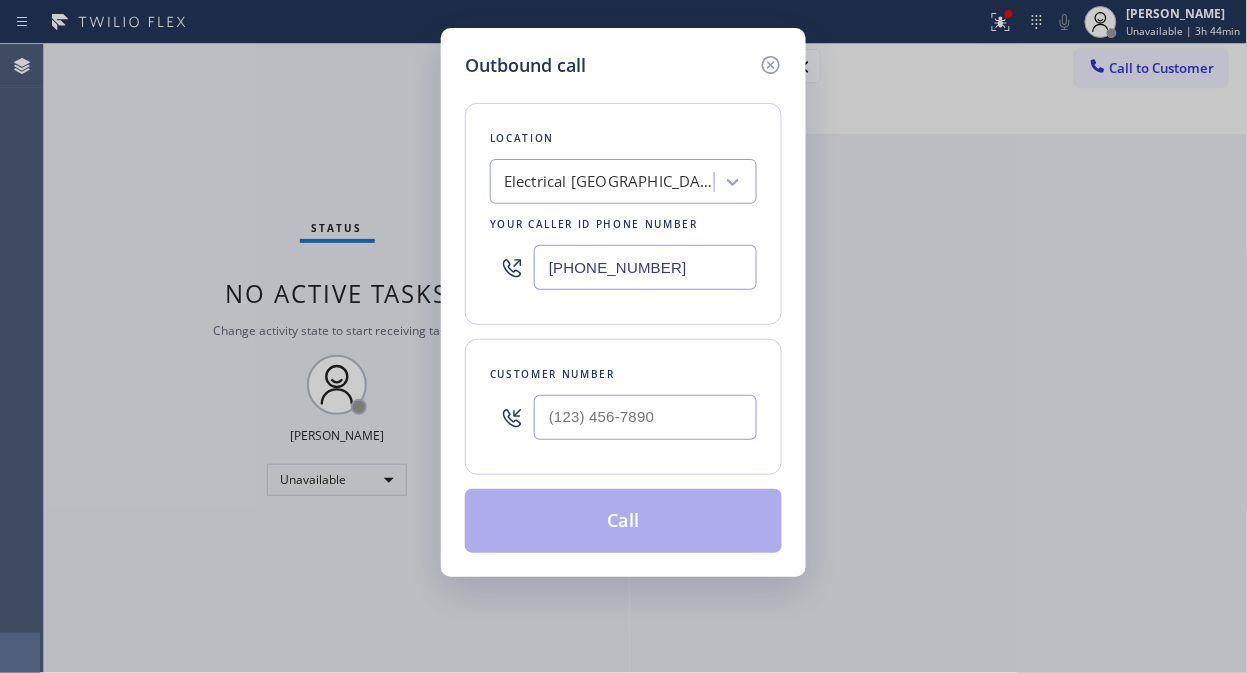 click on "Outbound call Location Electrical [GEOGRAPHIC_DATA] Your caller id phone number [PHONE_NUMBER] Customer number Call" at bounding box center (623, 336) 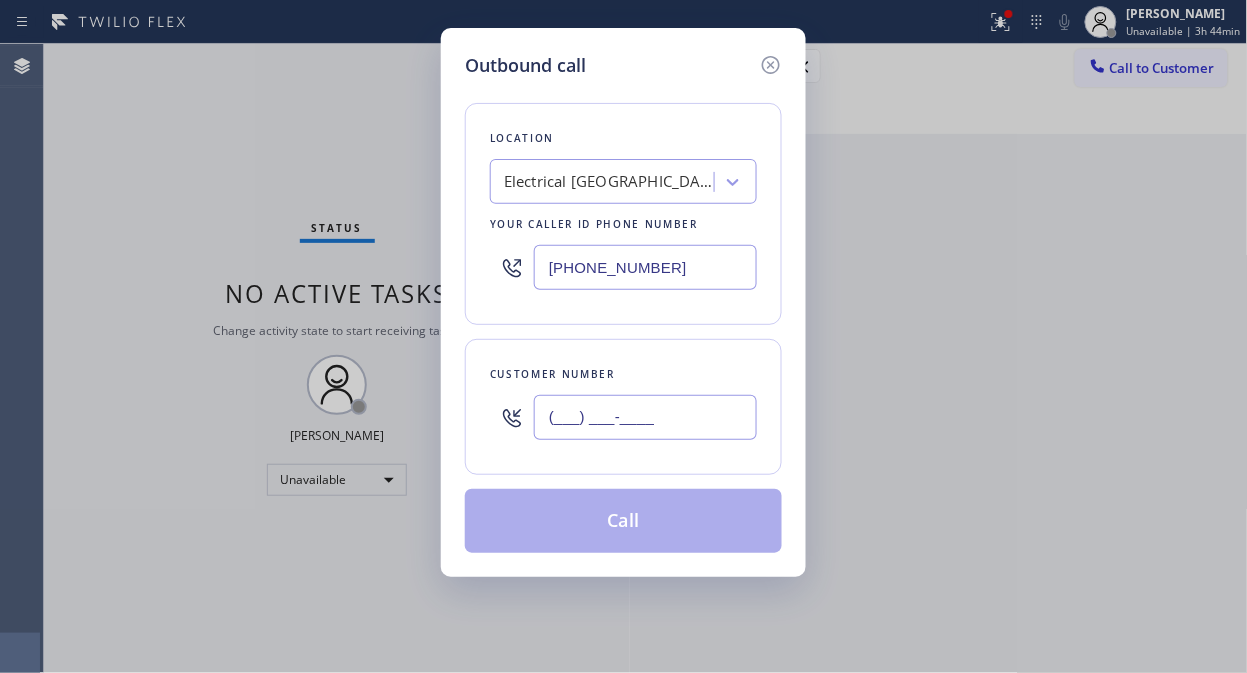 click on "(___) ___-____" at bounding box center (645, 417) 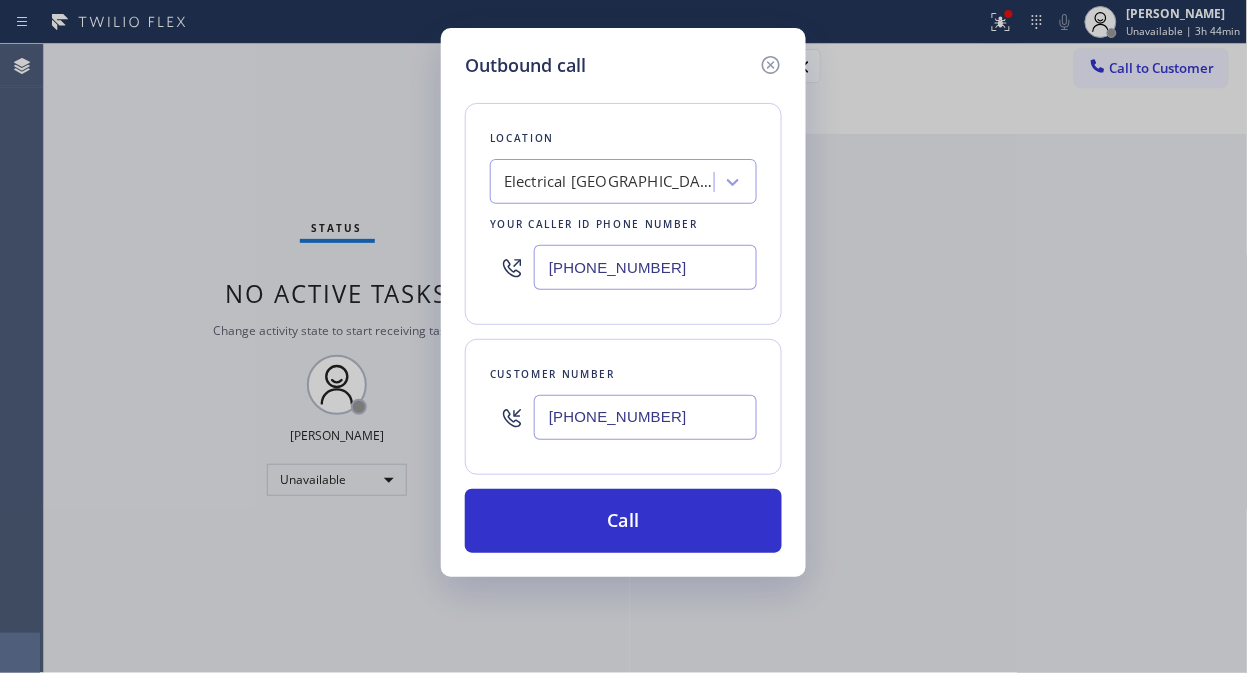 type on "[PHONE_NUMBER]" 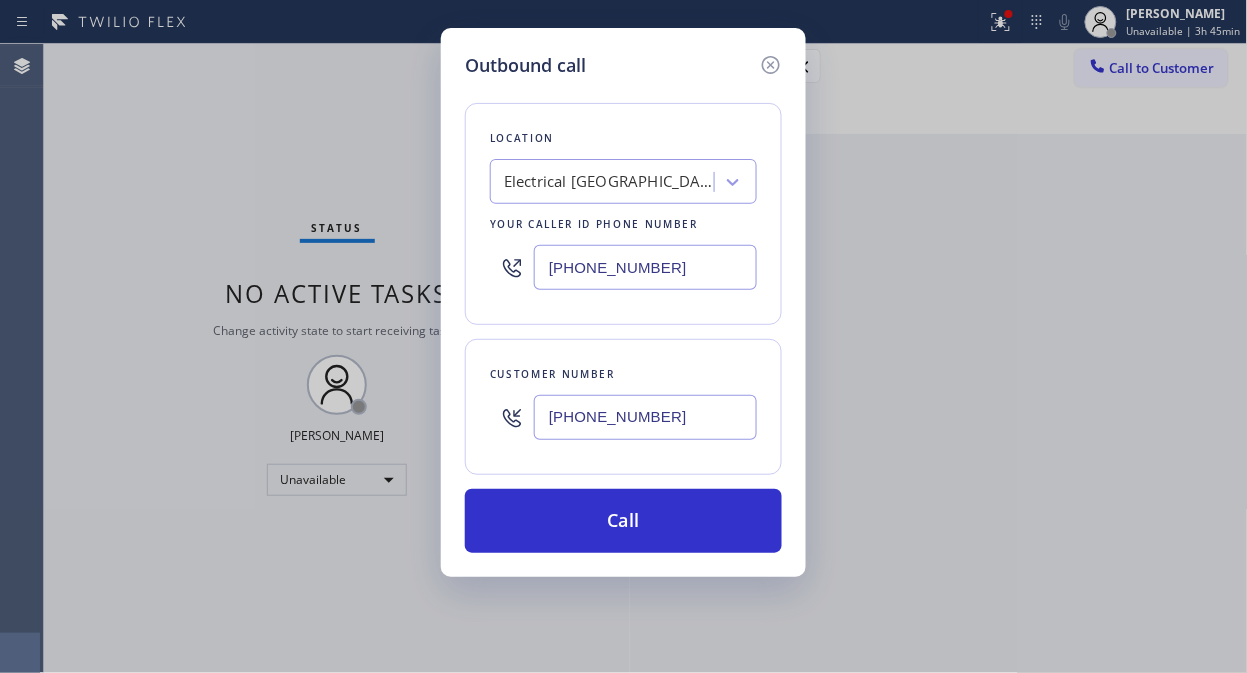 click on "Outbound call Location Electrical Land [GEOGRAPHIC_DATA] Your caller id phone number [PHONE_NUMBER] Customer number [PHONE_NUMBER] Call" at bounding box center (623, 336) 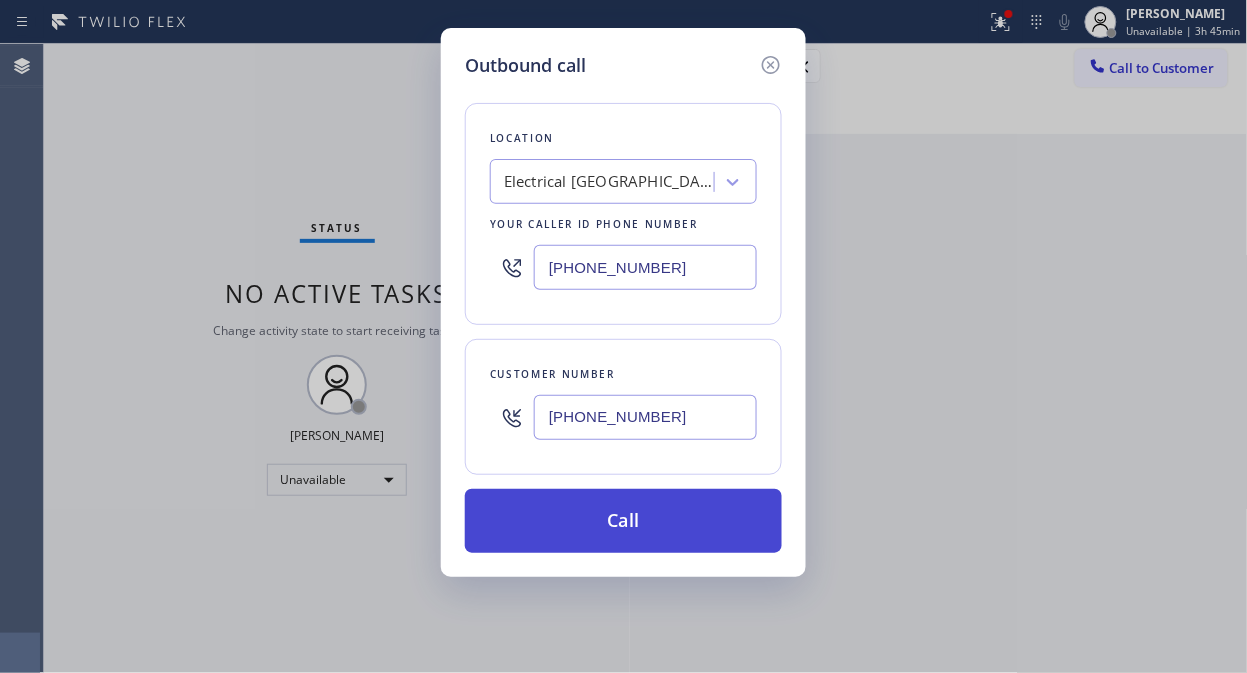 click on "Call" at bounding box center [623, 521] 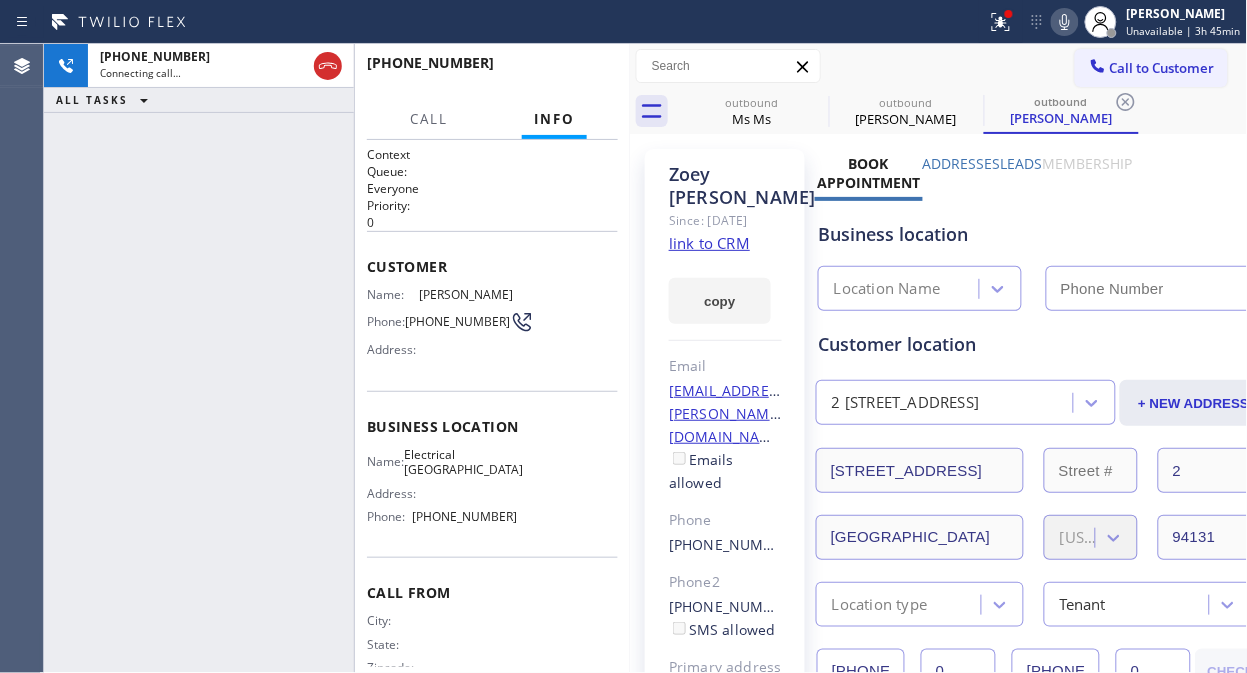 click on "link to CRM" 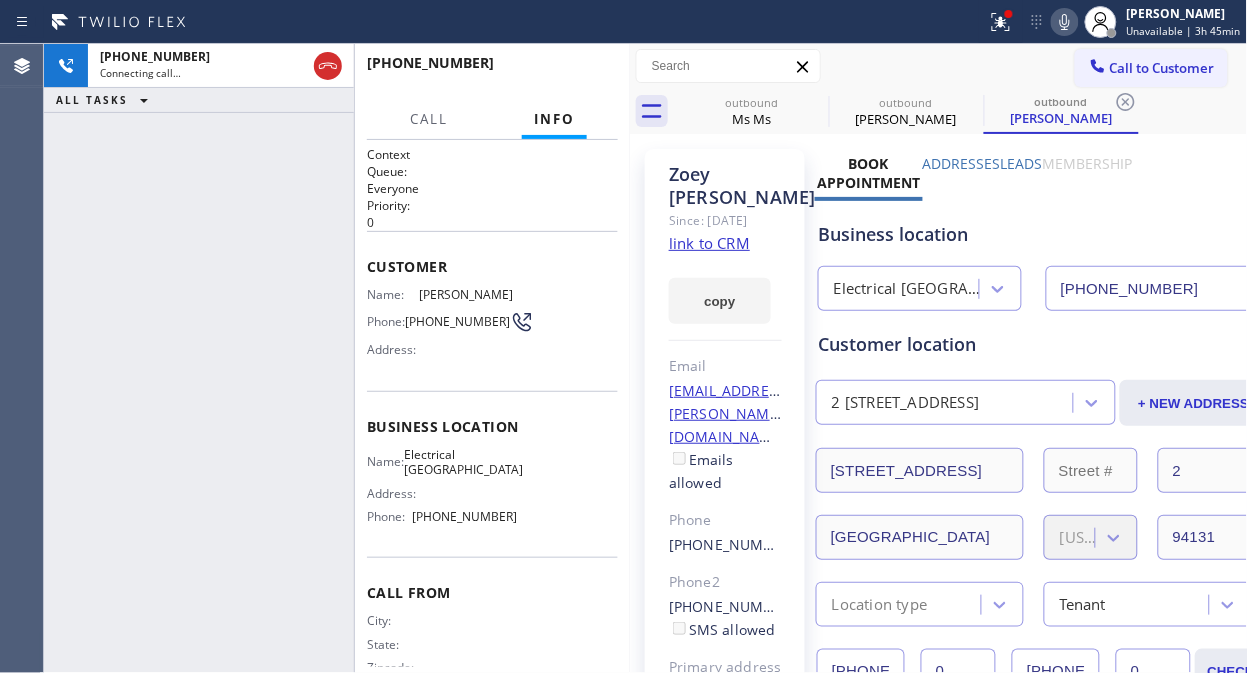 type on "[PHONE_NUMBER]" 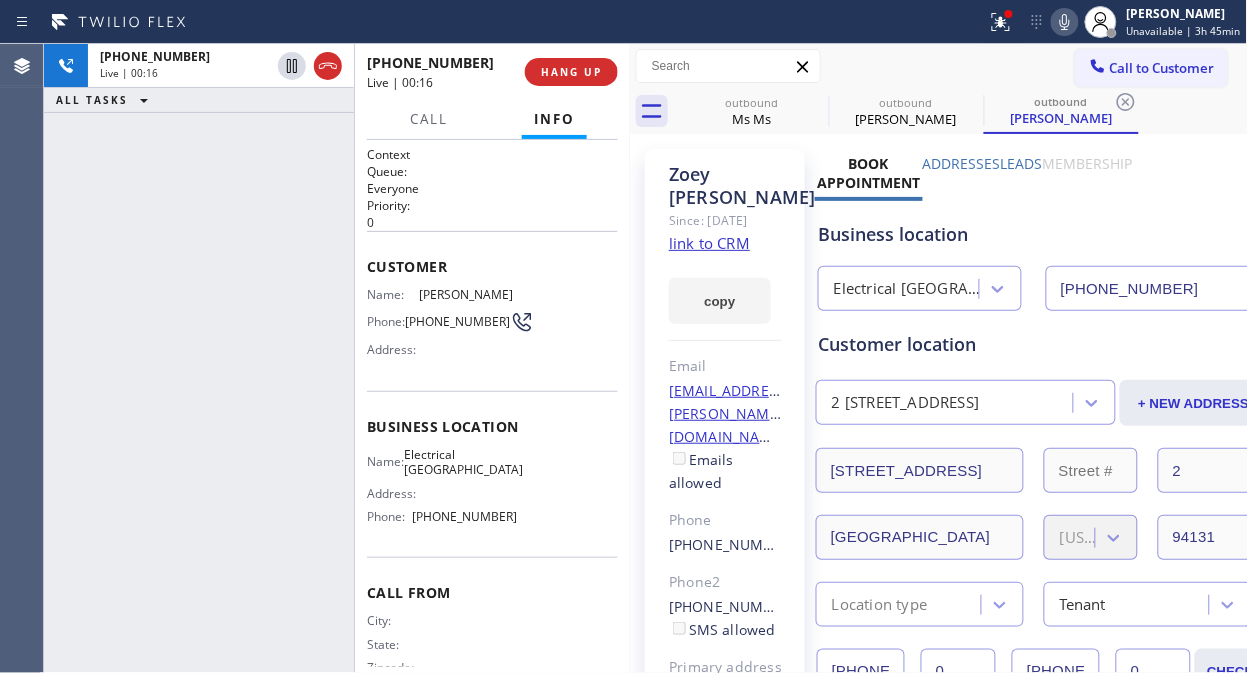 click on "[PHONE_NUMBER] Live | 00:16 HANG UP" at bounding box center (492, 72) 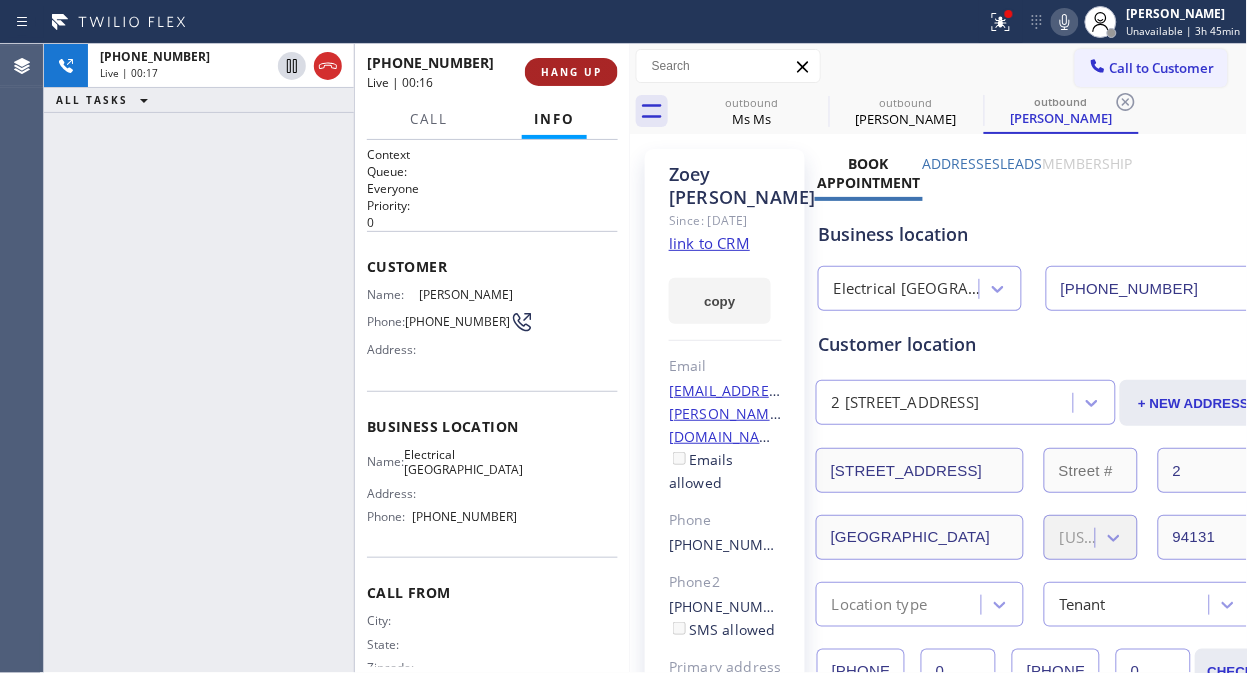 click on "HANG UP" at bounding box center [571, 72] 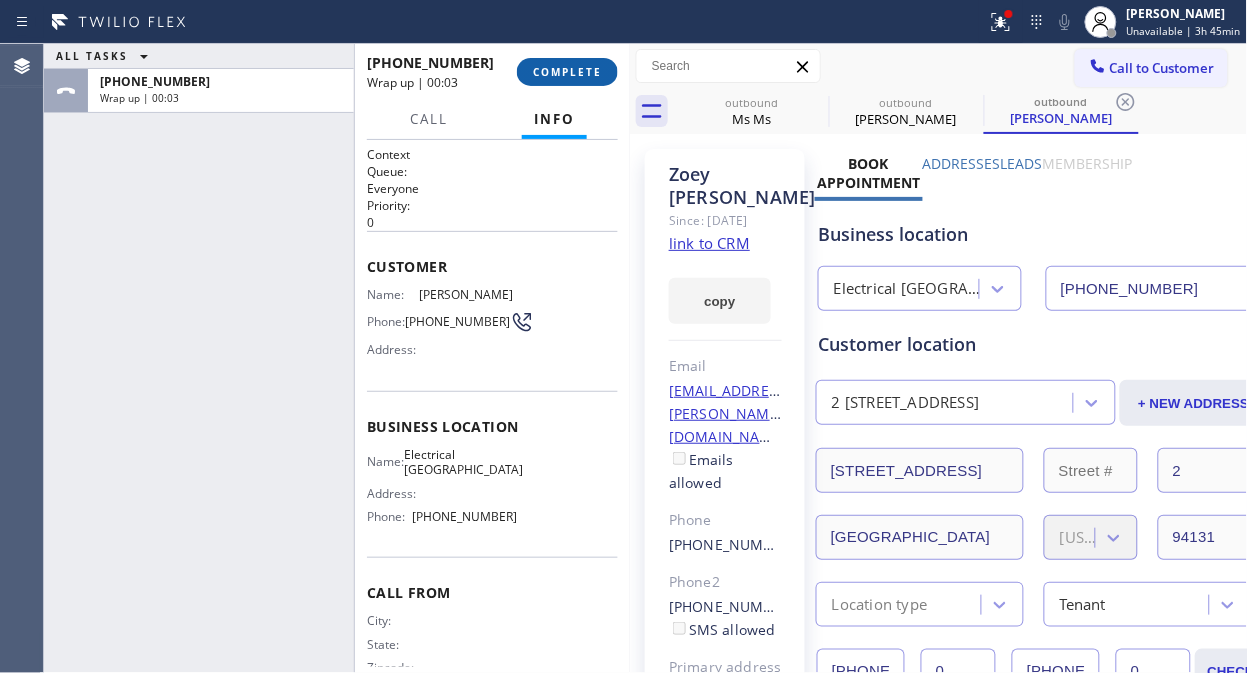 click on "COMPLETE" at bounding box center [567, 72] 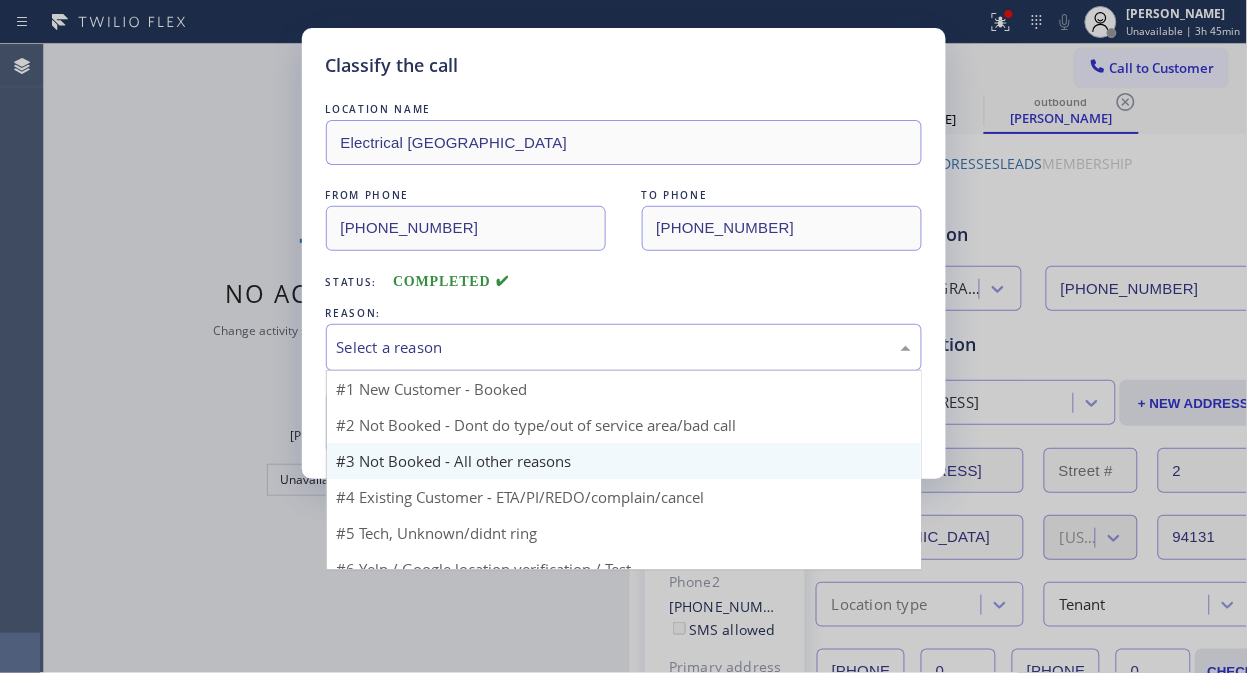 drag, startPoint x: 576, startPoint y: 344, endPoint x: 601, endPoint y: 444, distance: 103.077644 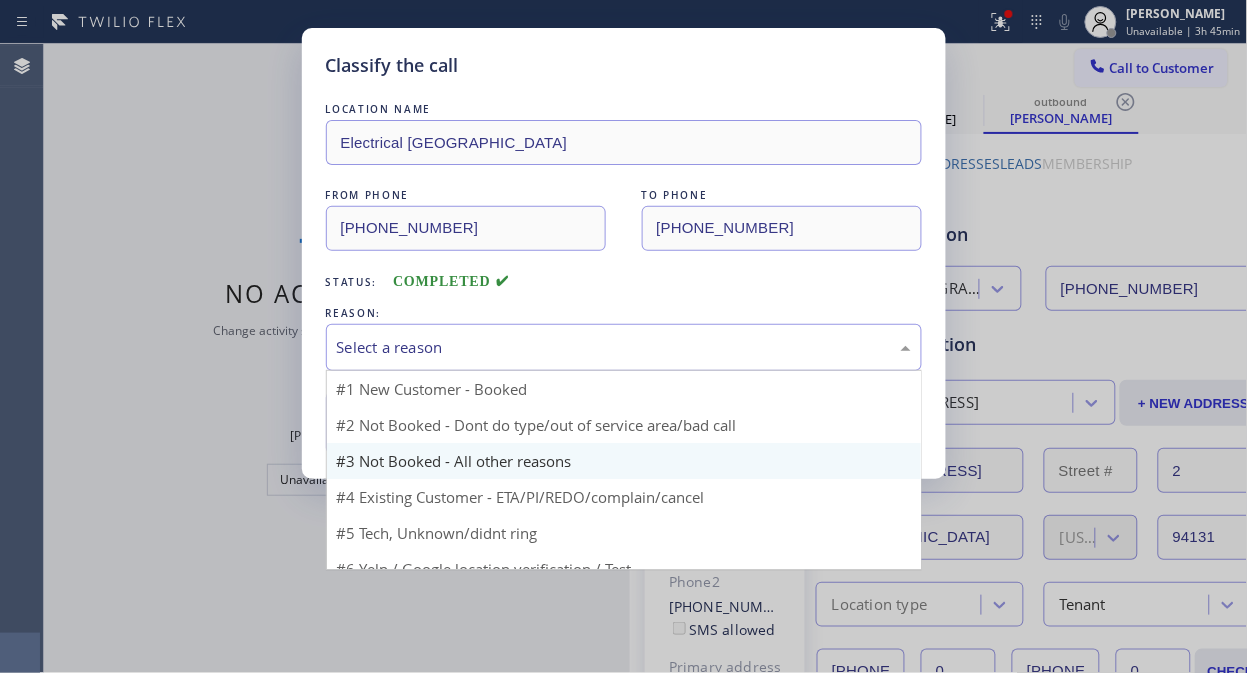 click on "Select a reason" at bounding box center [624, 347] 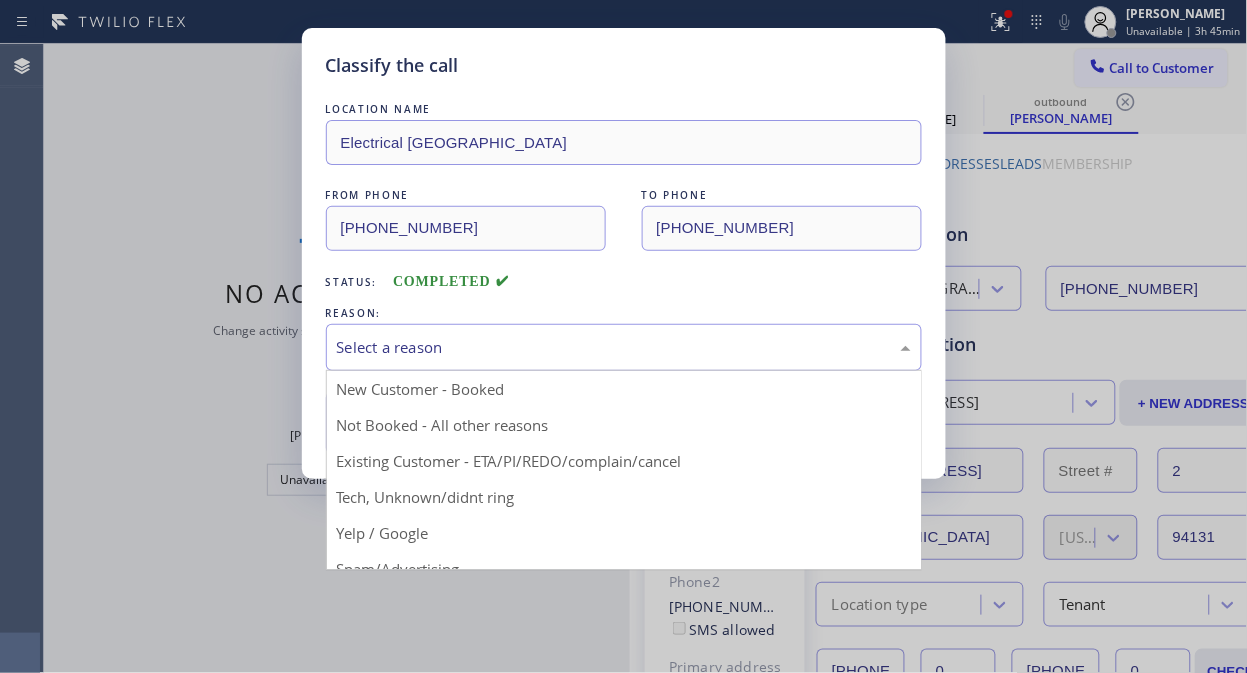 drag, startPoint x: 600, startPoint y: 457, endPoint x: 497, endPoint y: 418, distance: 110.13628 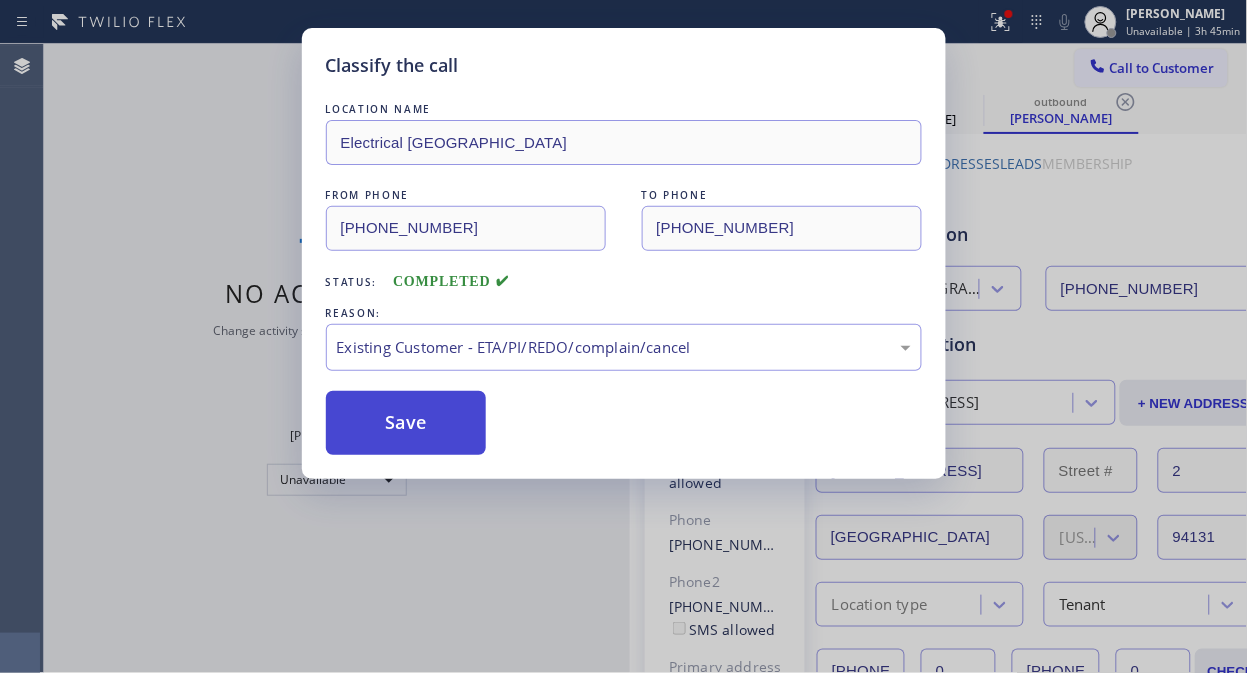 click on "Save" at bounding box center [406, 423] 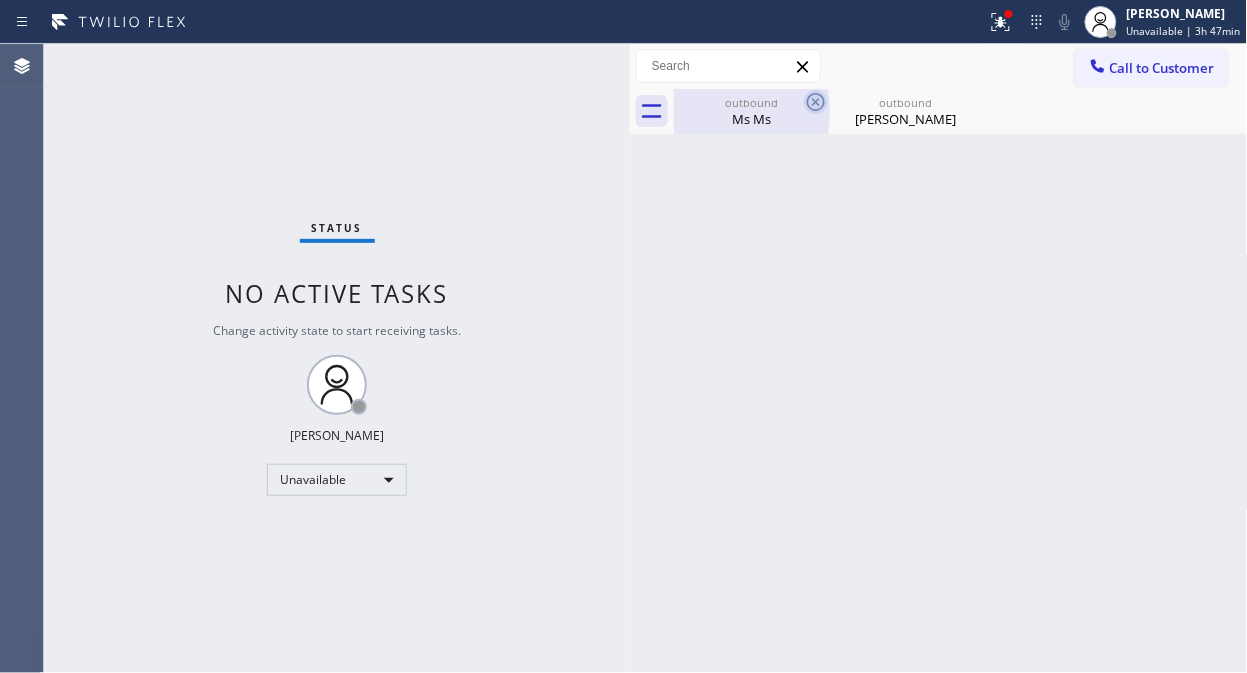 click 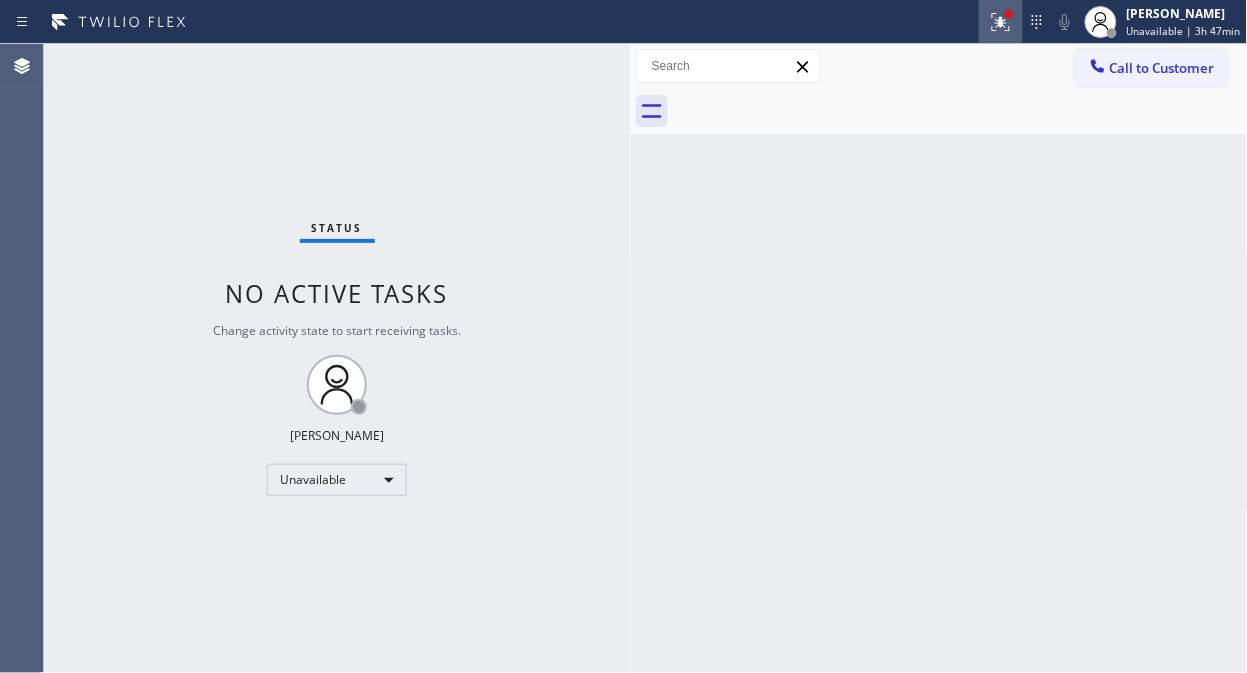 click 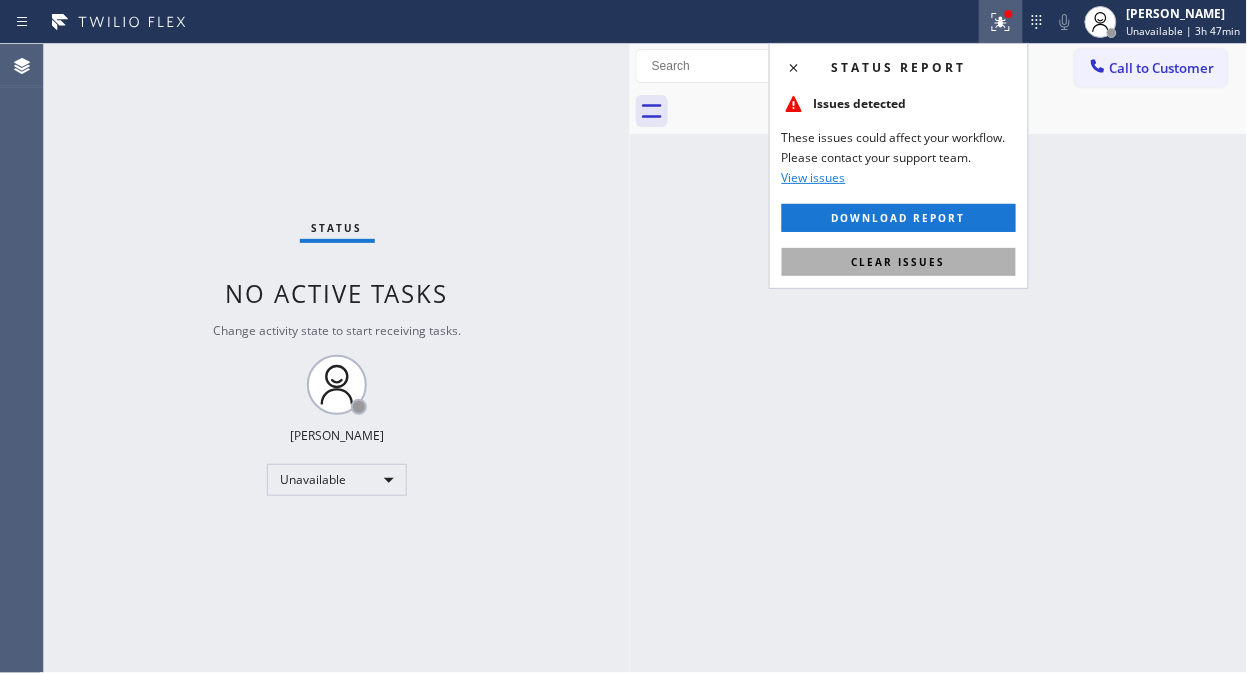 click on "Clear issues" at bounding box center [899, 262] 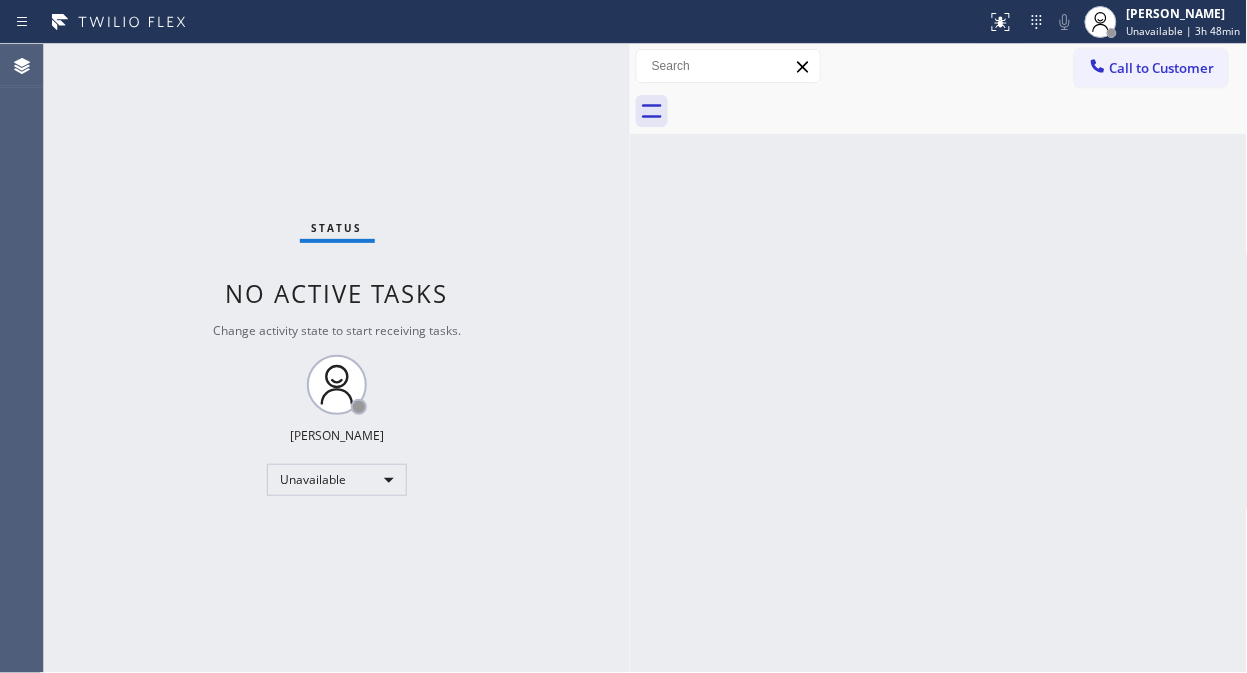 click on "Status   No active tasks     Change activity state to start receiving tasks.   [PERSON_NAME] Unavailable" at bounding box center (337, 358) 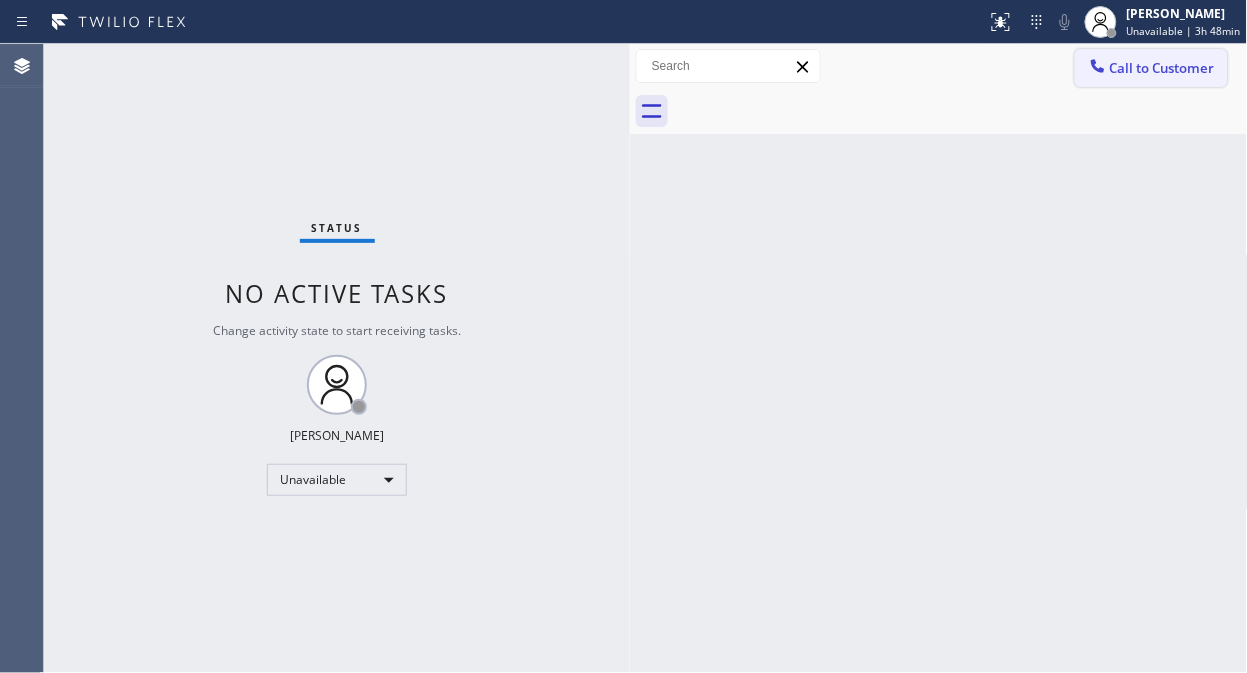 click 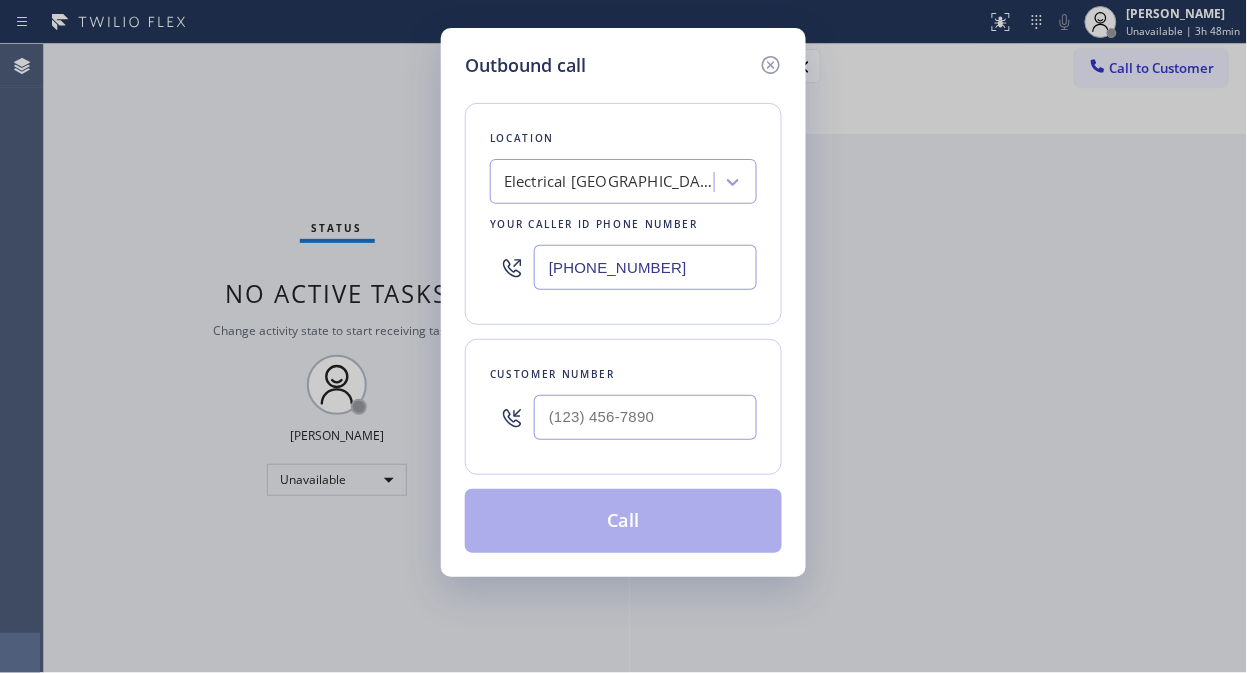 drag, startPoint x: 543, startPoint y: 270, endPoint x: 557, endPoint y: 298, distance: 31.304953 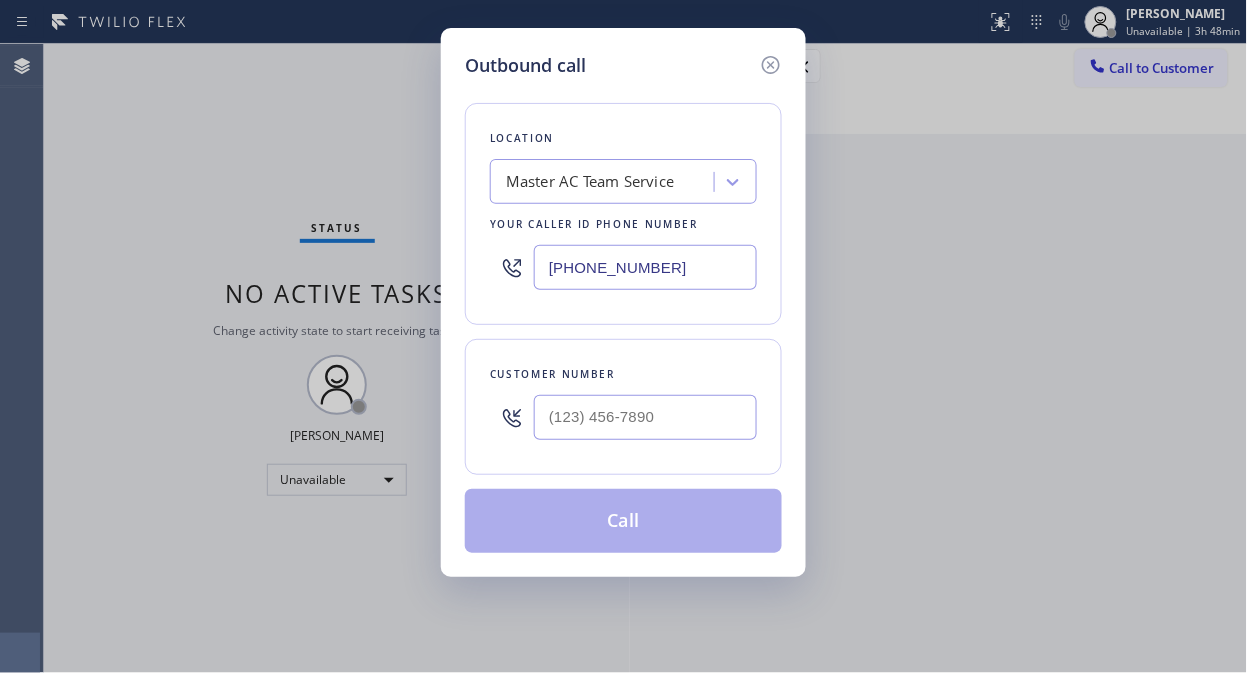 click on "Outbound call Location Master AC Team Service Your caller id phone number [PHONE_NUMBER] Customer number Call" at bounding box center (623, 336) 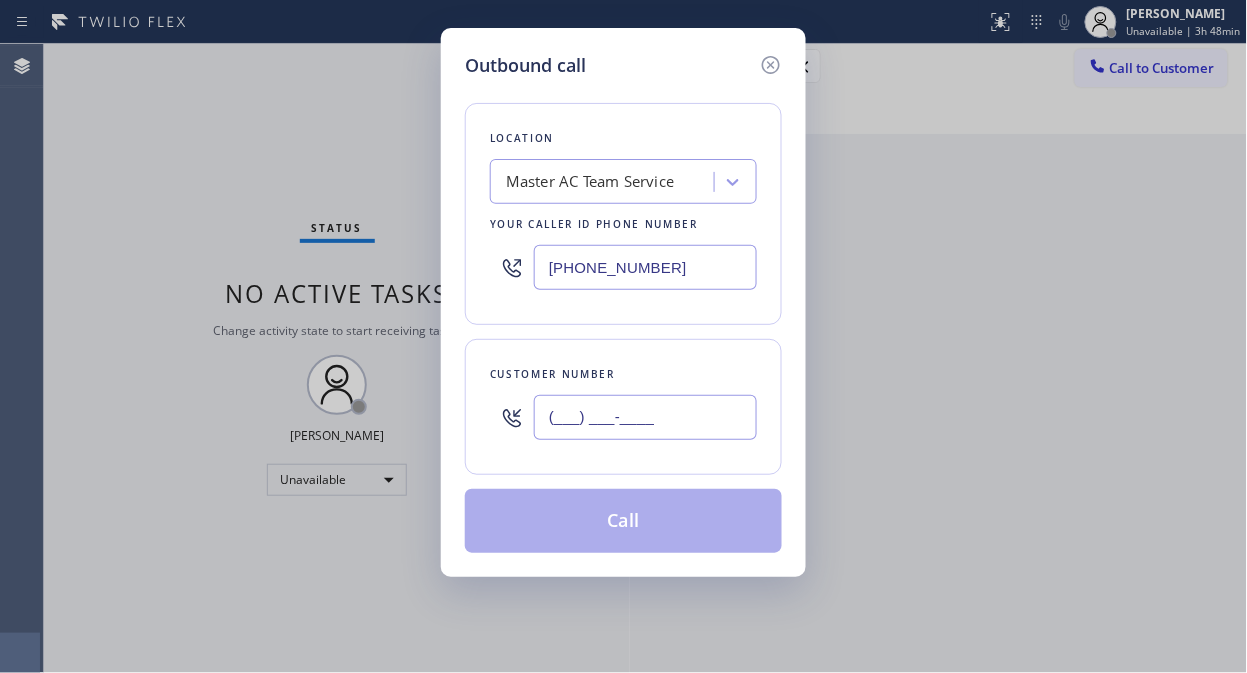 click on "(___) ___-____" at bounding box center (645, 417) 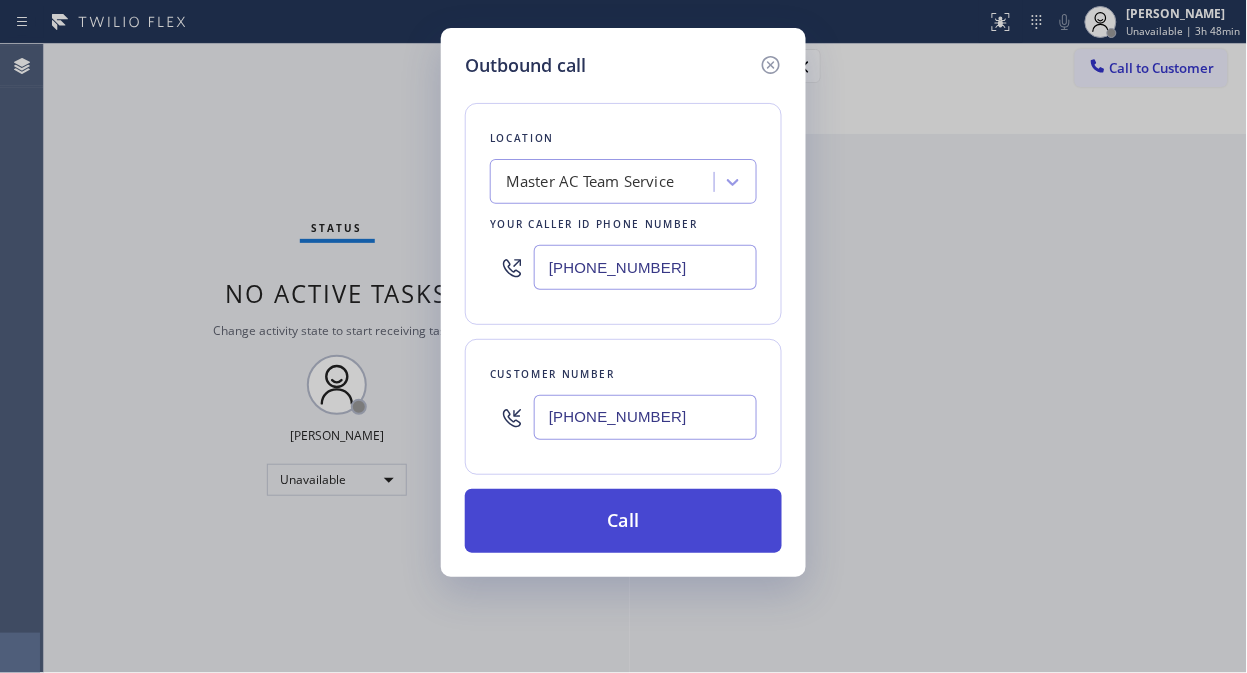type on "[PHONE_NUMBER]" 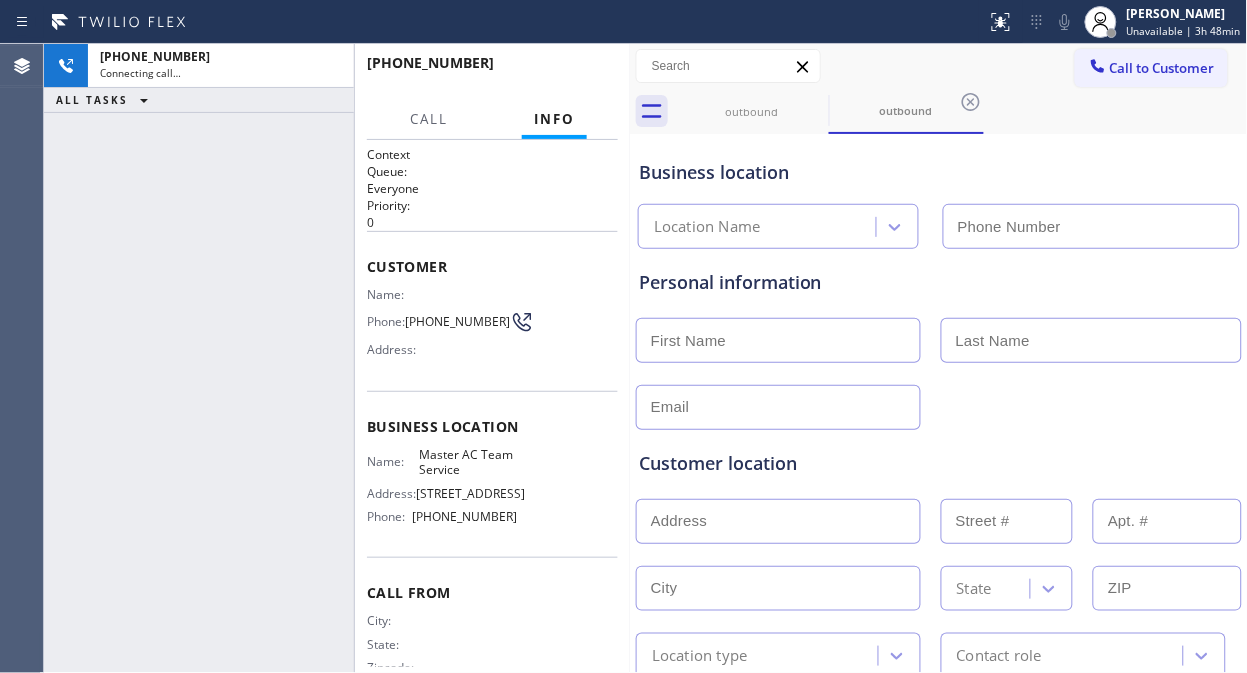type on "[PHONE_NUMBER]" 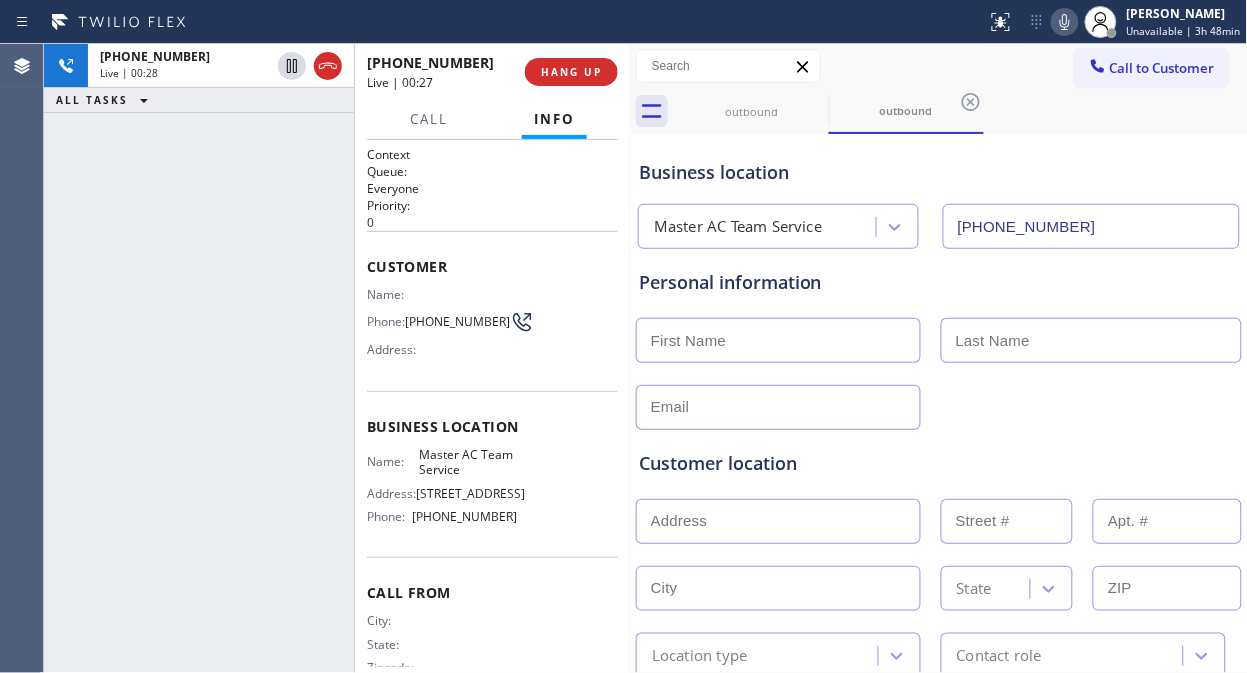 drag, startPoint x: 175, startPoint y: 165, endPoint x: 225, endPoint y: 184, distance: 53.488316 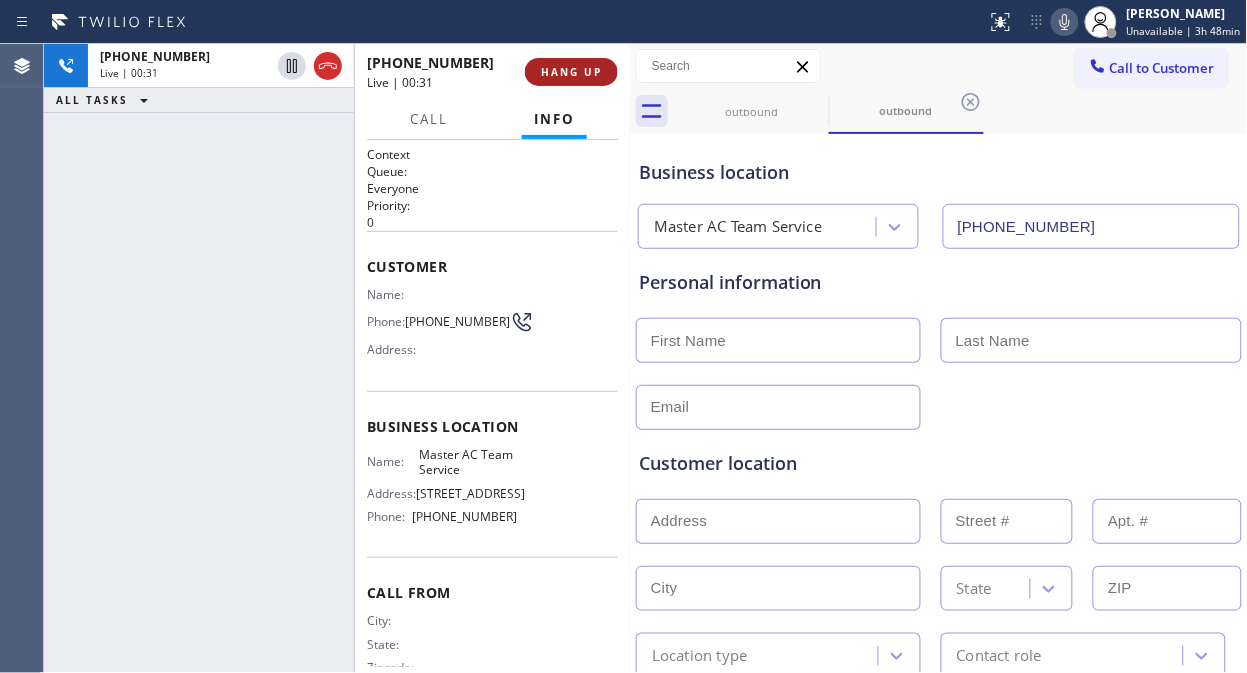 click on "HANG UP" at bounding box center [571, 72] 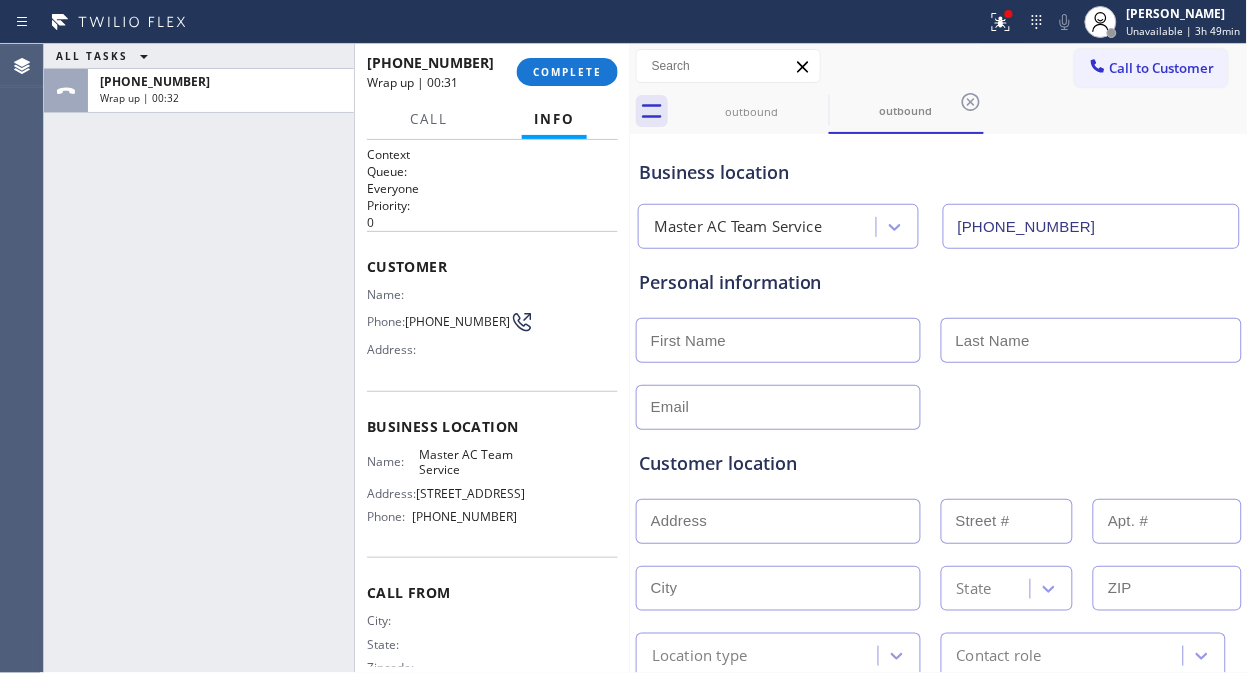 drag, startPoint x: 207, startPoint y: 240, endPoint x: 337, endPoint y: 164, distance: 150.58553 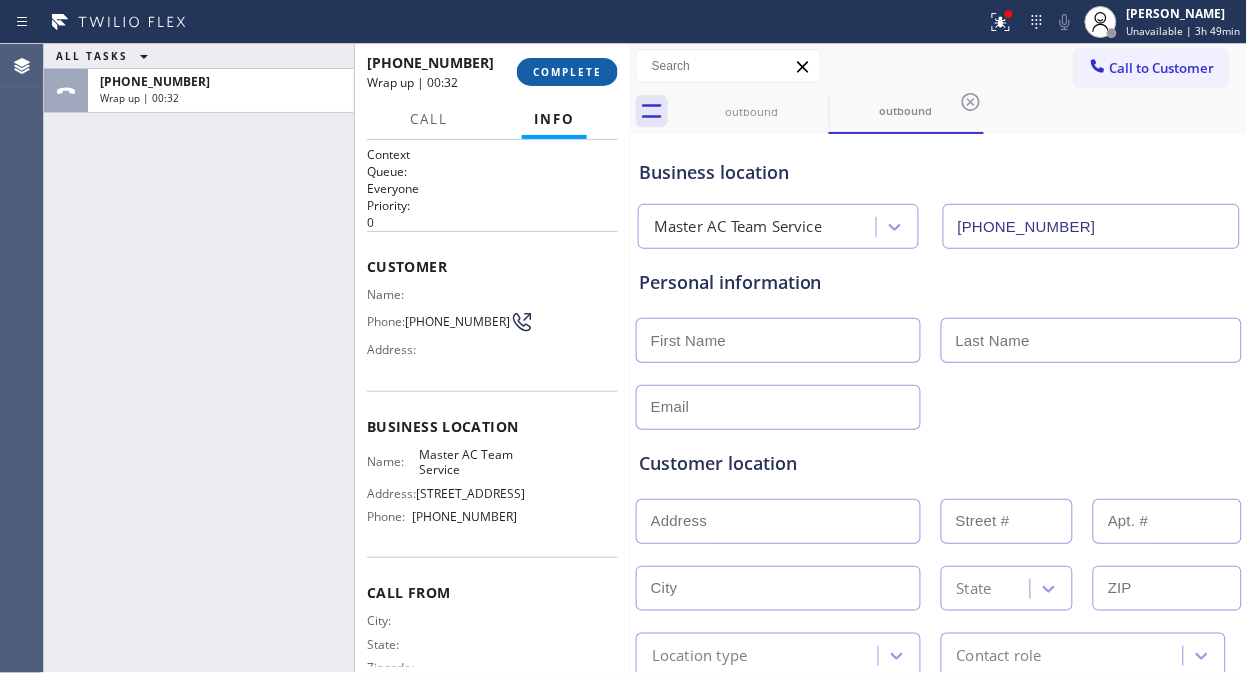 click on "COMPLETE" at bounding box center (567, 72) 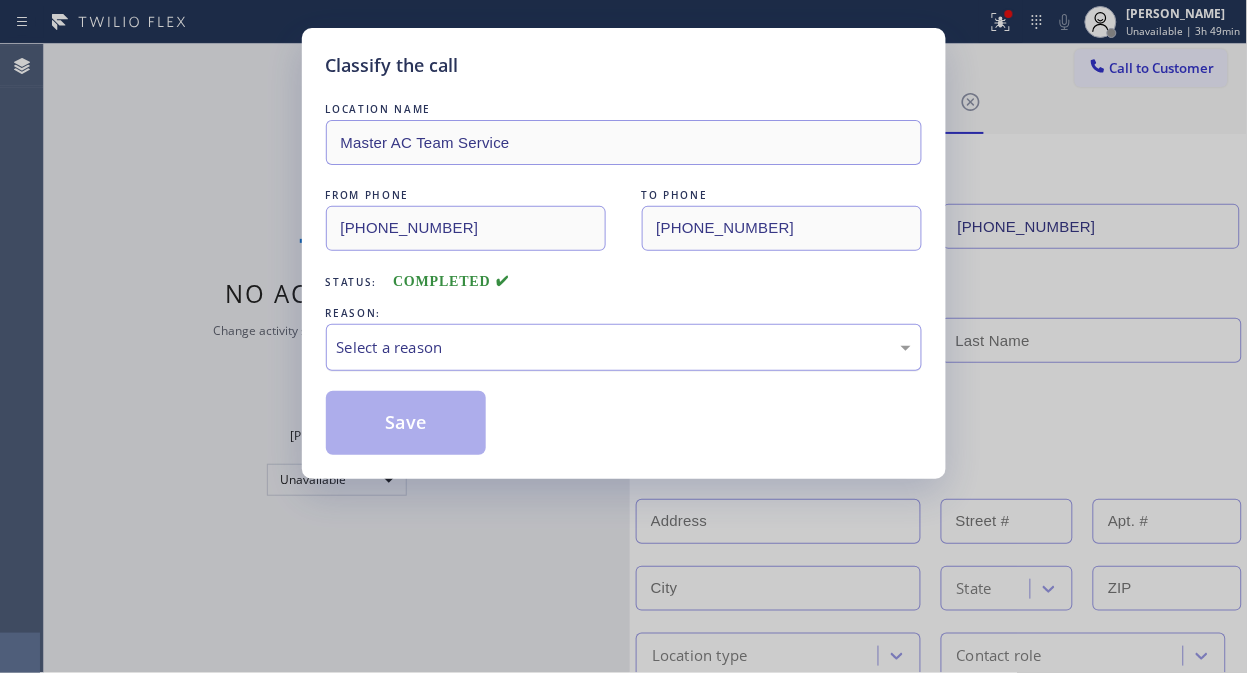 click on "Select a reason" at bounding box center [624, 347] 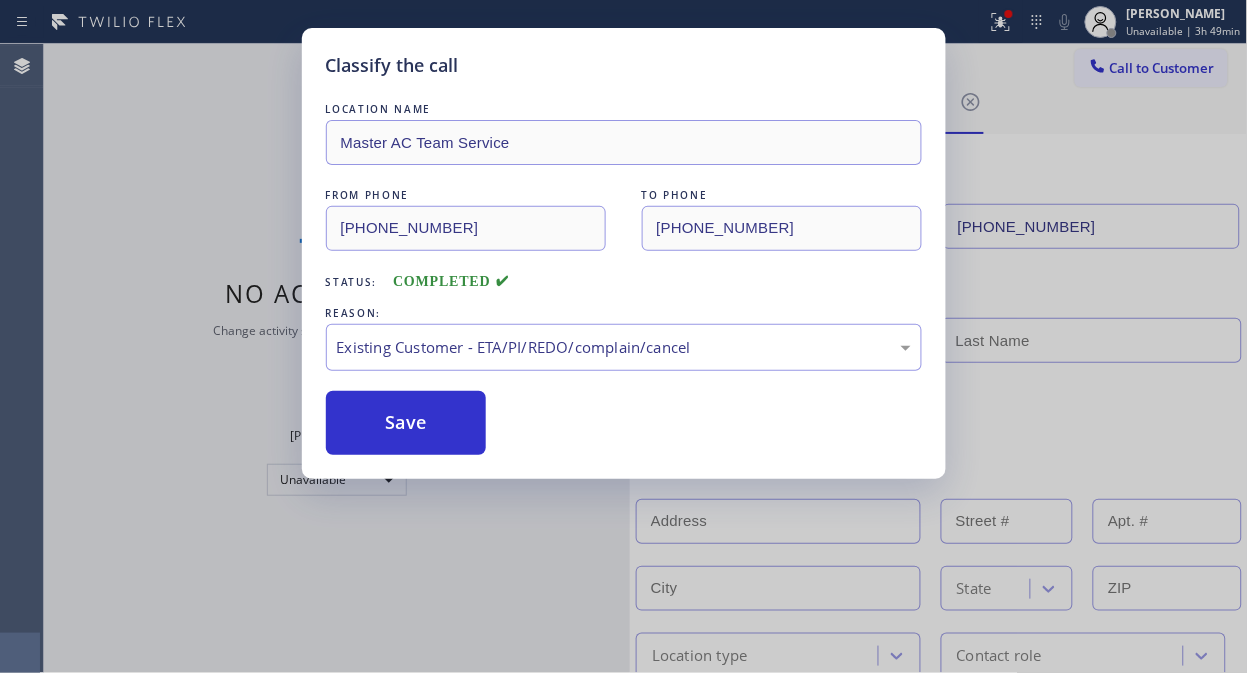 click on "Classify the call LOCATION NAME Master AC Team Service FROM PHONE [PHONE_NUMBER] TO PHONE [PHONE_NUMBER] Status: COMPLETED REASON: Existing Customer - ETA/PI/REDO/complain/cancel Save" at bounding box center [624, 253] 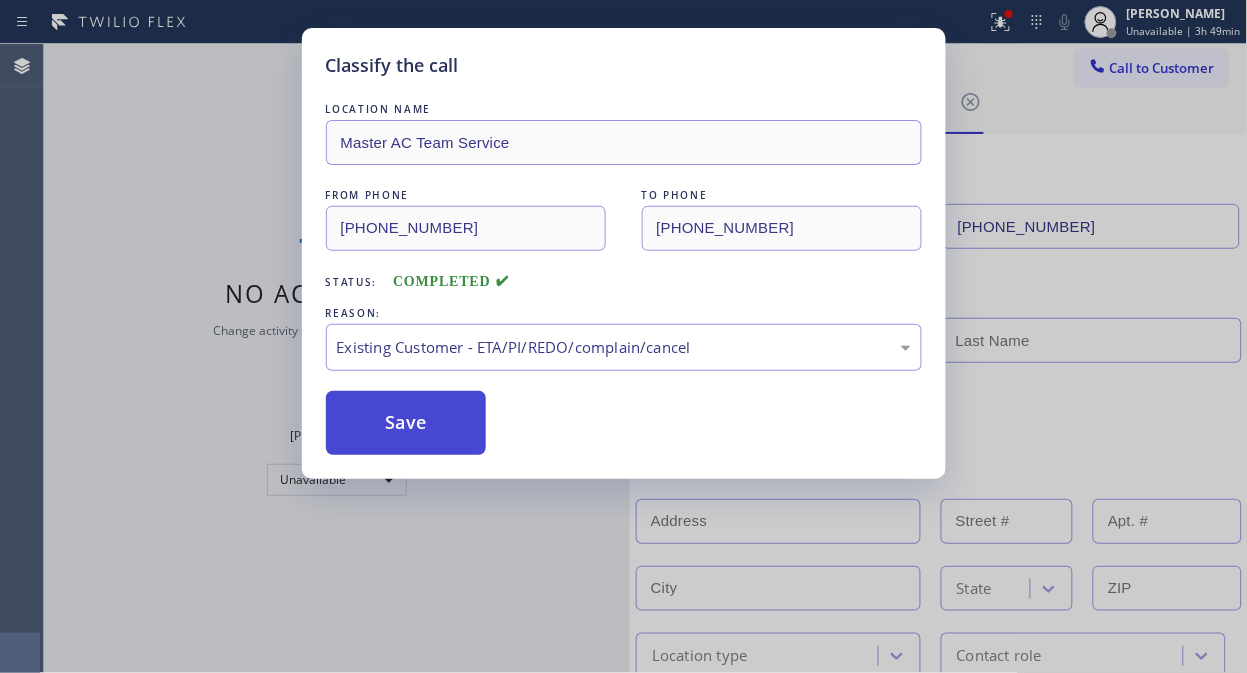 click on "Save" at bounding box center (406, 423) 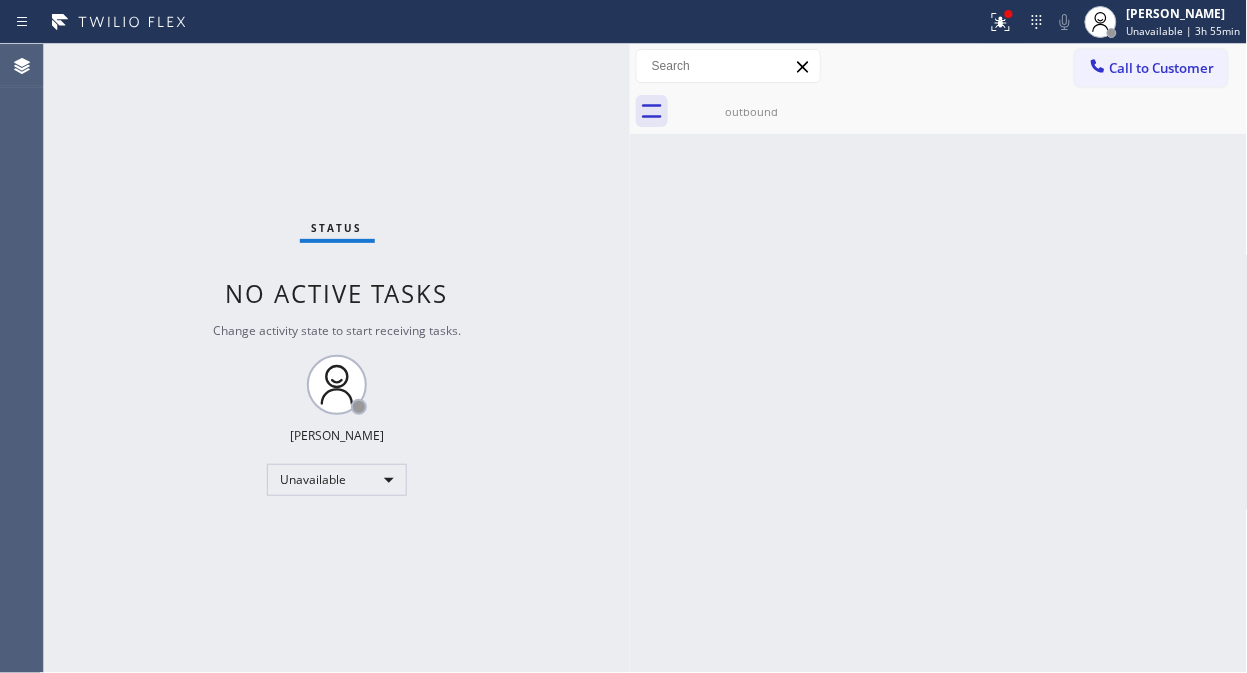 click on "Back to Dashboard Change Sender ID Customers Technicians Select a contact Outbound call Location Search location Your caller id phone number Customer number Call Customer info Name   Phone none Address none Change Sender ID HVAC [PHONE_NUMBER] 5 Star Appliance [PHONE_NUMBER] Appliance Repair [PHONE_NUMBER] Plumbing [PHONE_NUMBER] Air Duct Cleaning [PHONE_NUMBER]  Electricians [PHONE_NUMBER] Cancel Change Check personal SMS Reset Change outbound Call to Customer Outbound call Location Master AC Team Service Your caller id phone number [PHONE_NUMBER] Customer number Call Outbound call Technician Search Technician Your caller id phone number Your caller id phone number Call outbound Business location Master AC Team Service [PHONE_NUMBER] Personal information Customer location >> ADD NEW ADDRESS << + NEW ADDRESS State Location type Contact role [PHONE_NUMBER] CHECK Allow SMS Disallow SMS Allow Emails Disallow Emails Appointment HVAC - choose type of job - - choose brand - Age of Equipment - choose time - Credit card CANCEL -" at bounding box center (939, 358) 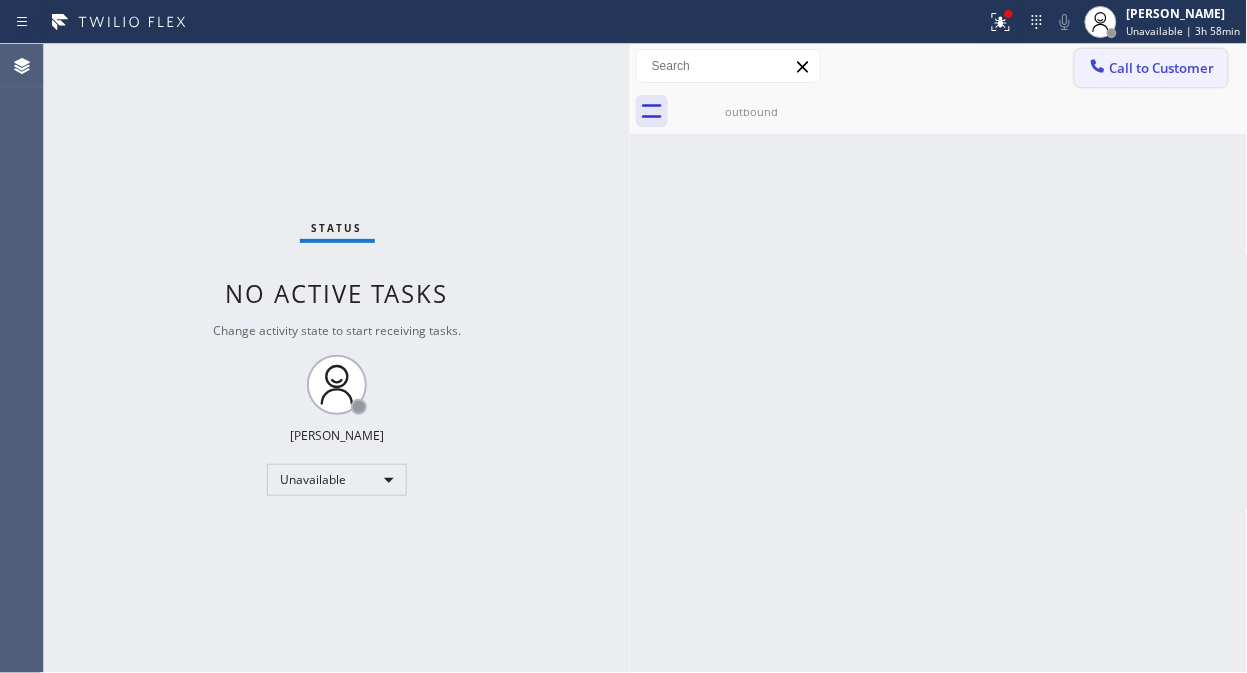 click on "Call to Customer" at bounding box center [1162, 68] 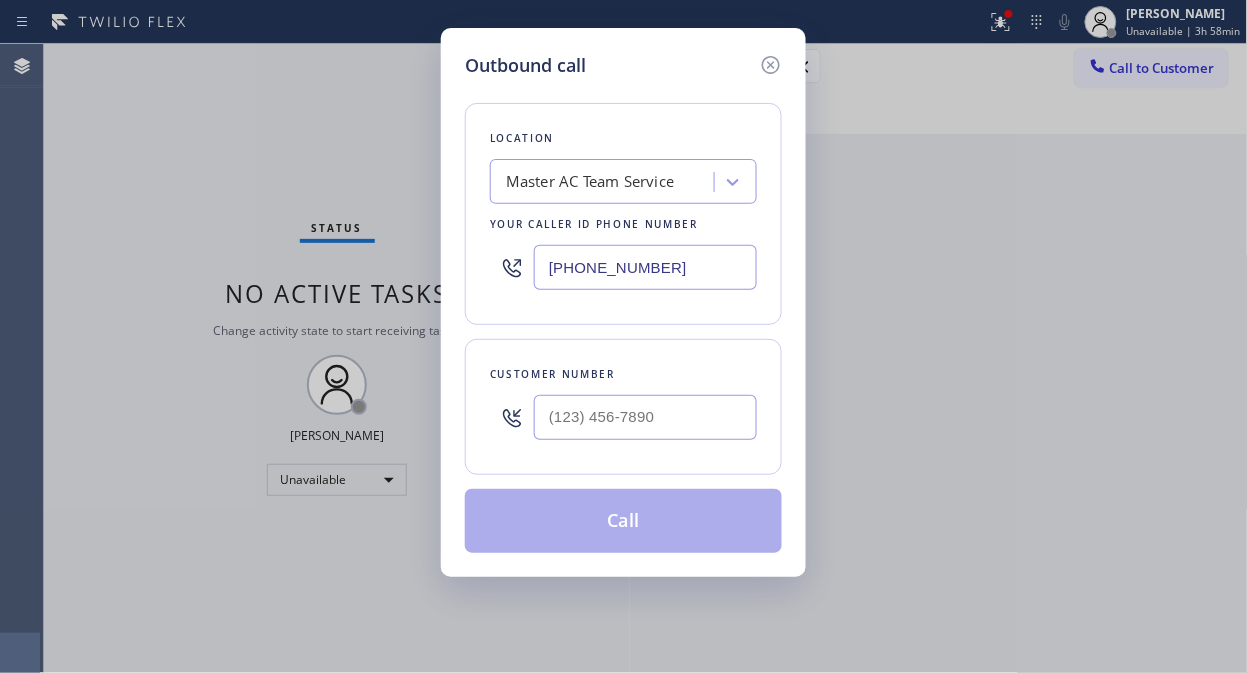 click on "[PHONE_NUMBER]" at bounding box center [645, 267] 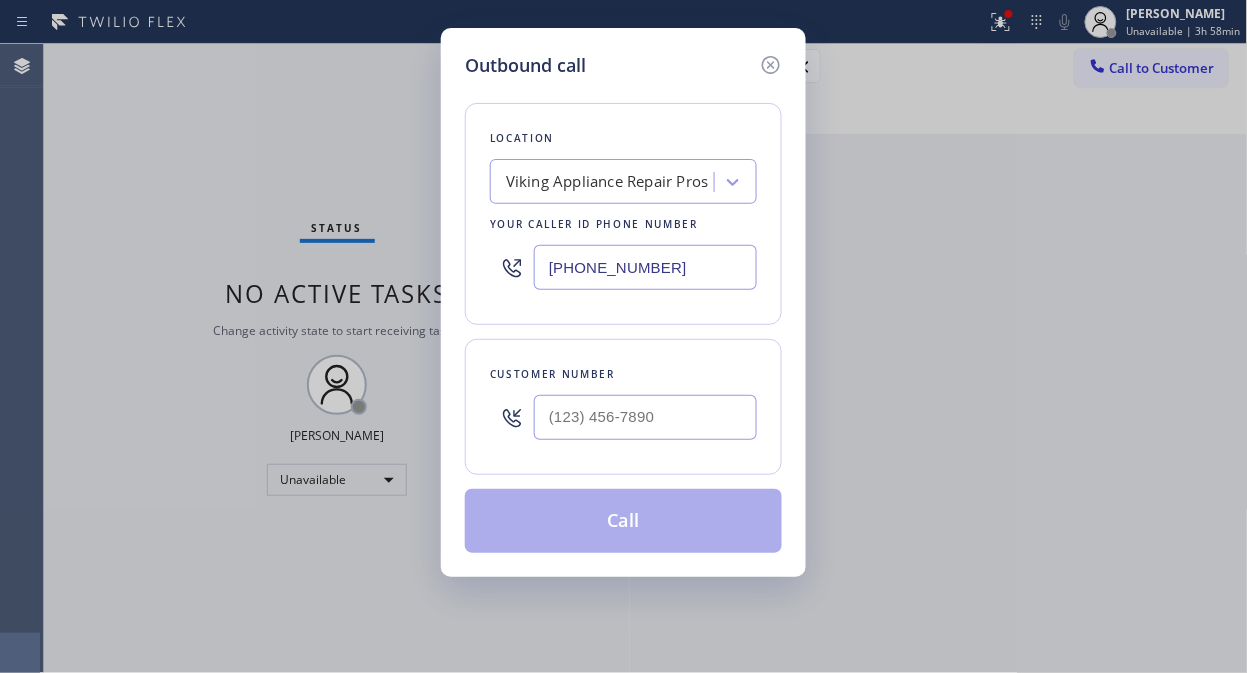 type on "[PHONE_NUMBER]" 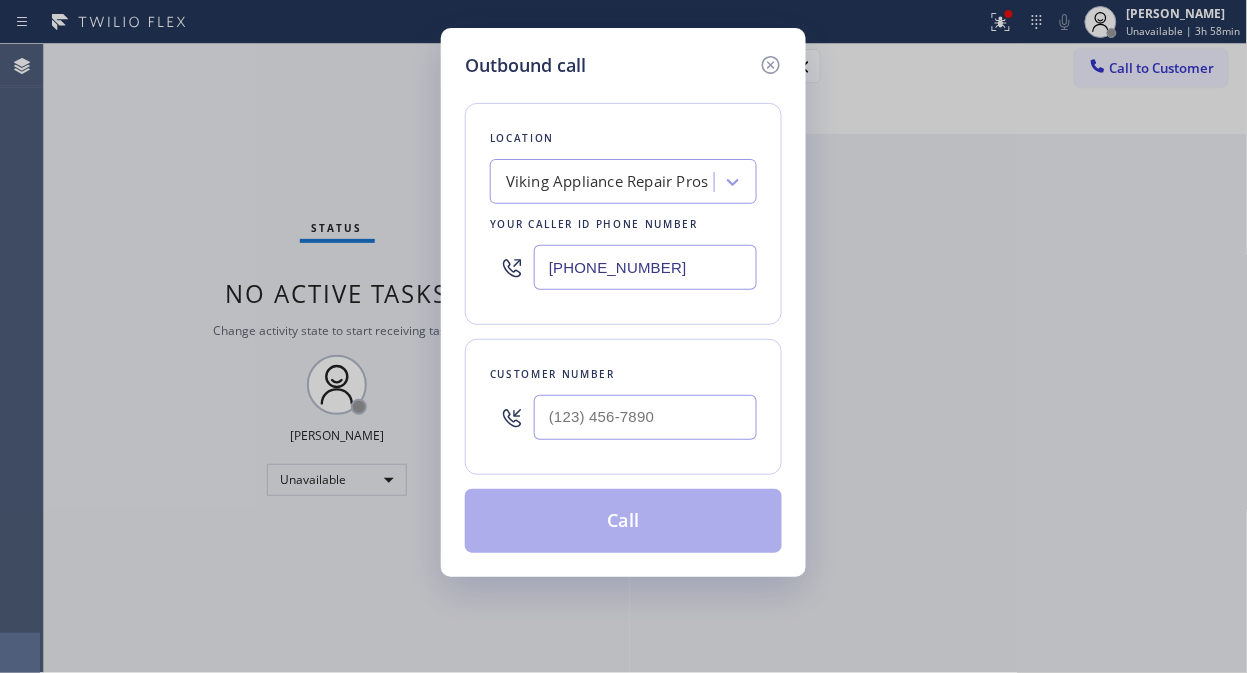 click on "Outbound call Location Viking Appliance Repair Pros Your caller id phone number [PHONE_NUMBER] Customer number Call" at bounding box center [623, 336] 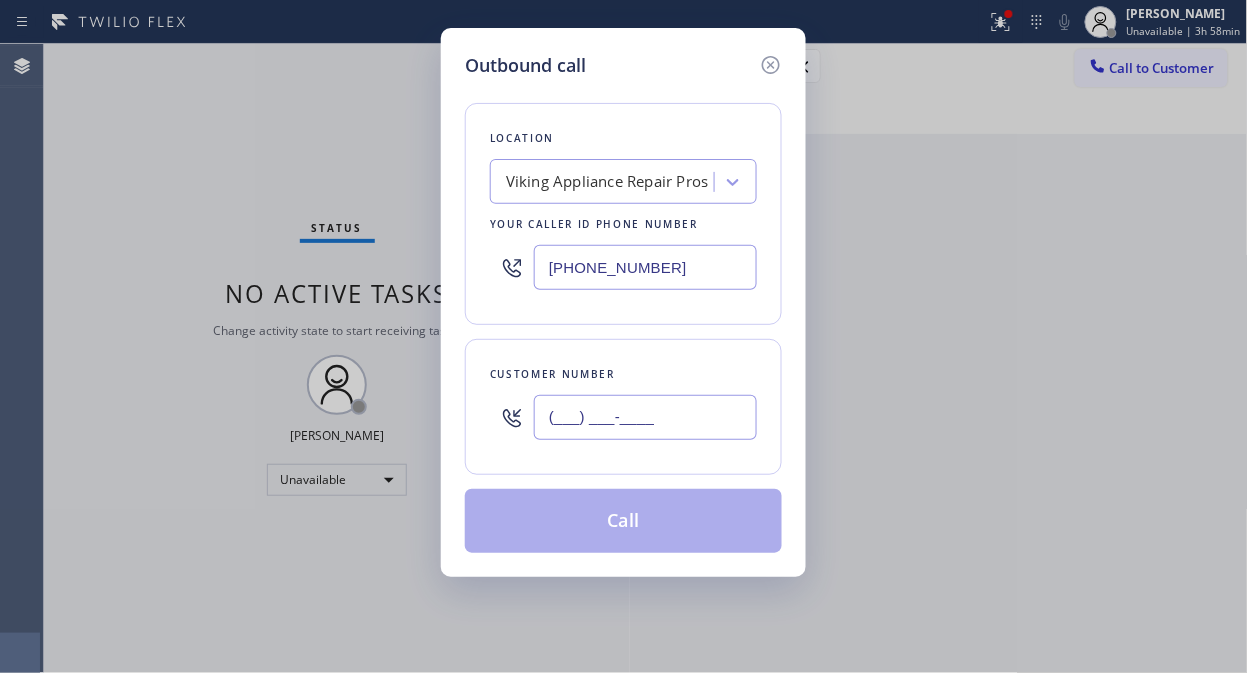 click on "(___) ___-____" at bounding box center [645, 417] 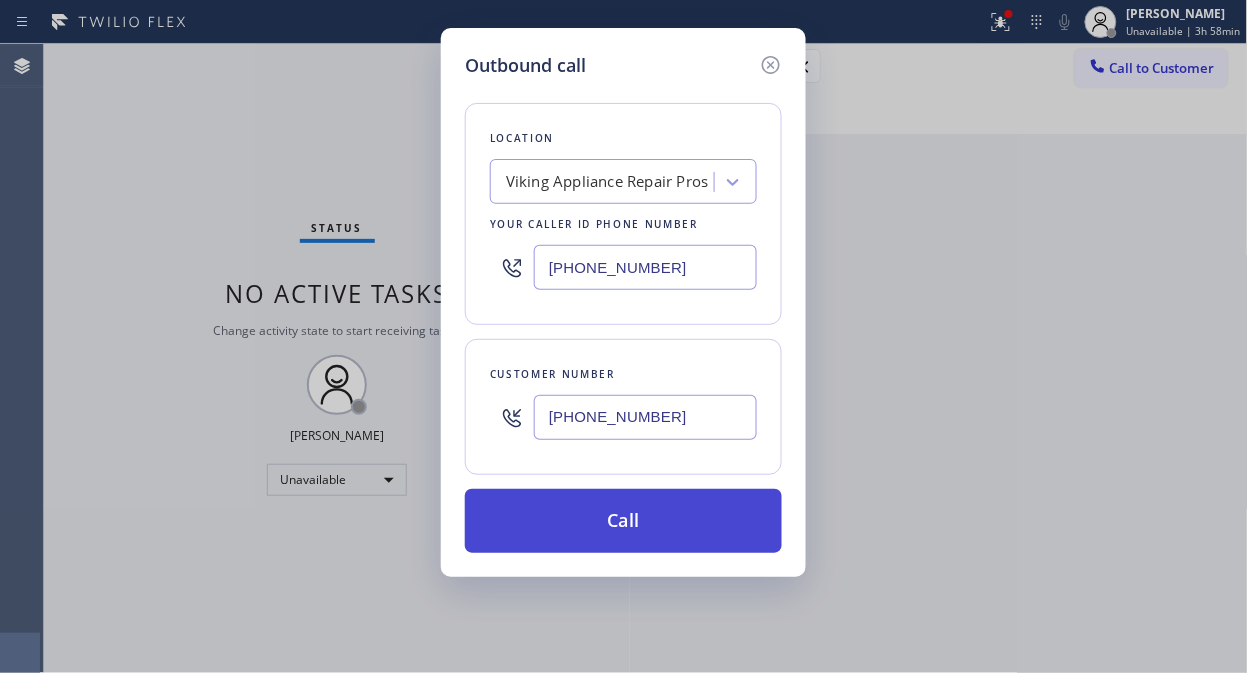 type on "[PHONE_NUMBER]" 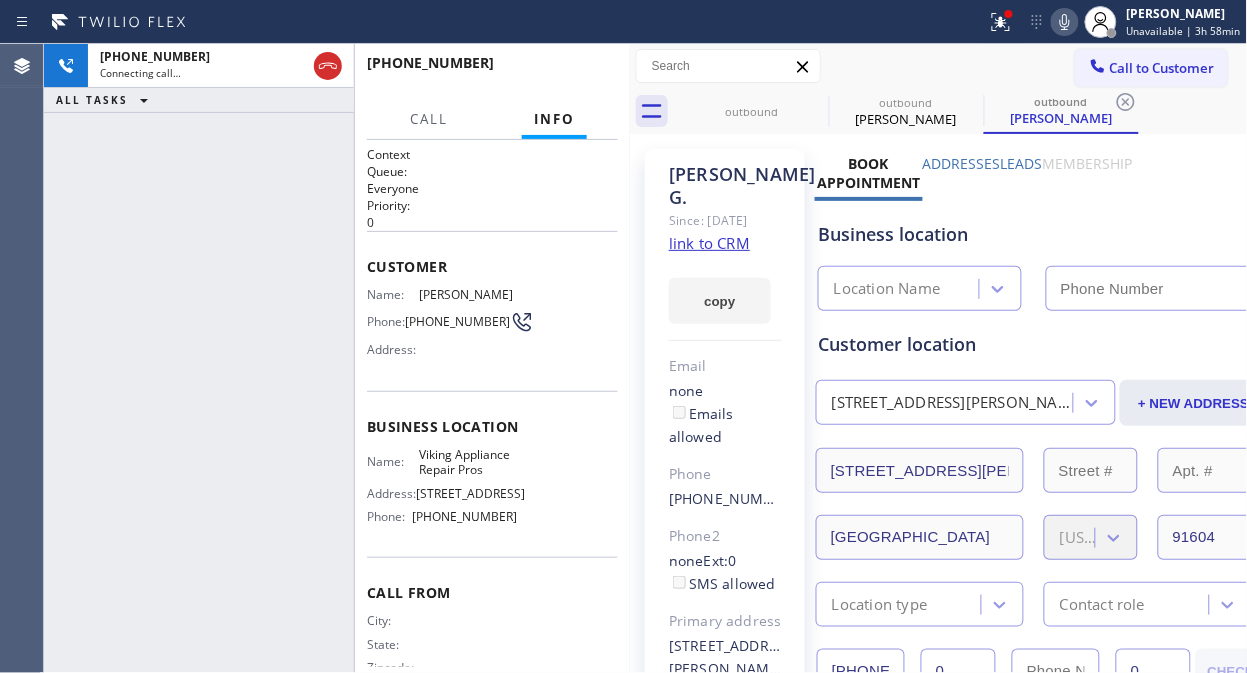 click on "link to CRM" 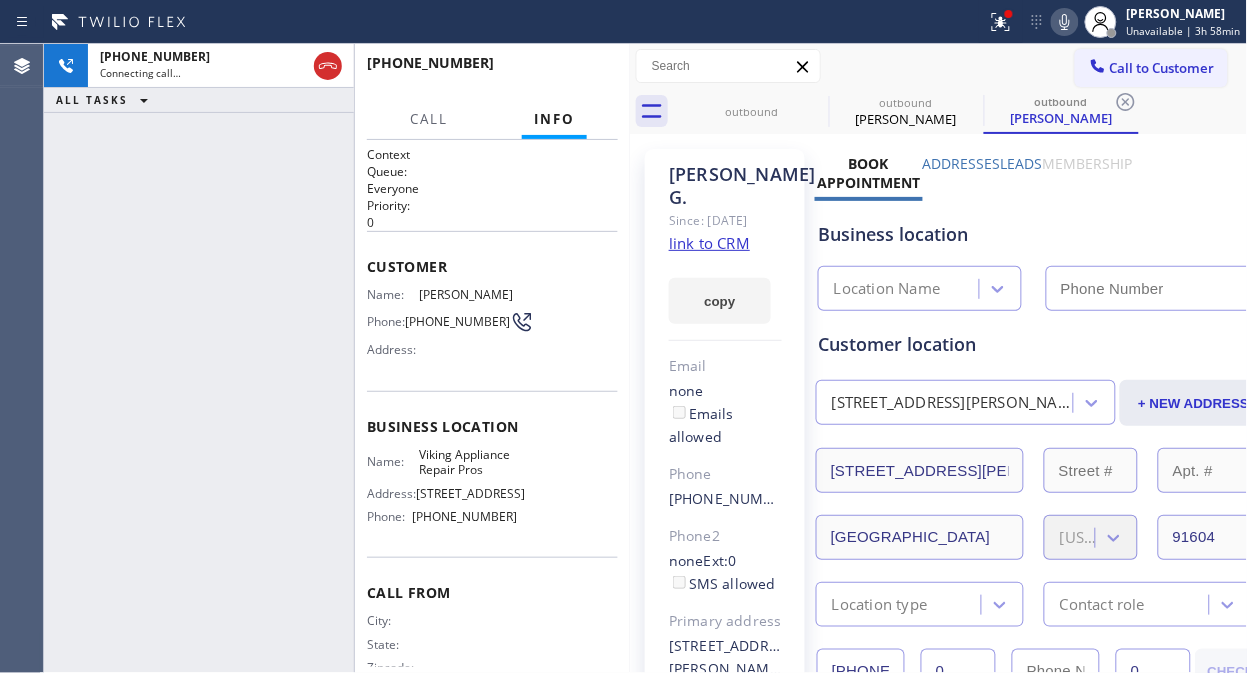 type on "[PHONE_NUMBER]" 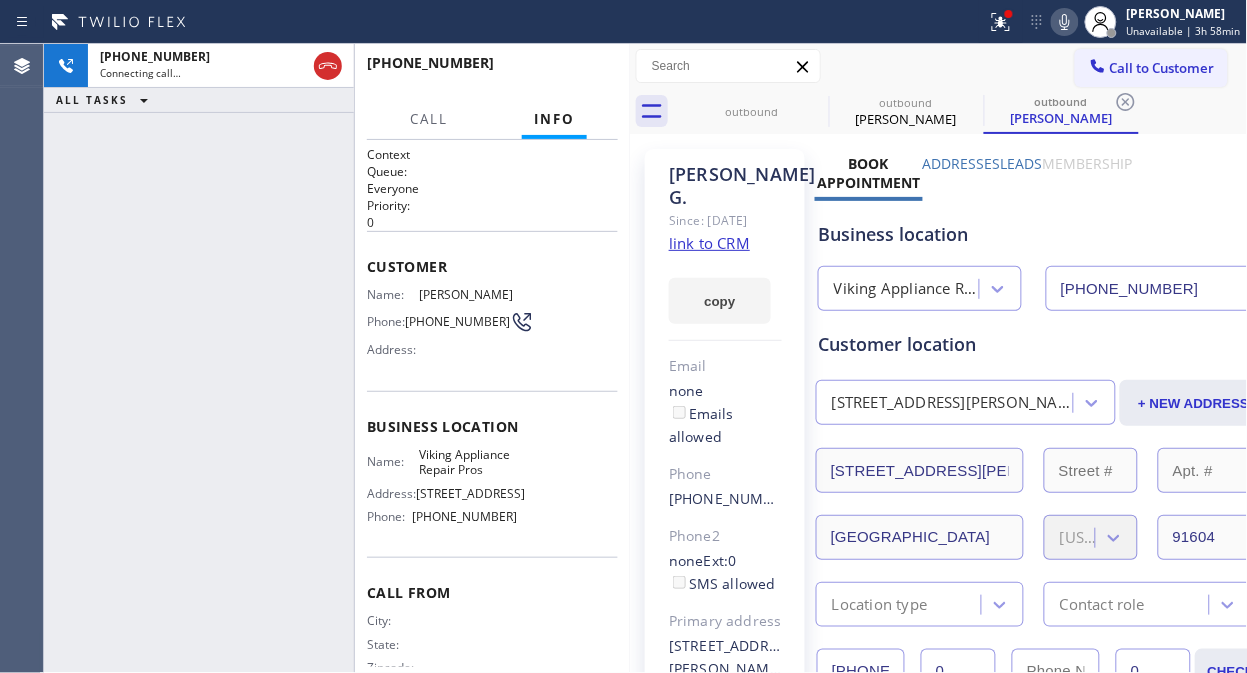 click on "[PHONE_NUMBER] Connecting call… ALL TASKS ALL TASKS ACTIVE TASKS TASKS IN WRAP UP" at bounding box center (199, 358) 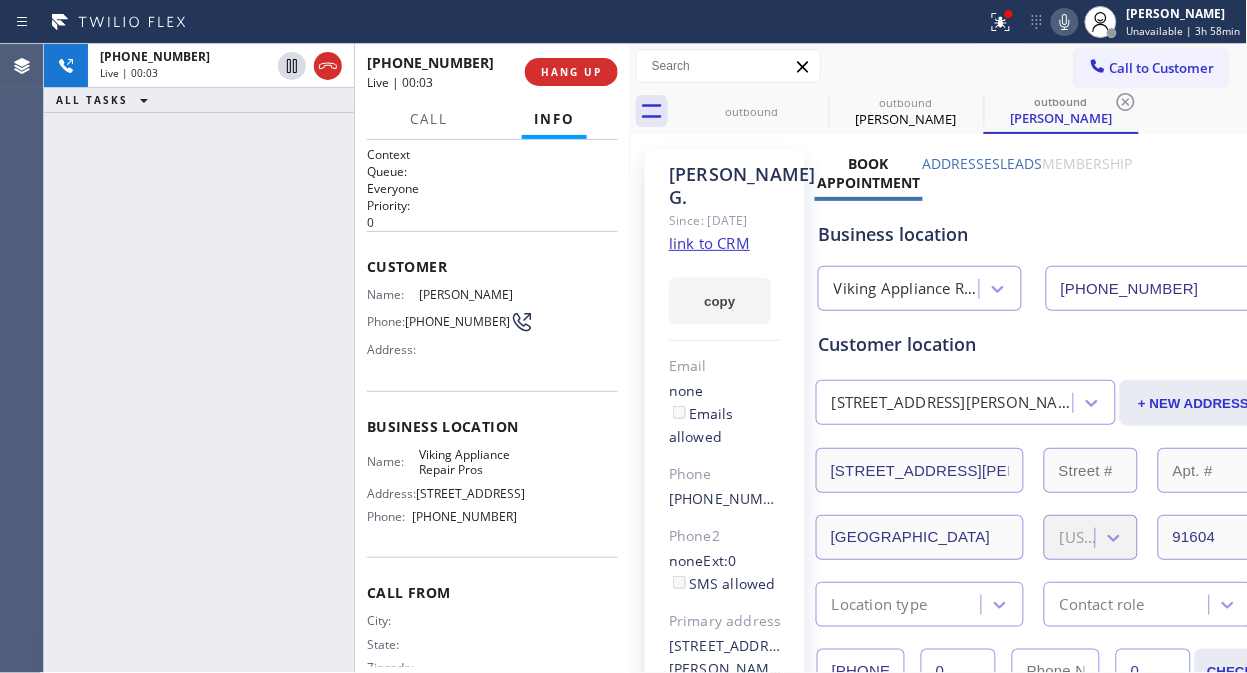 click 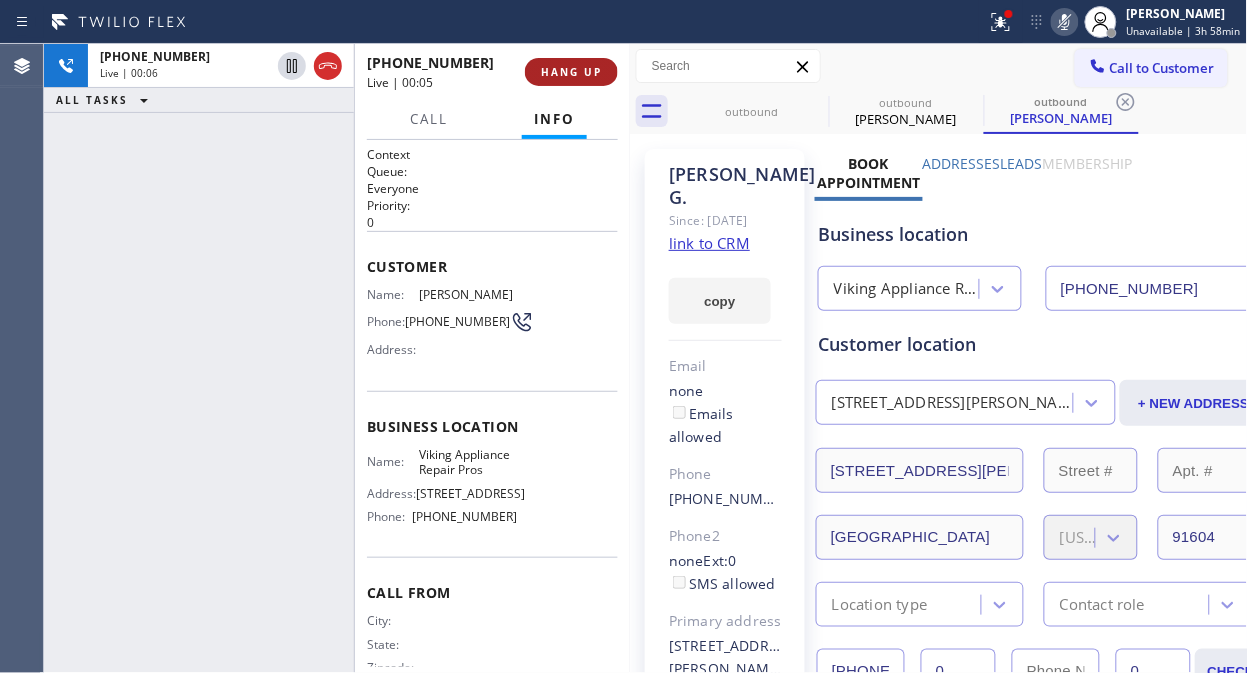 click on "HANG UP" at bounding box center (571, 72) 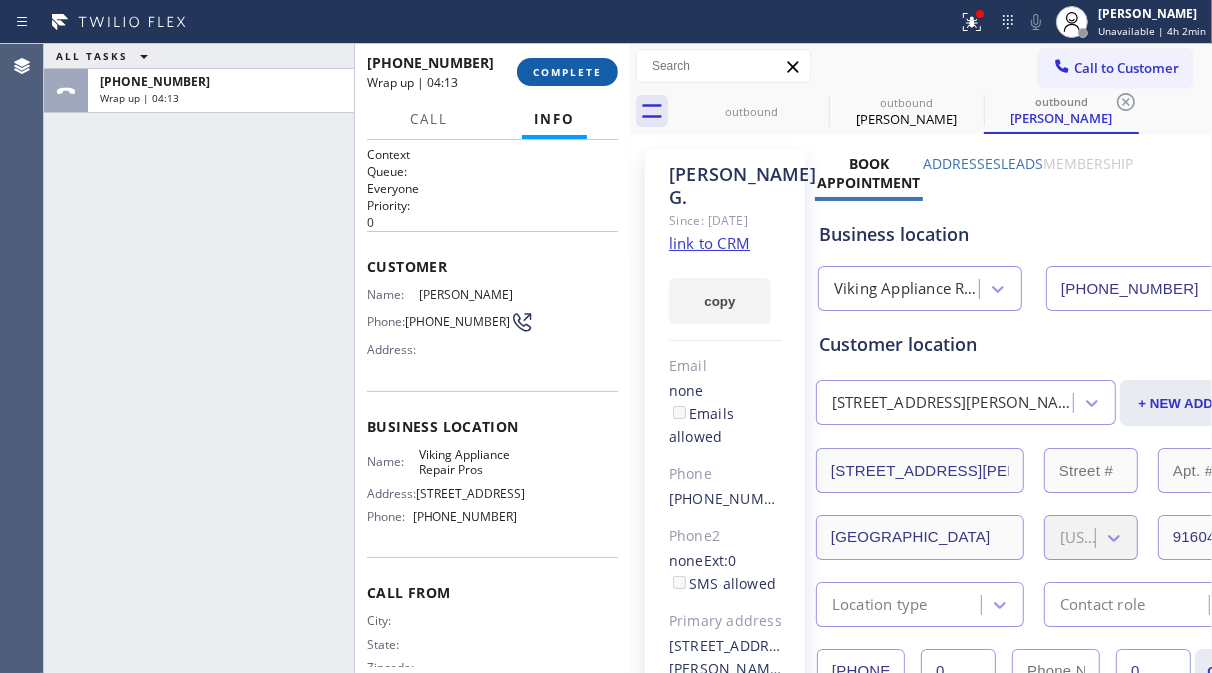 drag, startPoint x: 544, startPoint y: 88, endPoint x: 583, endPoint y: 71, distance: 42.544094 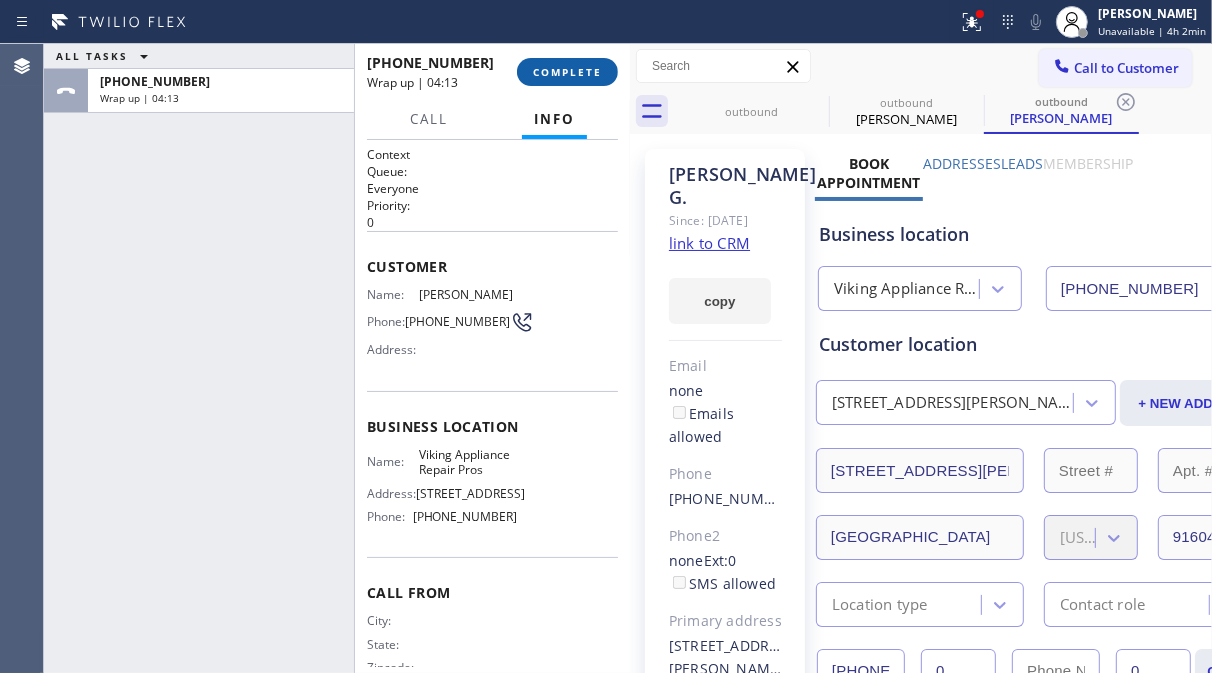 click on "COMPLETE" at bounding box center (567, 72) 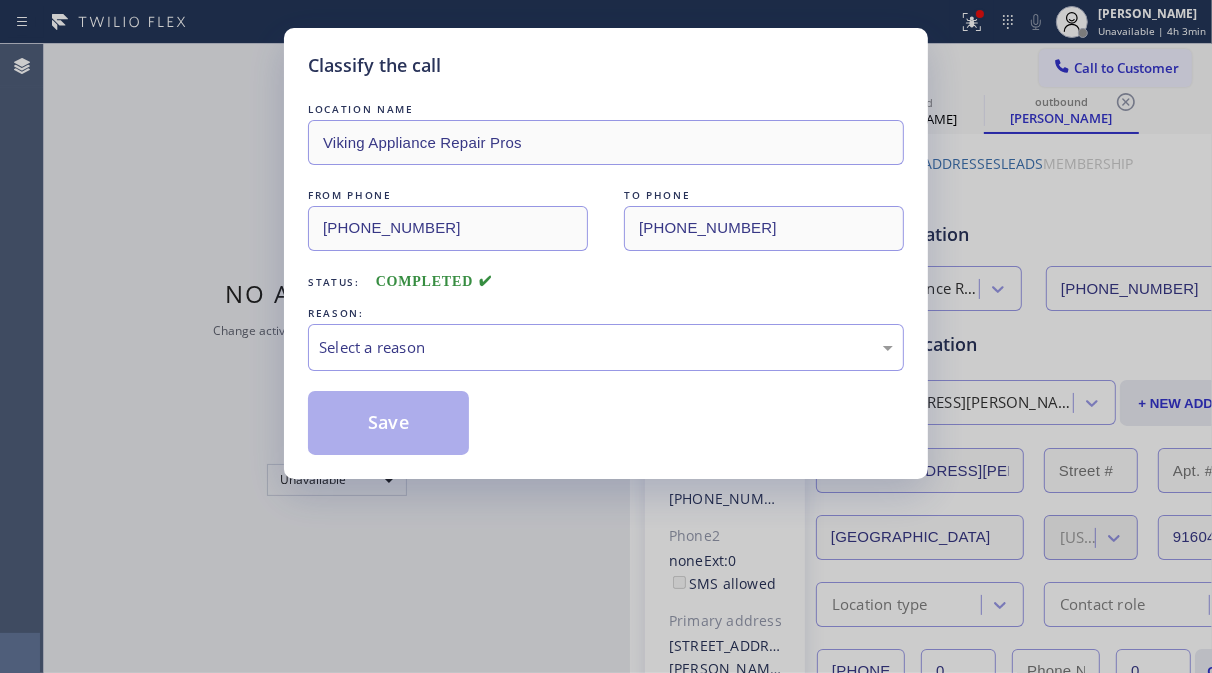 click on "Select a reason" at bounding box center [606, 347] 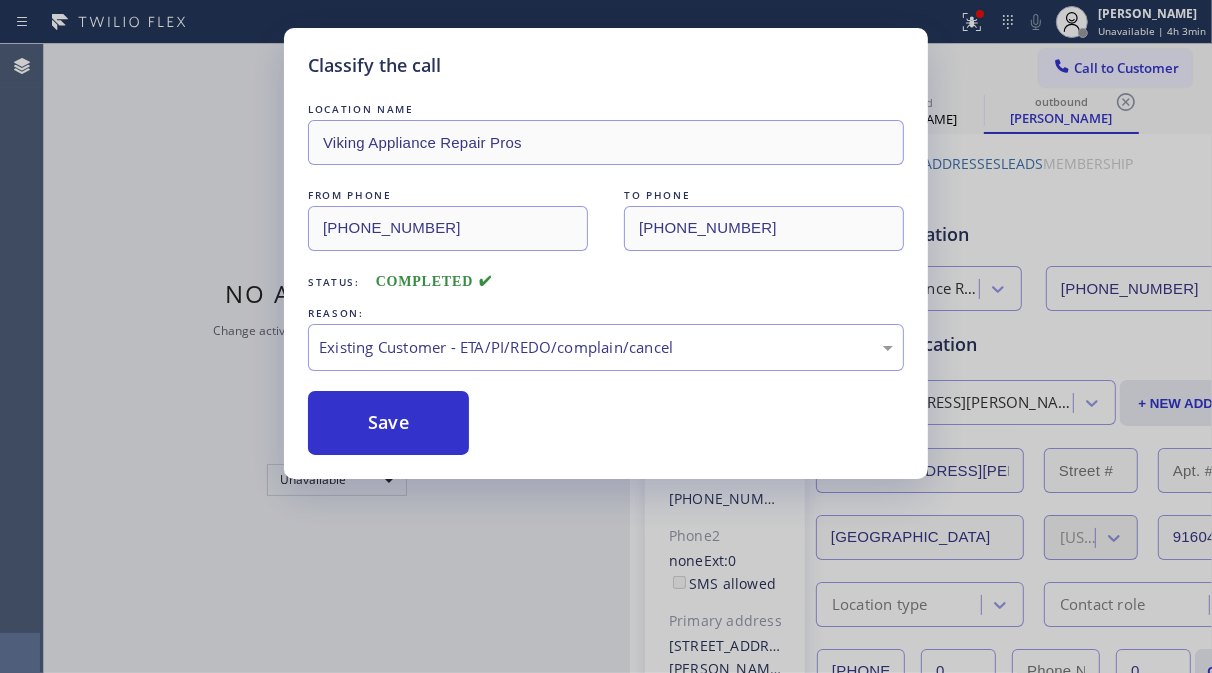 drag, startPoint x: 381, startPoint y: 416, endPoint x: 868, endPoint y: 672, distance: 550.18634 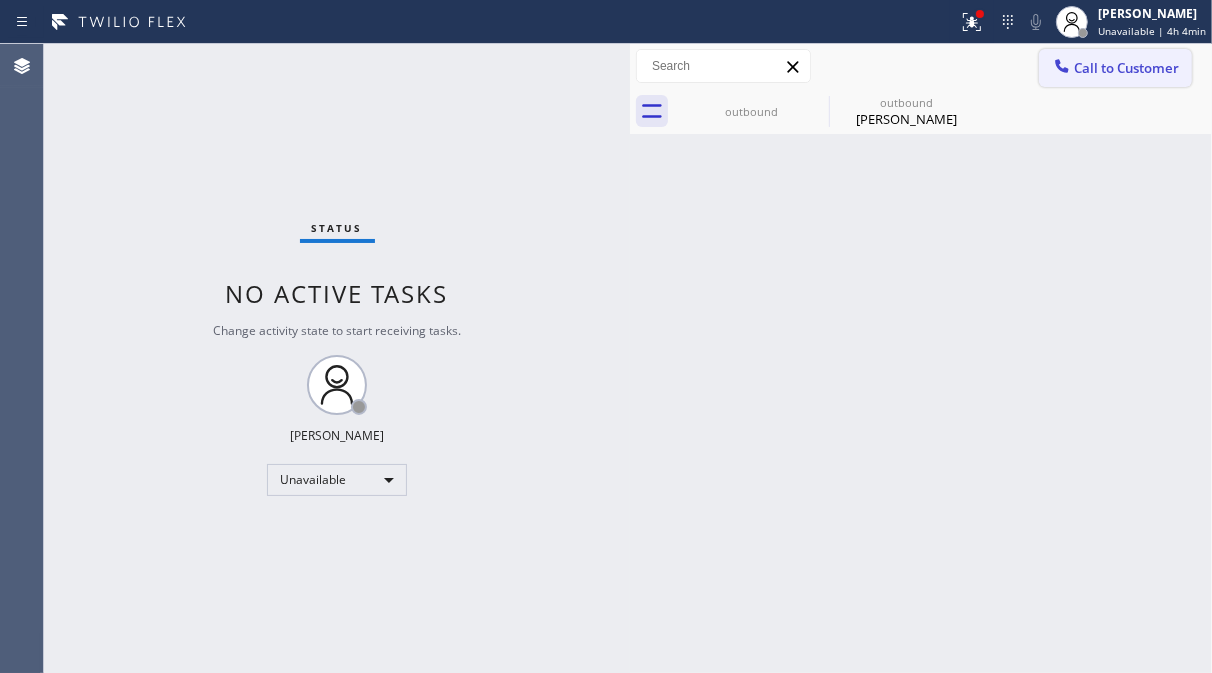 click on "Call to Customer" at bounding box center (1115, 68) 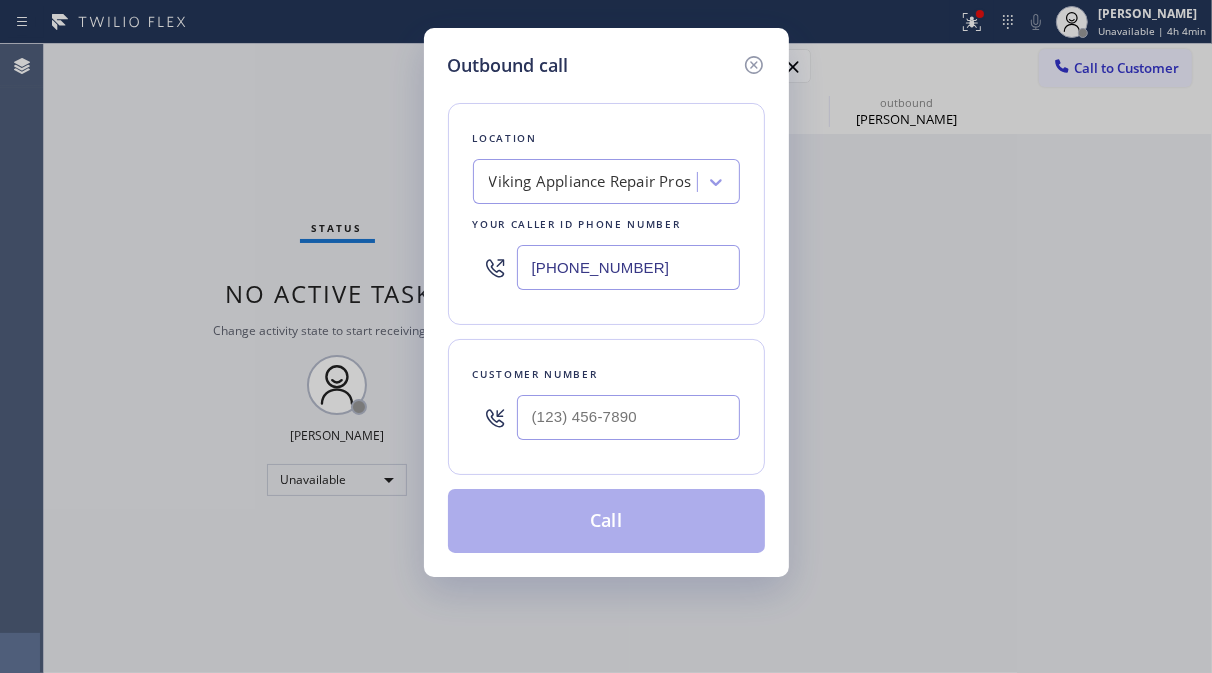 click on "Viking Appliance Repair Pros" at bounding box center [590, 182] 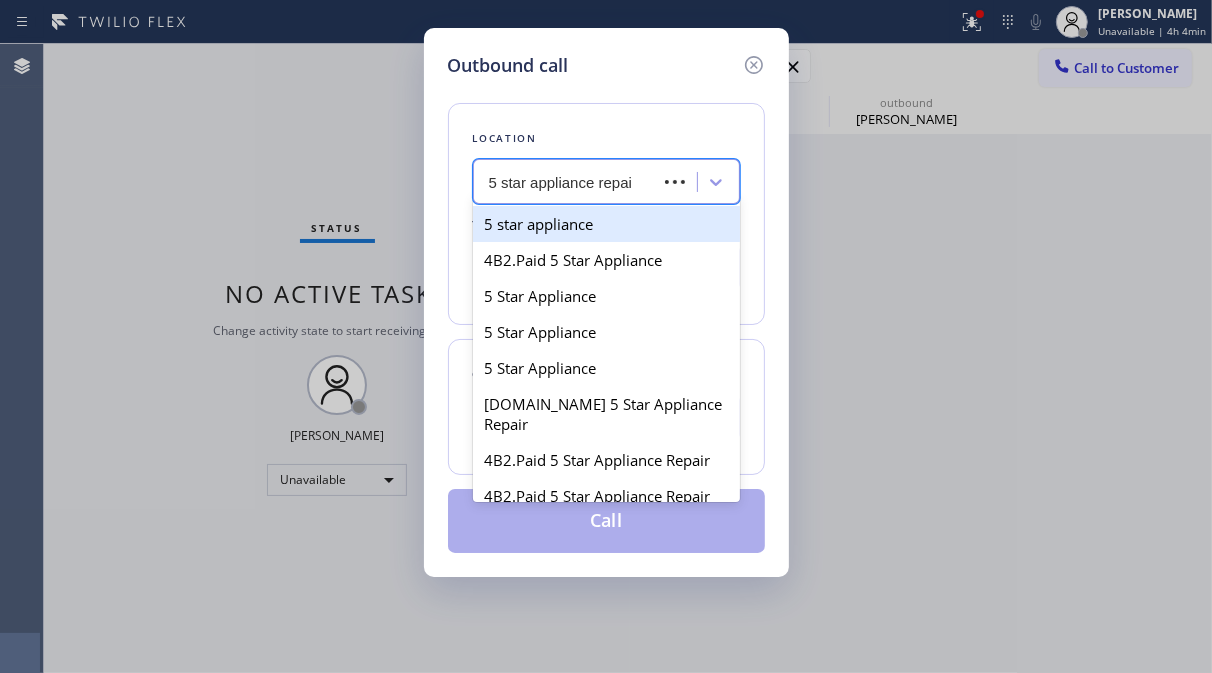 type on "5 star appliance repair" 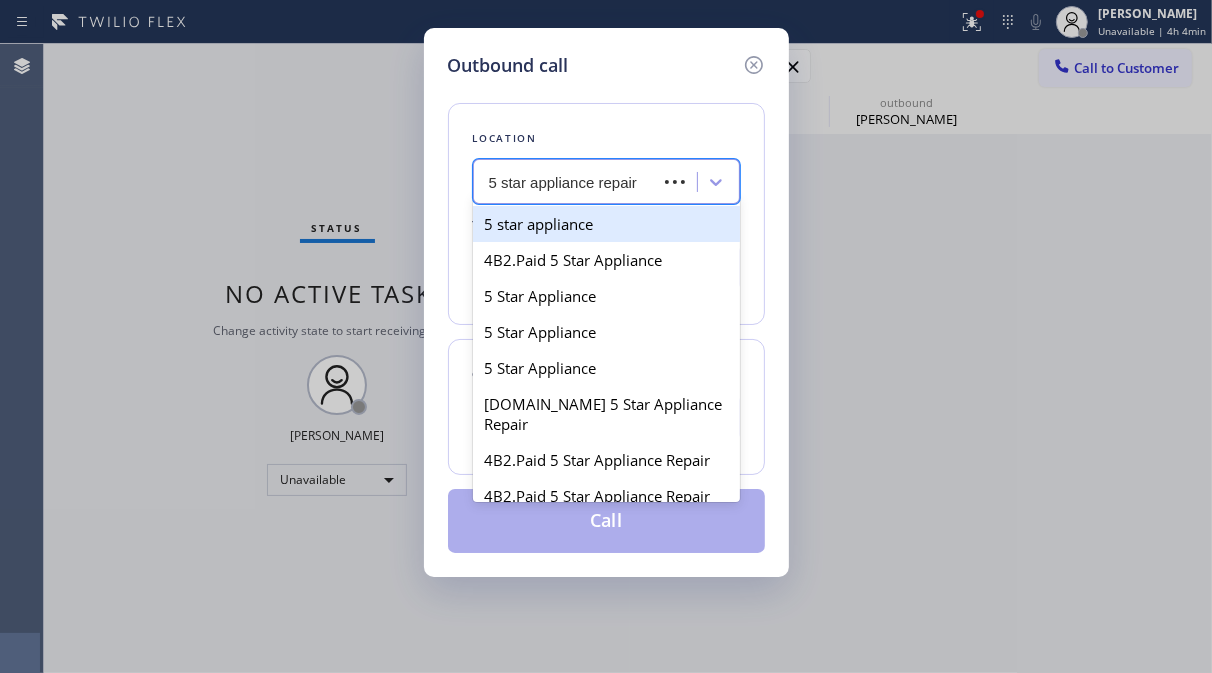 click on "5 star appliance" at bounding box center (606, 224) 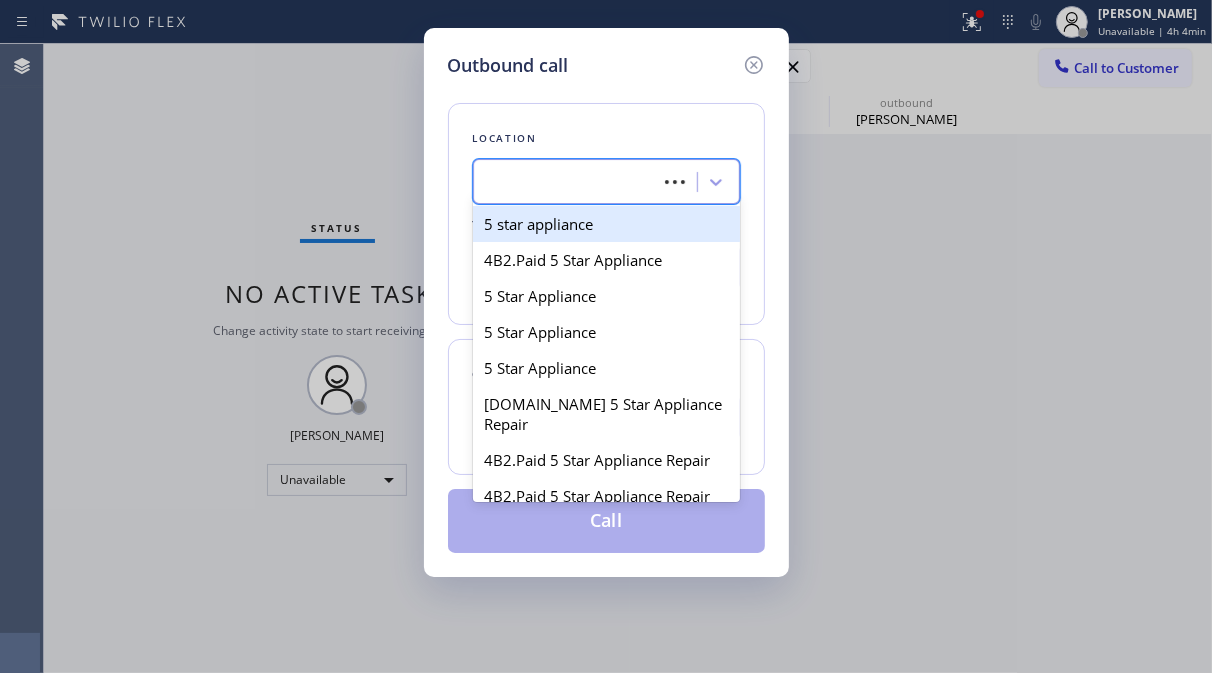 type on "[PHONE_NUMBER]" 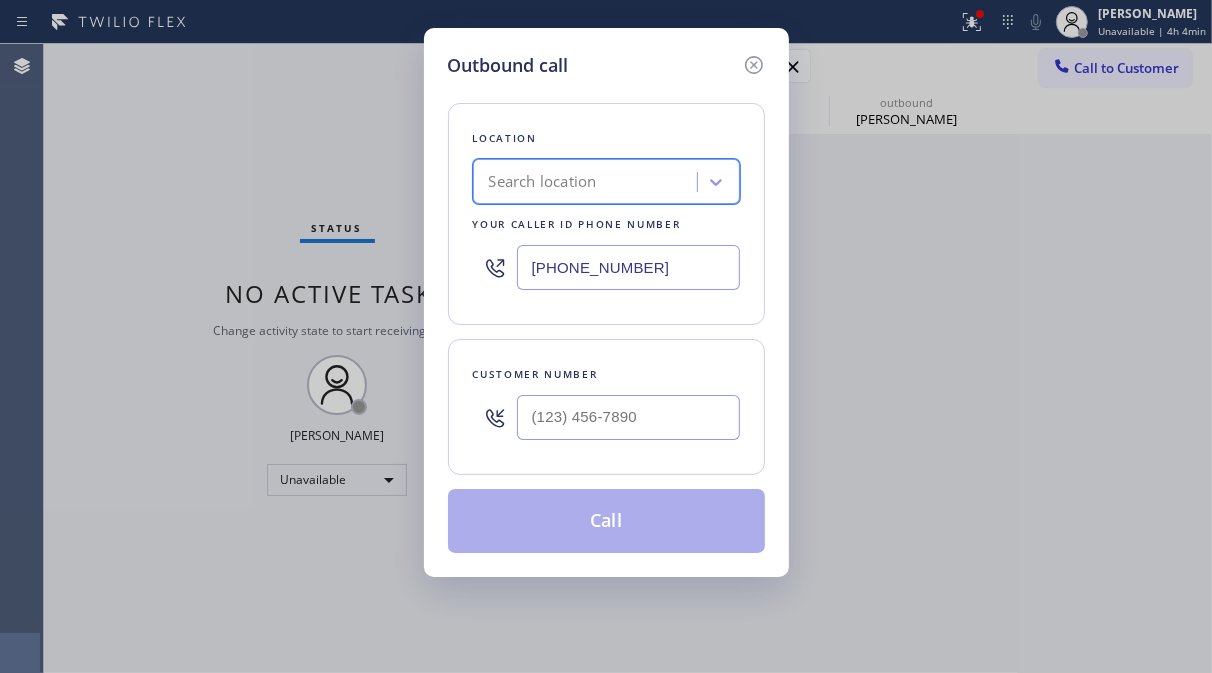 click on "Search location" at bounding box center [588, 182] 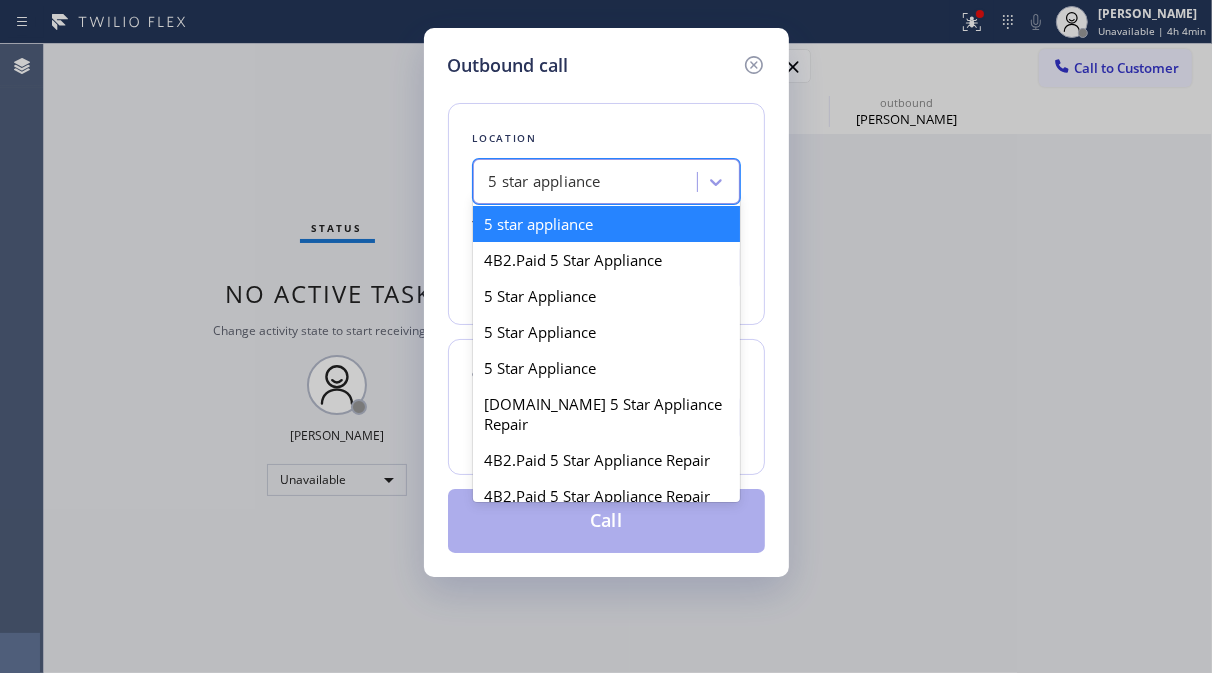 click on "5 star appliance" at bounding box center [588, 182] 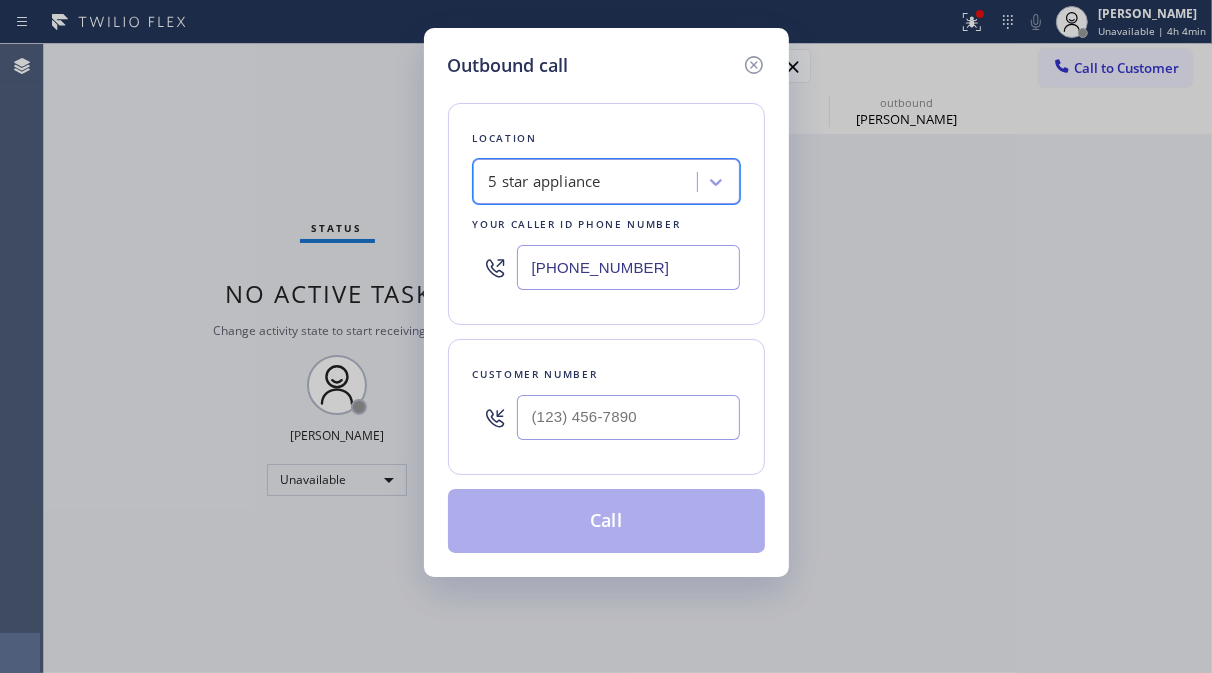 click on "5 star appliance" at bounding box center (588, 182) 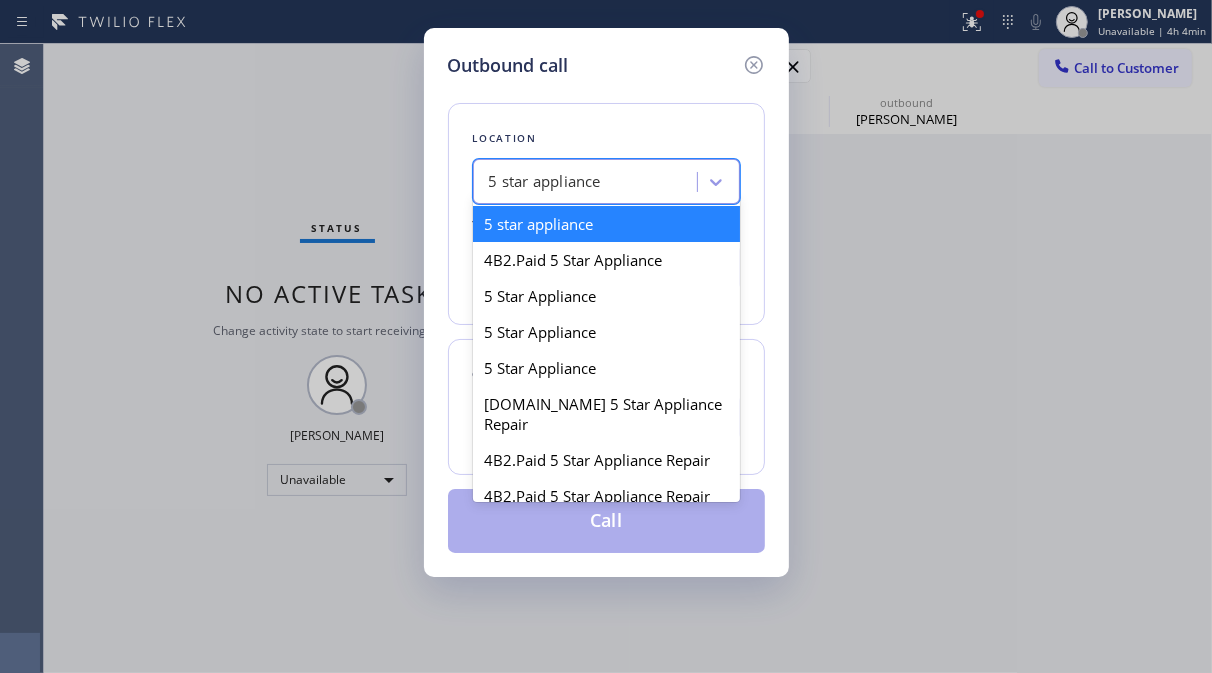 click on "5 star appliance" at bounding box center [588, 182] 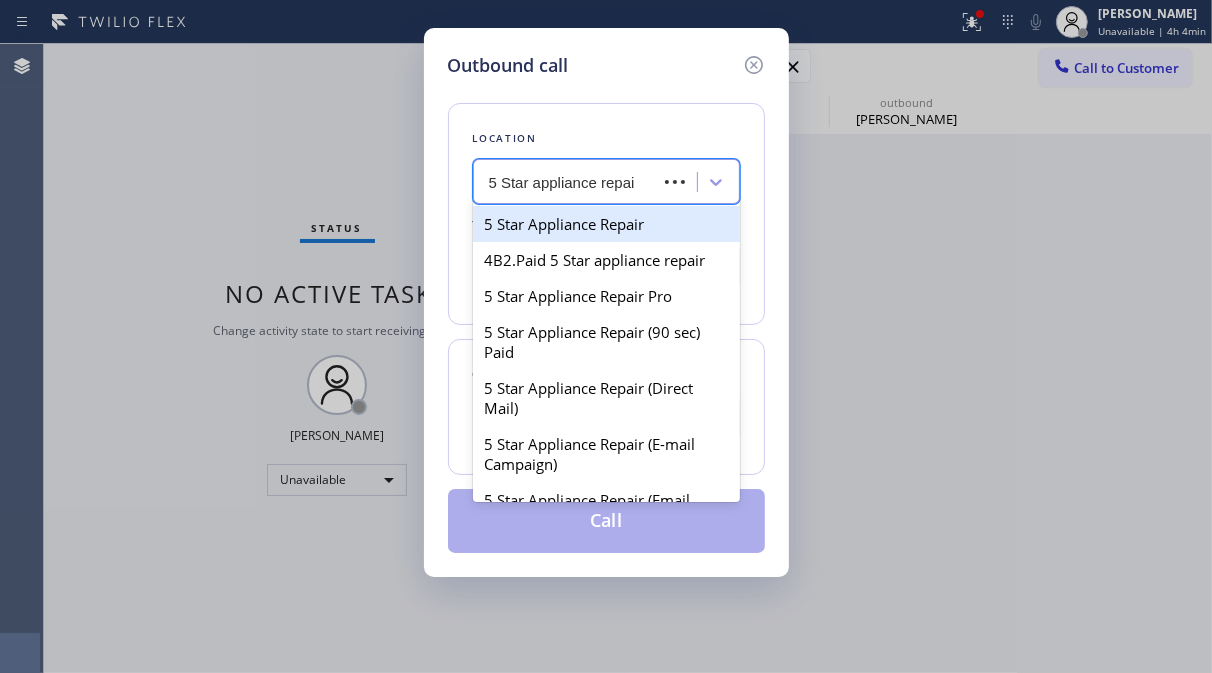 type on "5 Star appliance repair" 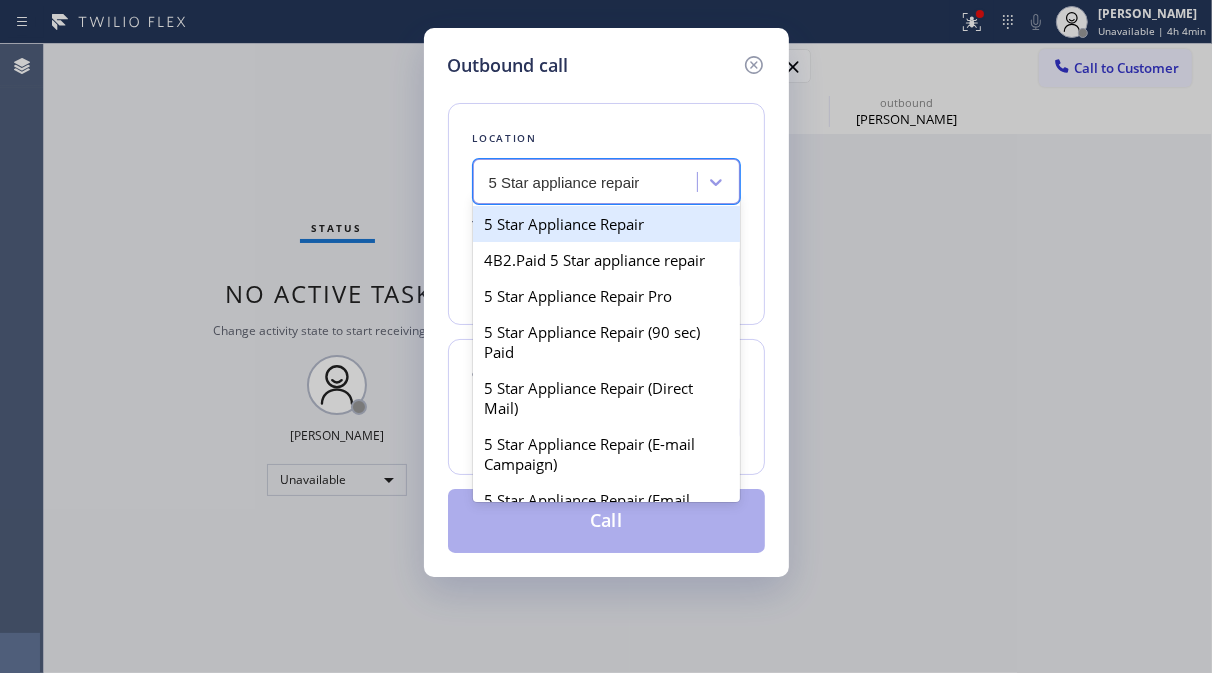 click on "5 Star Appliance Repair" at bounding box center (606, 224) 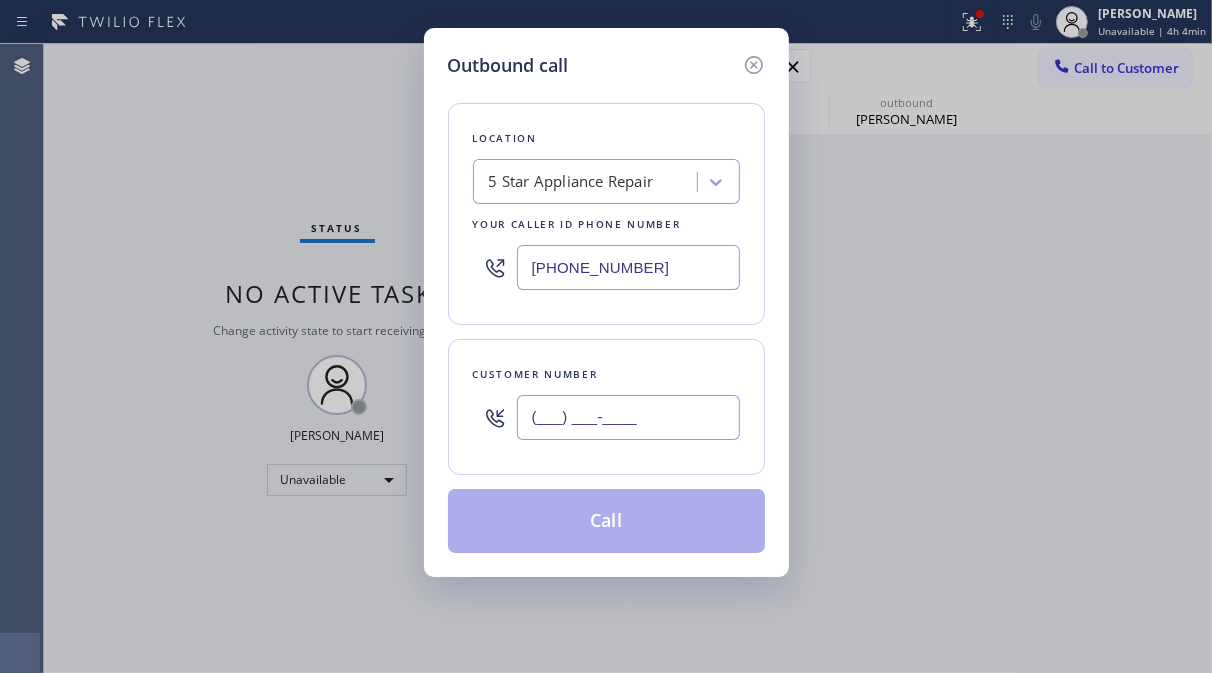 click on "(___) ___-____" at bounding box center (628, 417) 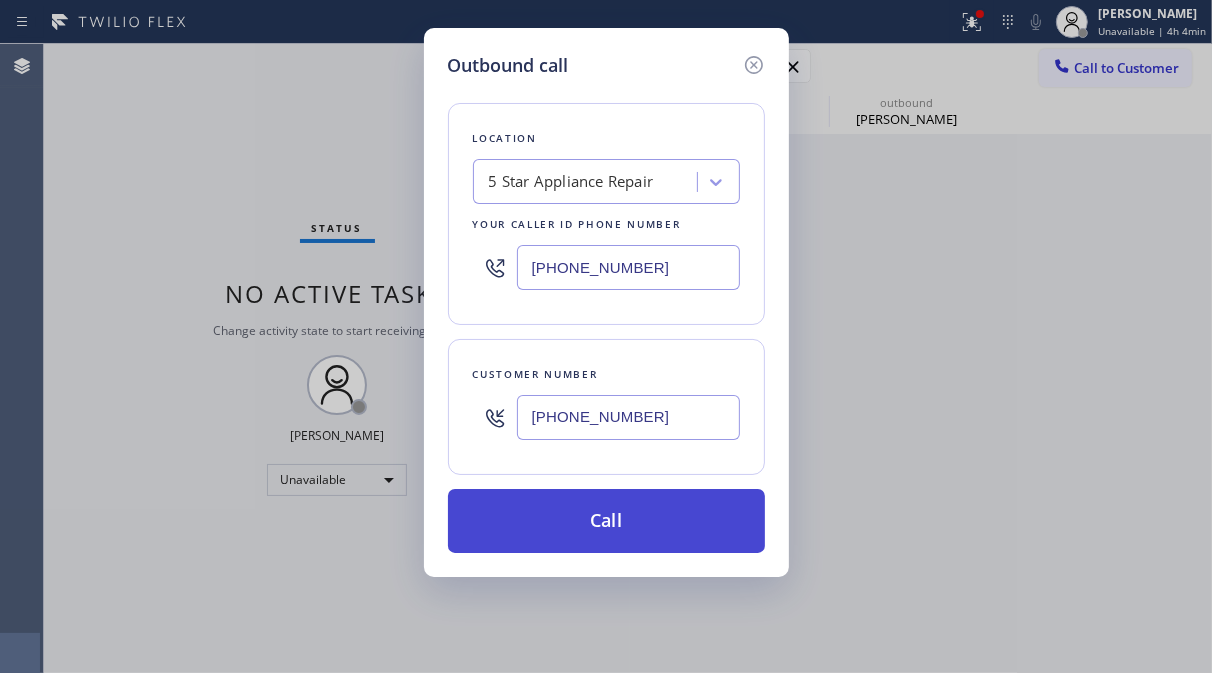 type on "[PHONE_NUMBER]" 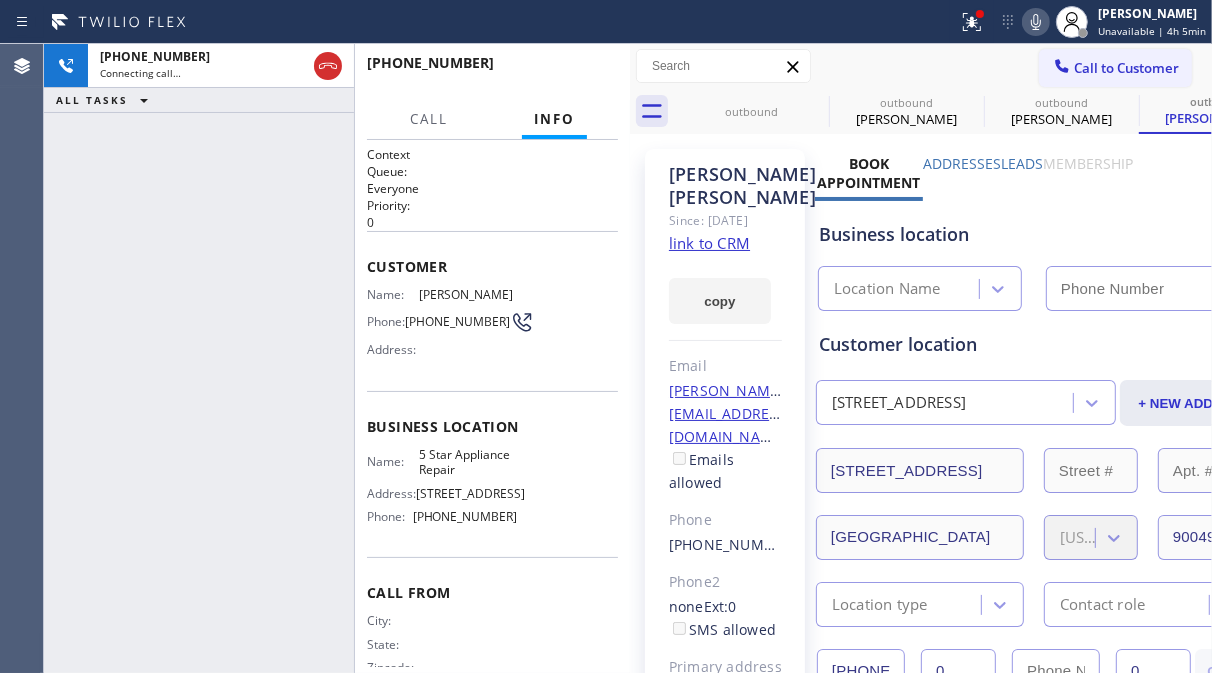 type on "[PHONE_NUMBER]" 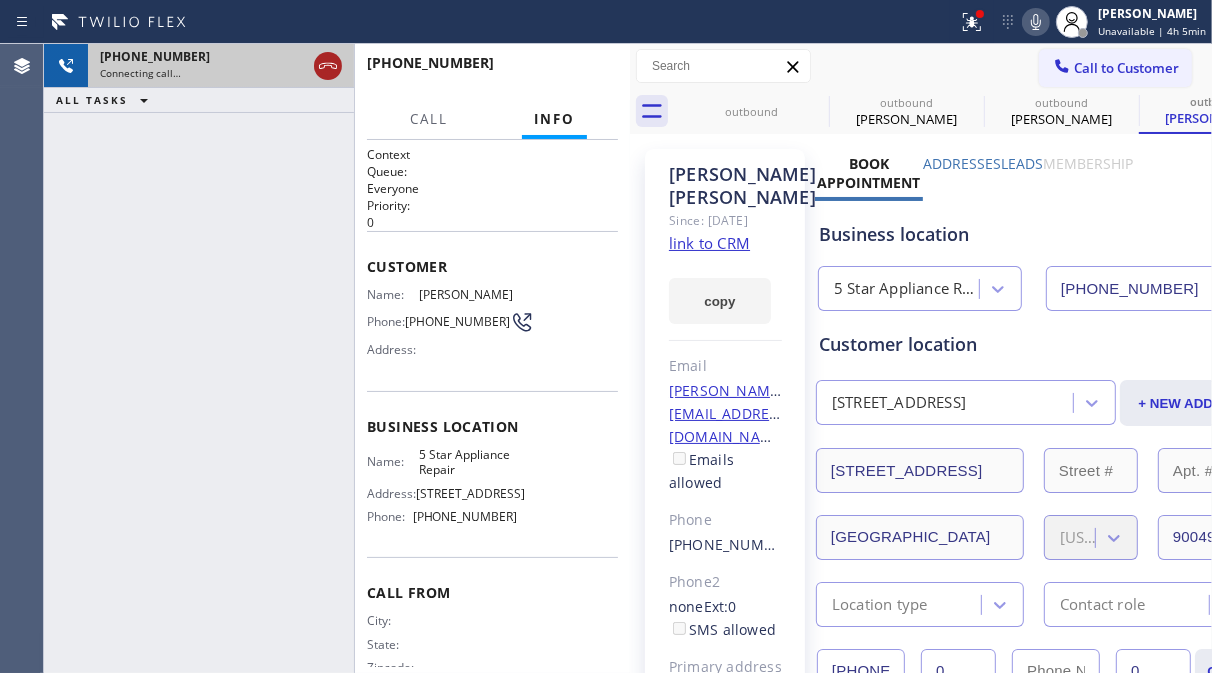 click 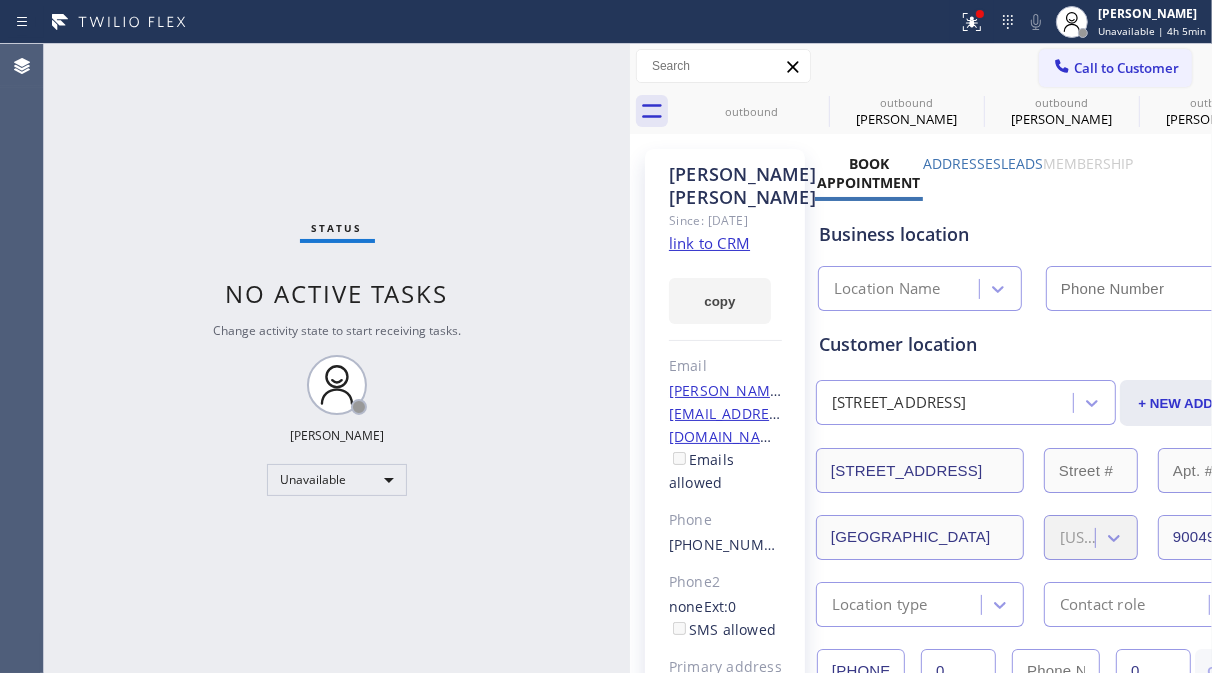 type on "[PHONE_NUMBER]" 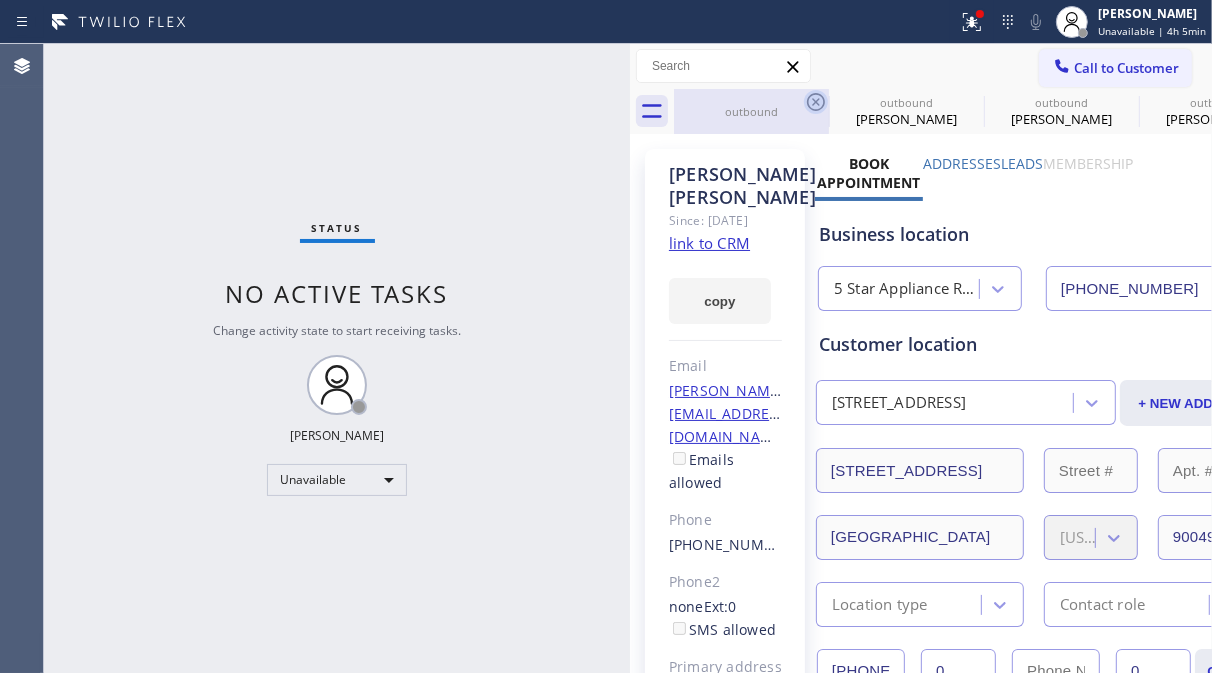 click 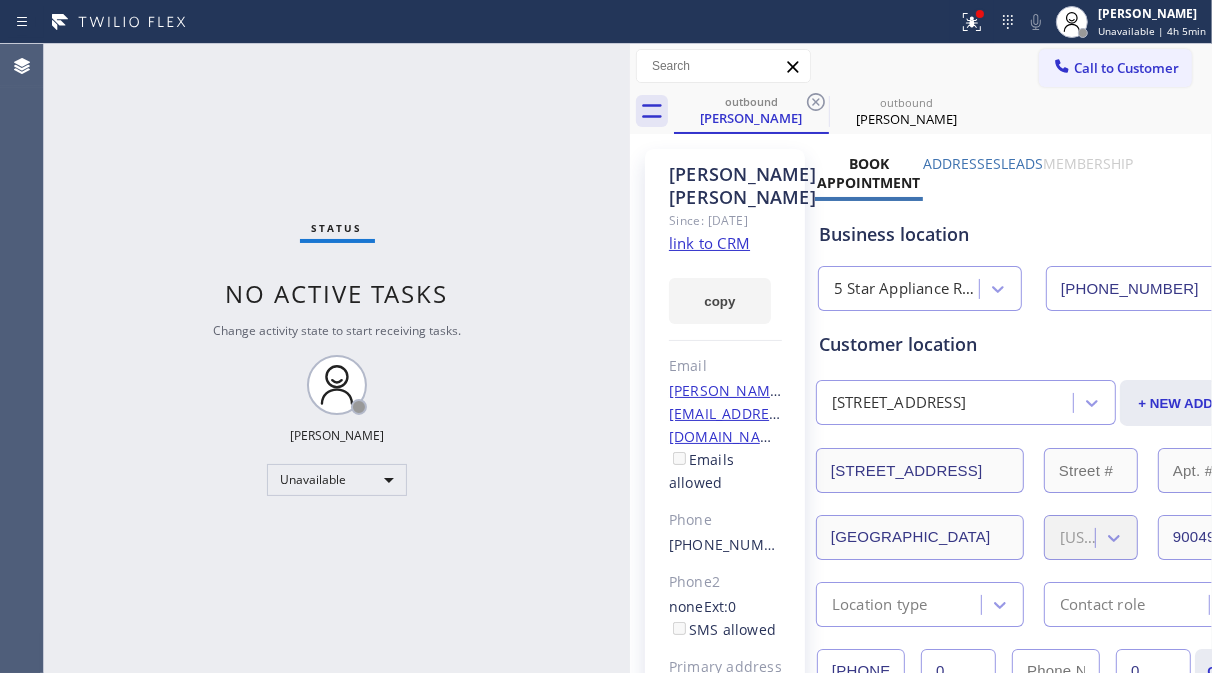 click 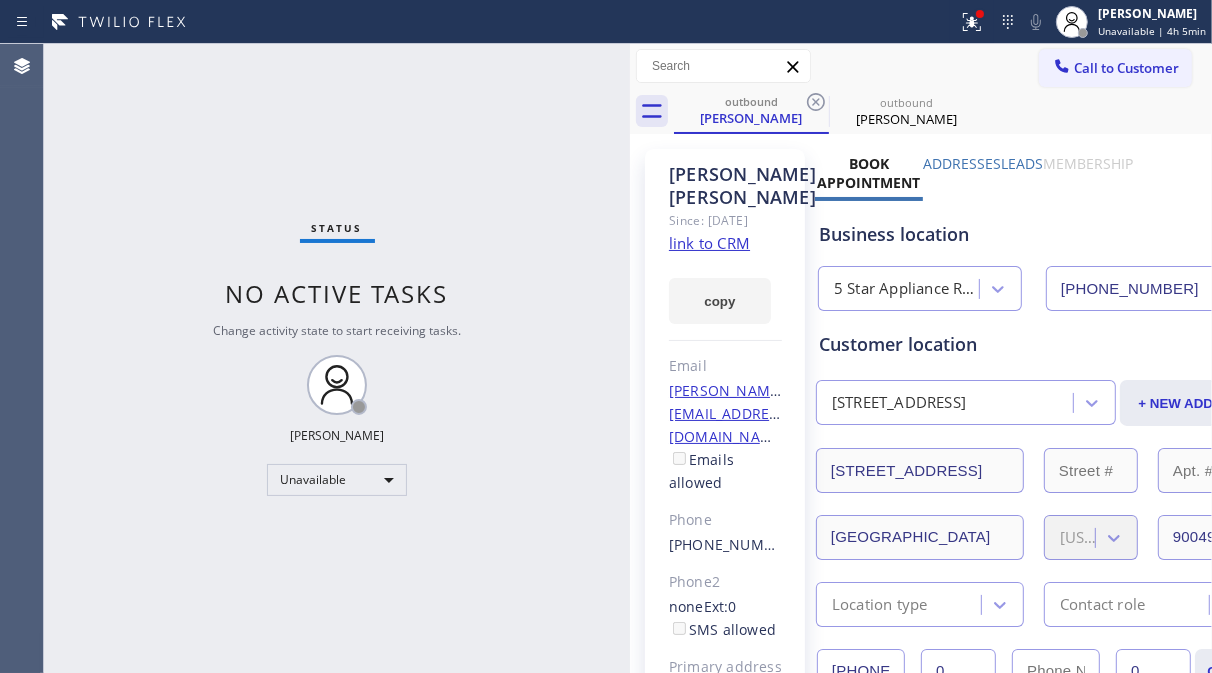 click 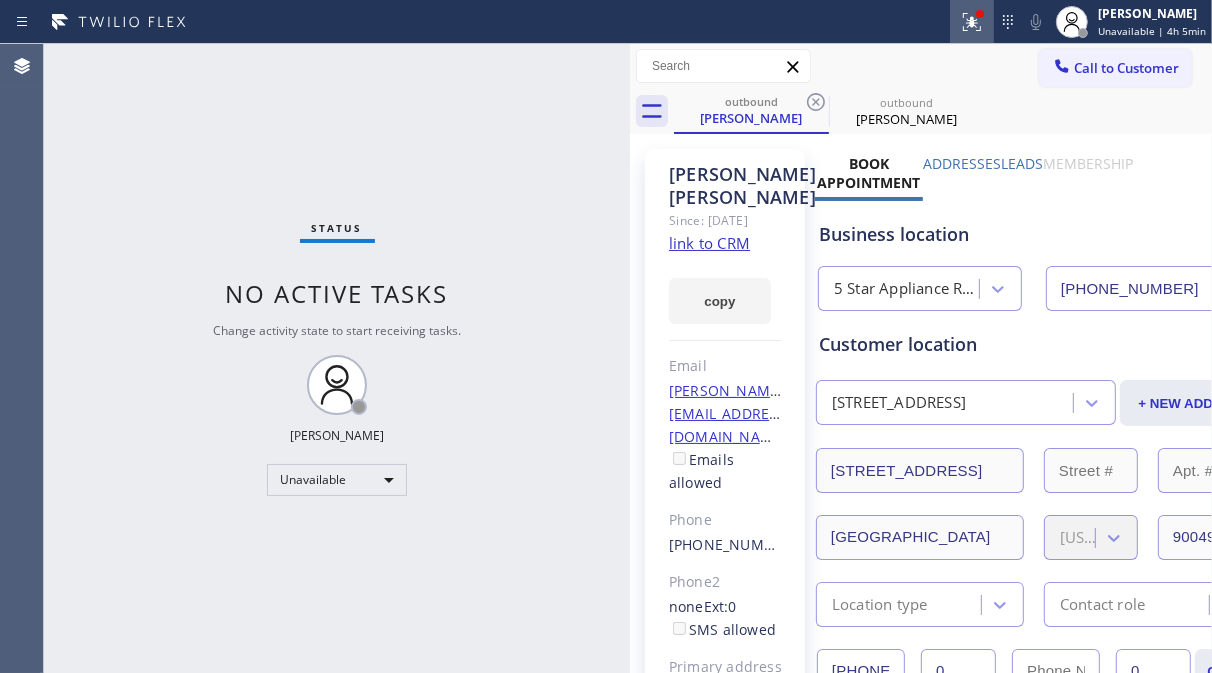 click on "outbound [PERSON_NAME] outbound [PERSON_NAME]" at bounding box center (943, 111) 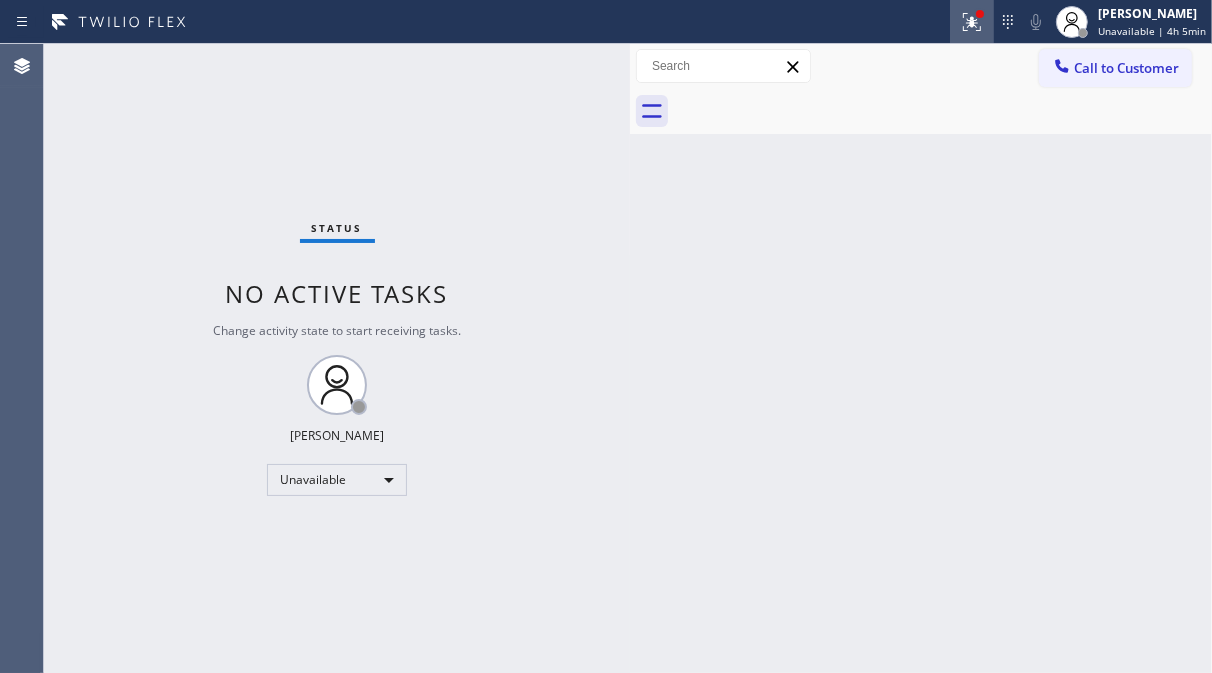 click at bounding box center (972, 22) 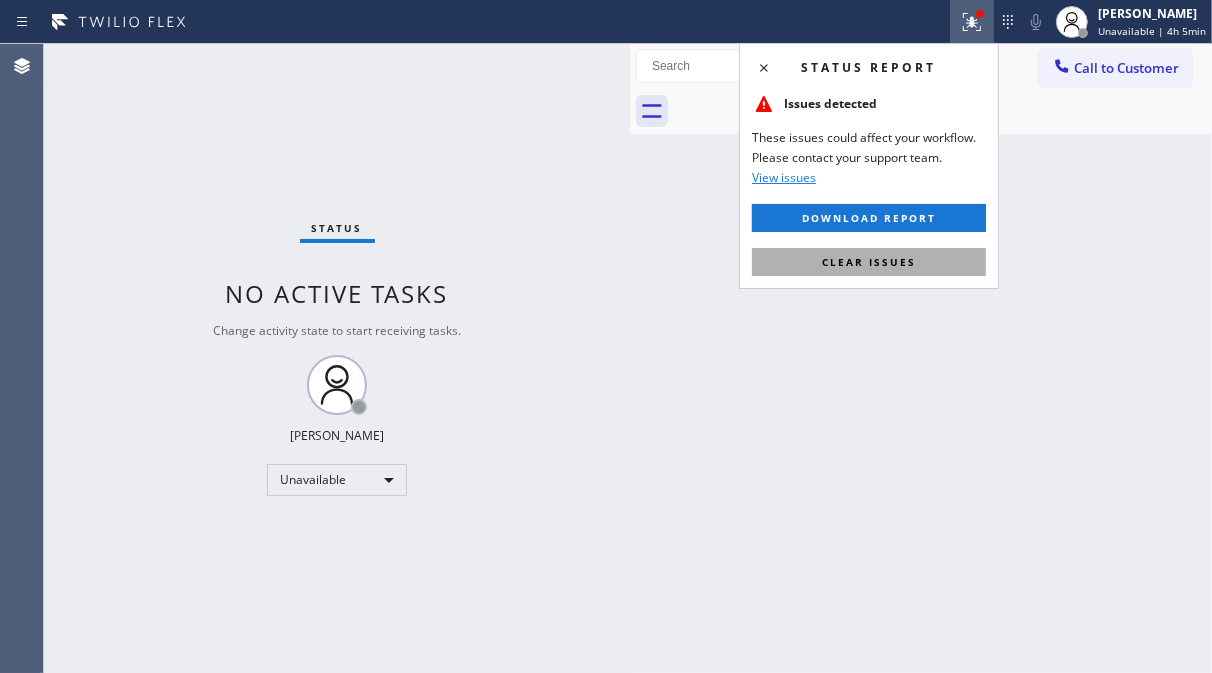 click on "Clear issues" at bounding box center (869, 262) 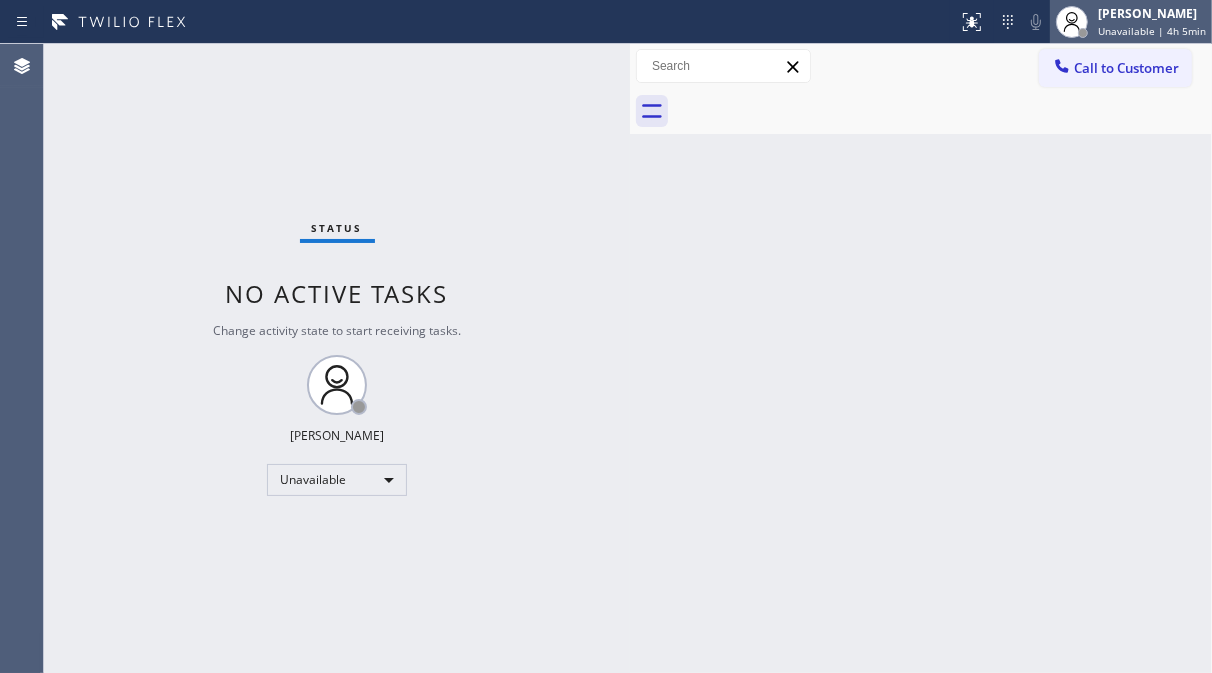 click on "[PERSON_NAME]" at bounding box center [1152, 13] 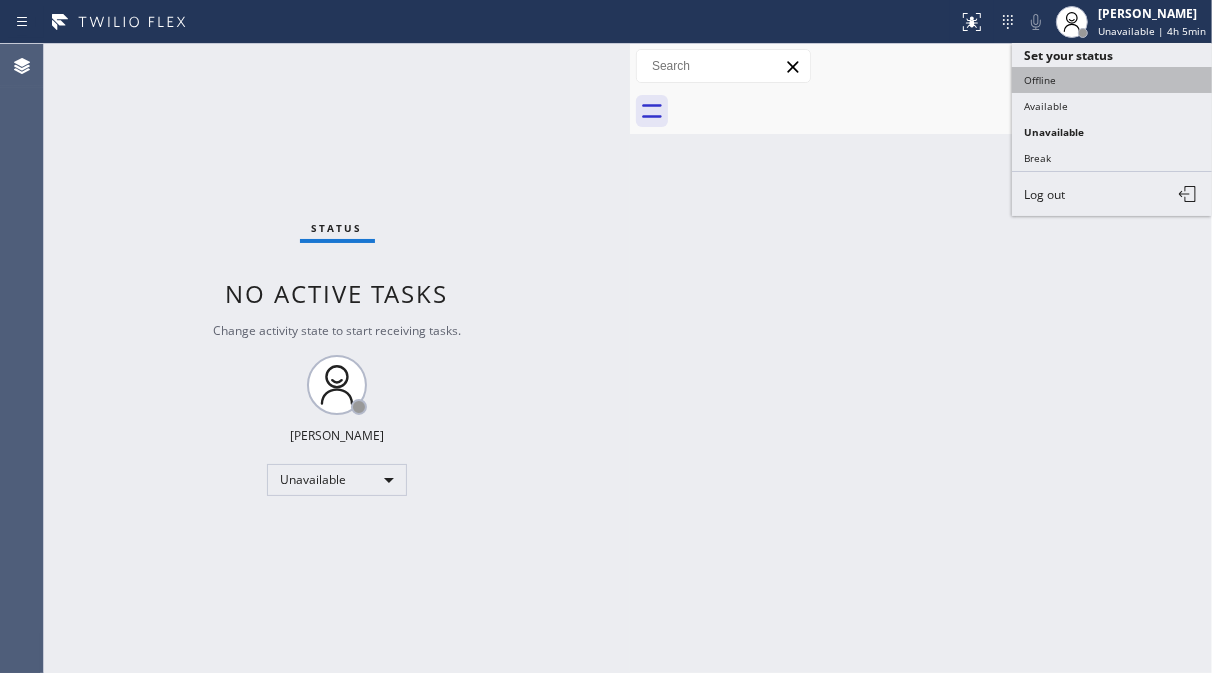 click on "Offline" at bounding box center [1112, 80] 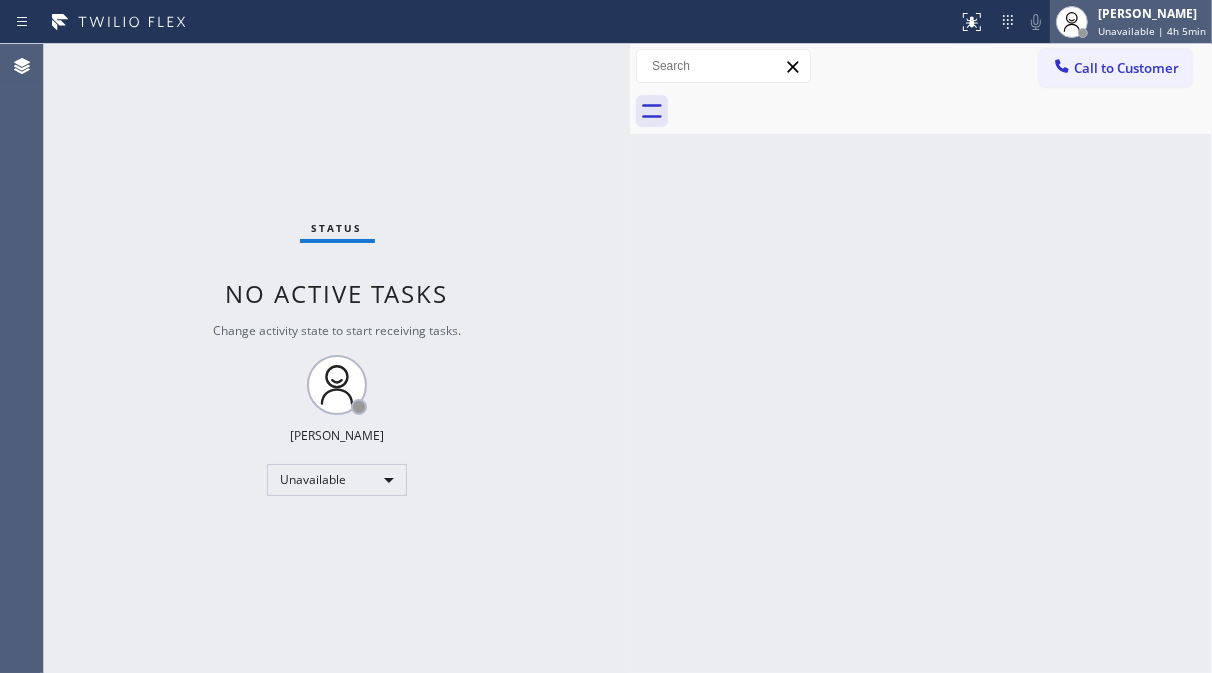 click on "[PERSON_NAME] Unavailable | 4h 5min" at bounding box center [1153, 21] 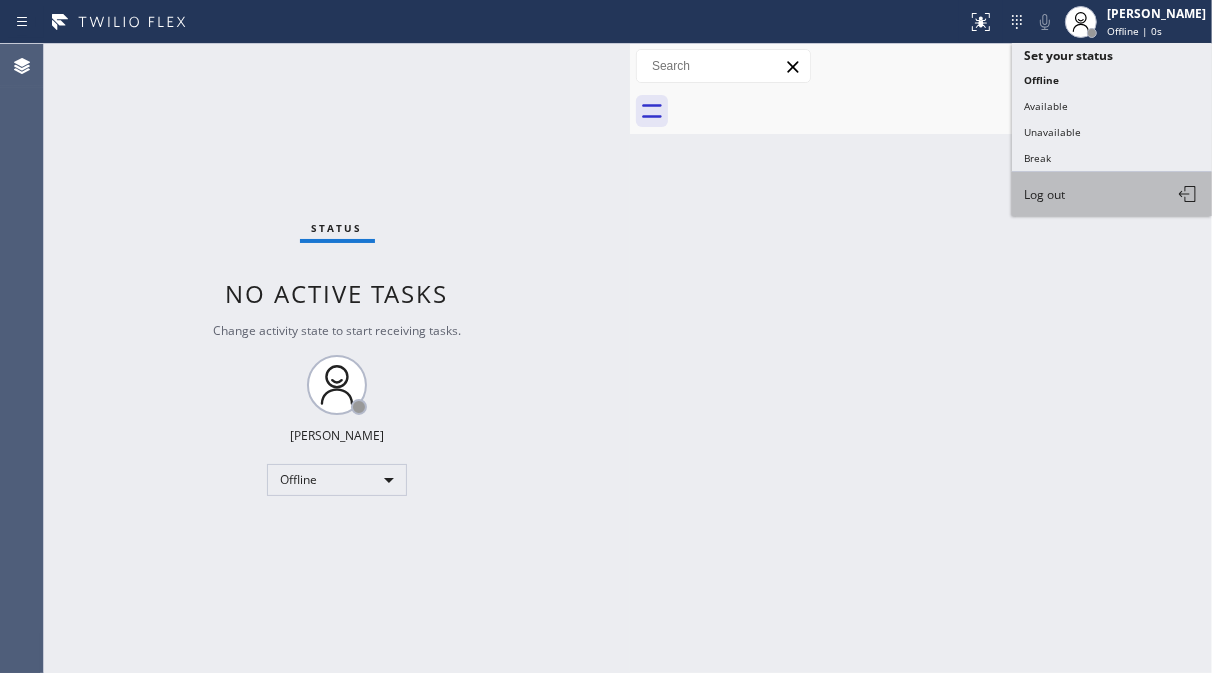 click on "Log out" at bounding box center [1112, 194] 